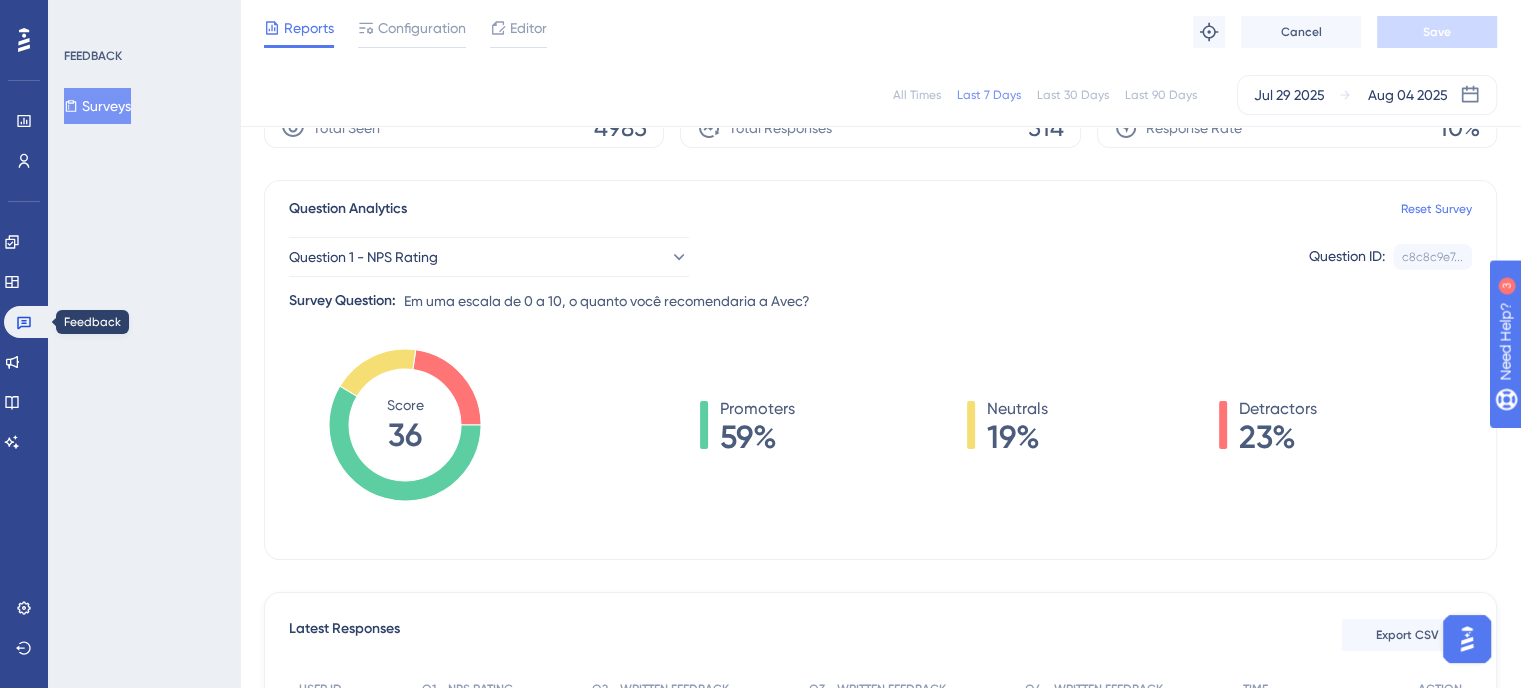 scroll, scrollTop: 0, scrollLeft: 0, axis: both 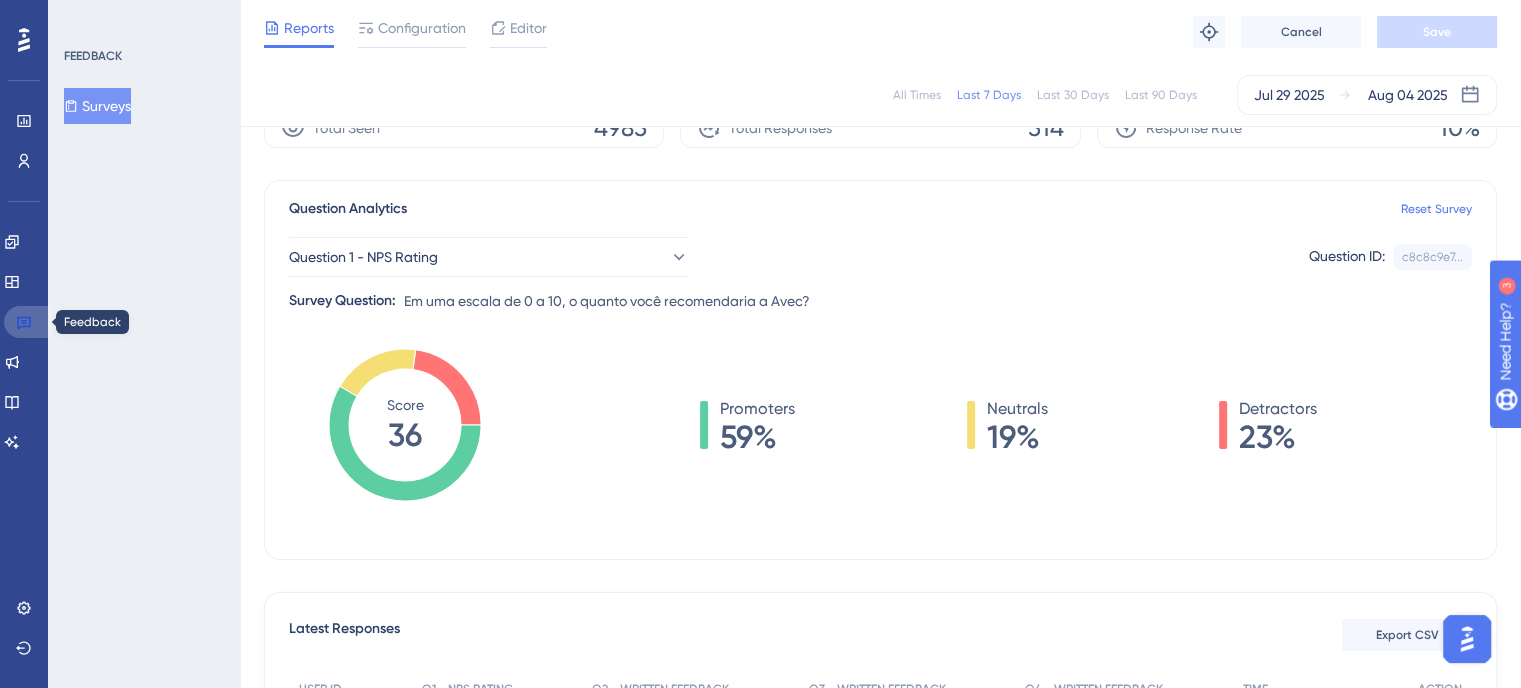 click 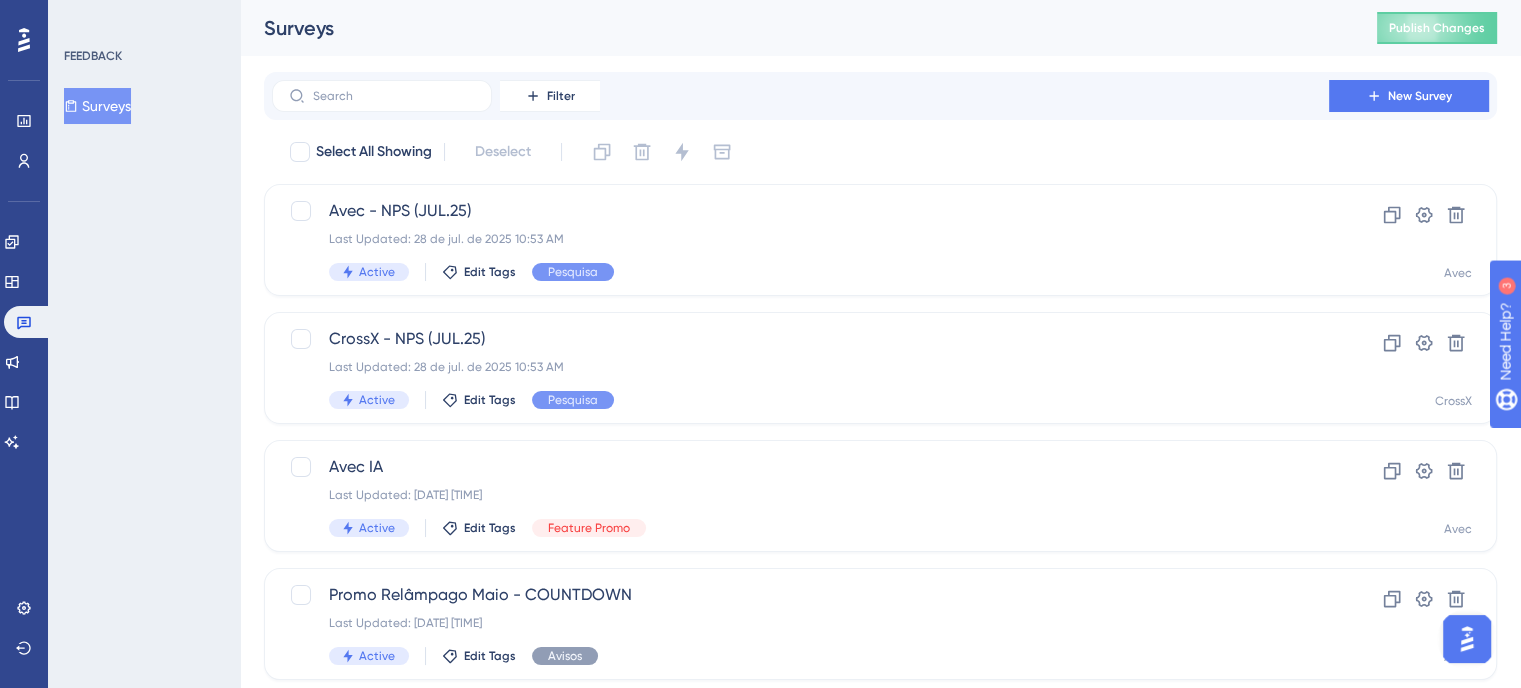 click on "FEEDBACK Surveys" at bounding box center (144, 344) 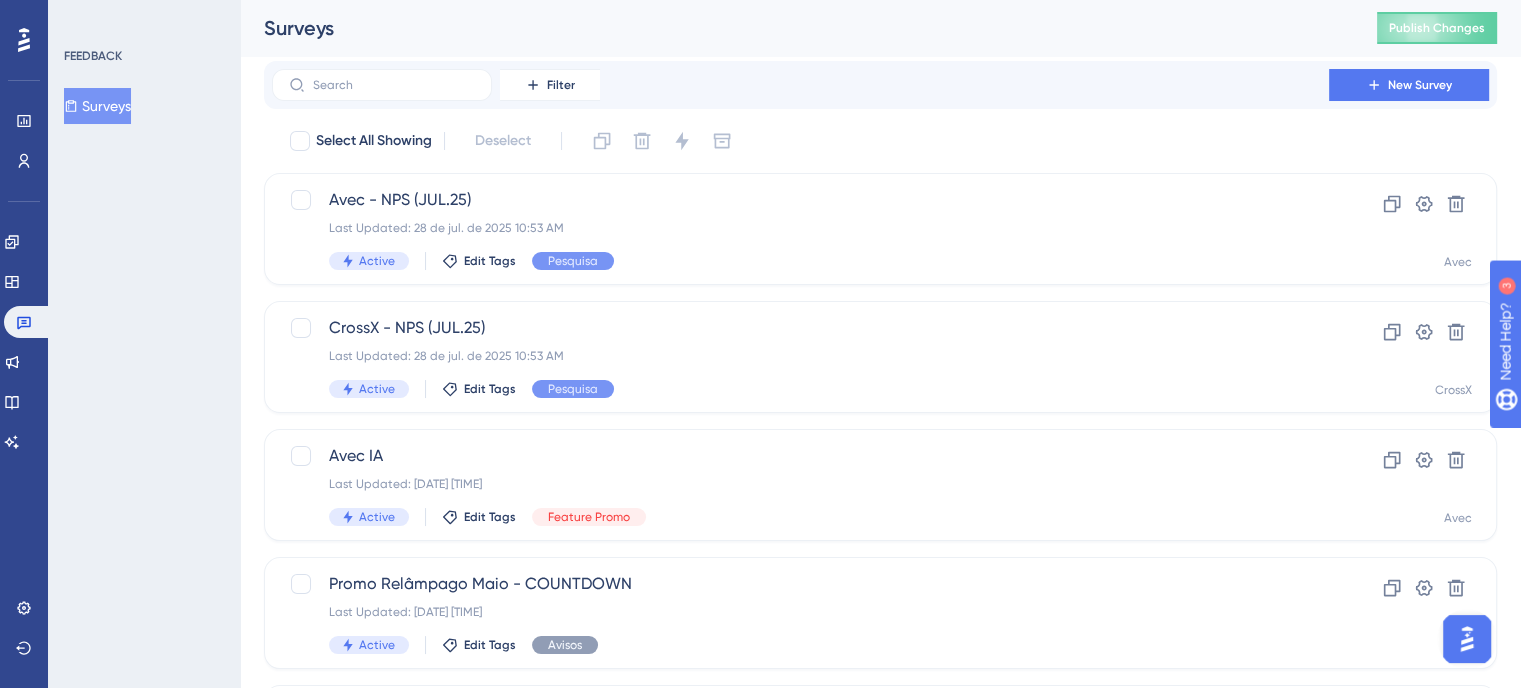 scroll, scrollTop: 0, scrollLeft: 0, axis: both 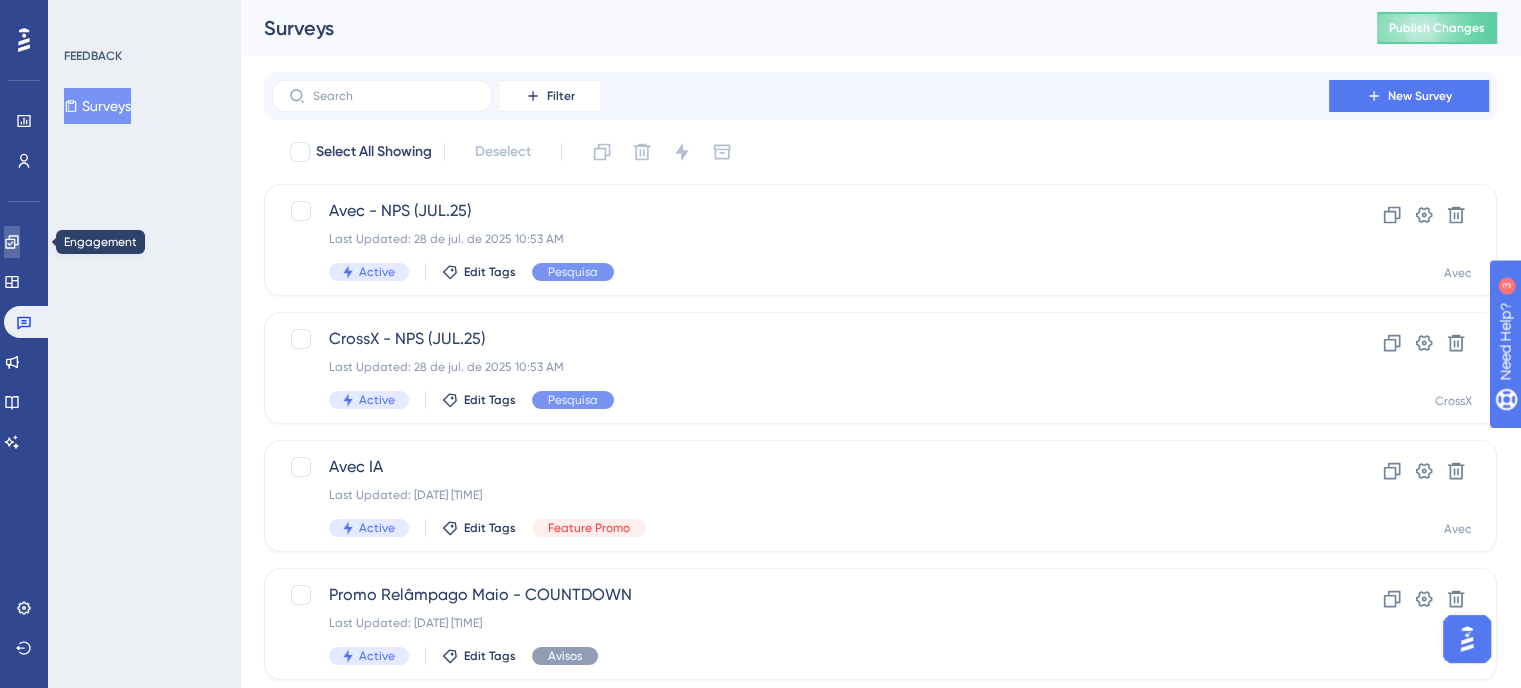 click at bounding box center (12, 242) 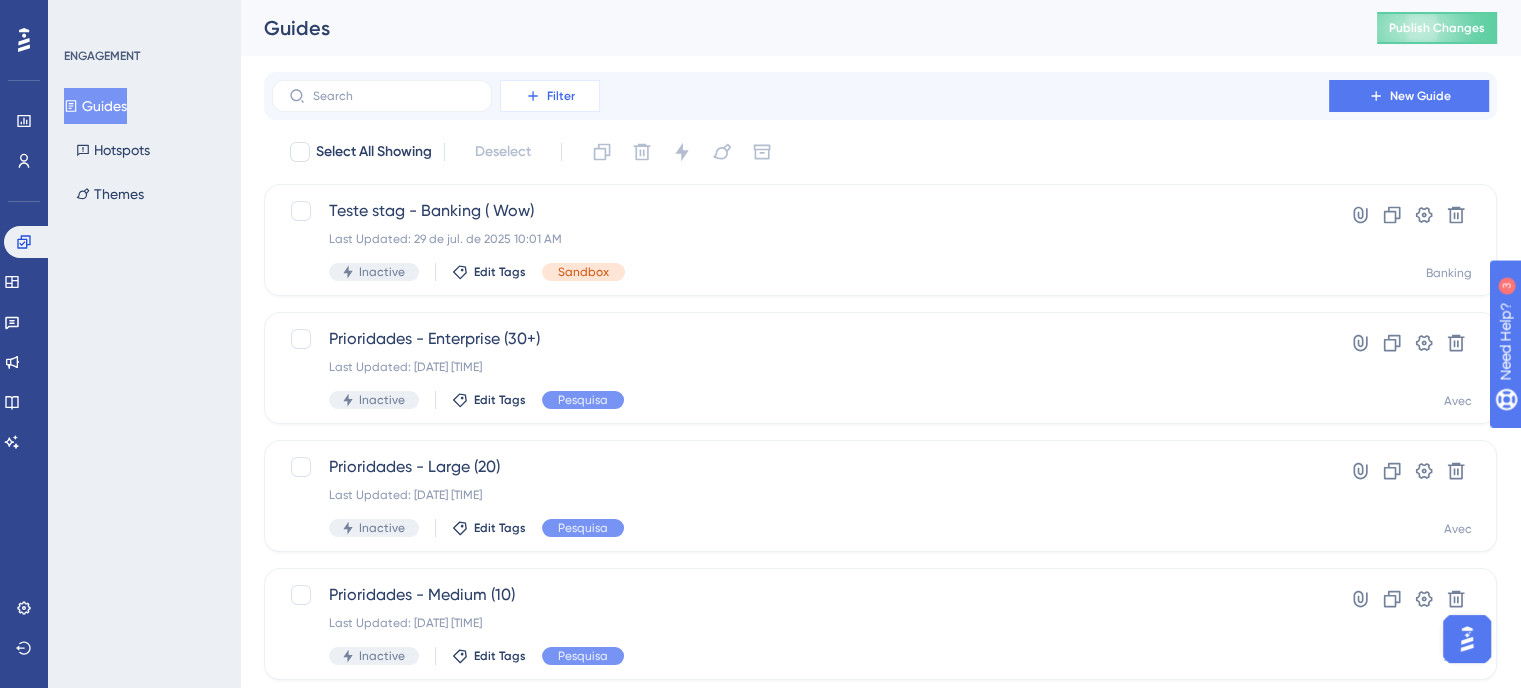 click on "Filter" at bounding box center (561, 96) 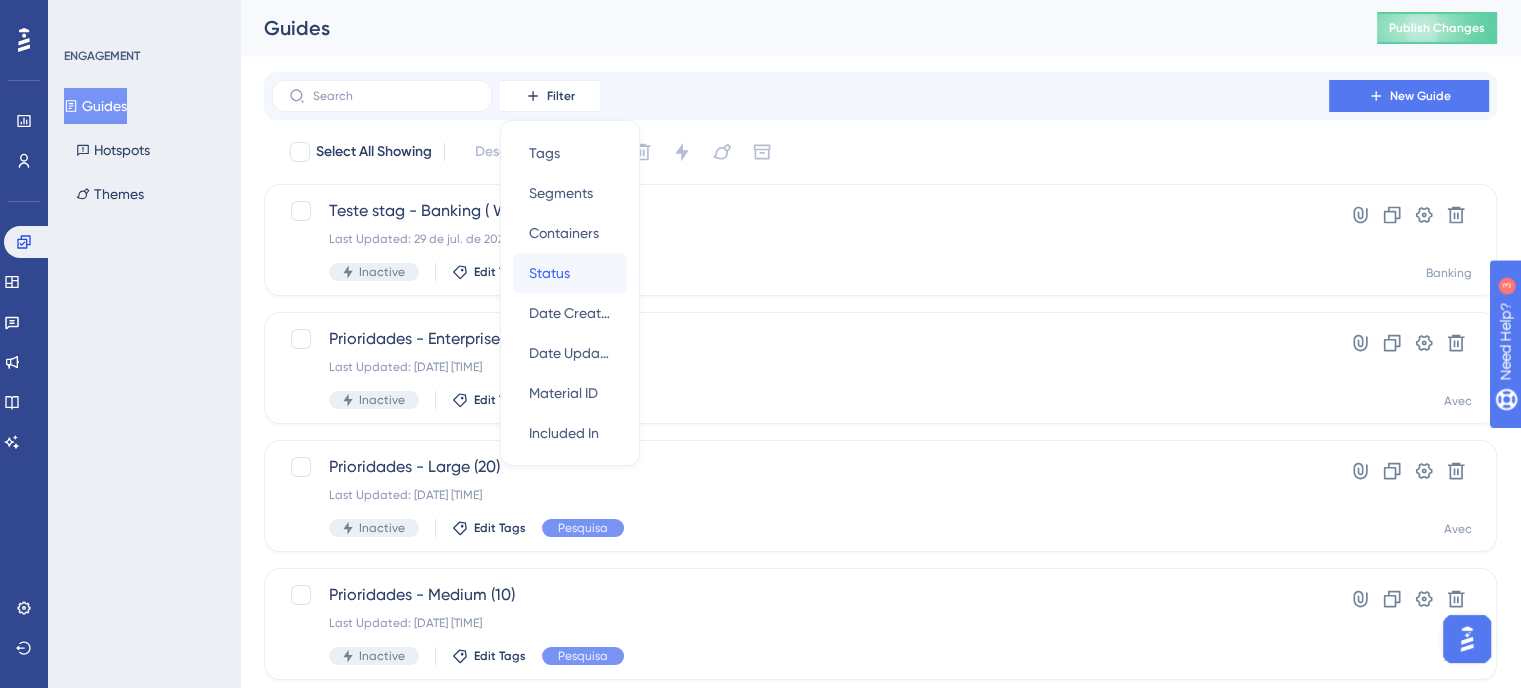 click on "Status" at bounding box center (549, 273) 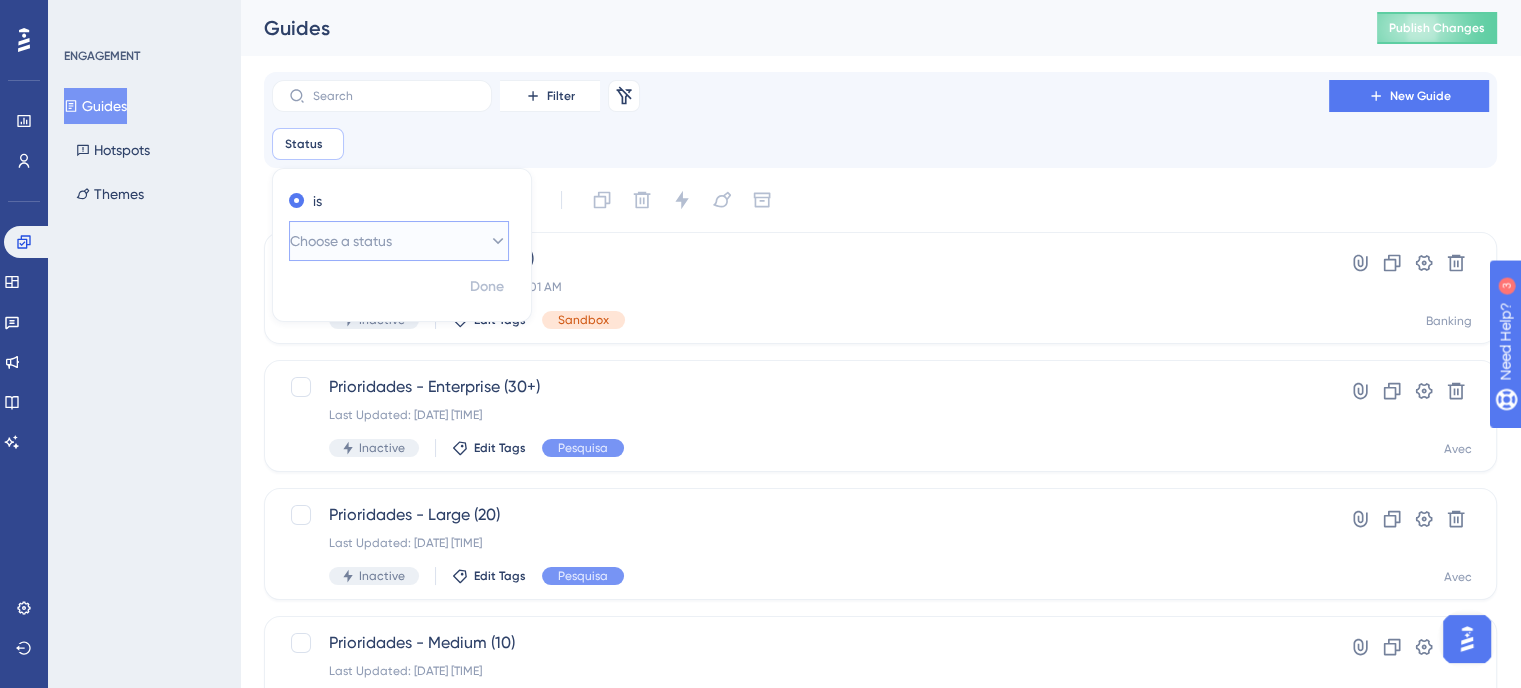 click on "Choose a status" at bounding box center (341, 241) 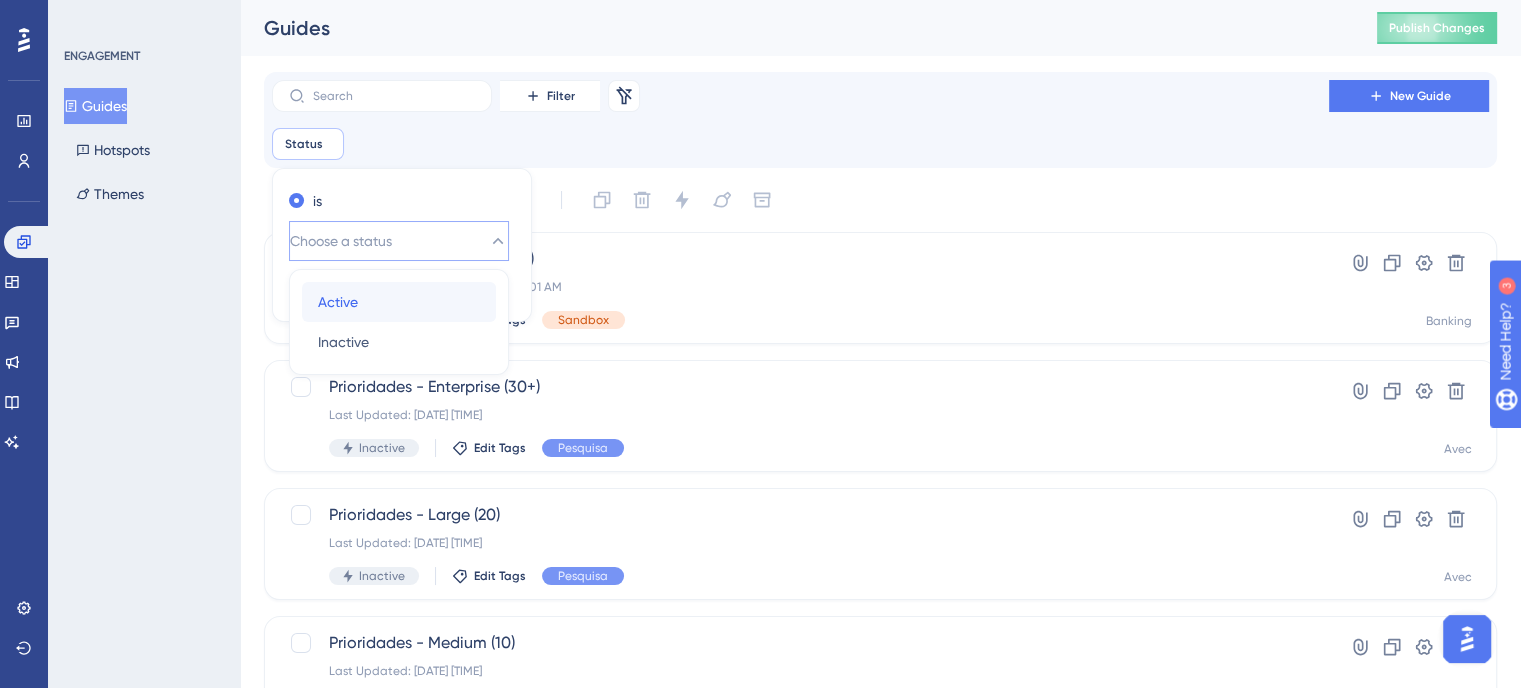 click on "Active Active" at bounding box center (399, 302) 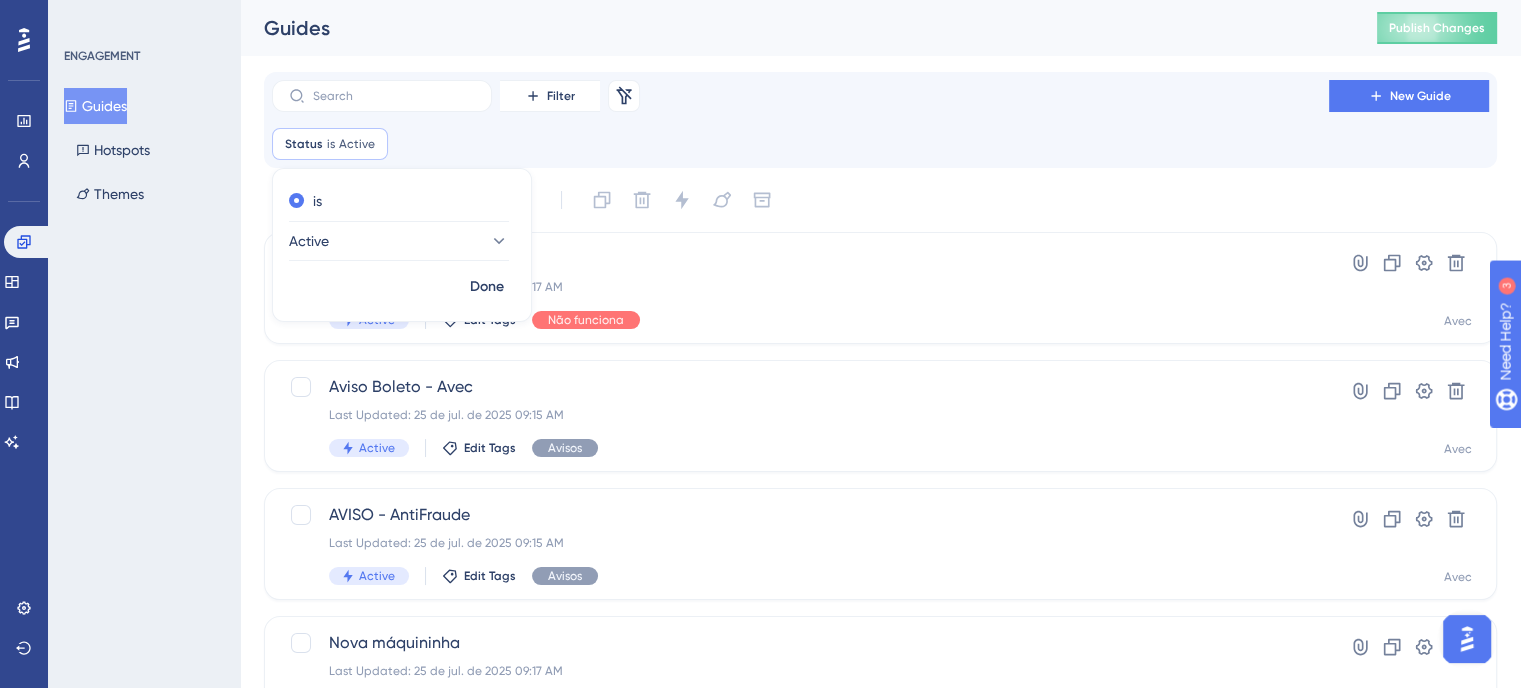 click on "Status is Active Active Remove is Active Done" at bounding box center [880, 144] 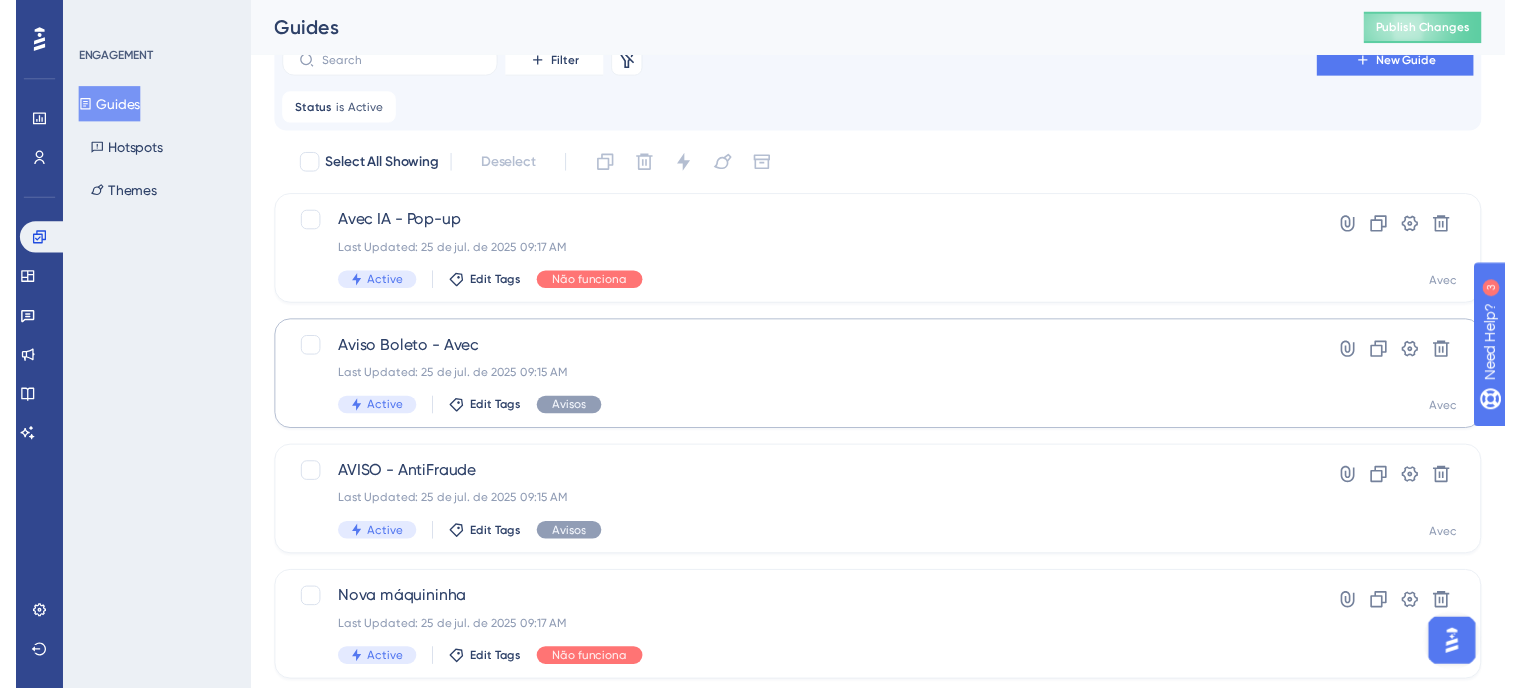 scroll, scrollTop: 0, scrollLeft: 0, axis: both 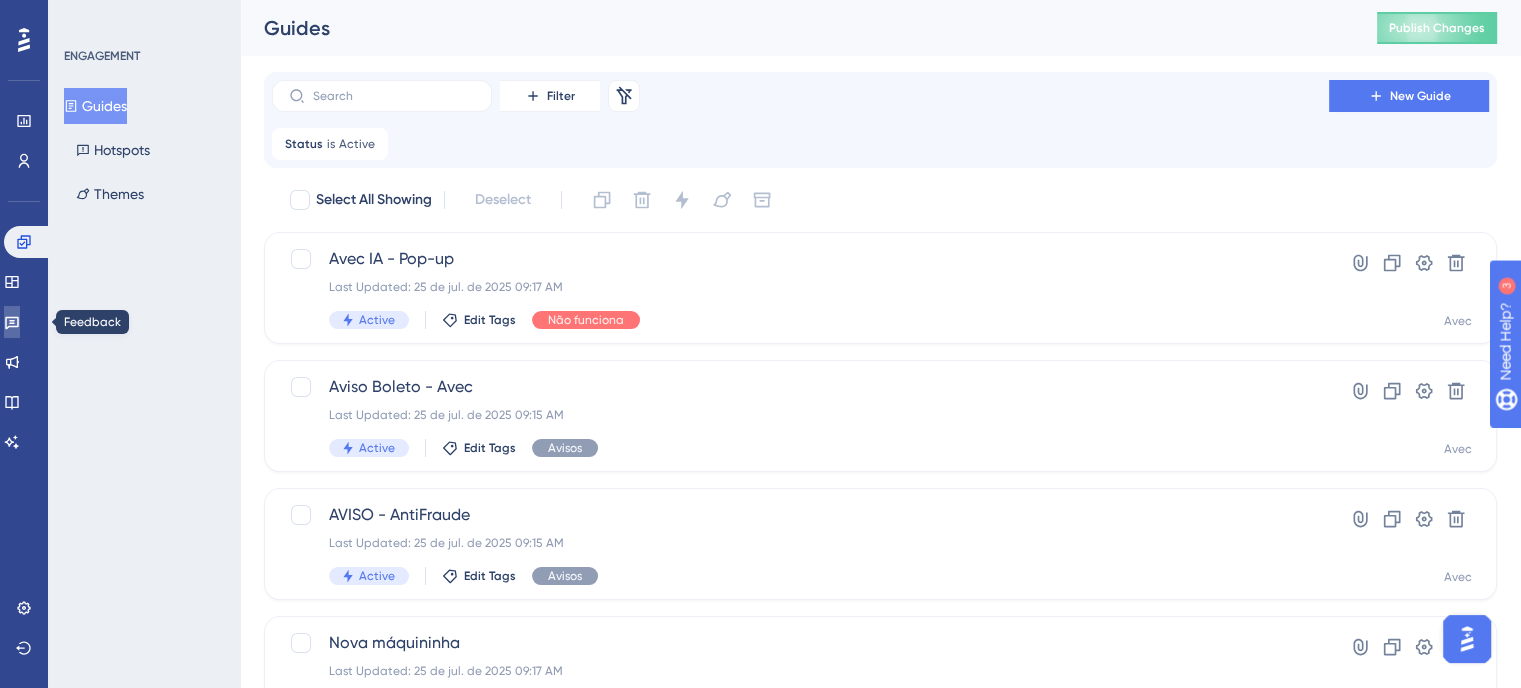 click 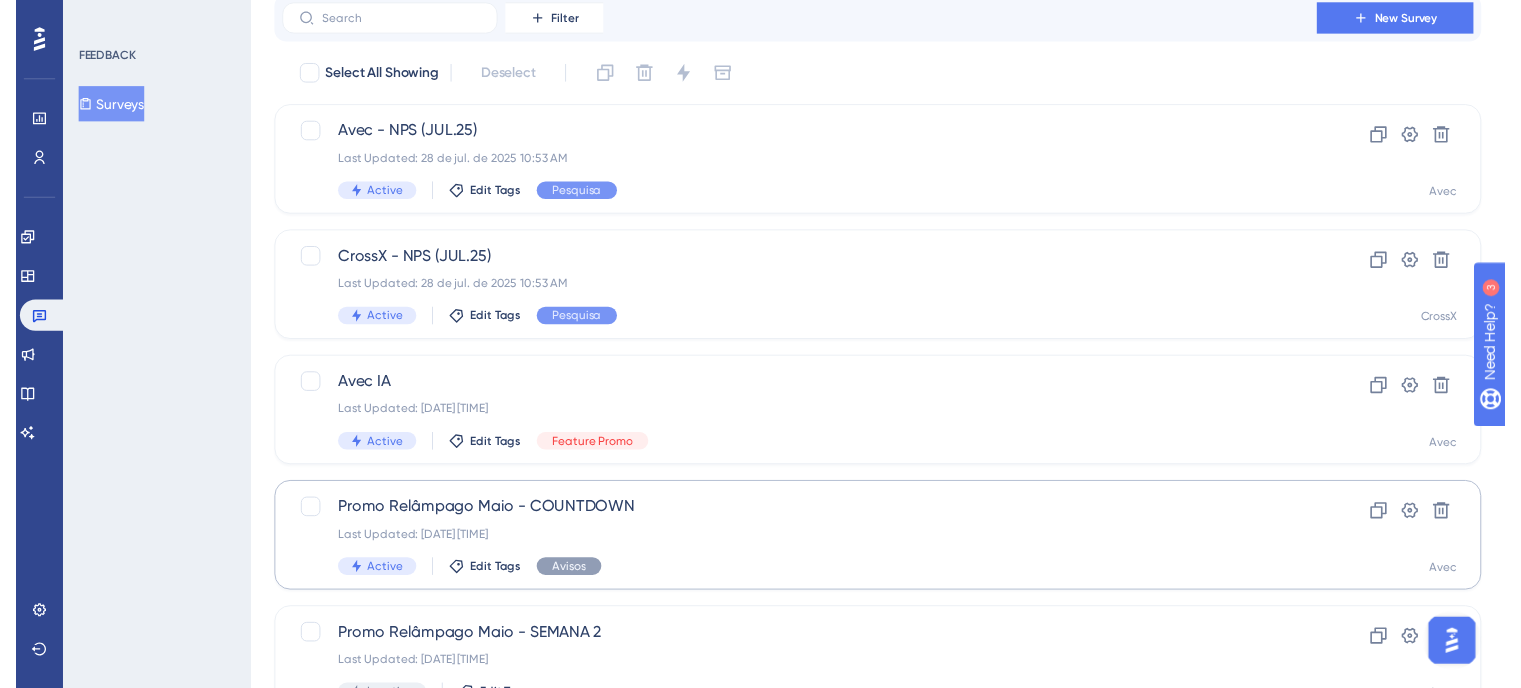 scroll, scrollTop: 0, scrollLeft: 0, axis: both 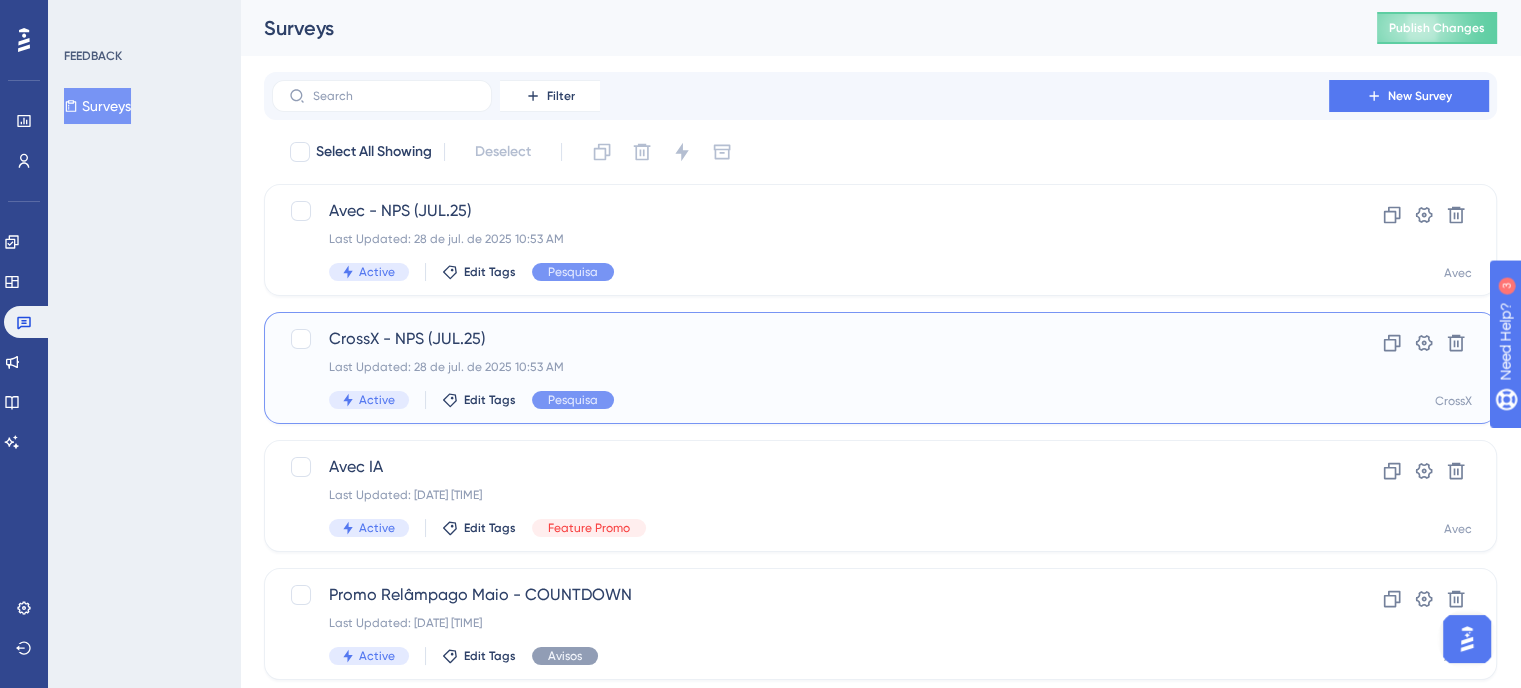click on "CrossX - NPS (JUL.25)" at bounding box center (800, 339) 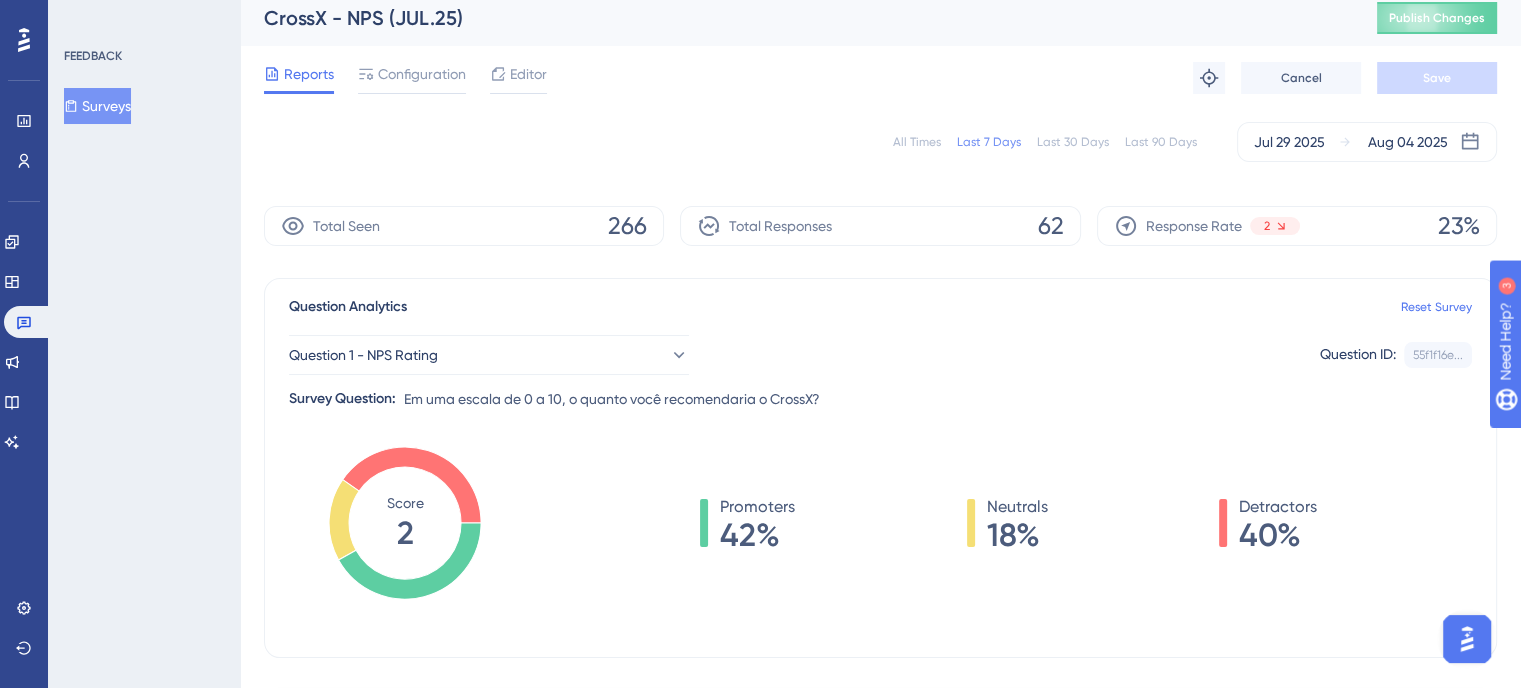 scroll, scrollTop: 0, scrollLeft: 0, axis: both 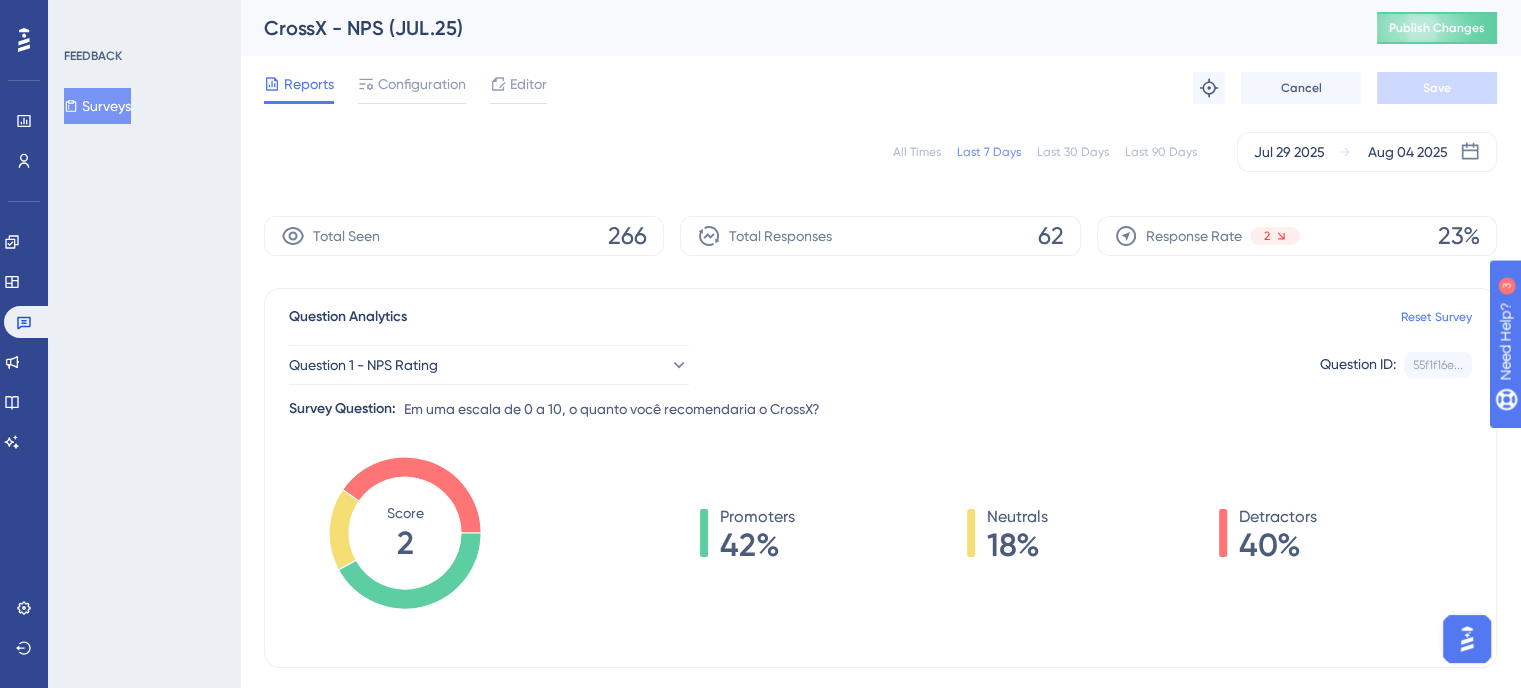 click on "All Times Last 7 Days Last 30 Days Last 90 Days Jul 29 2025 Aug 04 2025" at bounding box center (880, 152) 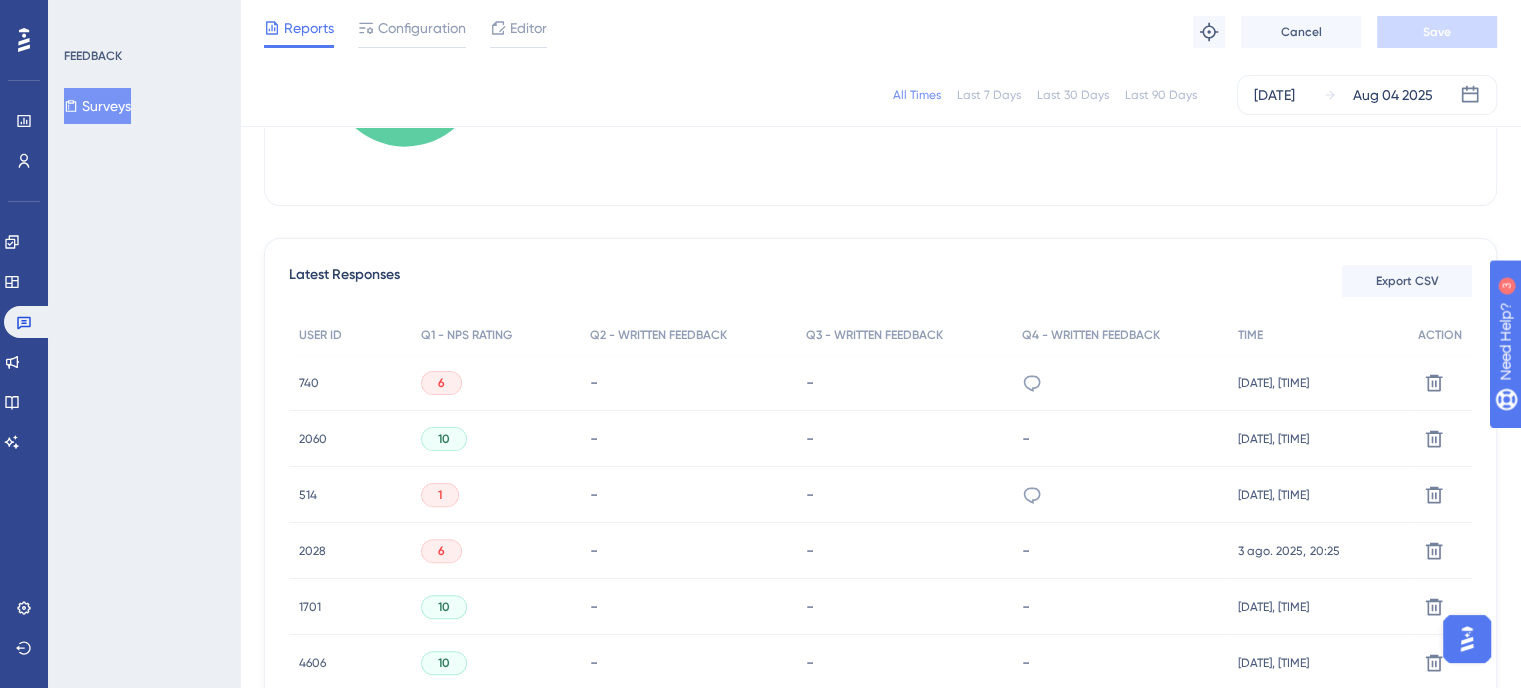 scroll, scrollTop: 500, scrollLeft: 0, axis: vertical 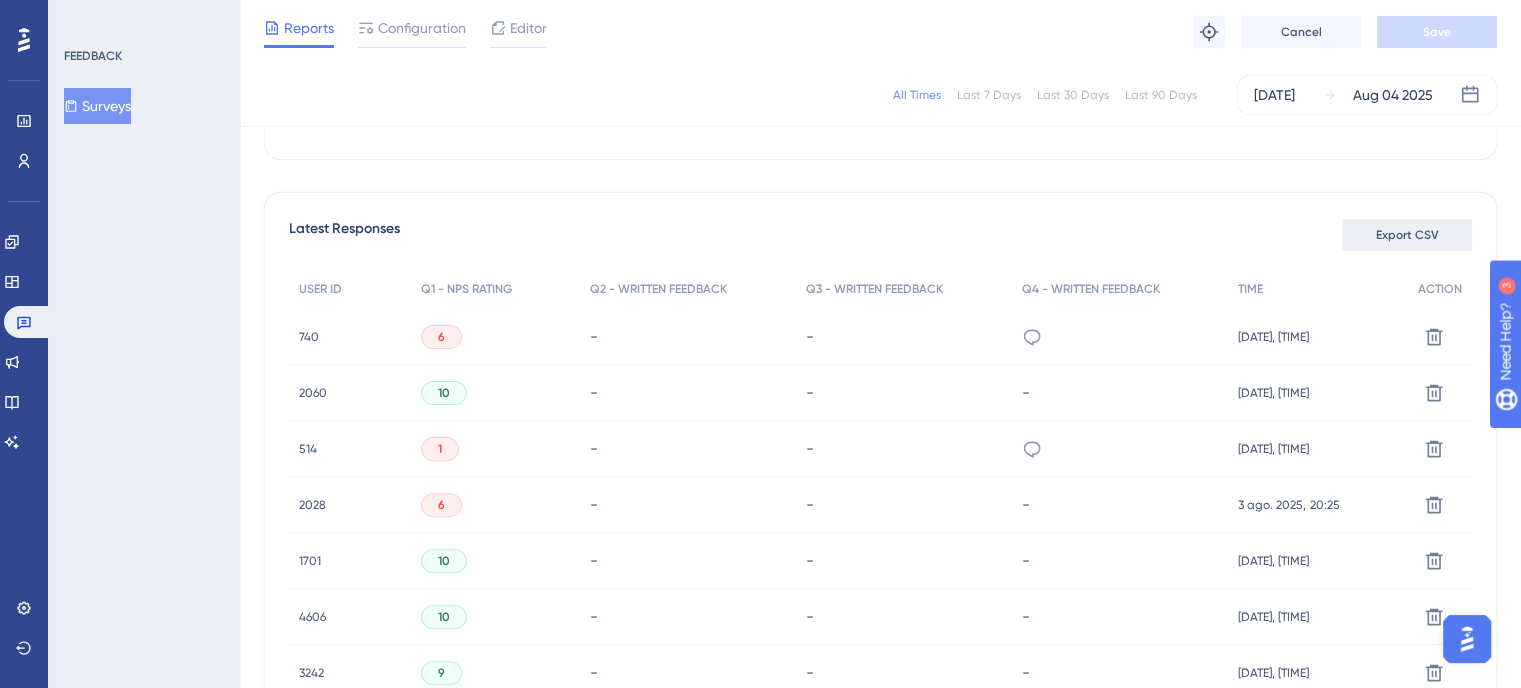 click on "Export CSV" at bounding box center [1407, 235] 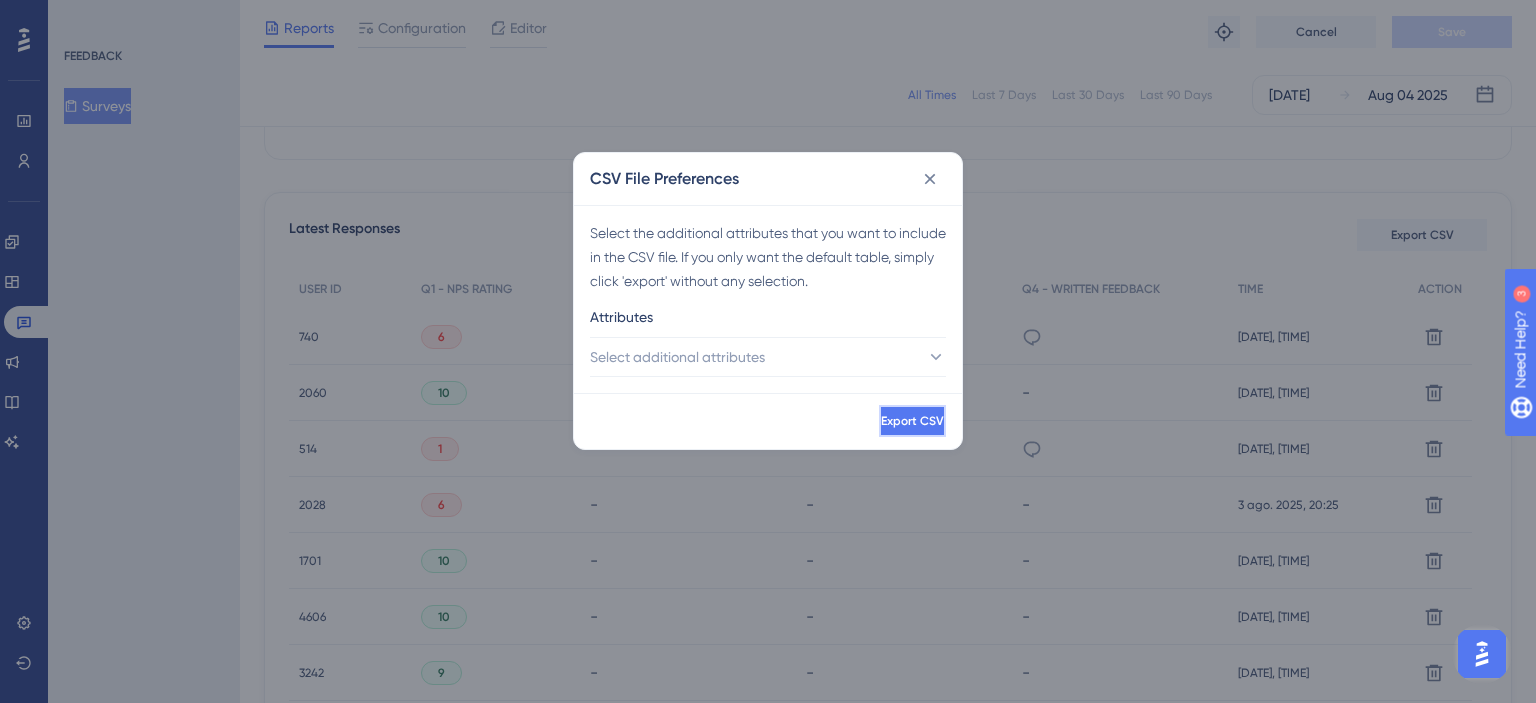 click on "Export CSV" at bounding box center [912, 421] 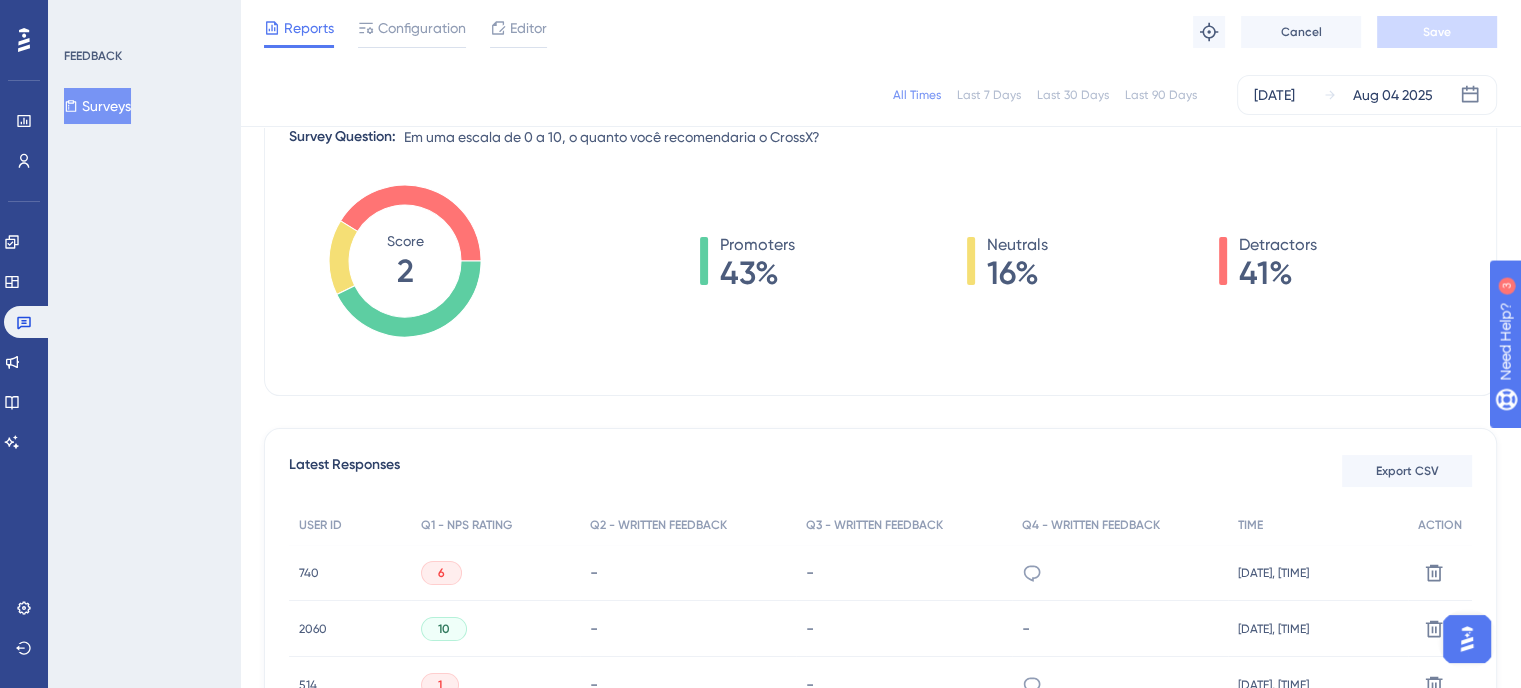 scroll, scrollTop: 0, scrollLeft: 0, axis: both 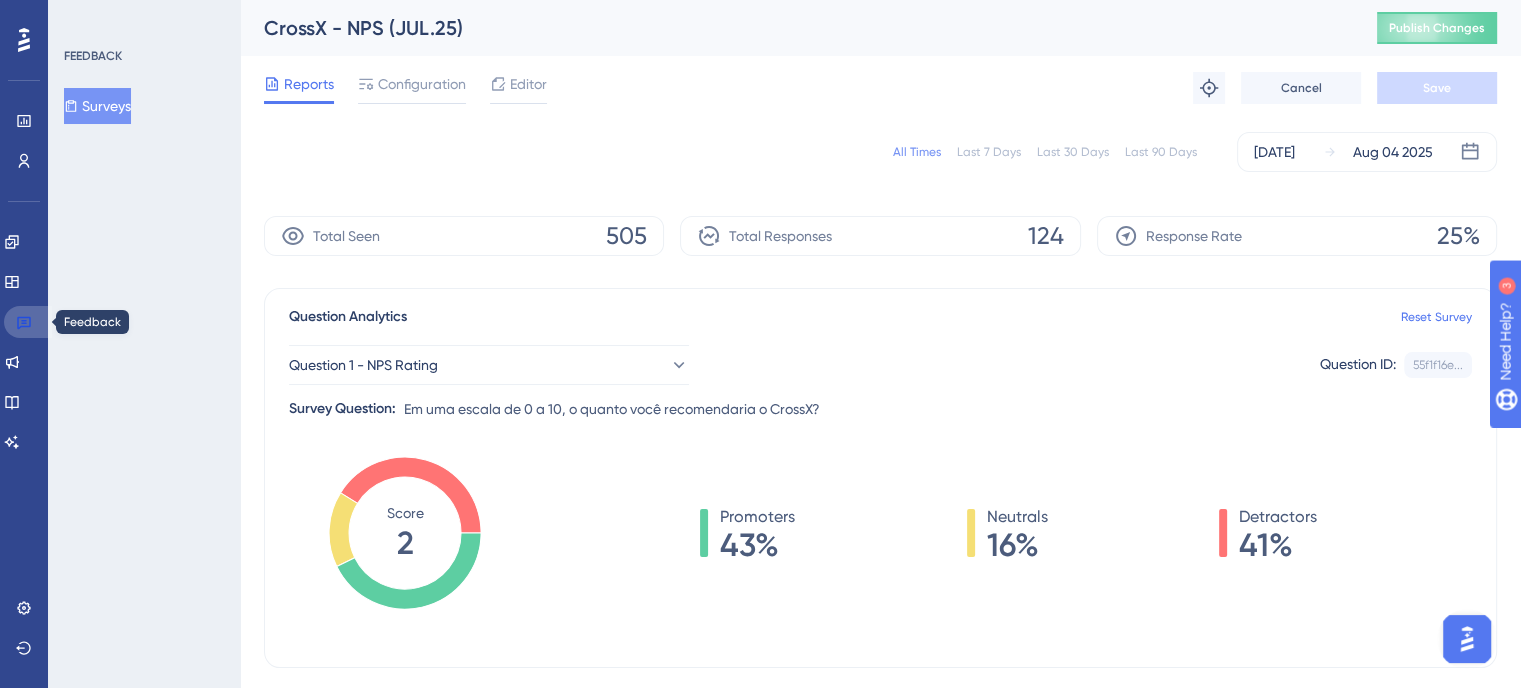 click 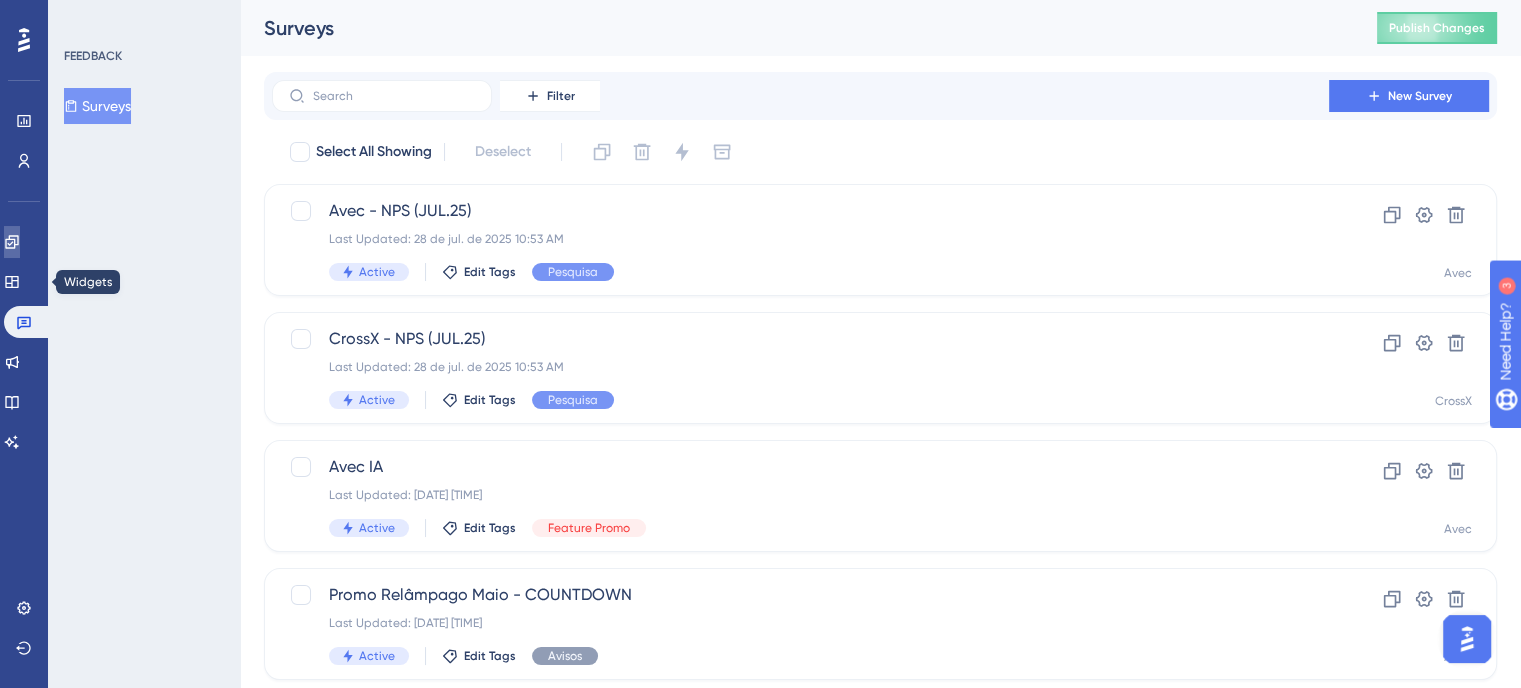 click 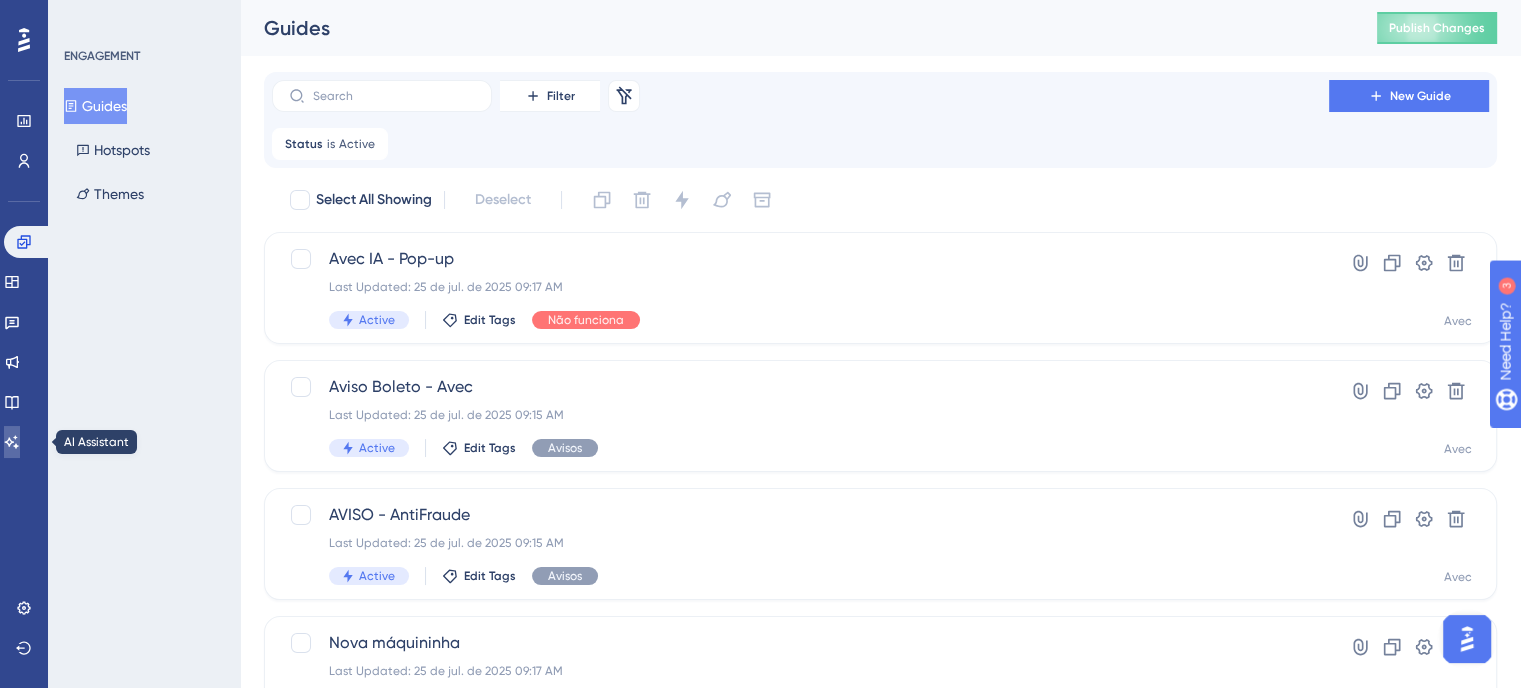 click 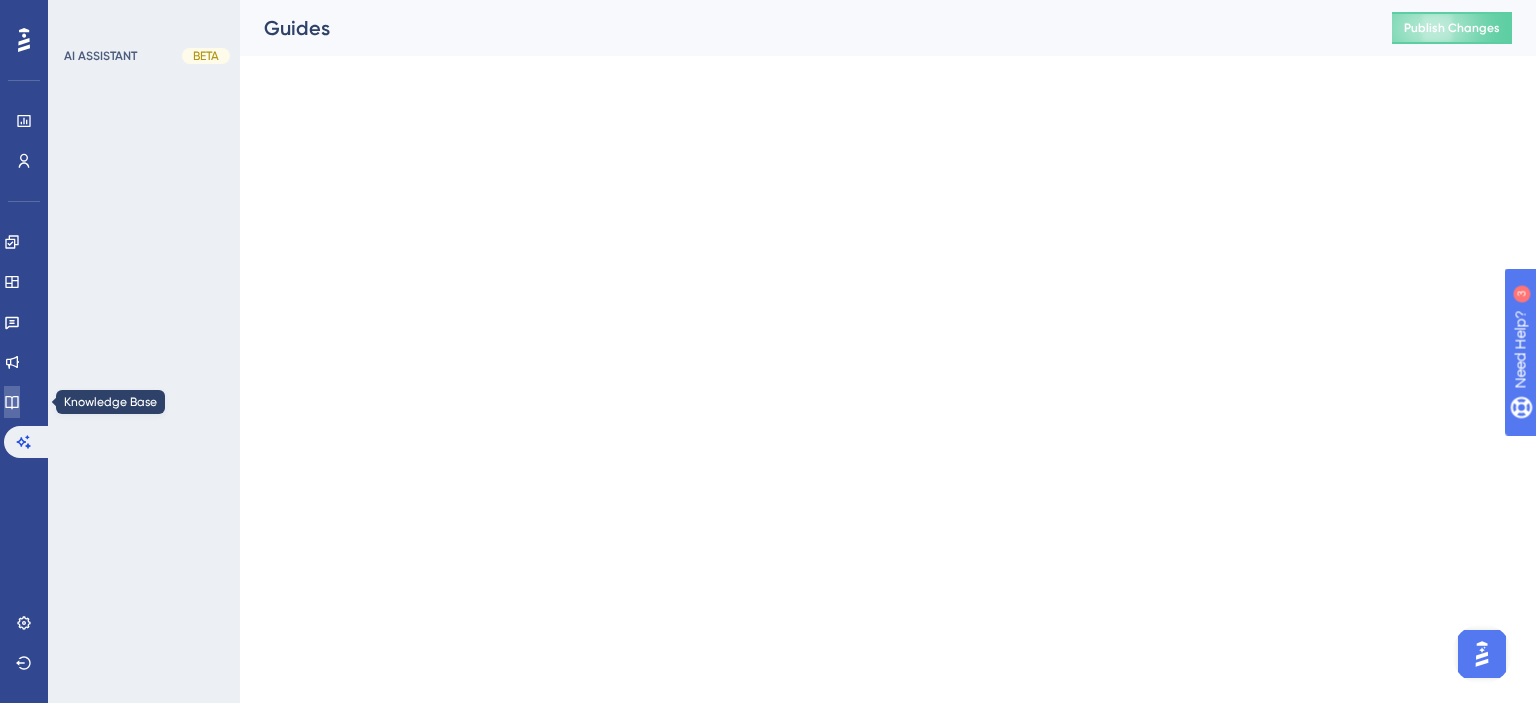 click on "Performance Users Engagement Widgets Feedback Product Updates Knowledge Base AI Assistant Settings Logout AI ASSISTANT BETA Guides Publish Changes" at bounding box center [888, 44] 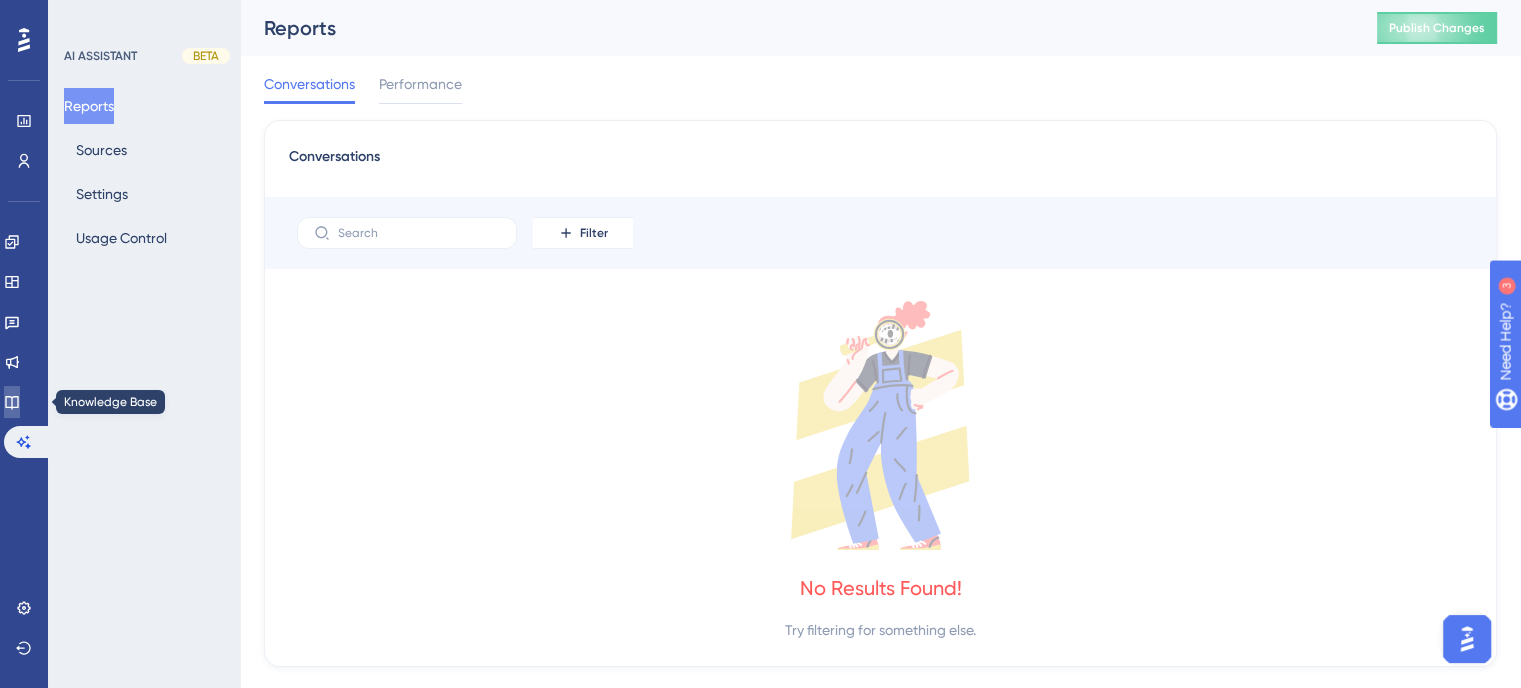 click 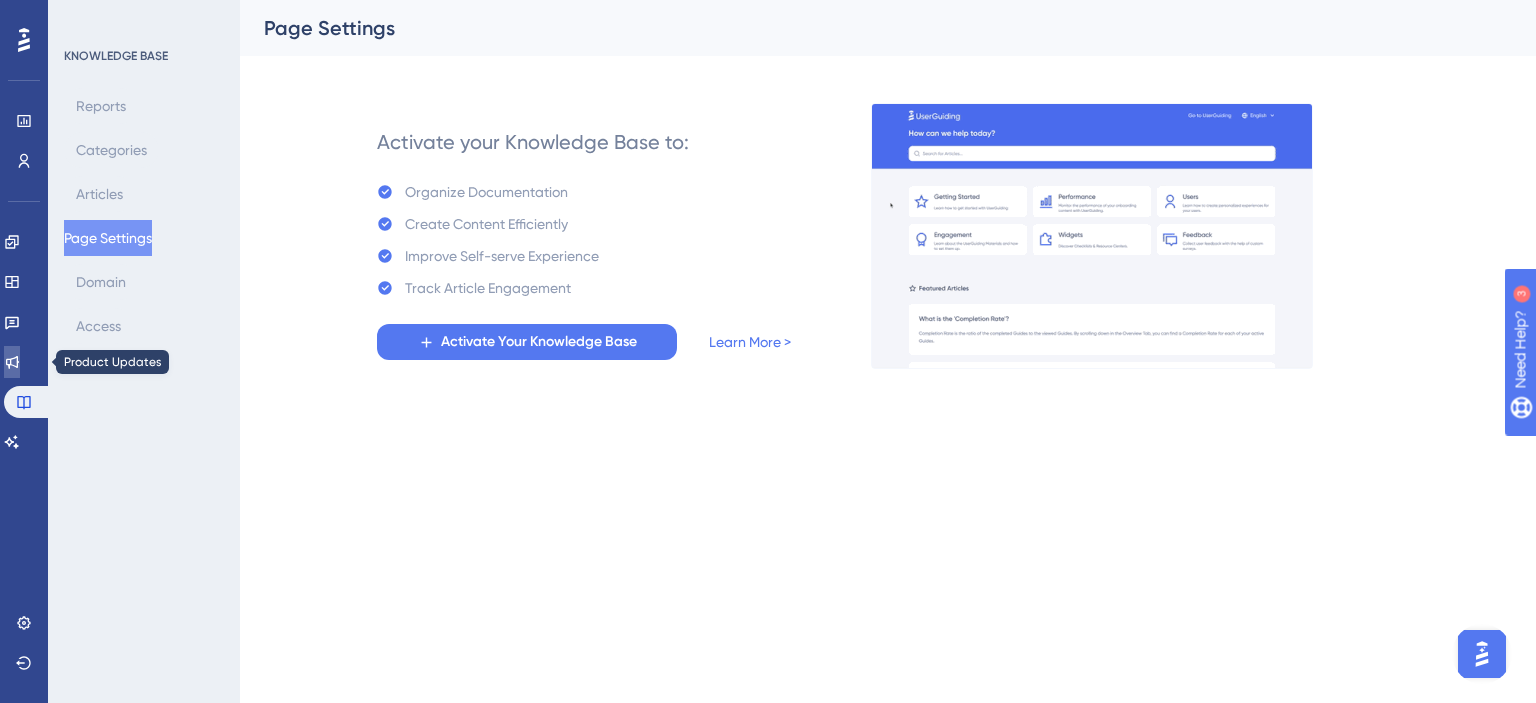 click 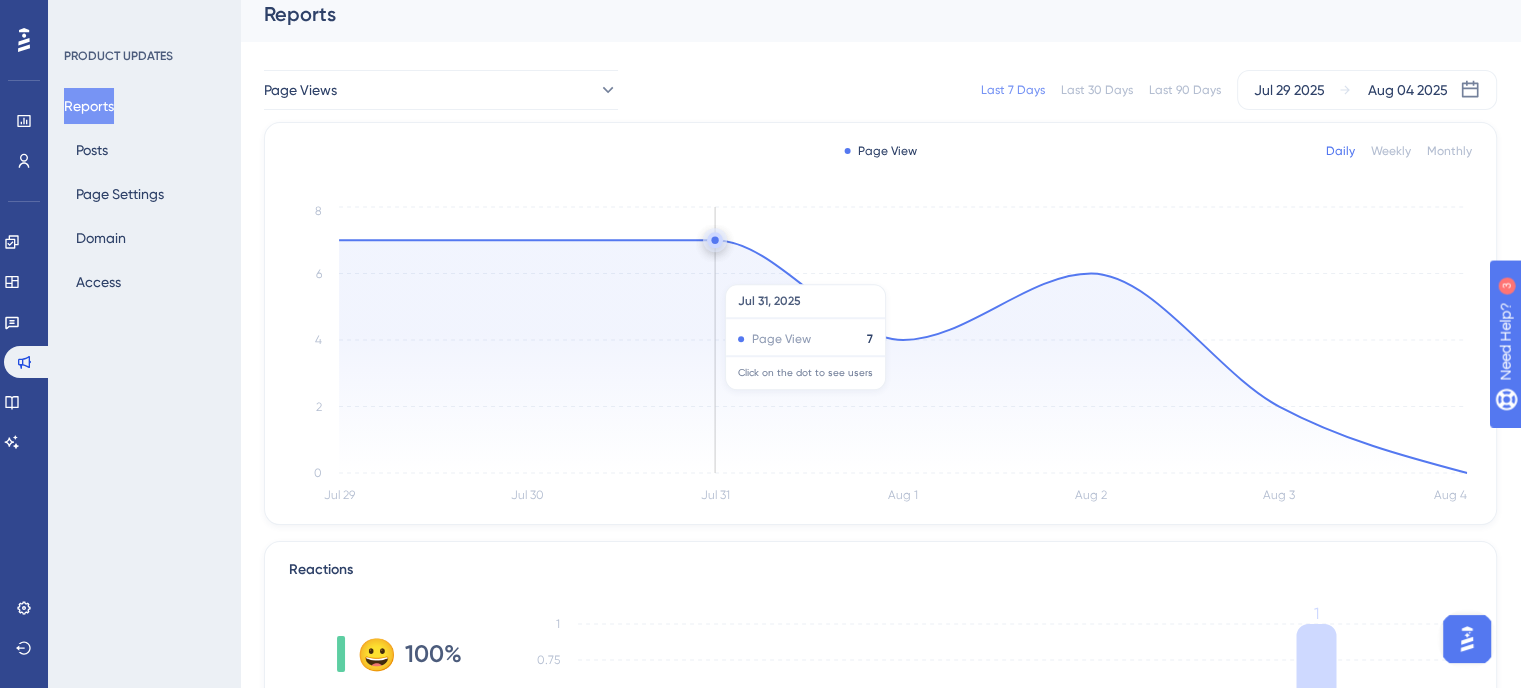 scroll, scrollTop: 0, scrollLeft: 0, axis: both 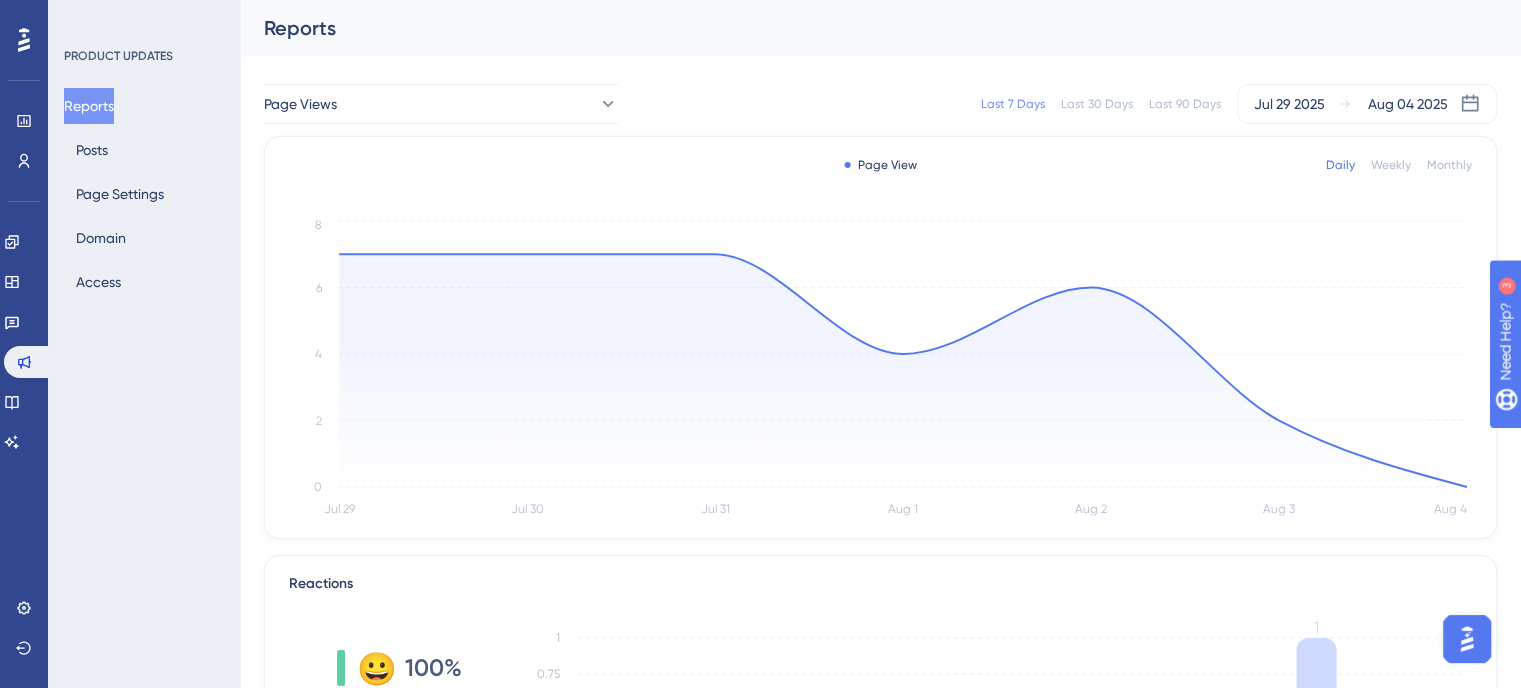 click on "Monthly" at bounding box center (1449, 165) 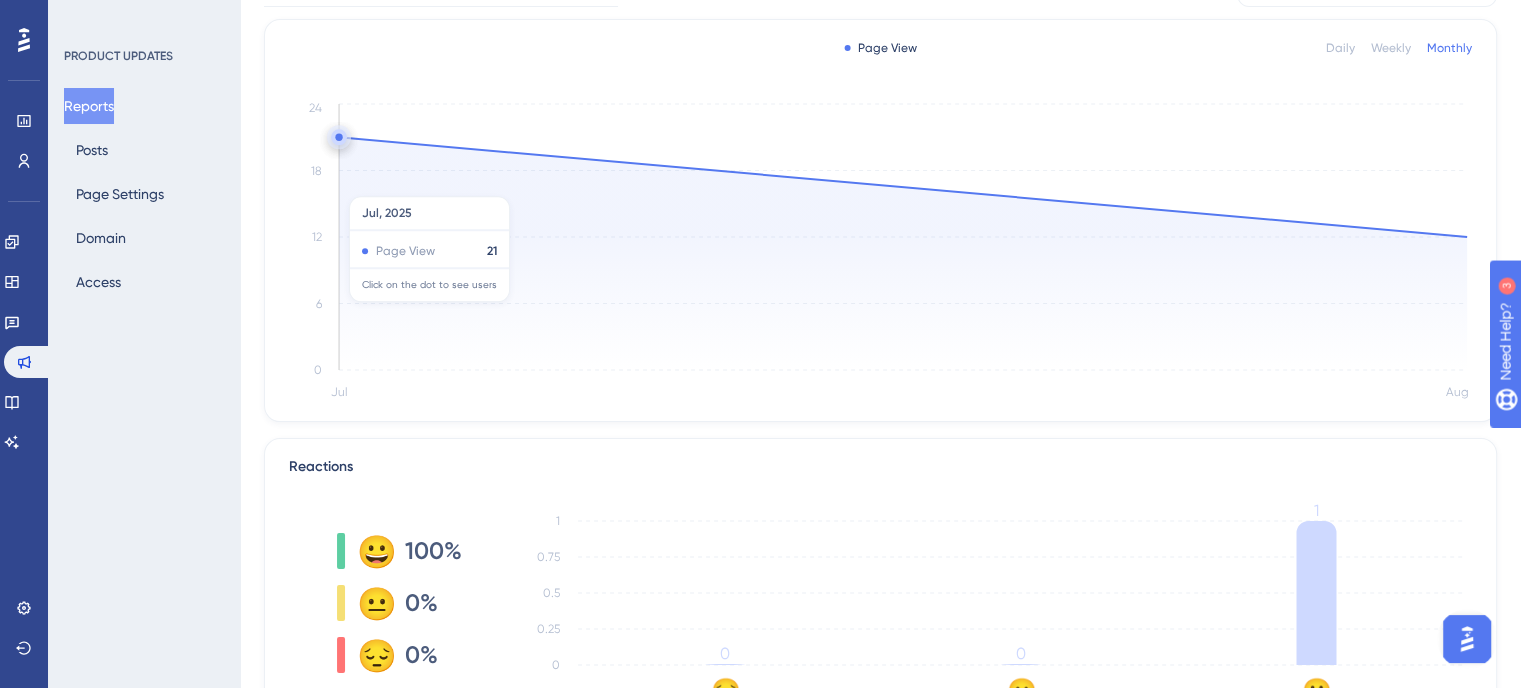 scroll, scrollTop: 0, scrollLeft: 0, axis: both 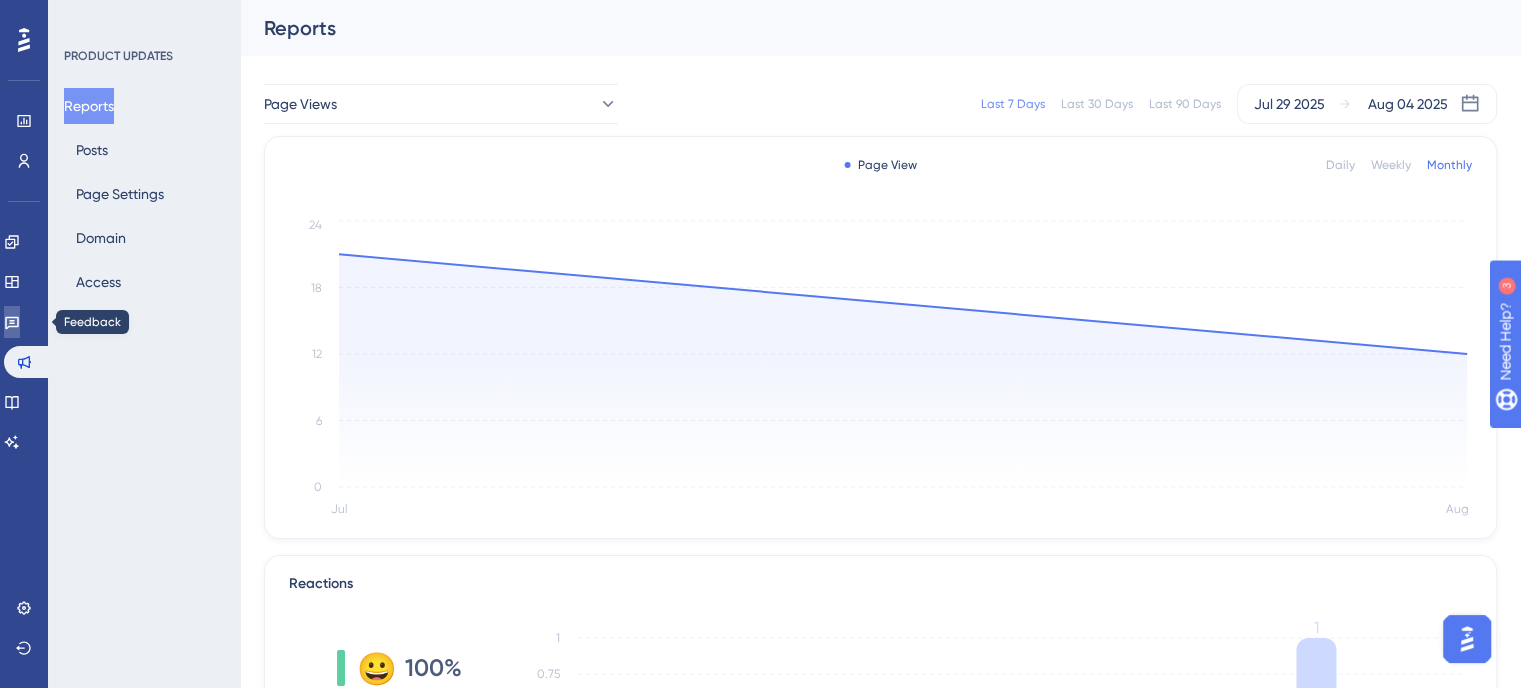 click 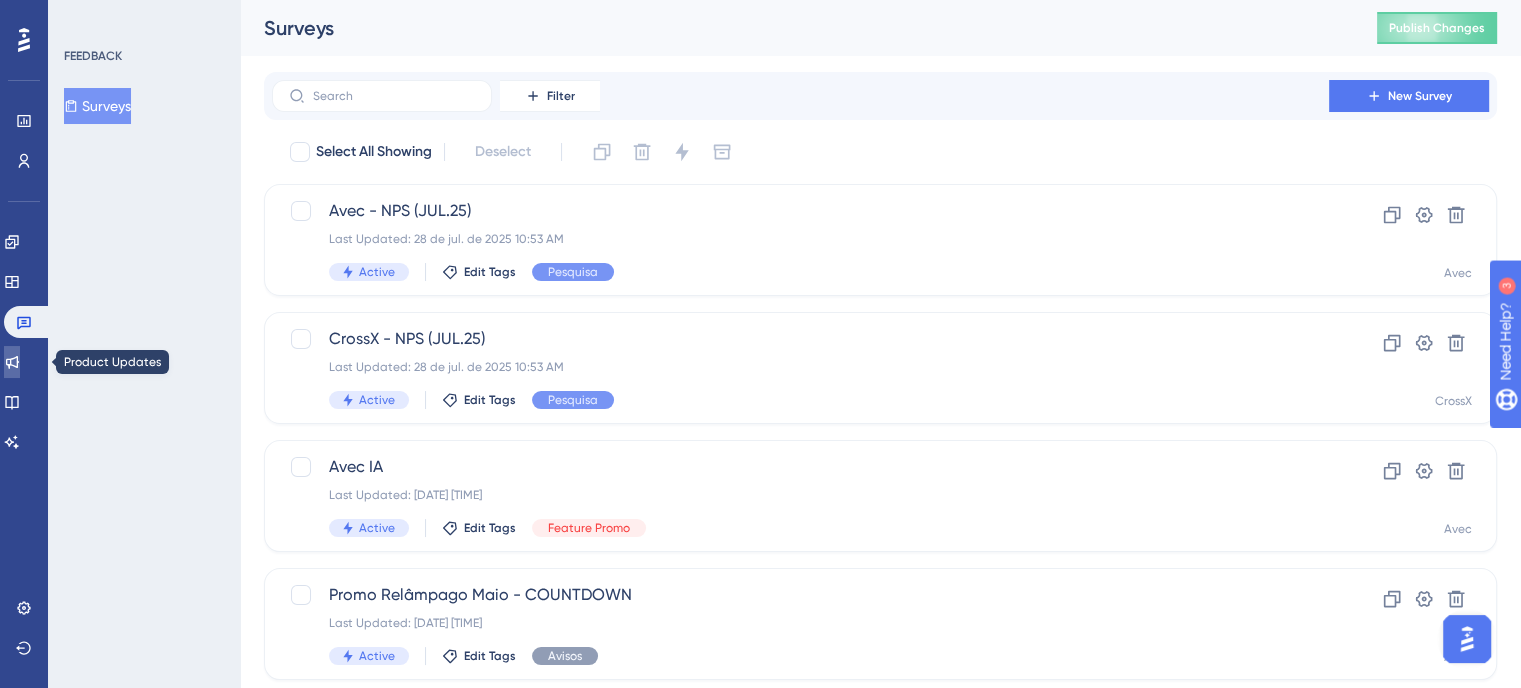 click at bounding box center [12, 362] 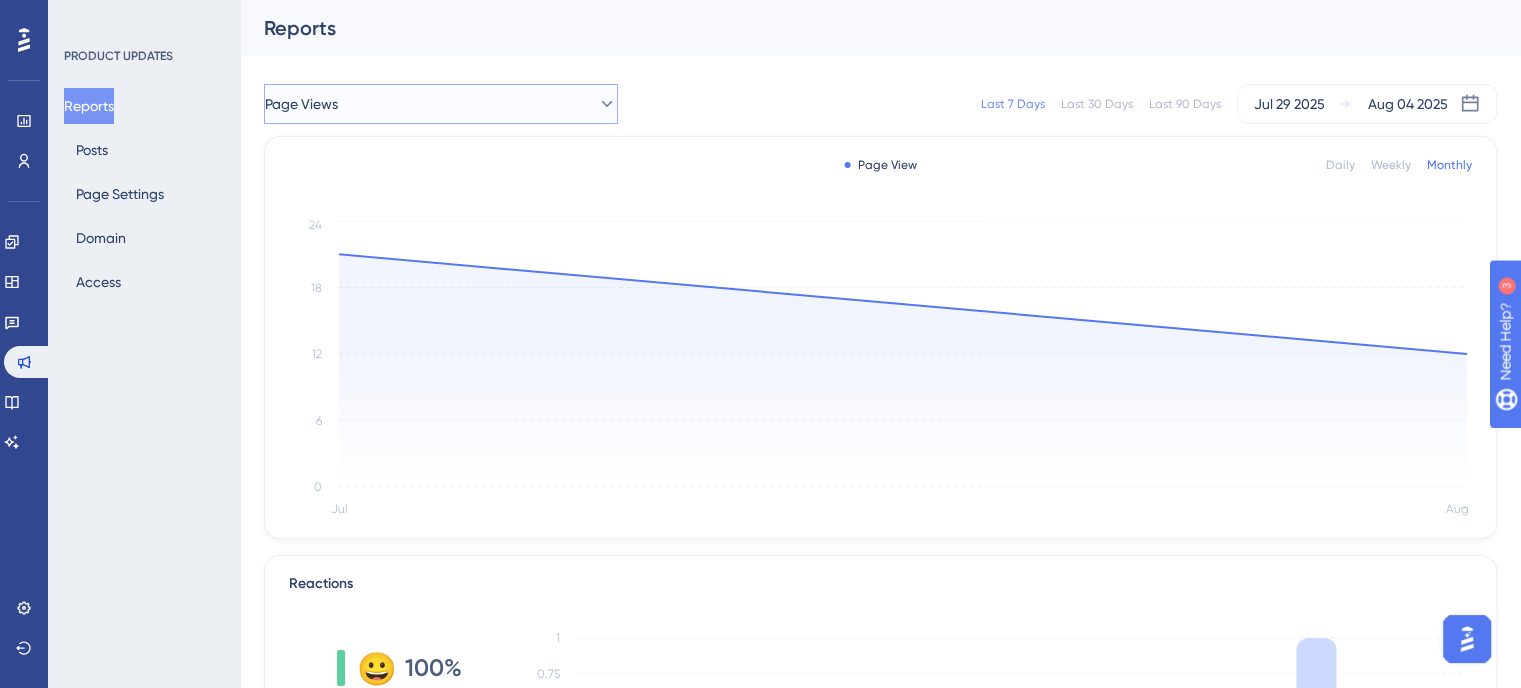 click on "Page Views" at bounding box center (441, 104) 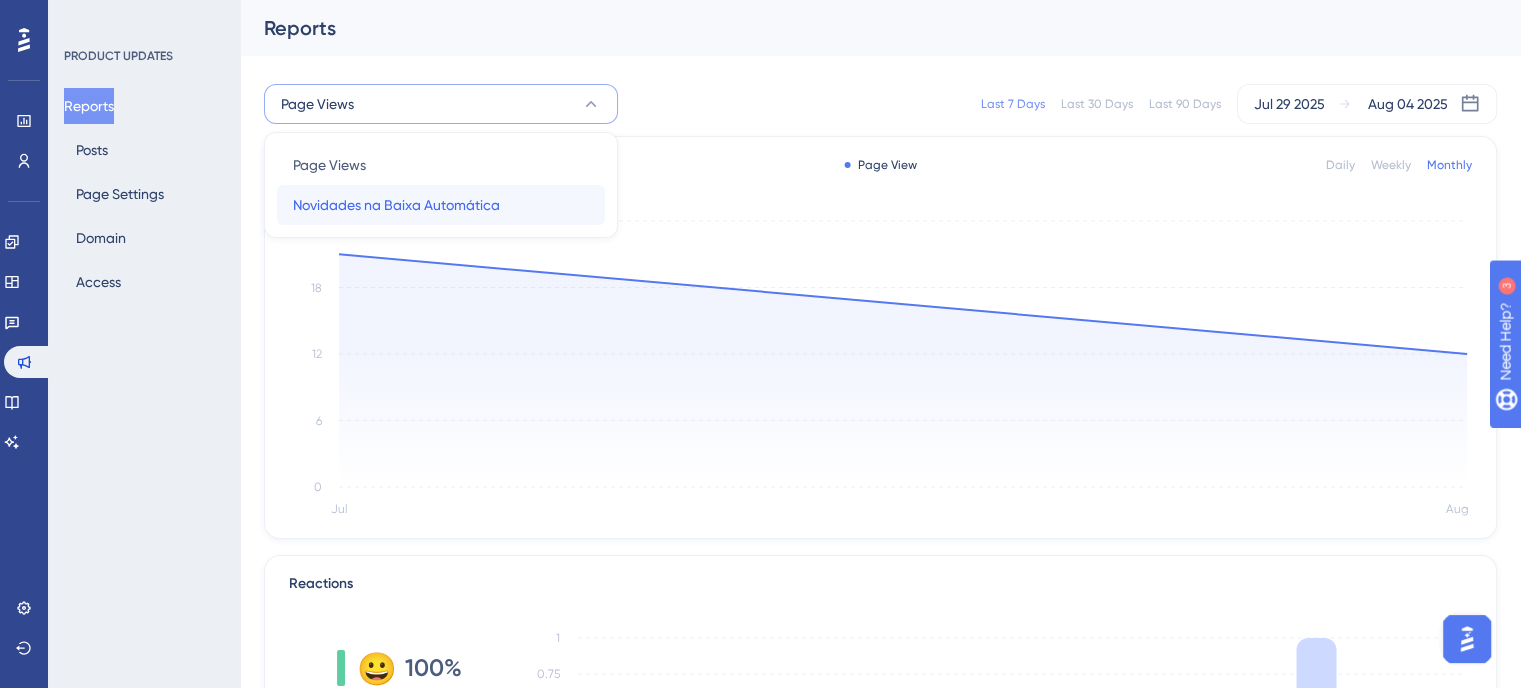 click on "Novidades na Baixa Automática Novidades na Baixa Automática" at bounding box center (441, 205) 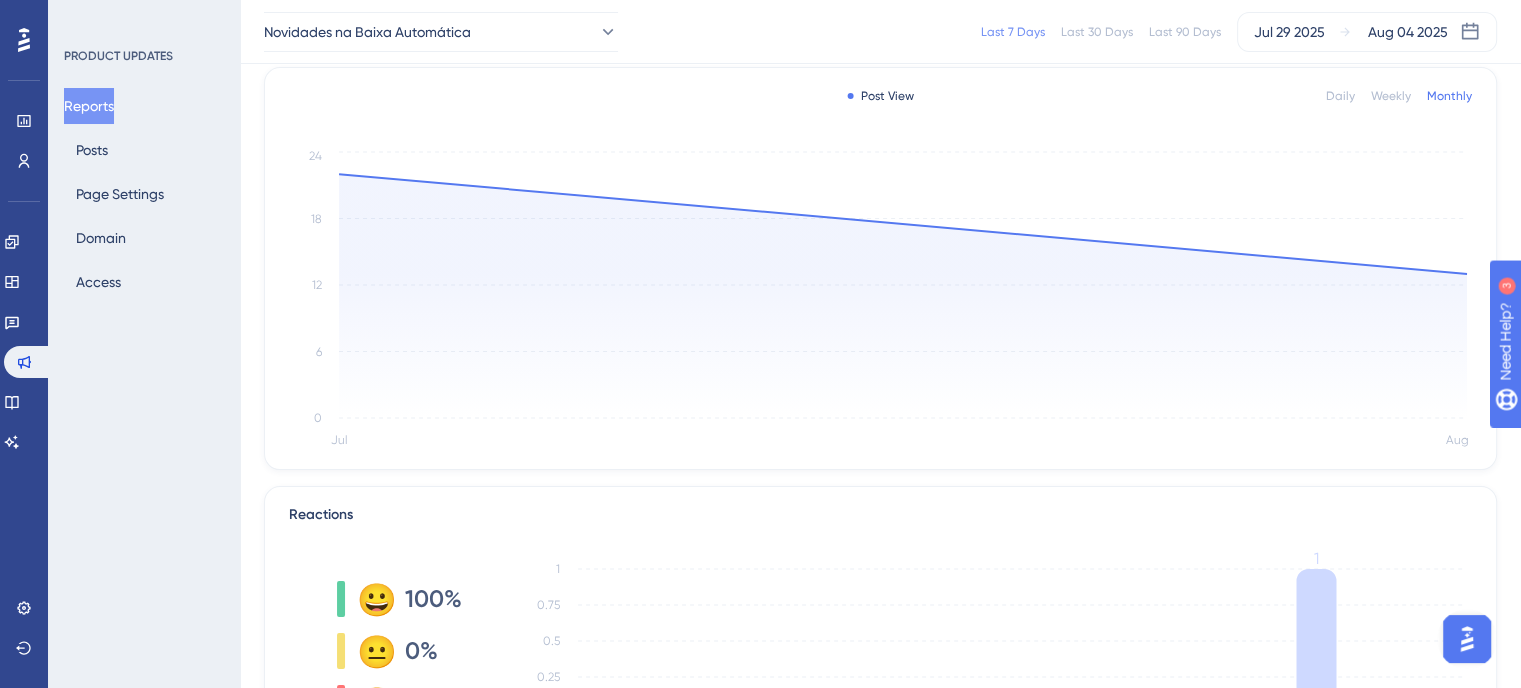 scroll, scrollTop: 0, scrollLeft: 0, axis: both 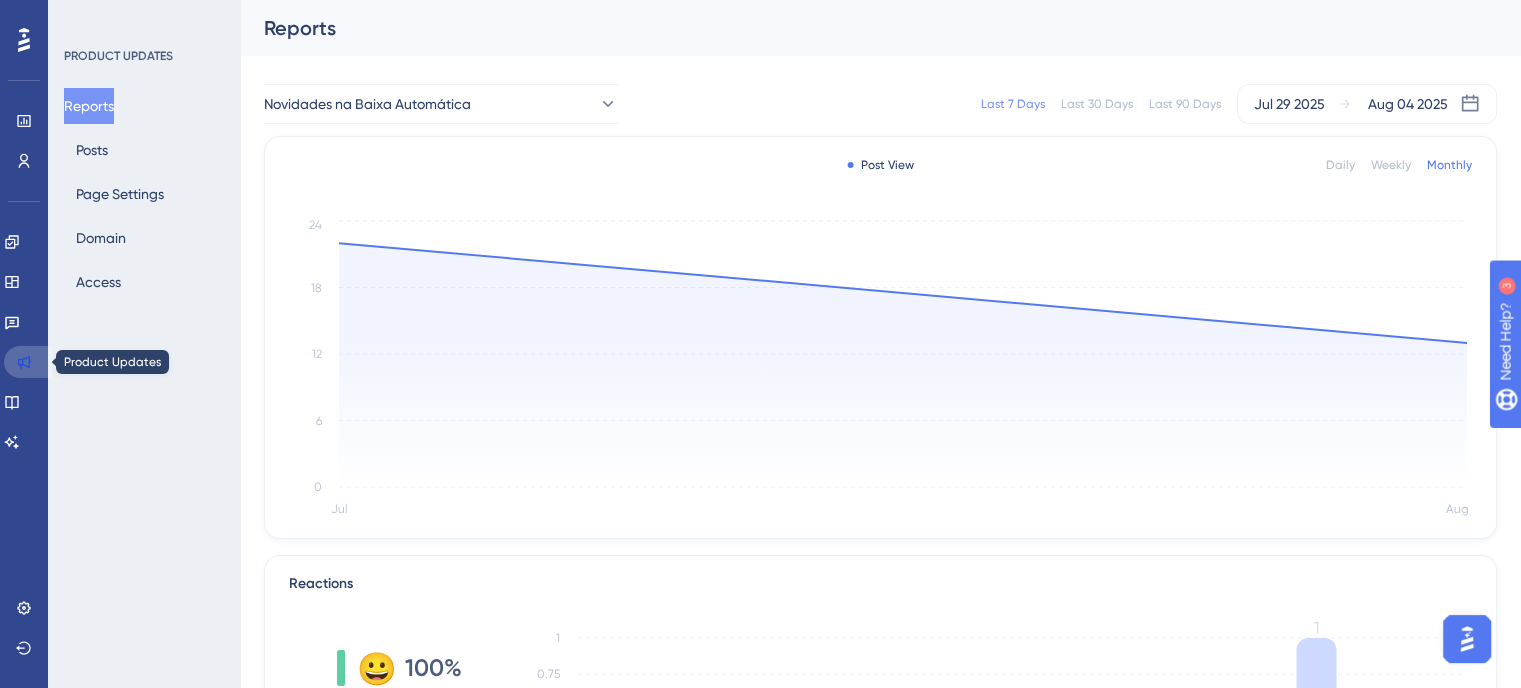 click at bounding box center (28, 362) 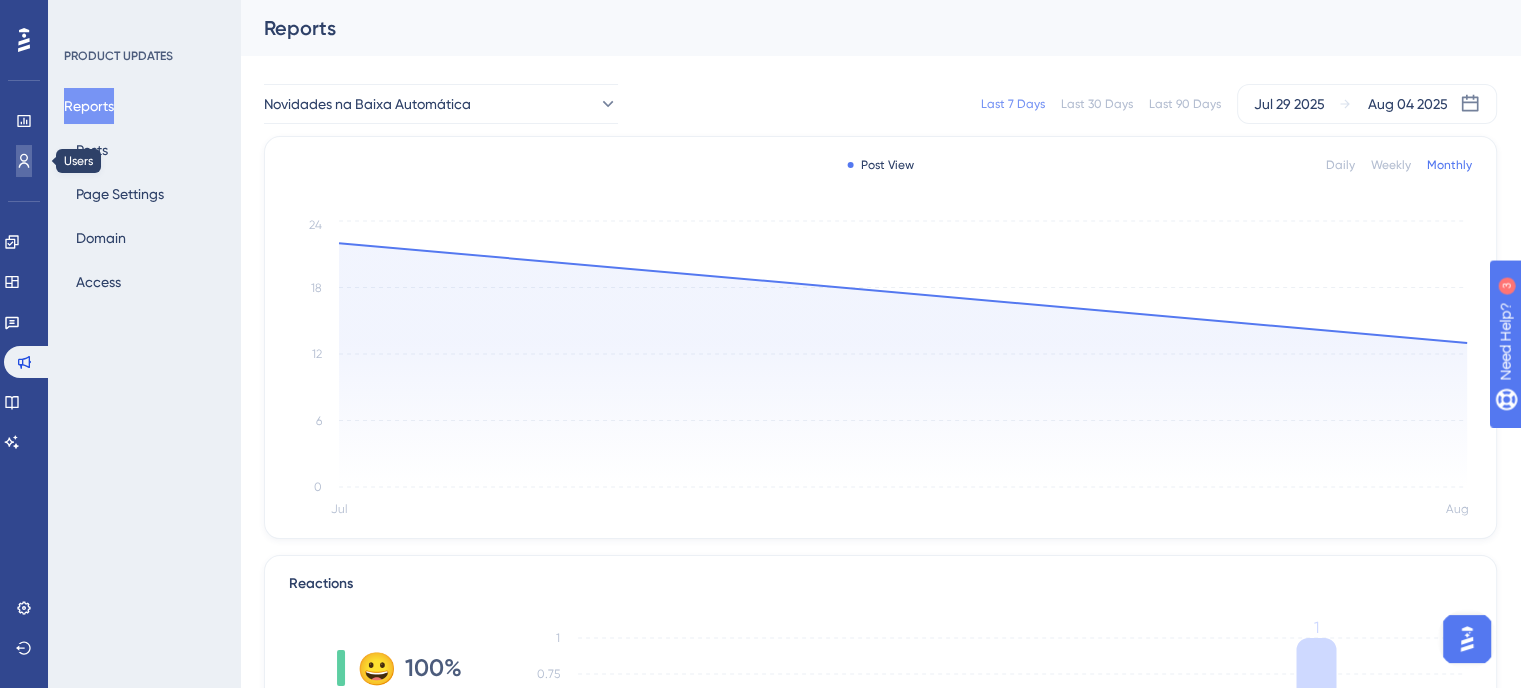 click at bounding box center [24, 161] 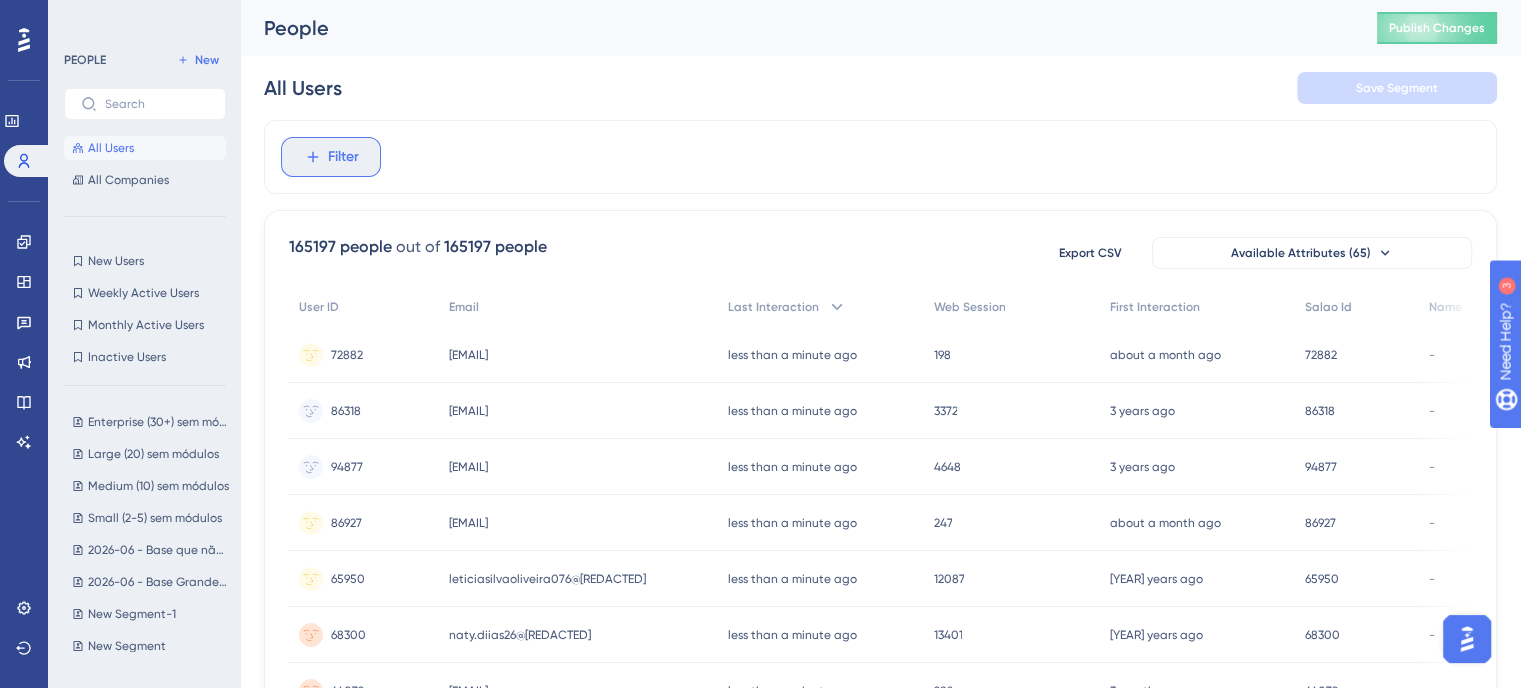 click on "Filter" at bounding box center (343, 157) 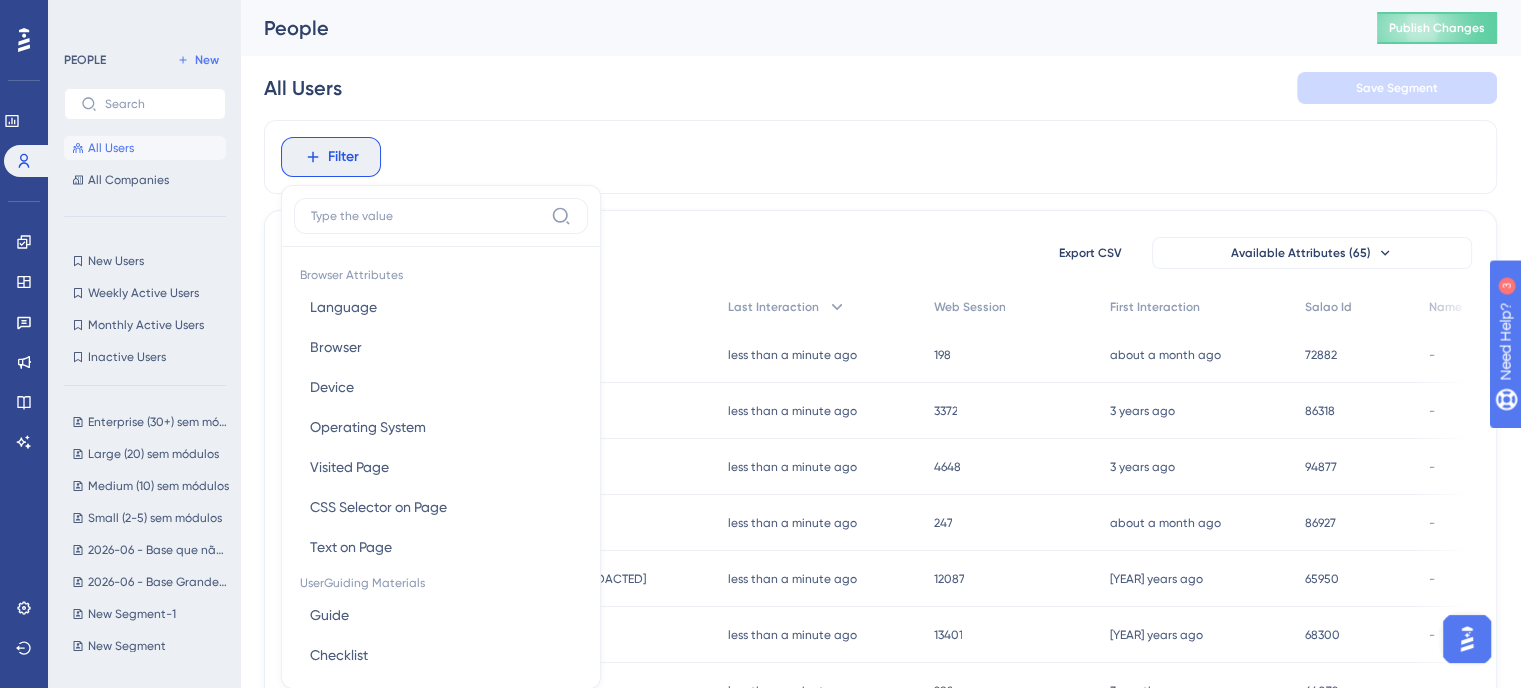 scroll, scrollTop: 92, scrollLeft: 0, axis: vertical 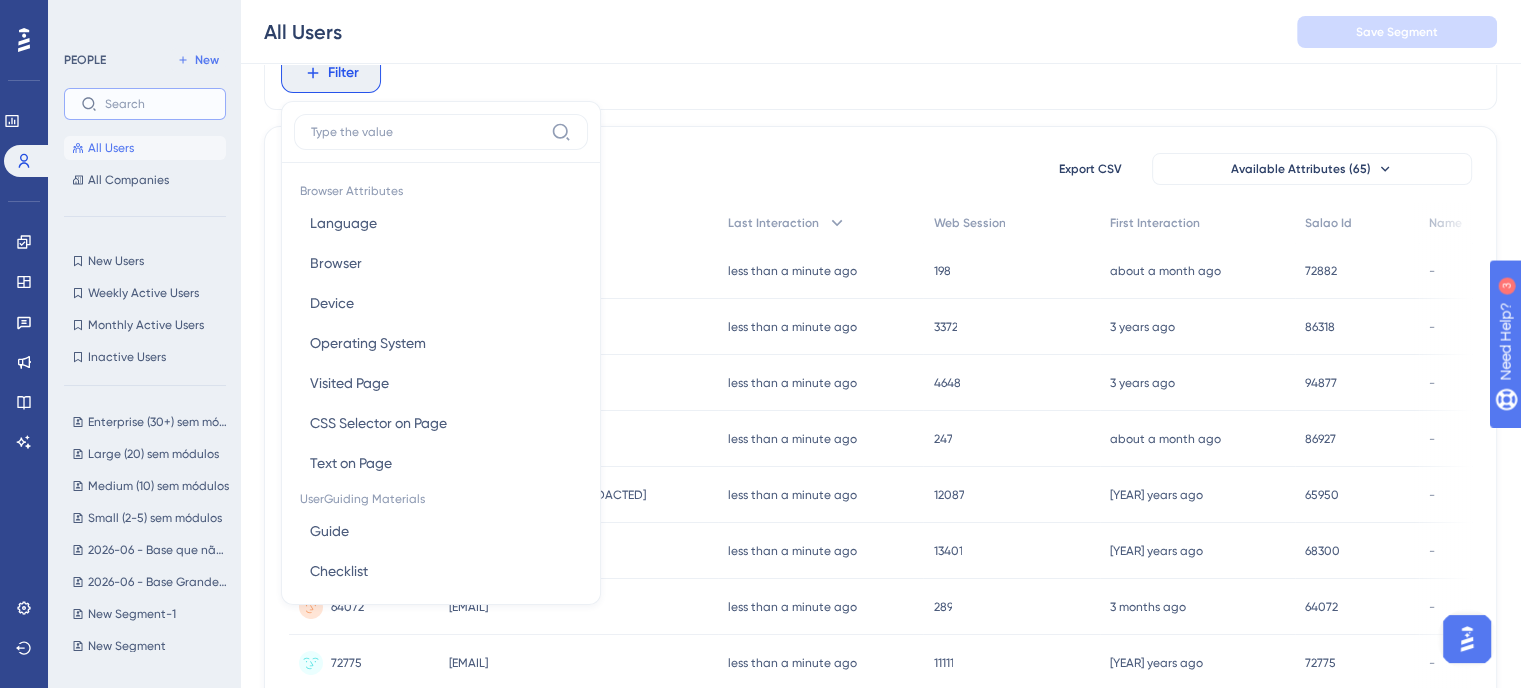 click at bounding box center (157, 104) 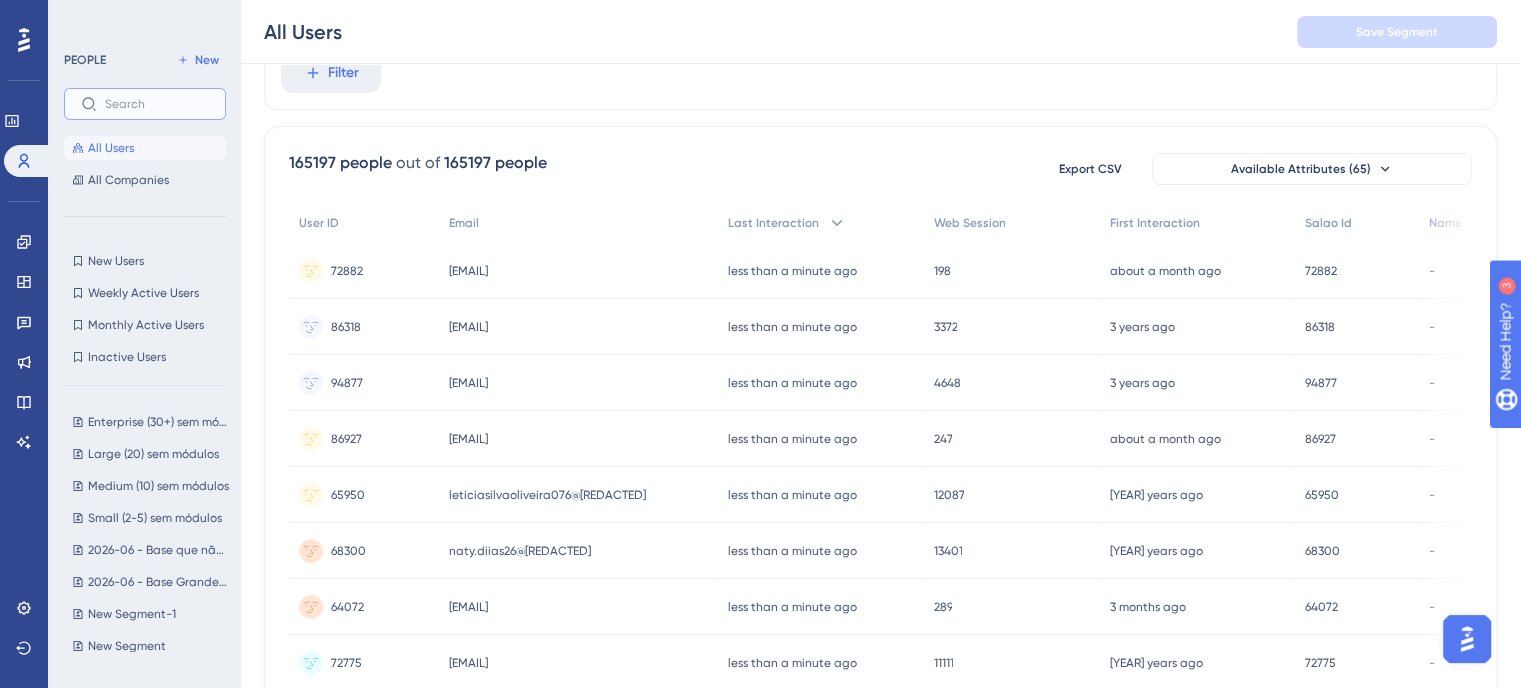 paste on "combinado, vou ver aqui ;)" 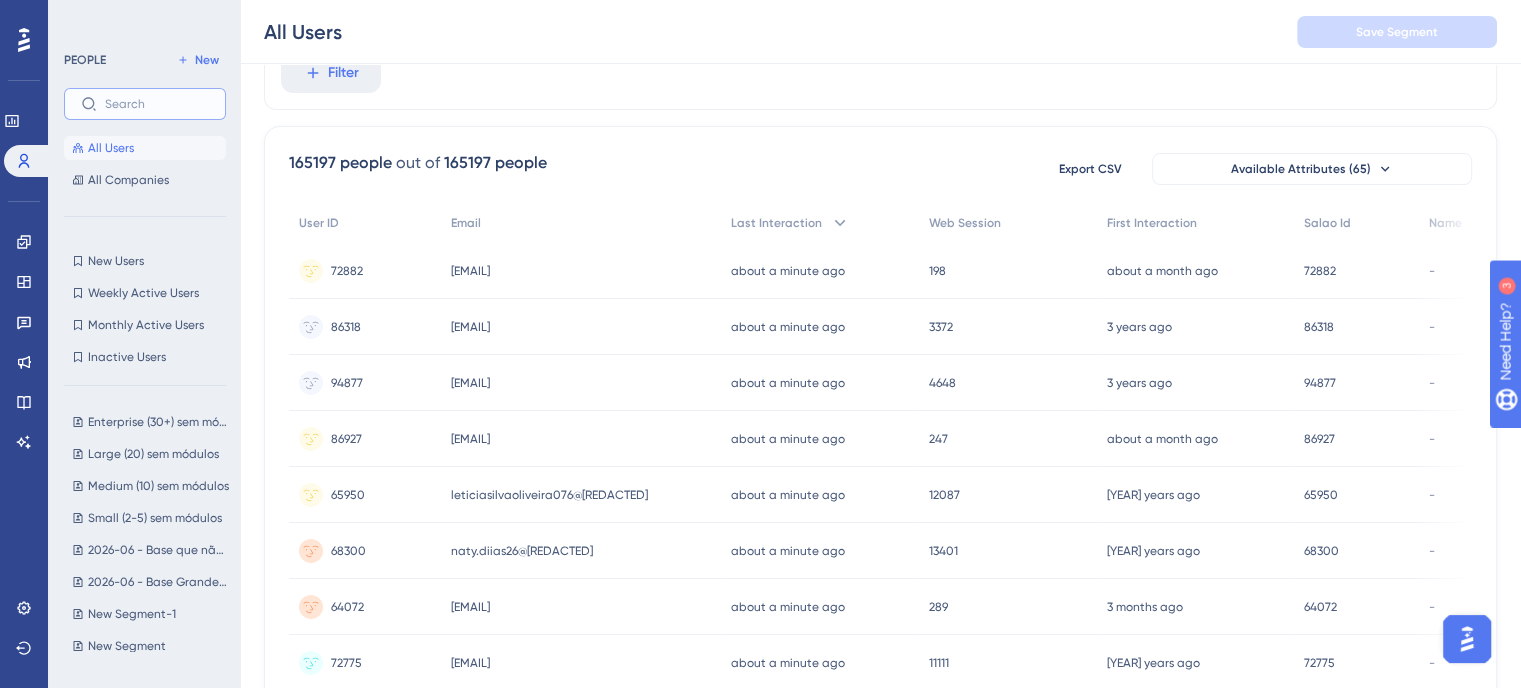 scroll, scrollTop: 0, scrollLeft: 0, axis: both 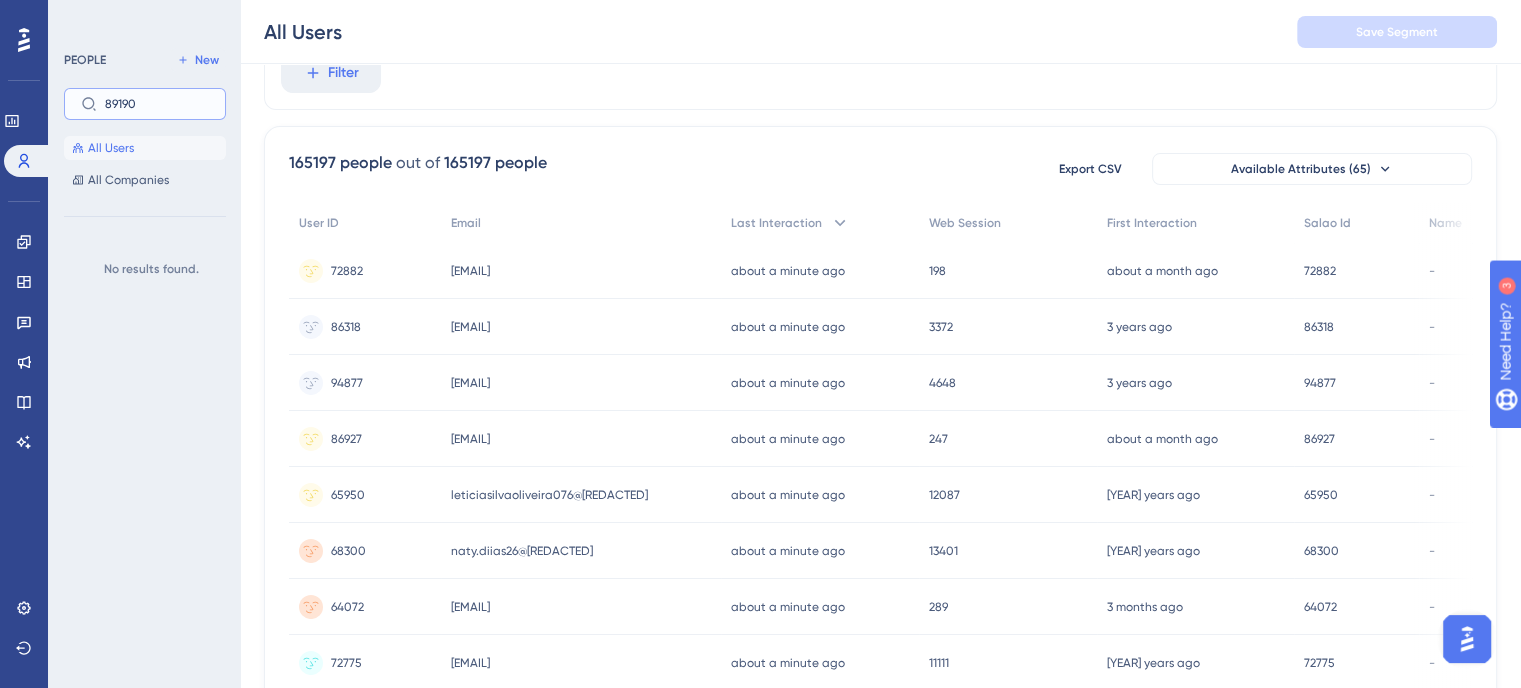 drag, startPoint x: 179, startPoint y: 108, endPoint x: 74, endPoint y: 111, distance: 105.04285 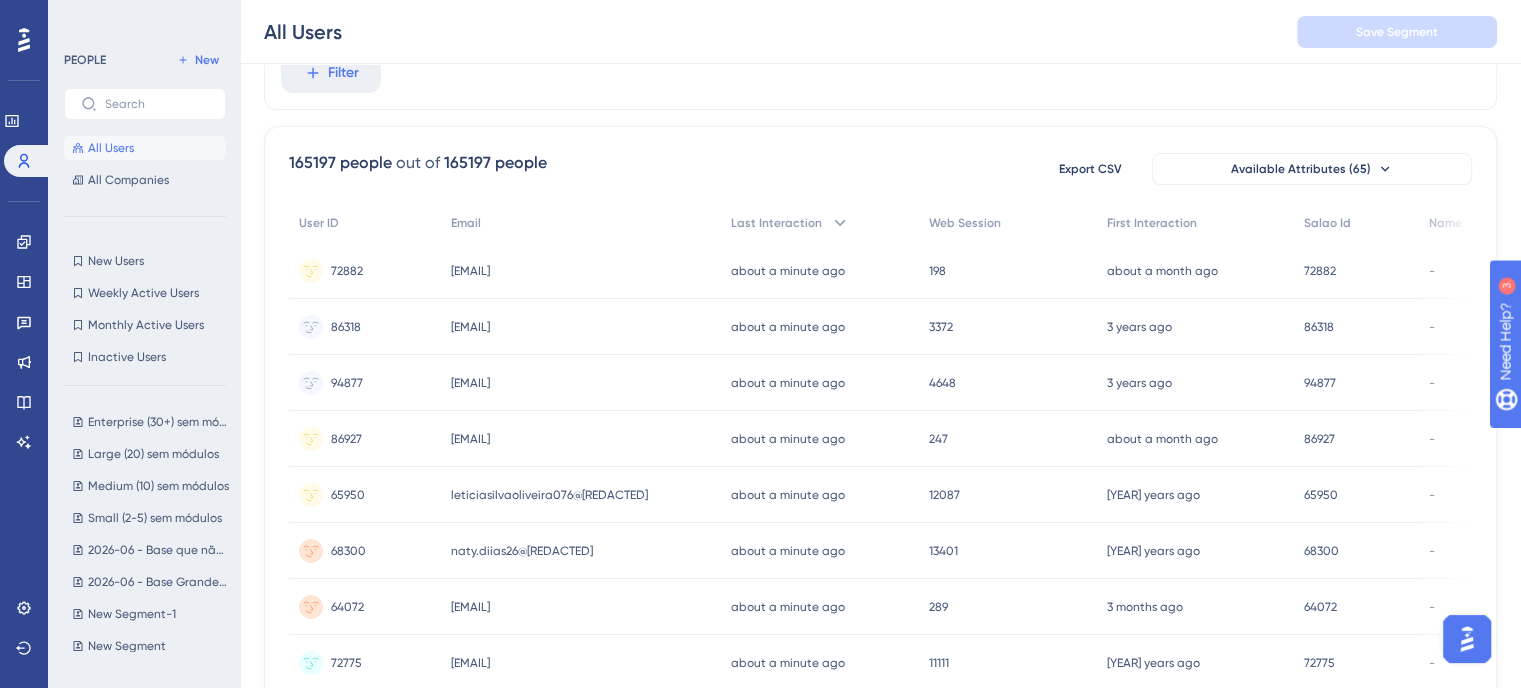 click on "Filter" at bounding box center (880, 73) 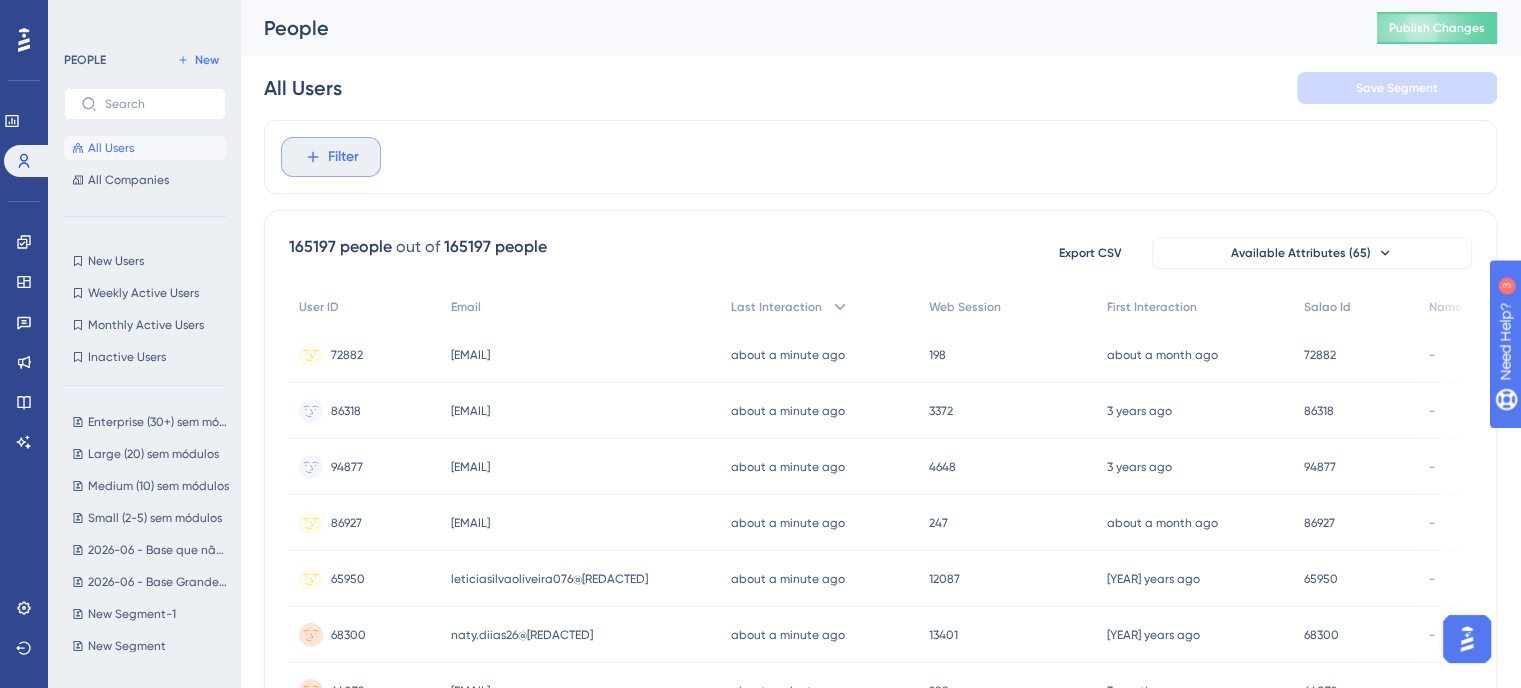 click on "Filter" at bounding box center (331, 157) 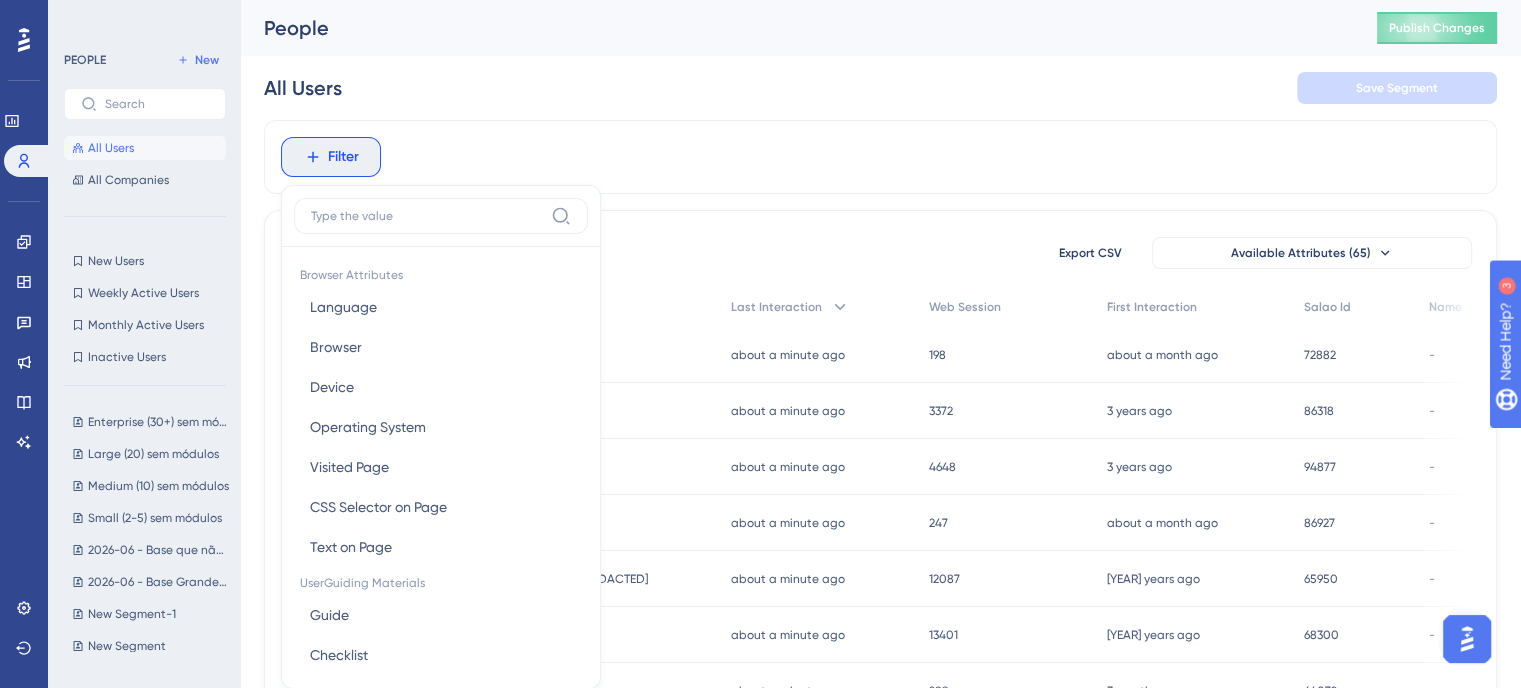 scroll, scrollTop: 43, scrollLeft: 0, axis: vertical 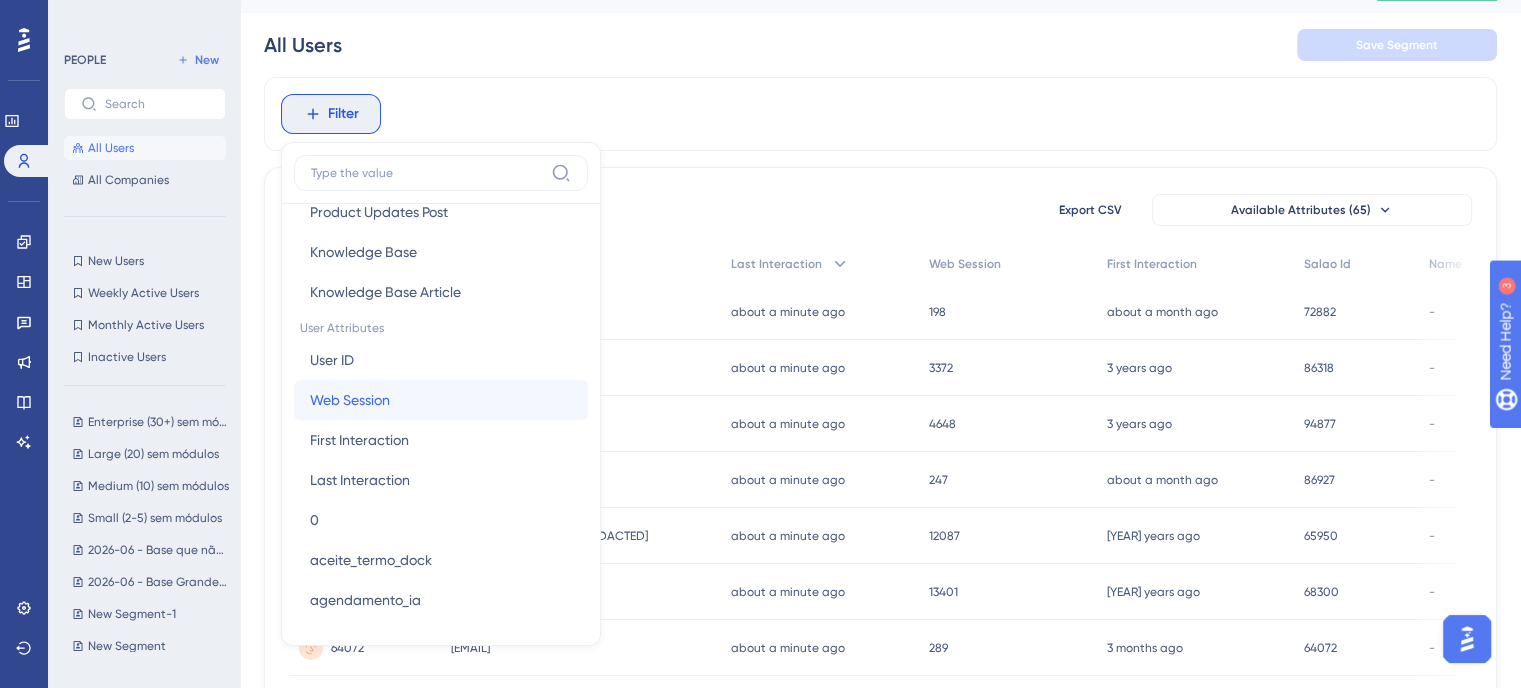 click on "Web Session Web Session" at bounding box center [441, 400] 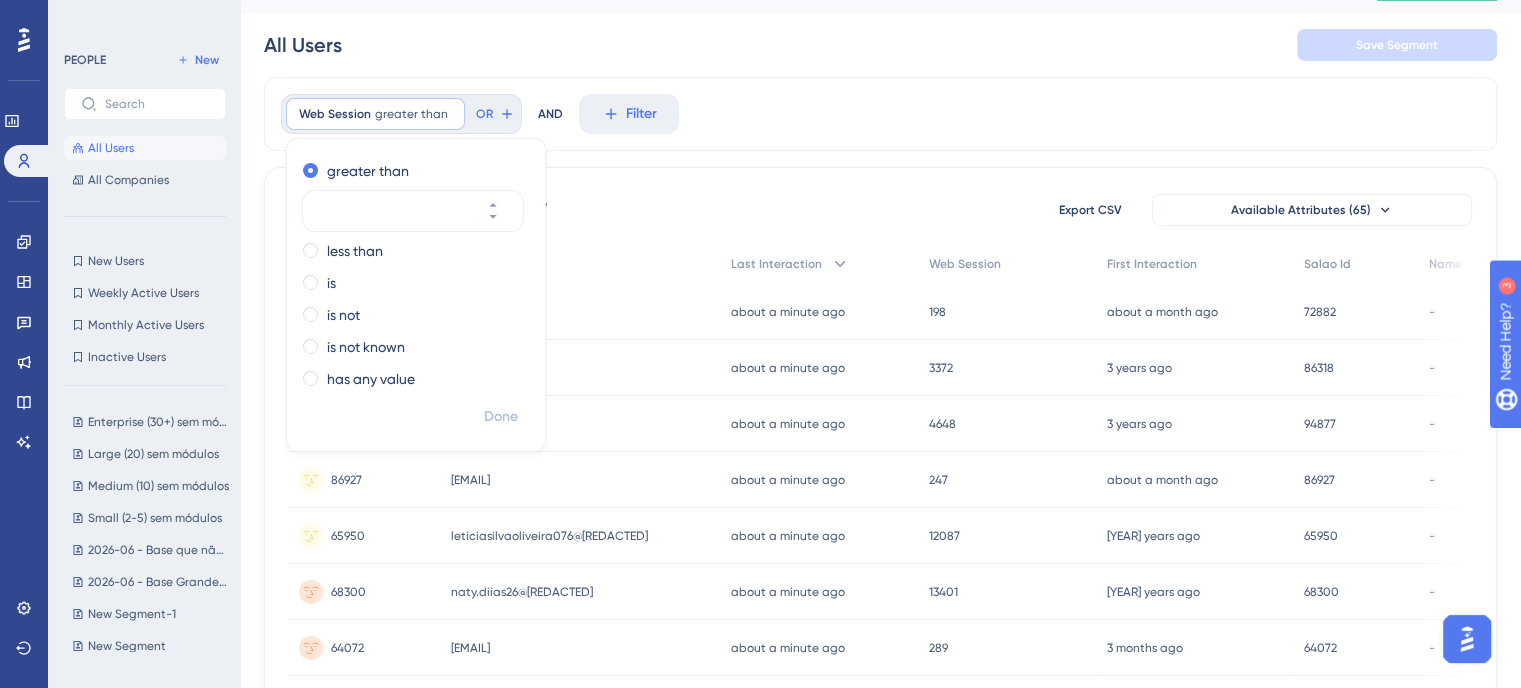 click on "Web Session greater than Remove greater than less than is is not is not known has any value Done OR AND Filter" at bounding box center [880, 114] 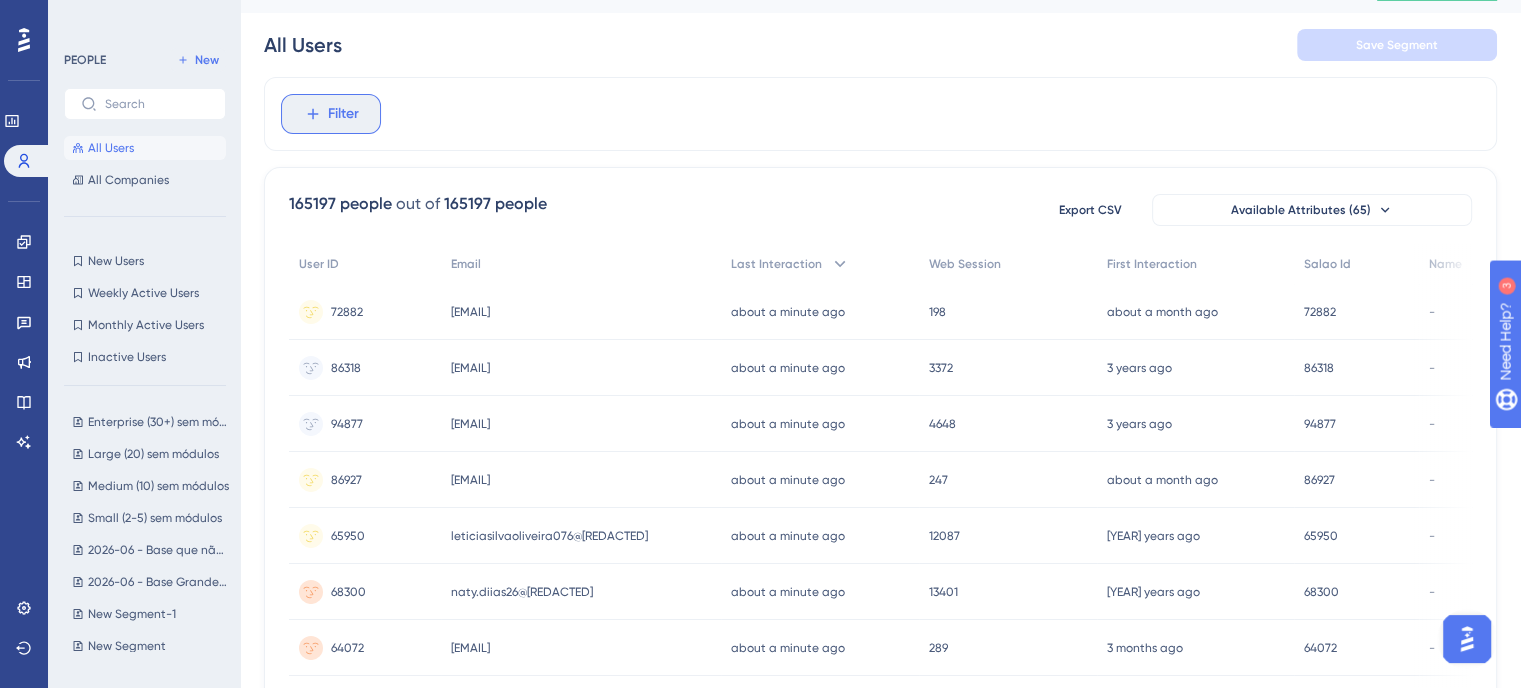 click on "Filter" at bounding box center (331, 114) 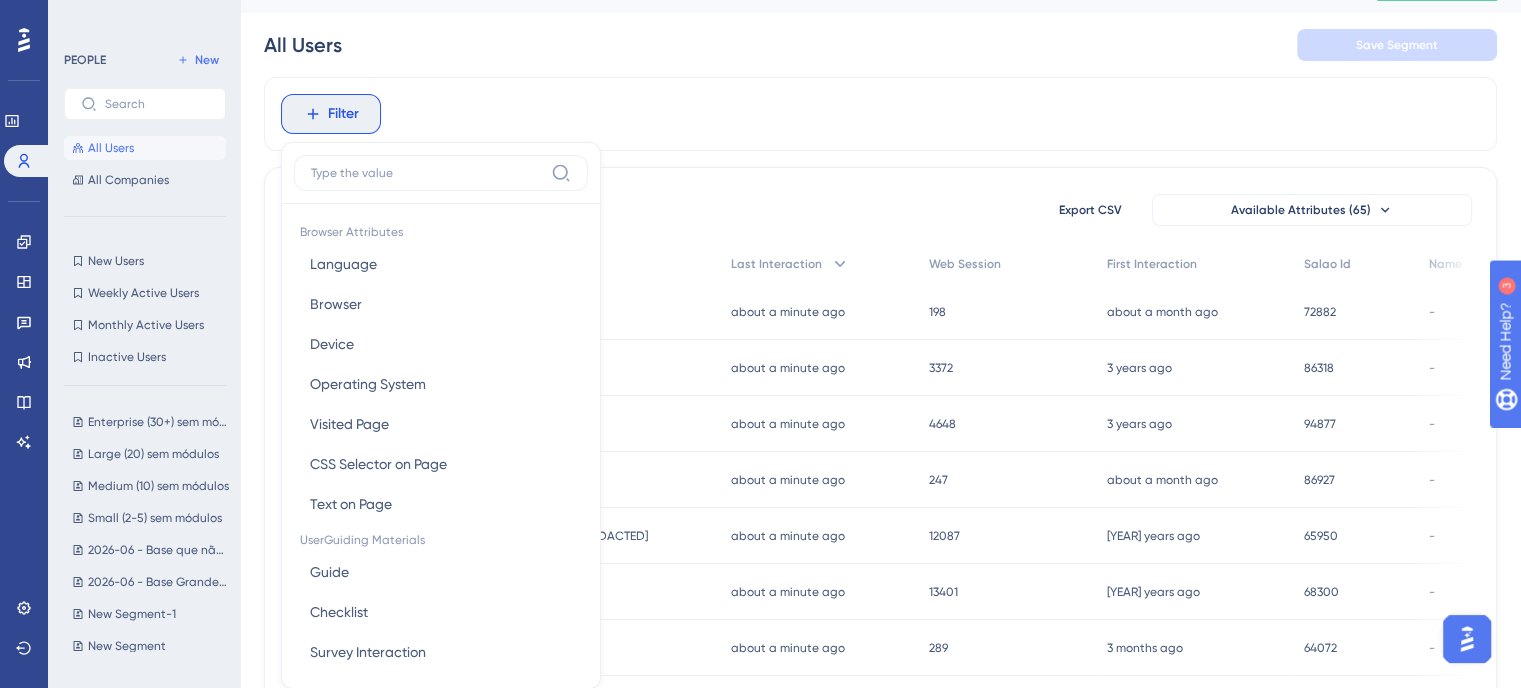 scroll, scrollTop: 114, scrollLeft: 0, axis: vertical 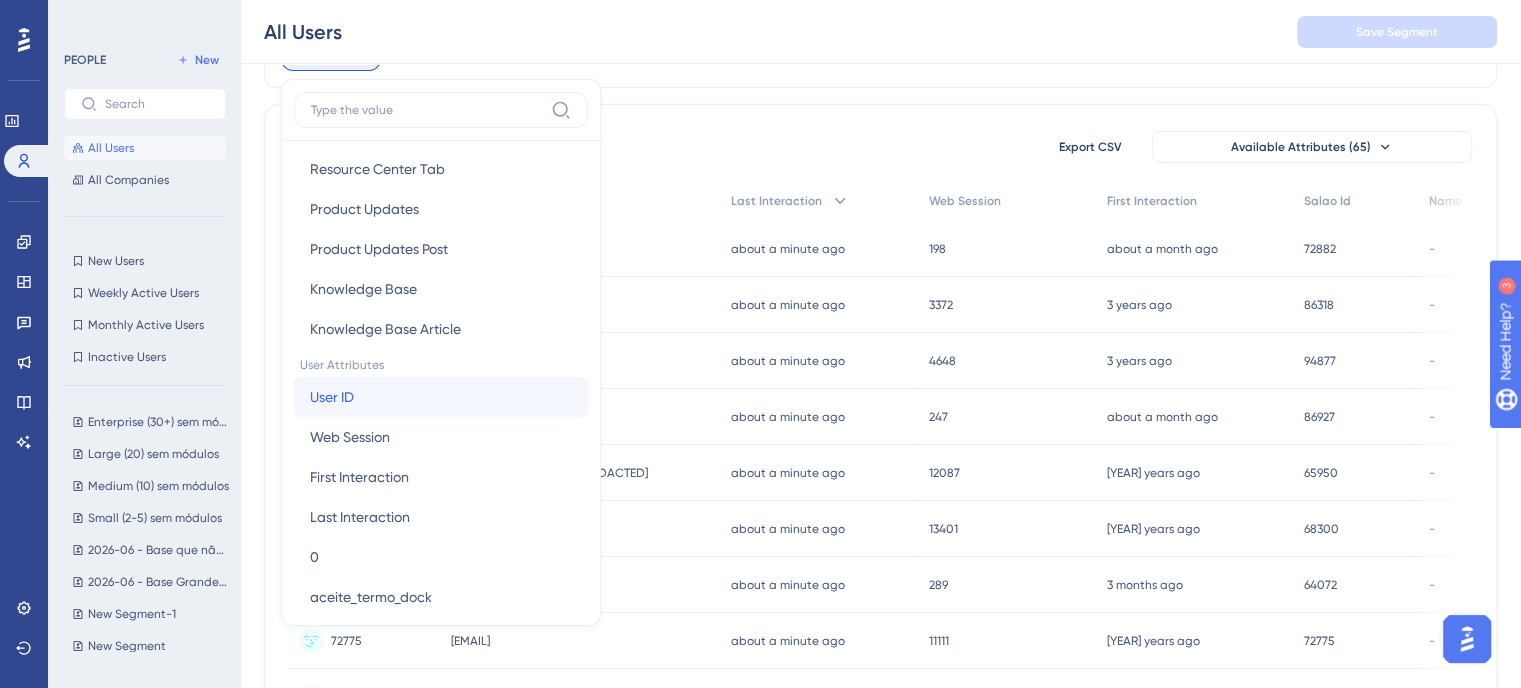 click on "User ID User ID" at bounding box center (441, 397) 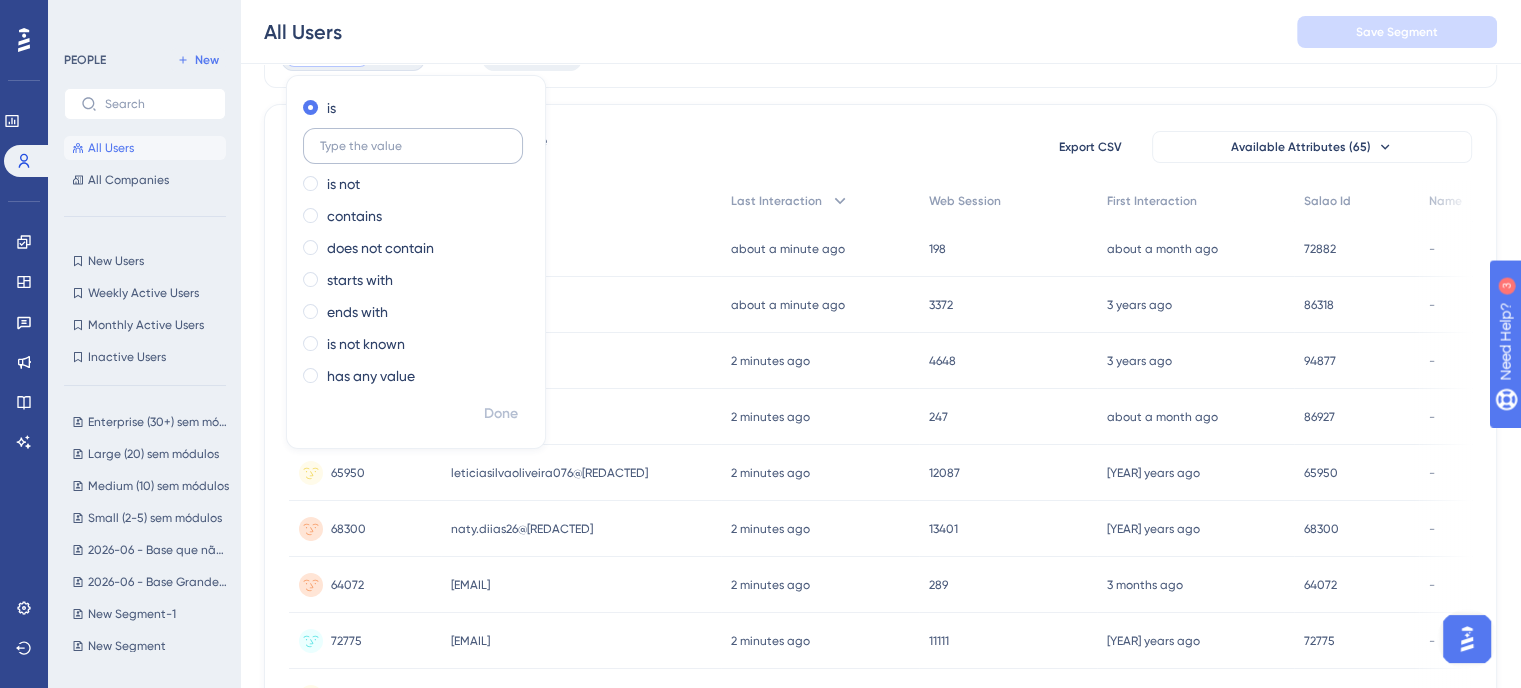 click at bounding box center (413, 146) 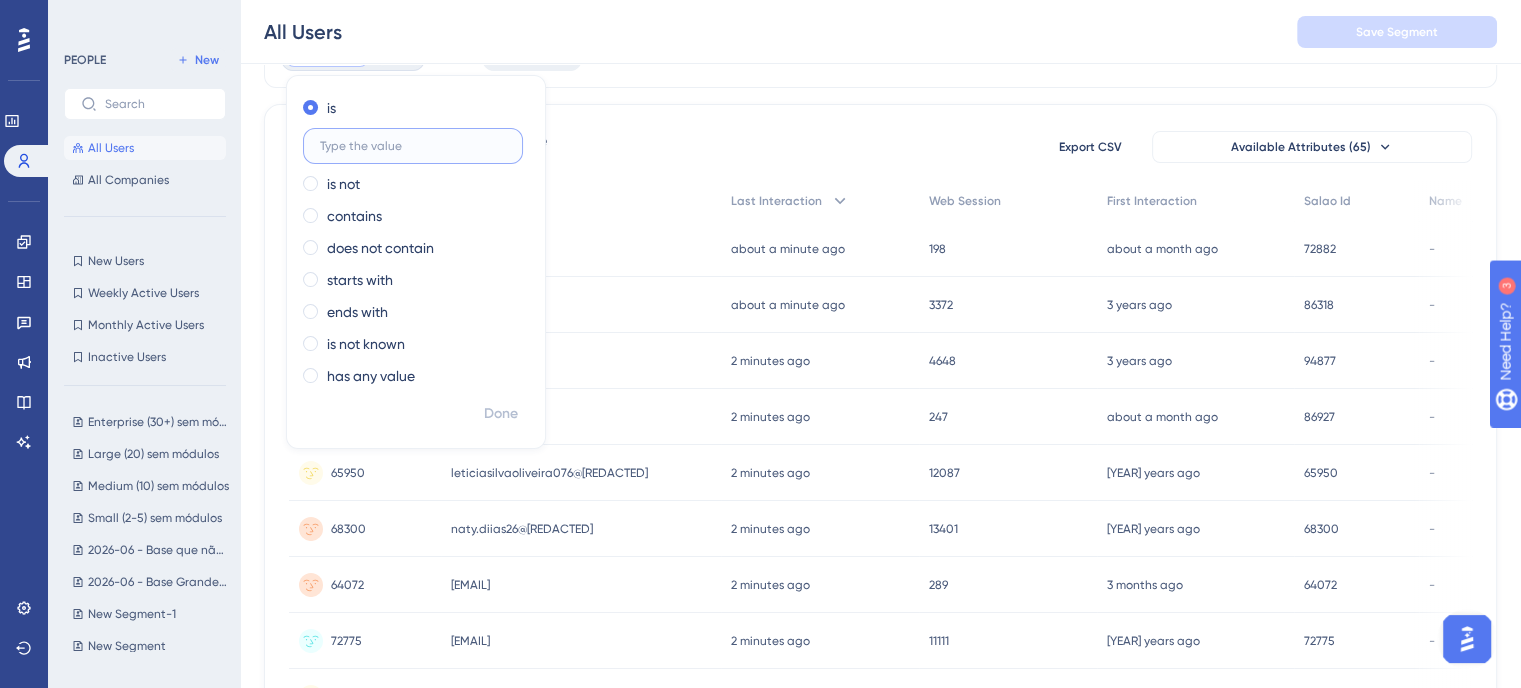 click at bounding box center (413, 146) 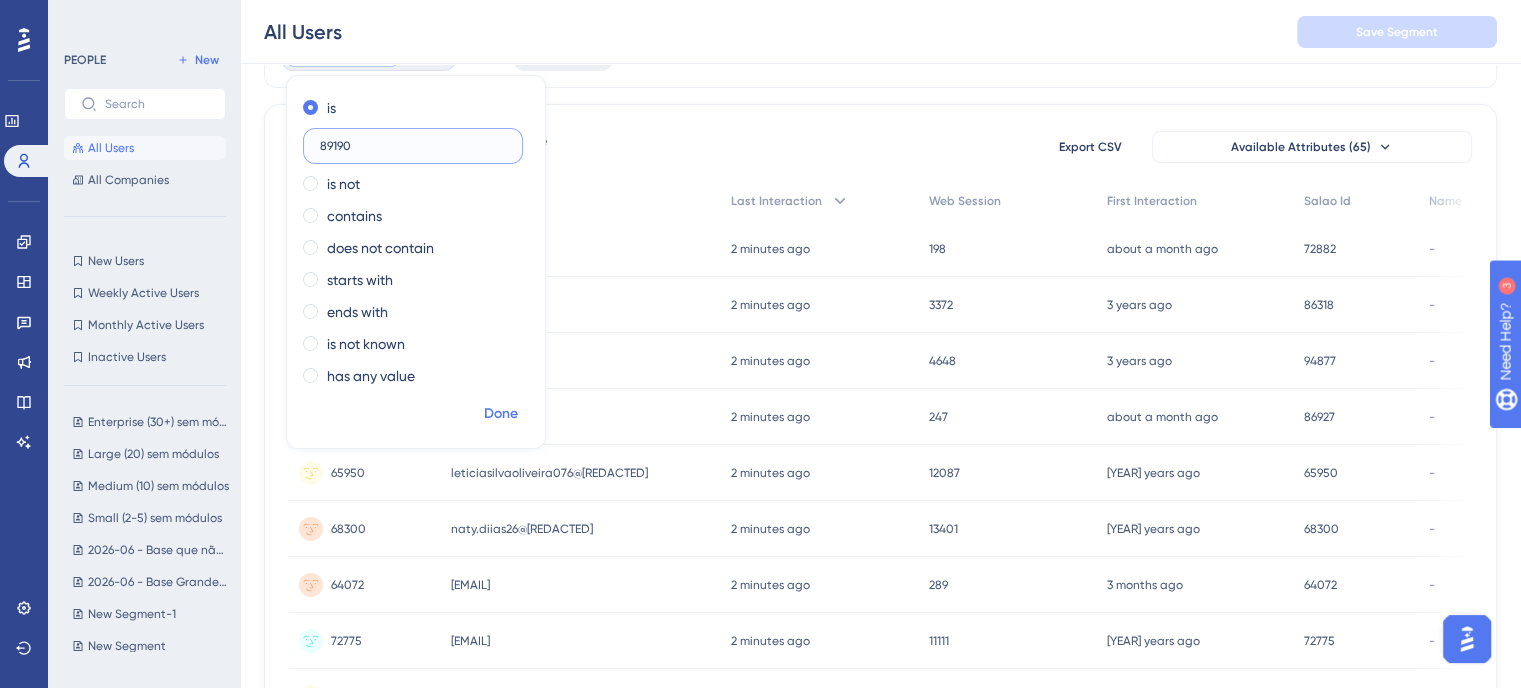 type on "89190" 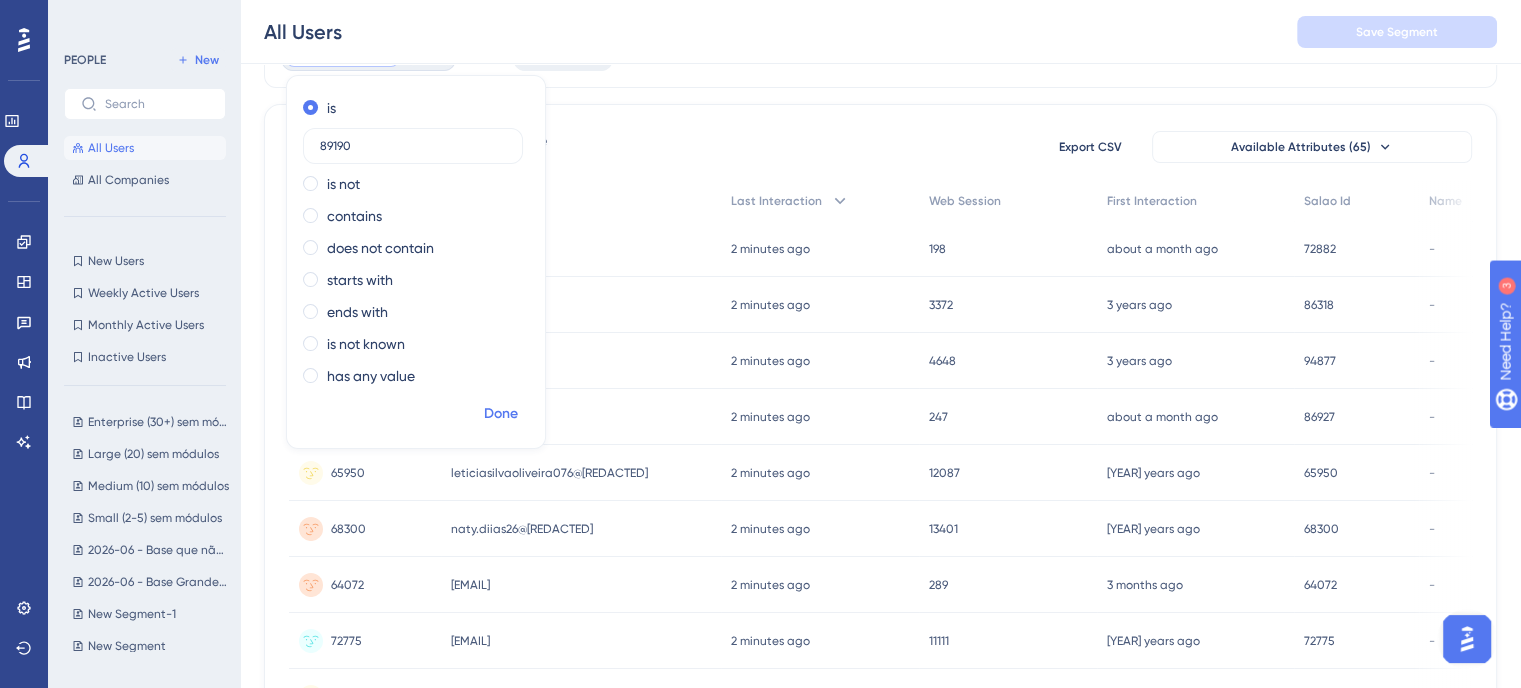 click on "Done" at bounding box center (501, 414) 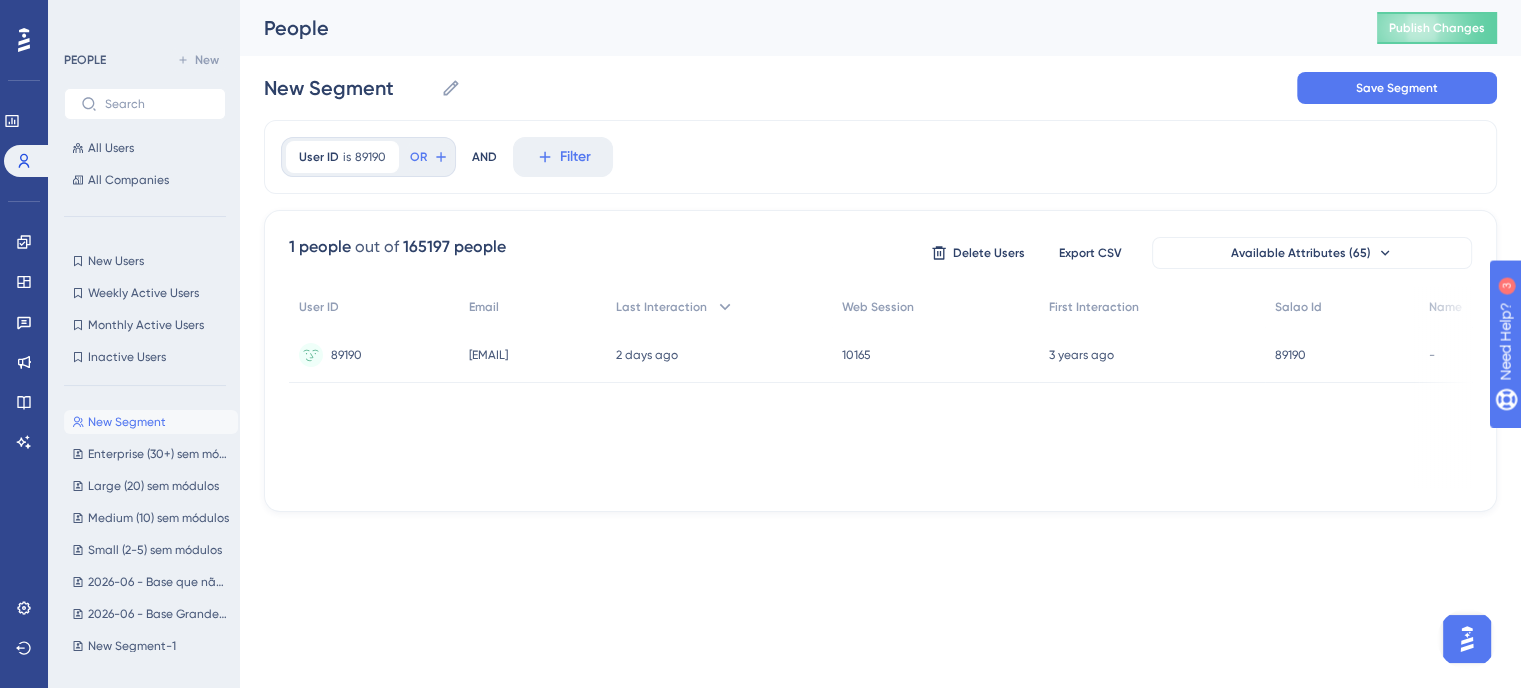 scroll, scrollTop: 0, scrollLeft: 0, axis: both 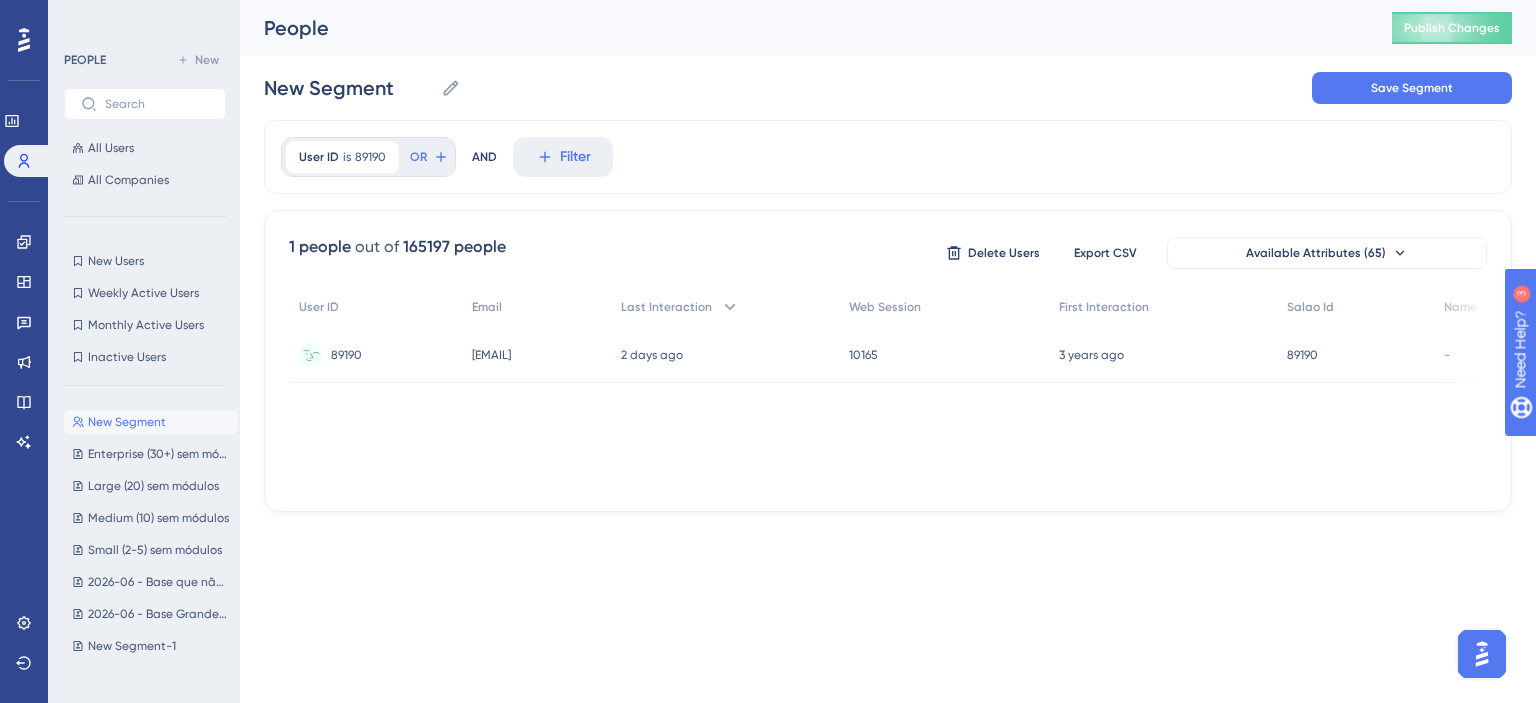 click on "kingsbarbeariaoficial@gmail.com kingsbarbeariaoficial@gmail.com" at bounding box center [536, 355] 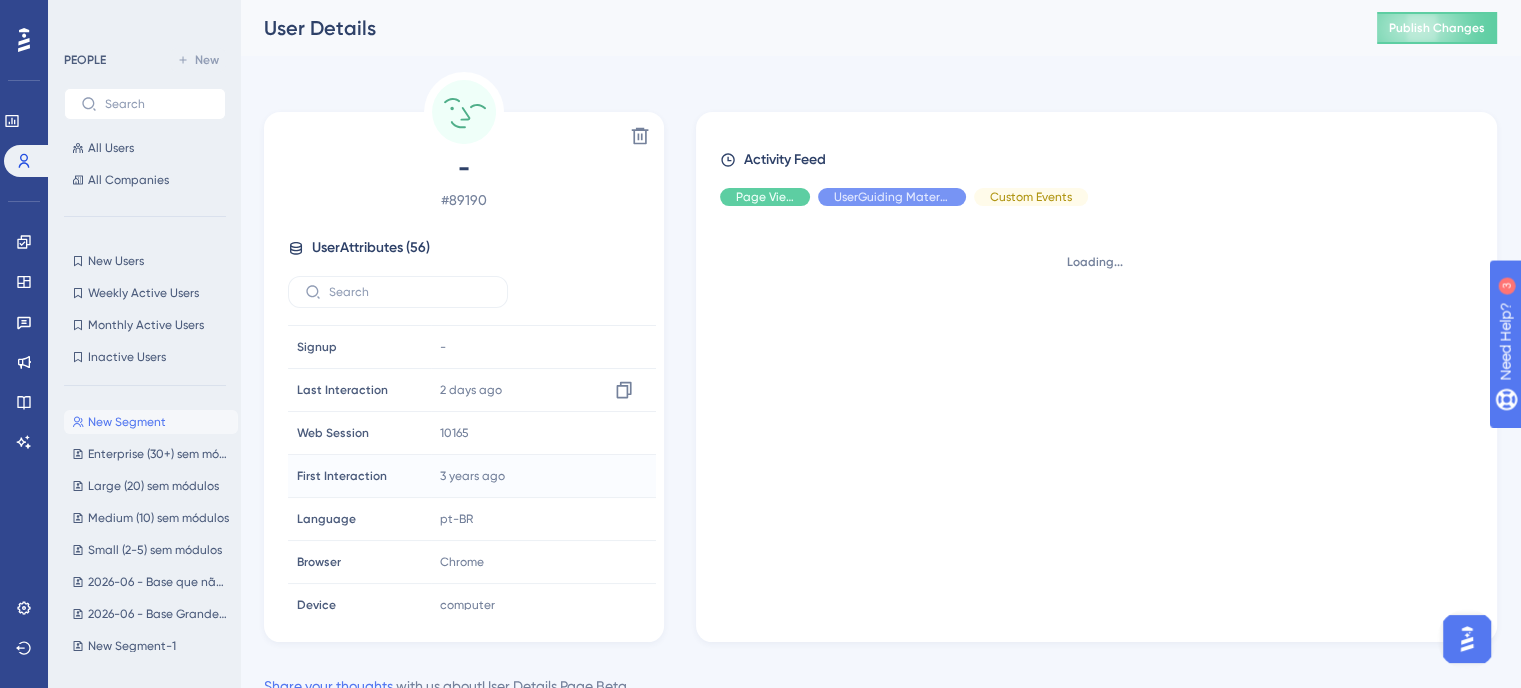 scroll, scrollTop: 0, scrollLeft: 0, axis: both 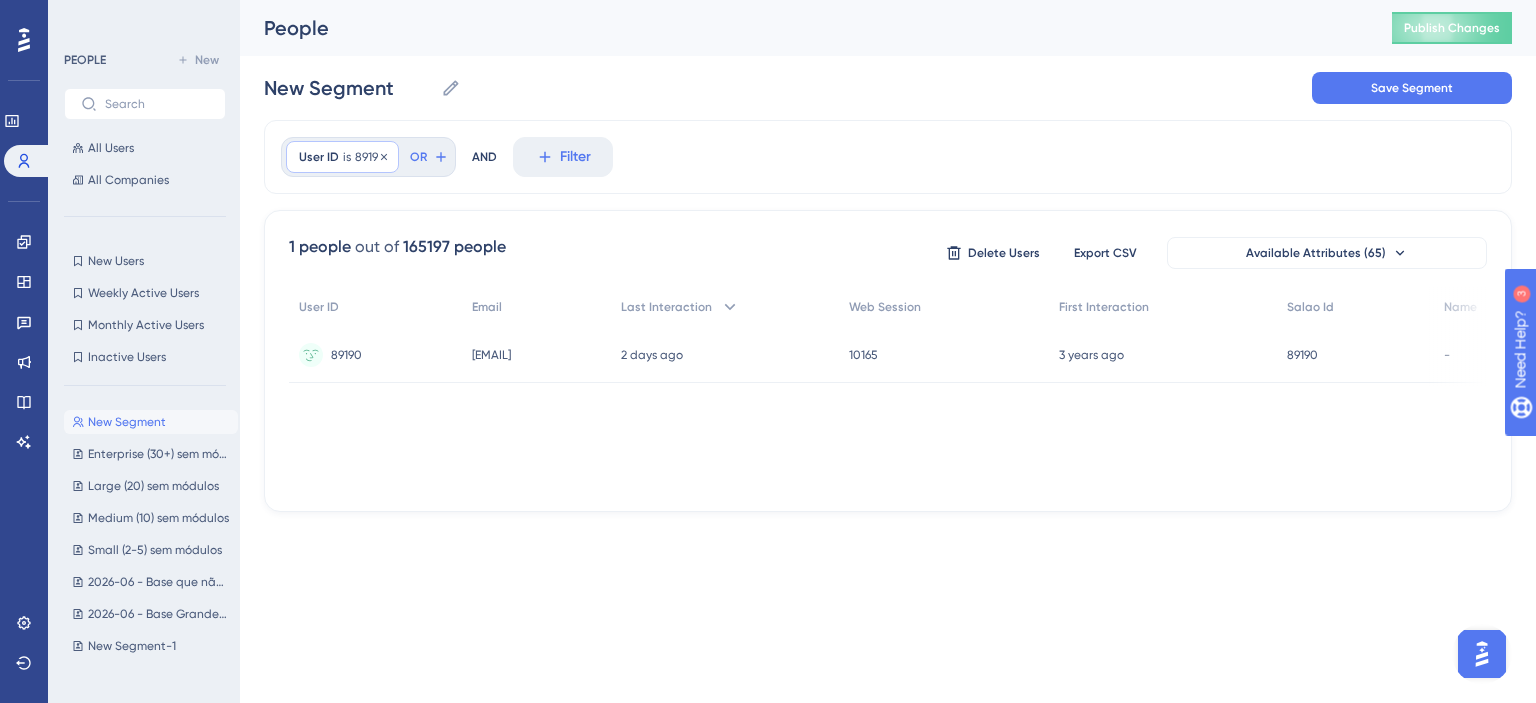 click on "89190" at bounding box center [370, 157] 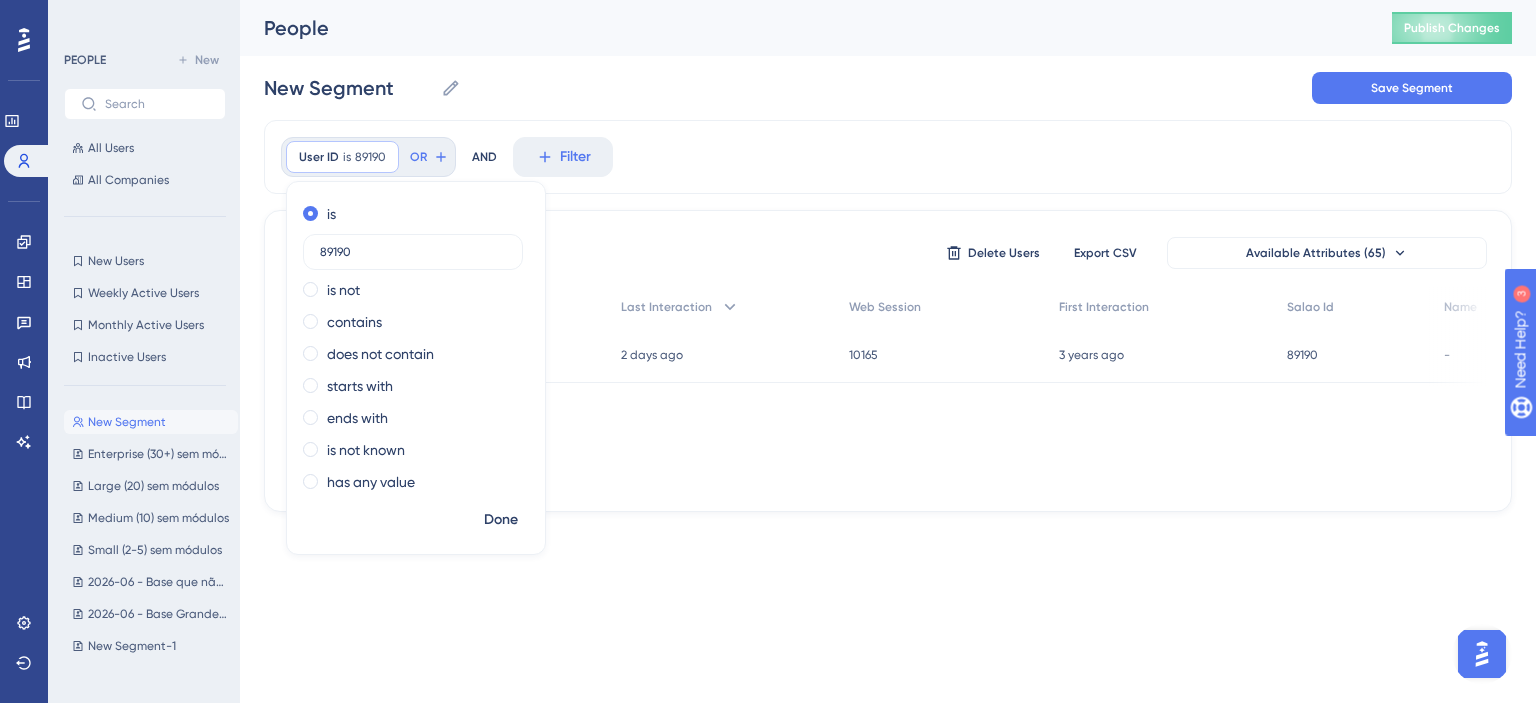 drag, startPoint x: 368, startPoint y: 247, endPoint x: 292, endPoint y: 263, distance: 77.665955 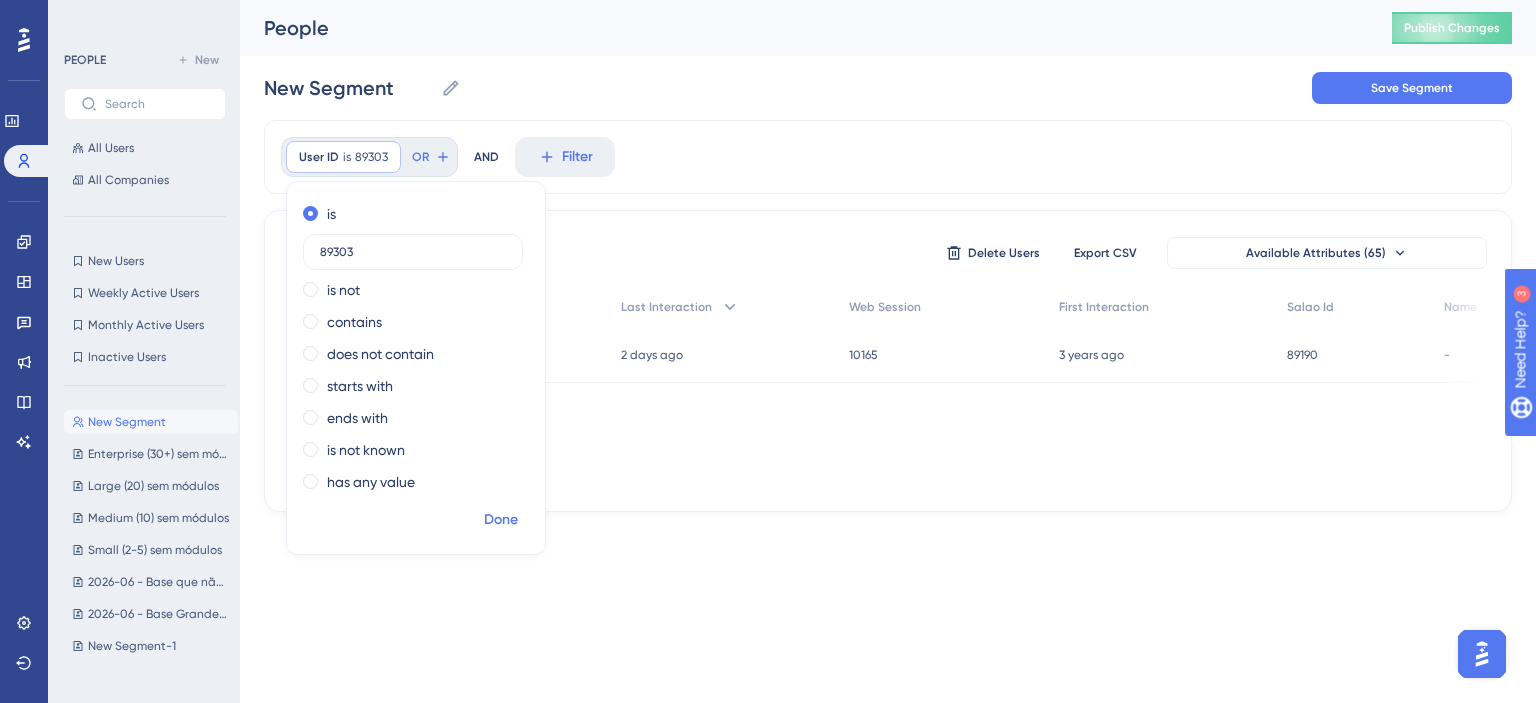 type on "89303" 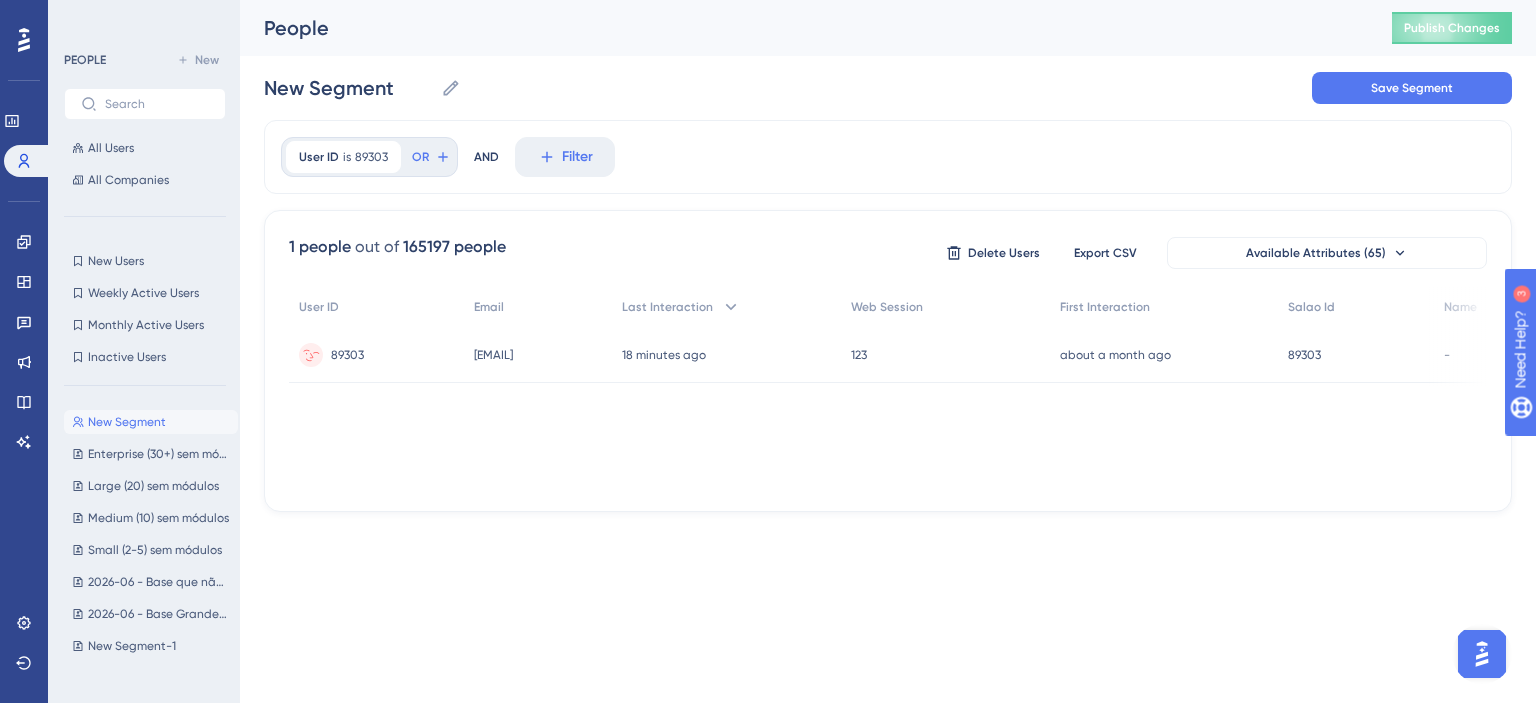 click on "garrido_aline@hotmail.com" at bounding box center [493, 355] 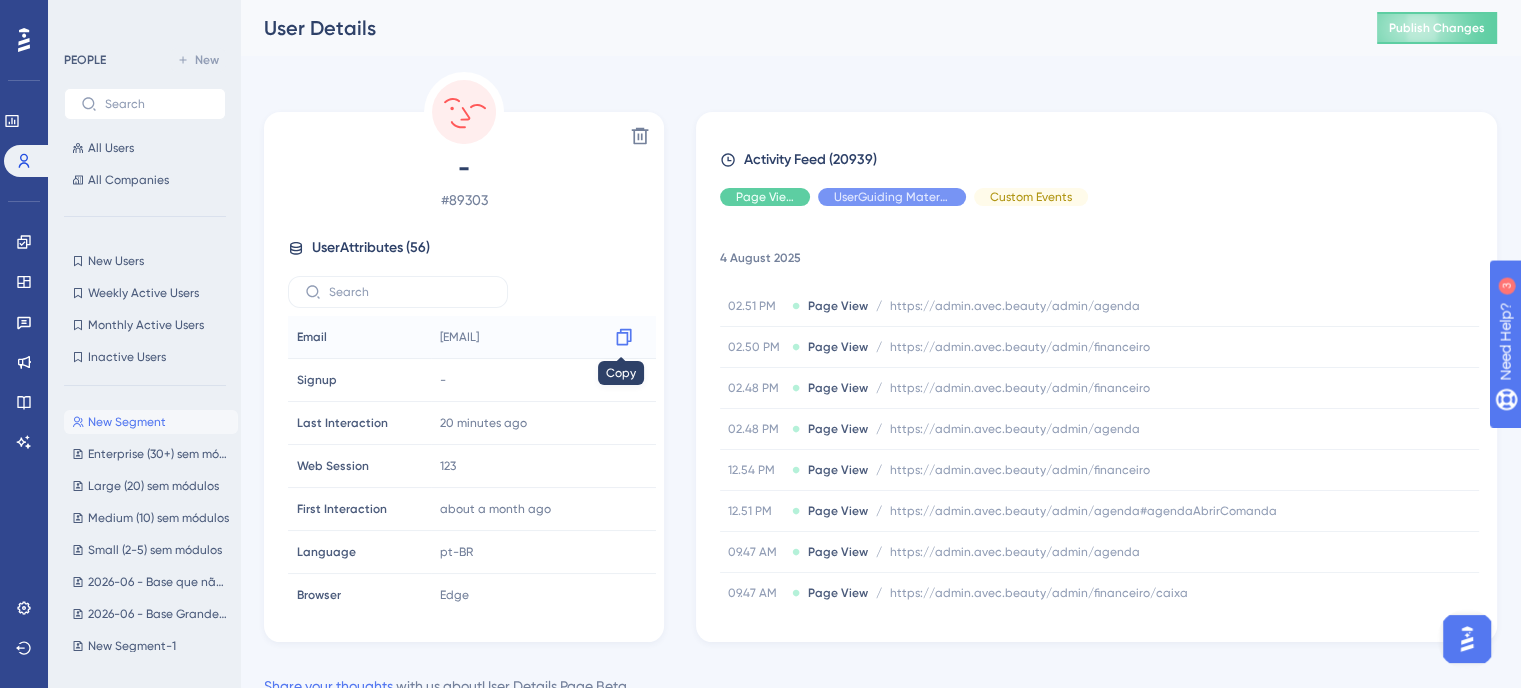 click 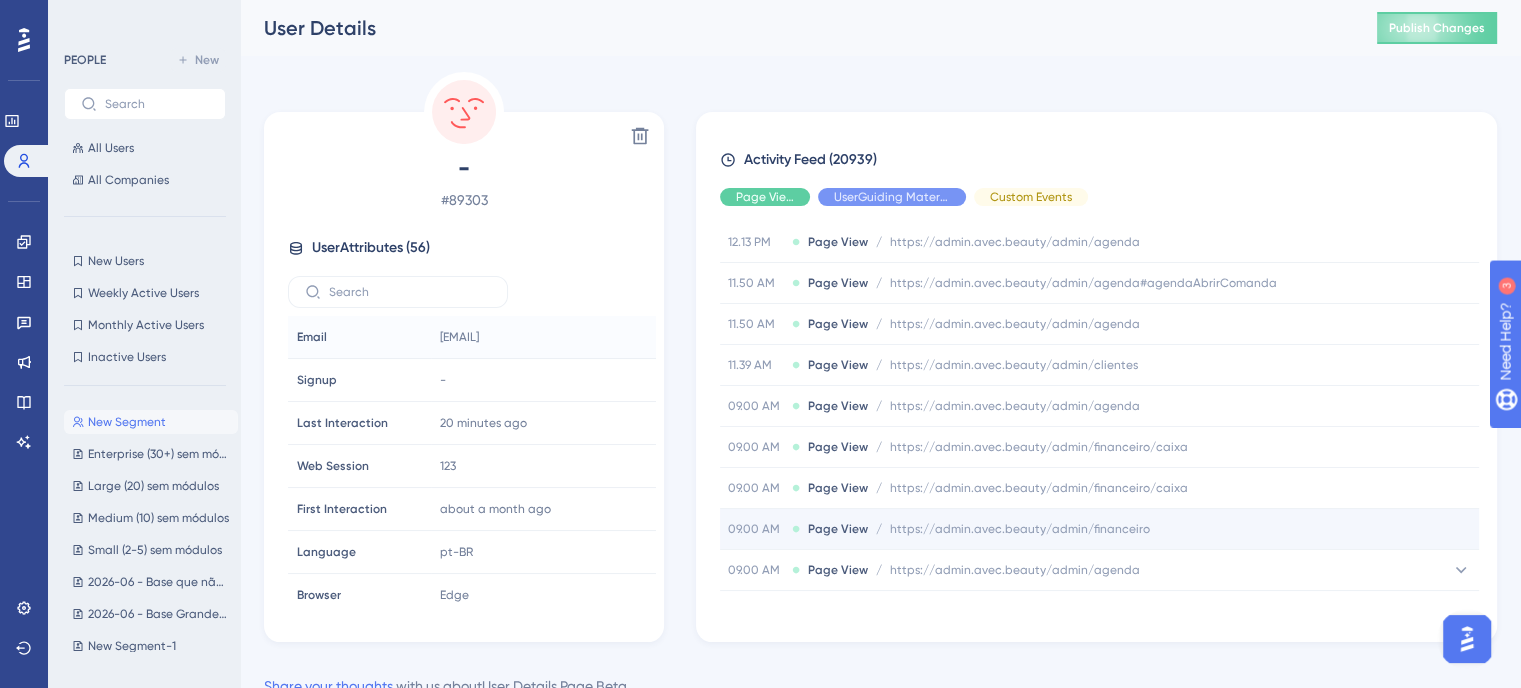 scroll, scrollTop: 13612, scrollLeft: 0, axis: vertical 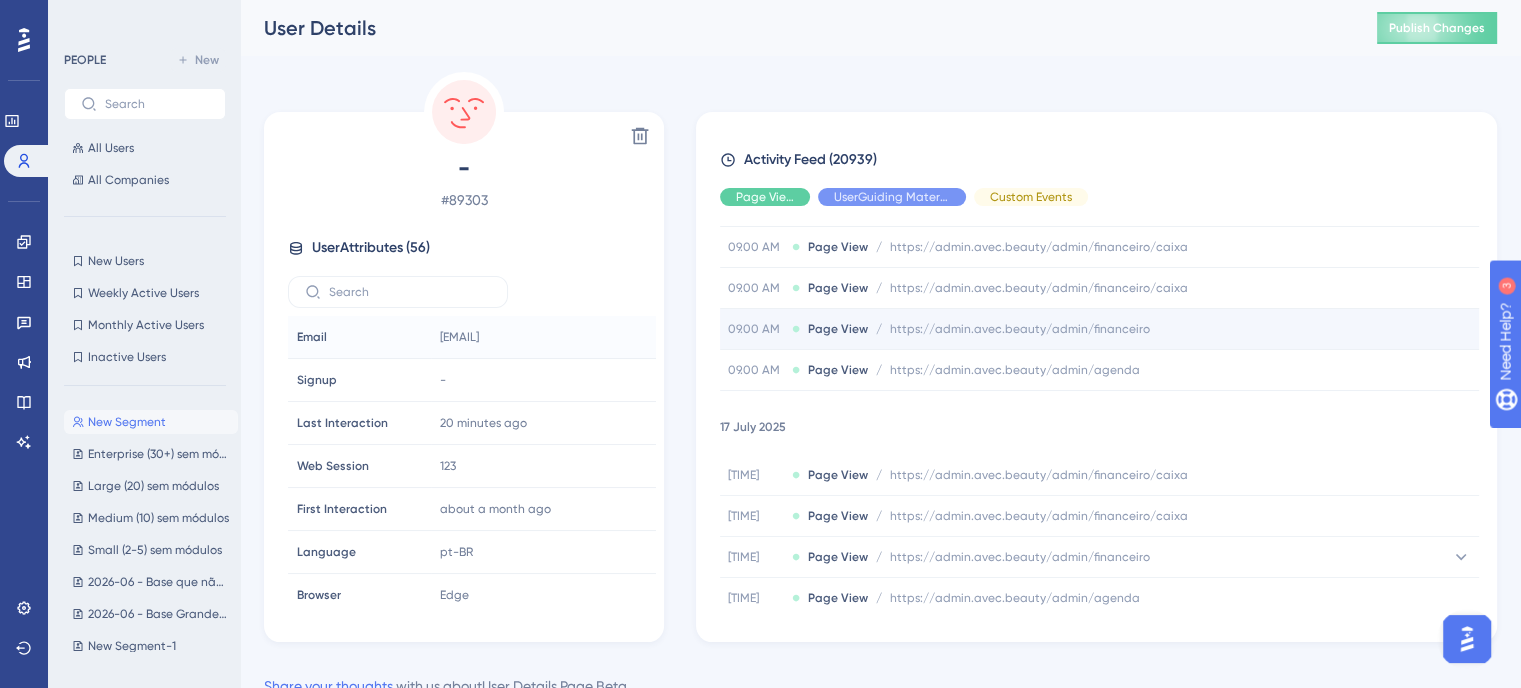 click on "05.38 PM Page View / https://admin.avec.beauty/admin/financeiro https://admin.avec.beauty/admin/financeiro" at bounding box center (1099, 557) 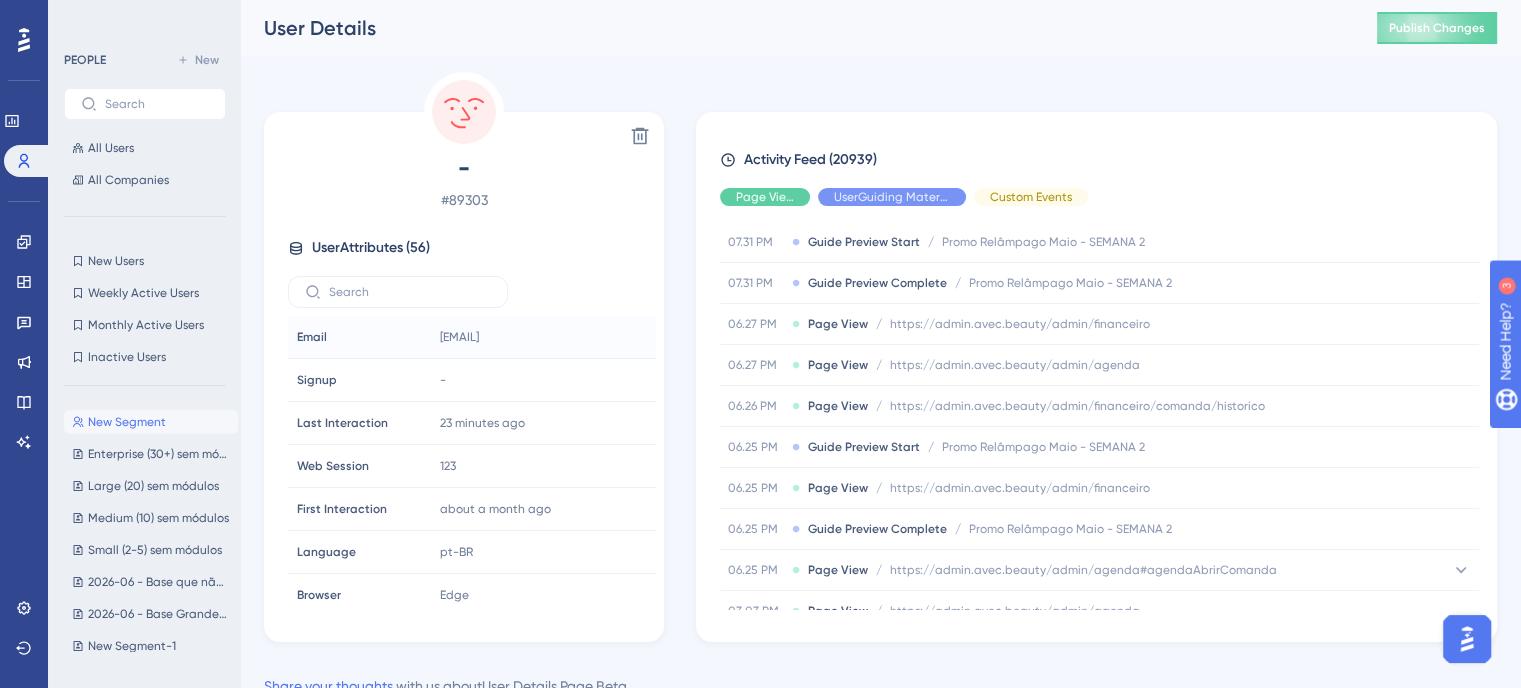 scroll, scrollTop: 72276, scrollLeft: 0, axis: vertical 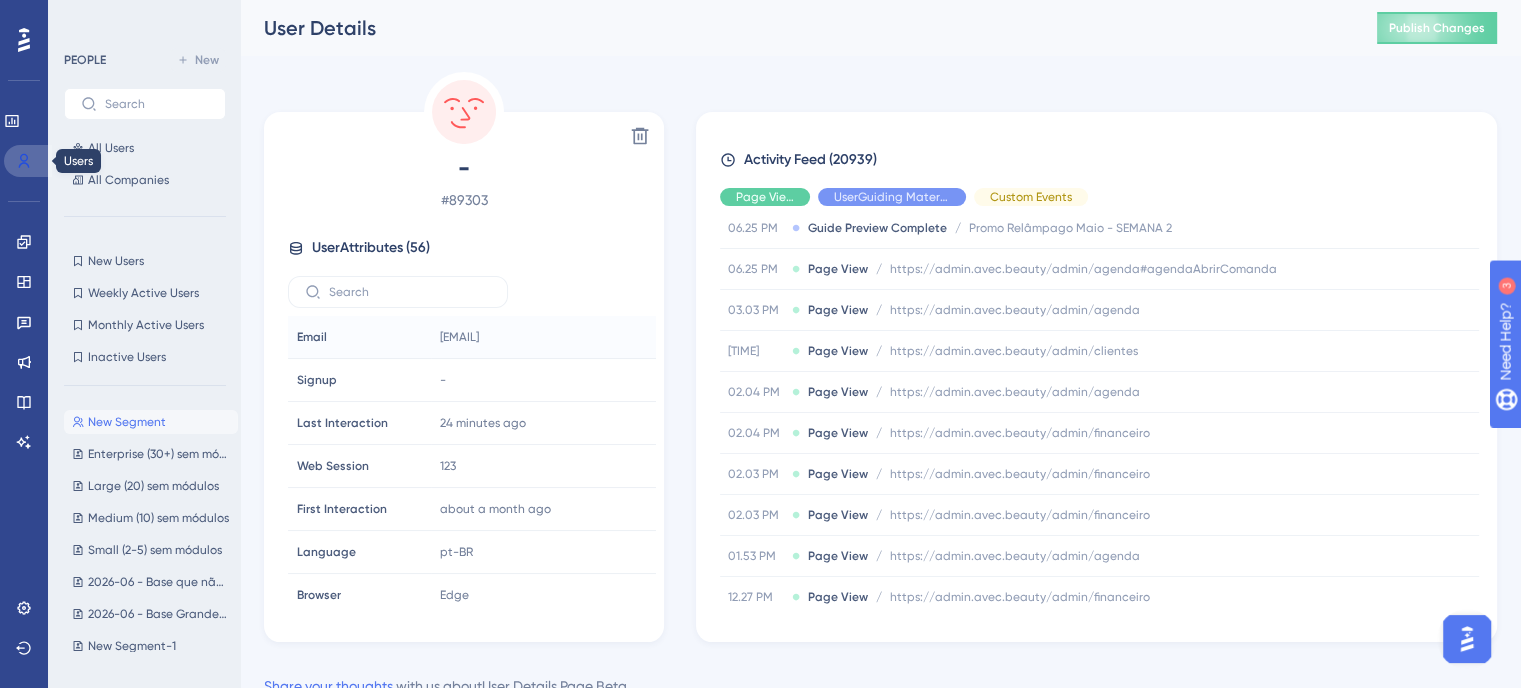 click 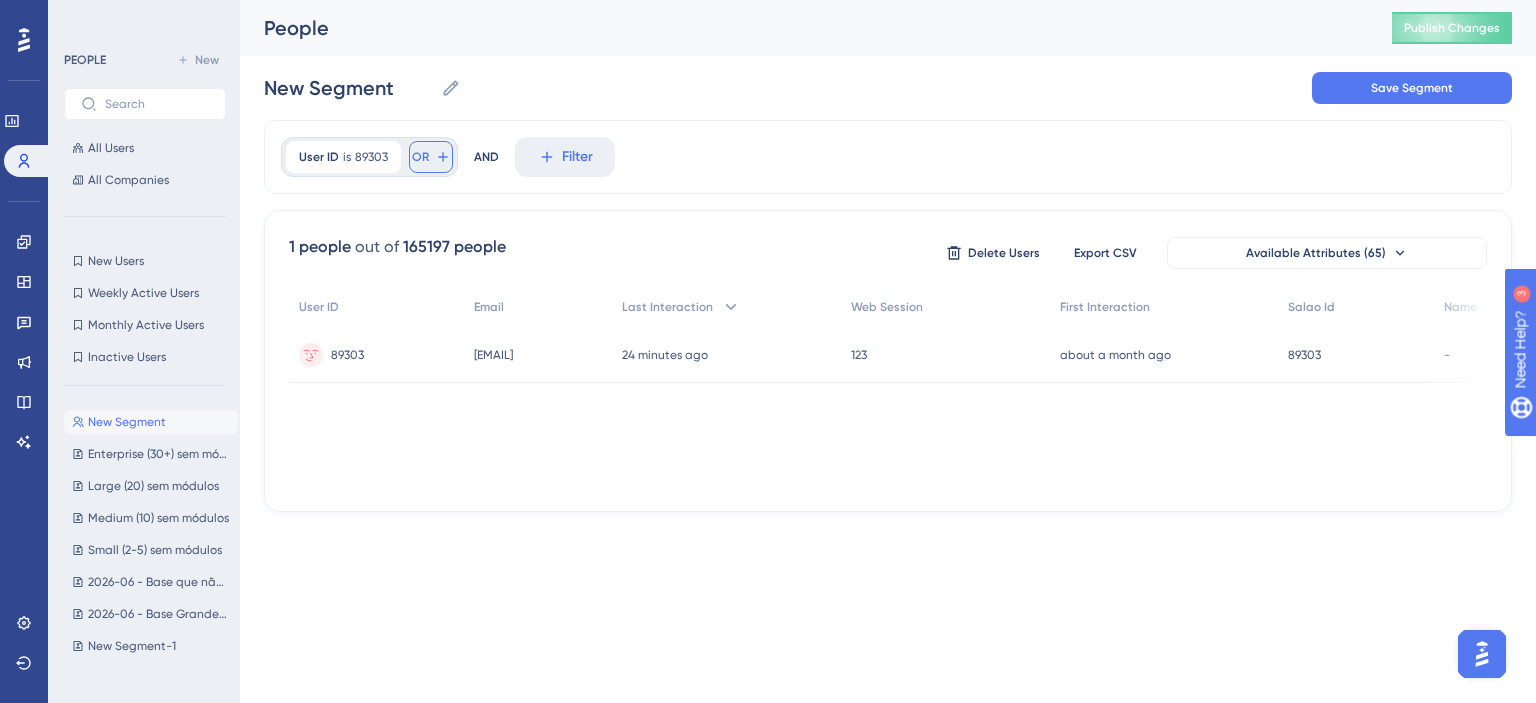 click on "OR" at bounding box center [420, 157] 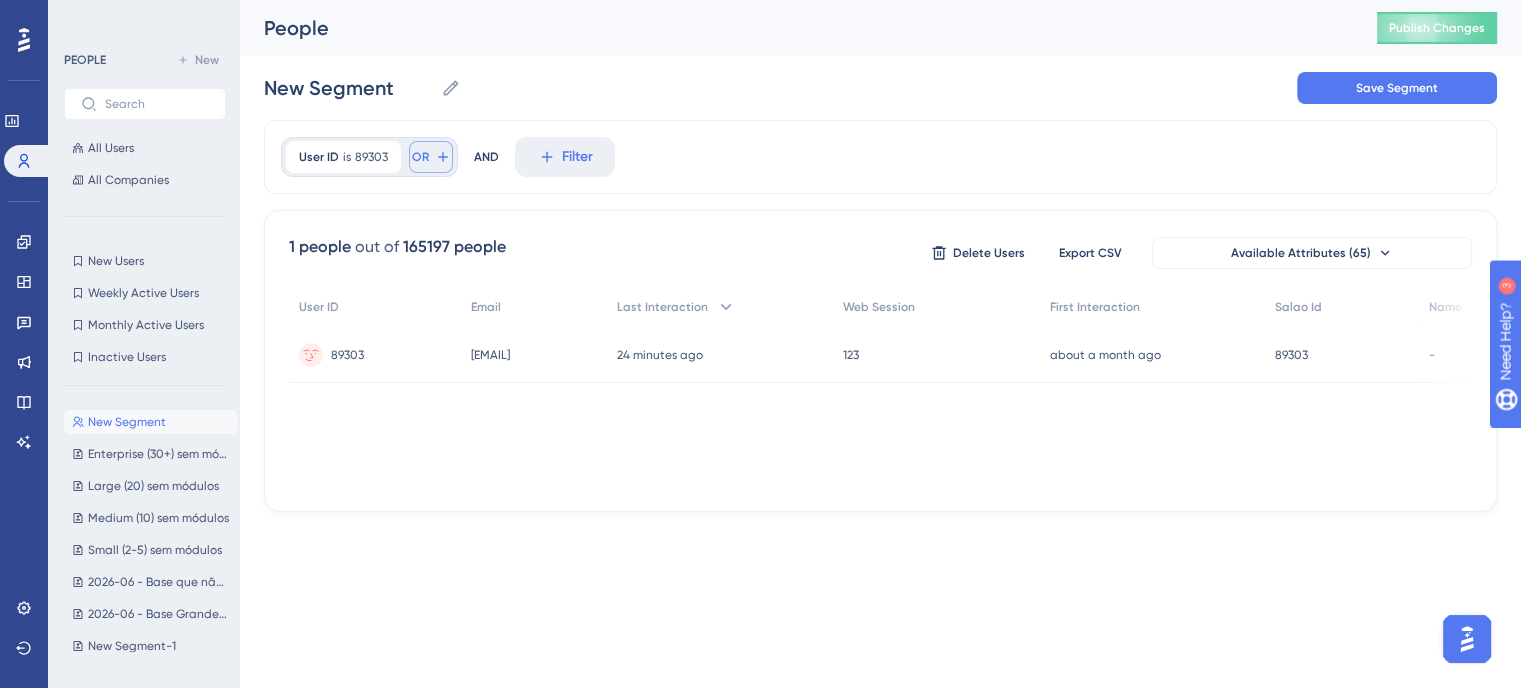 scroll, scrollTop: 91, scrollLeft: 0, axis: vertical 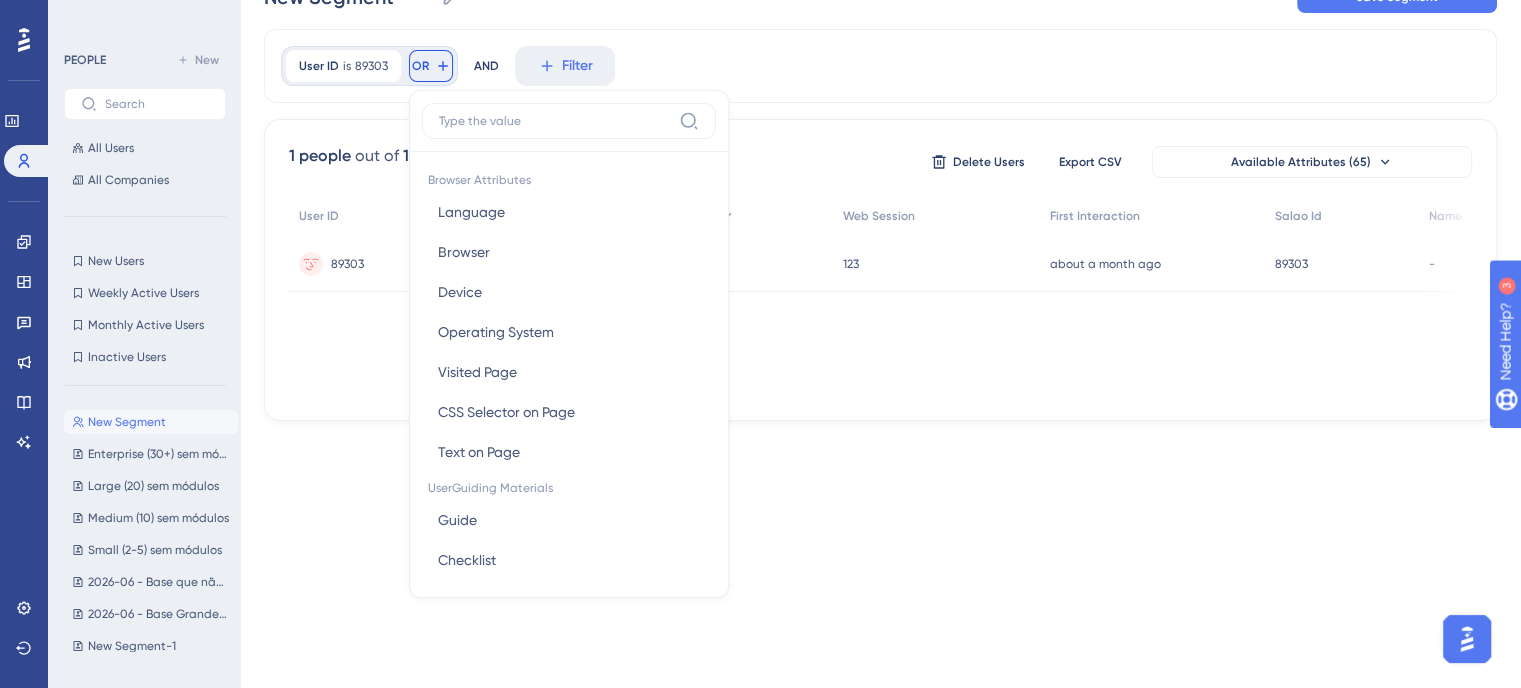 click on "User ID is 89303 89303 Remove OR Browser Attributes Language Language Browser Browser Device Device Operating System Operating System Visited Page Visited Page CSS Selector on Page CSS Selector on Page Text on Page Text on Page UserGuiding Materials Guide Guide Checklist Checklist Survey Interaction Survey Interaction Survey Answer Survey Answer Hotspot Interaction Hotspot Interaction Custom Button Interaction Custom Button Interaction Goal Goal AI Assistant AI Assistant Resource Center Interaction Resource Center Interaction Resource Center Tab Resource Center Tab Product Updates Product Updates Product Updates Post Product Updates Post Knowledge Base Knowledge Base Knowledge Base Article Knowledge Base Article User Attributes User ID User ID Web Session Web Session First Interaction First Interaction Last Interaction Last Interaction 0 0 aceite_termo_dock aceite_termo_dock agendamento_ia agendamento_ia alerta_plano alerta_plano algar algar atendimento_em_casa atendimento_em_casa avec_mais avec_mais avecpay" at bounding box center (369, 66) 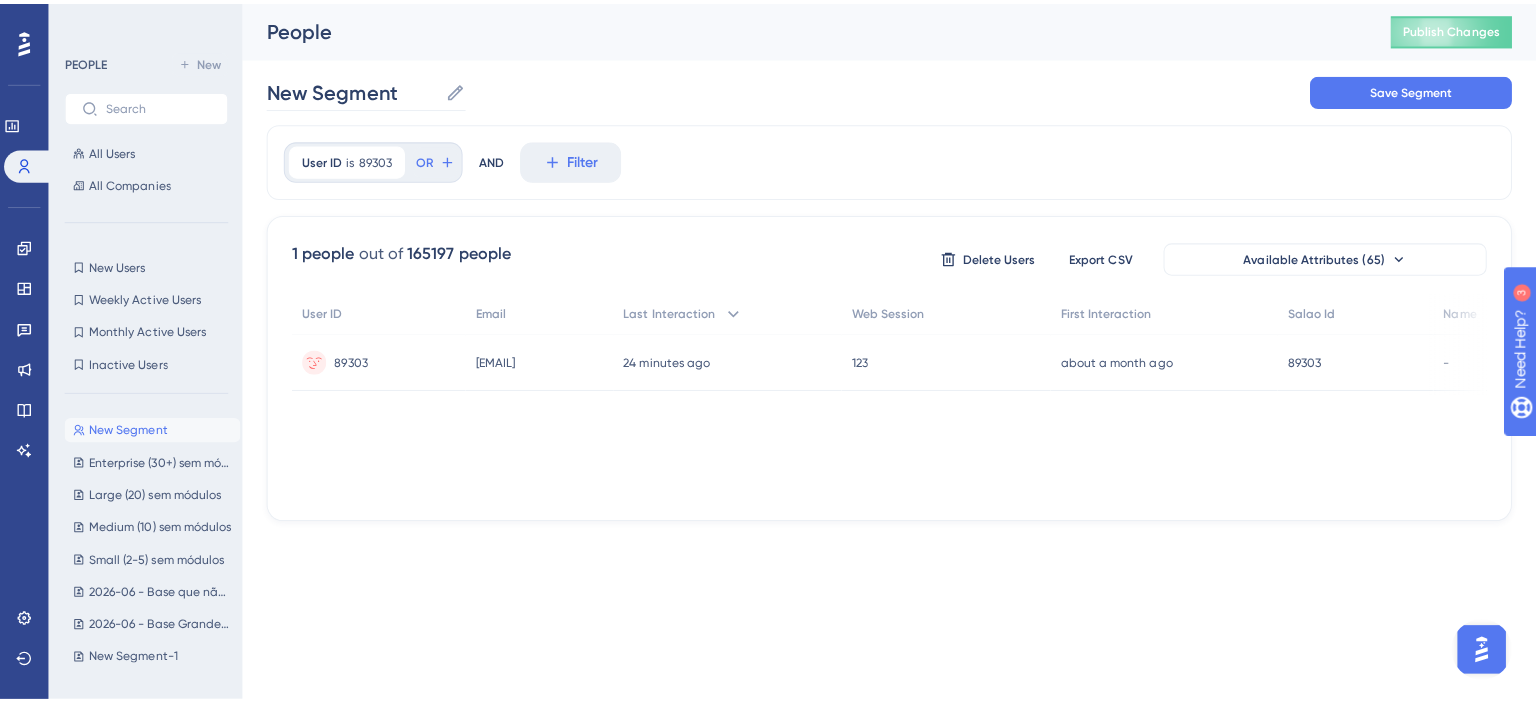 scroll, scrollTop: 0, scrollLeft: 0, axis: both 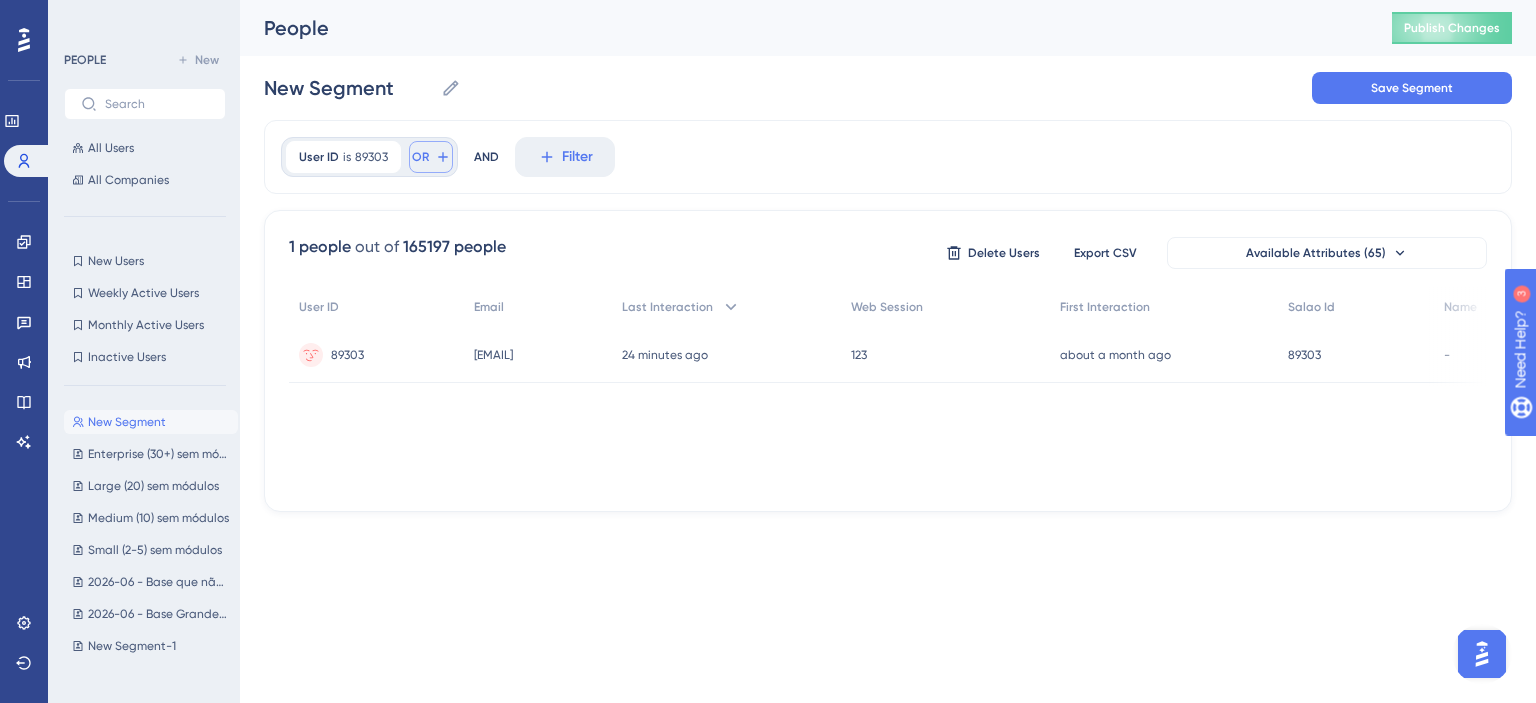 click on "OR" at bounding box center (420, 157) 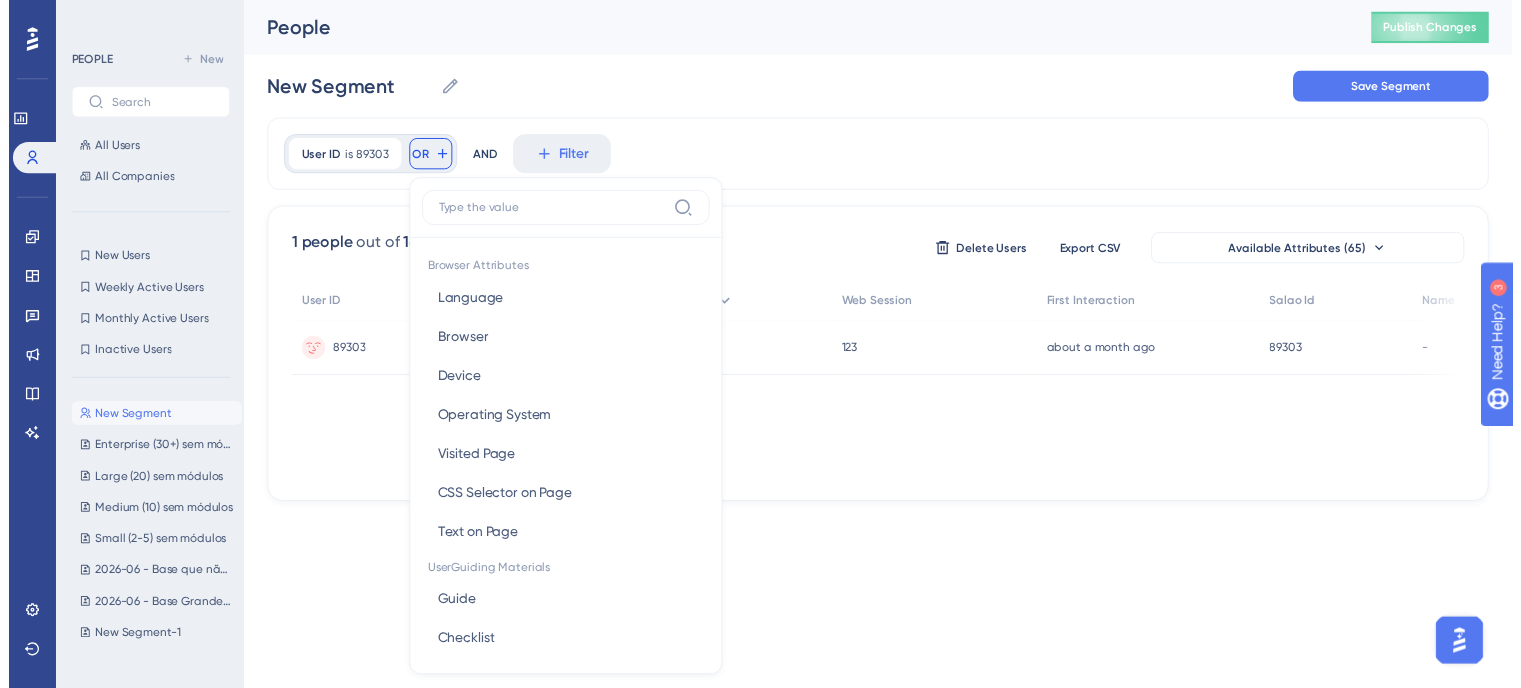 scroll, scrollTop: 91, scrollLeft: 0, axis: vertical 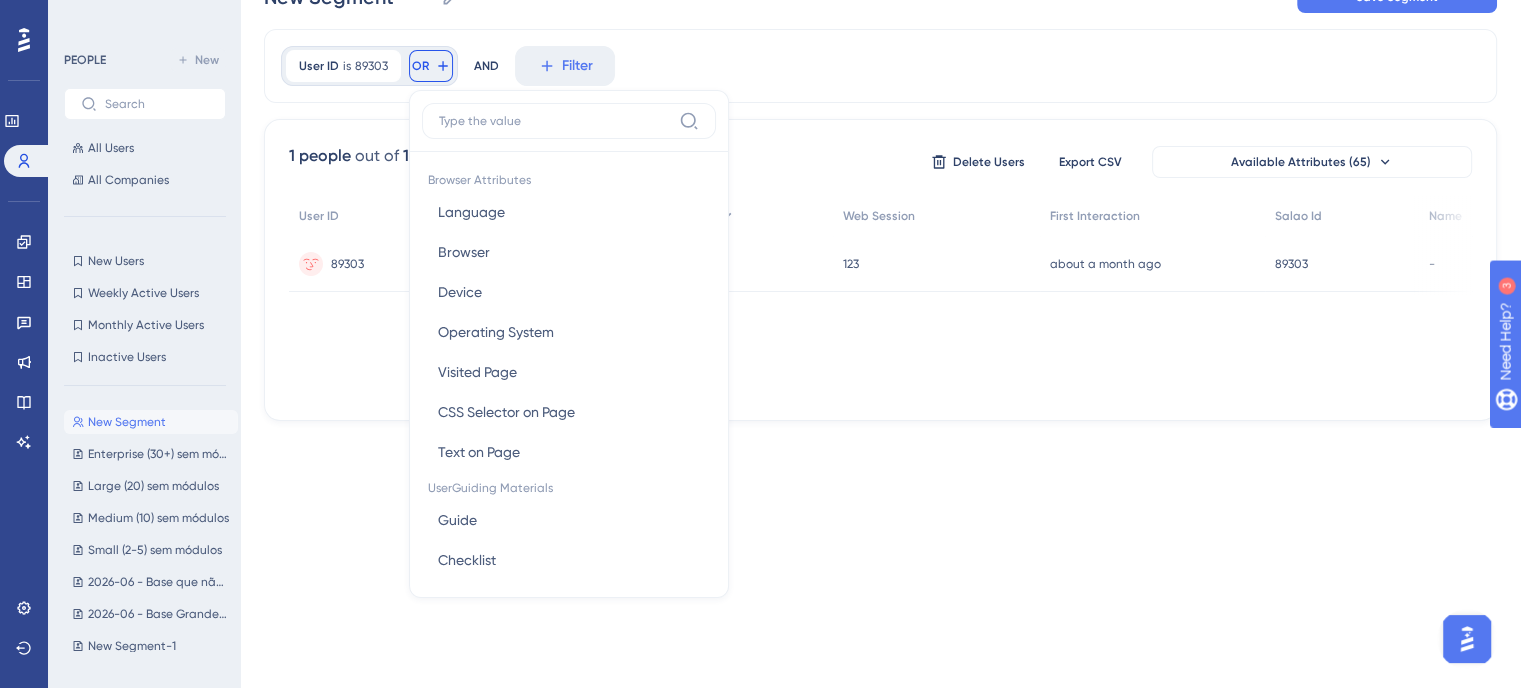 click on "User ID is 89303 89303 Remove OR Browser Attributes Language Language Browser Browser Device Device Operating System Operating System Visited Page Visited Page CSS Selector on Page CSS Selector on Page Text on Page Text on Page UserGuiding Materials Guide Guide Checklist Checklist Survey Interaction Survey Interaction Survey Answer Survey Answer Hotspot Interaction Hotspot Interaction Custom Button Interaction Custom Button Interaction Goal Goal AI Assistant AI Assistant Resource Center Interaction Resource Center Interaction Resource Center Tab Resource Center Tab Product Updates Product Updates Product Updates Post Product Updates Post Knowledge Base Knowledge Base Knowledge Base Article Knowledge Base Article User Attributes User ID User ID Web Session Web Session First Interaction First Interaction Last Interaction Last Interaction 0 0 aceite_termo_dock aceite_termo_dock agendamento_ia agendamento_ia alerta_plano alerta_plano algar algar atendimento_em_casa atendimento_em_casa avec_mais avec_mais avecpay" at bounding box center (880, 66) 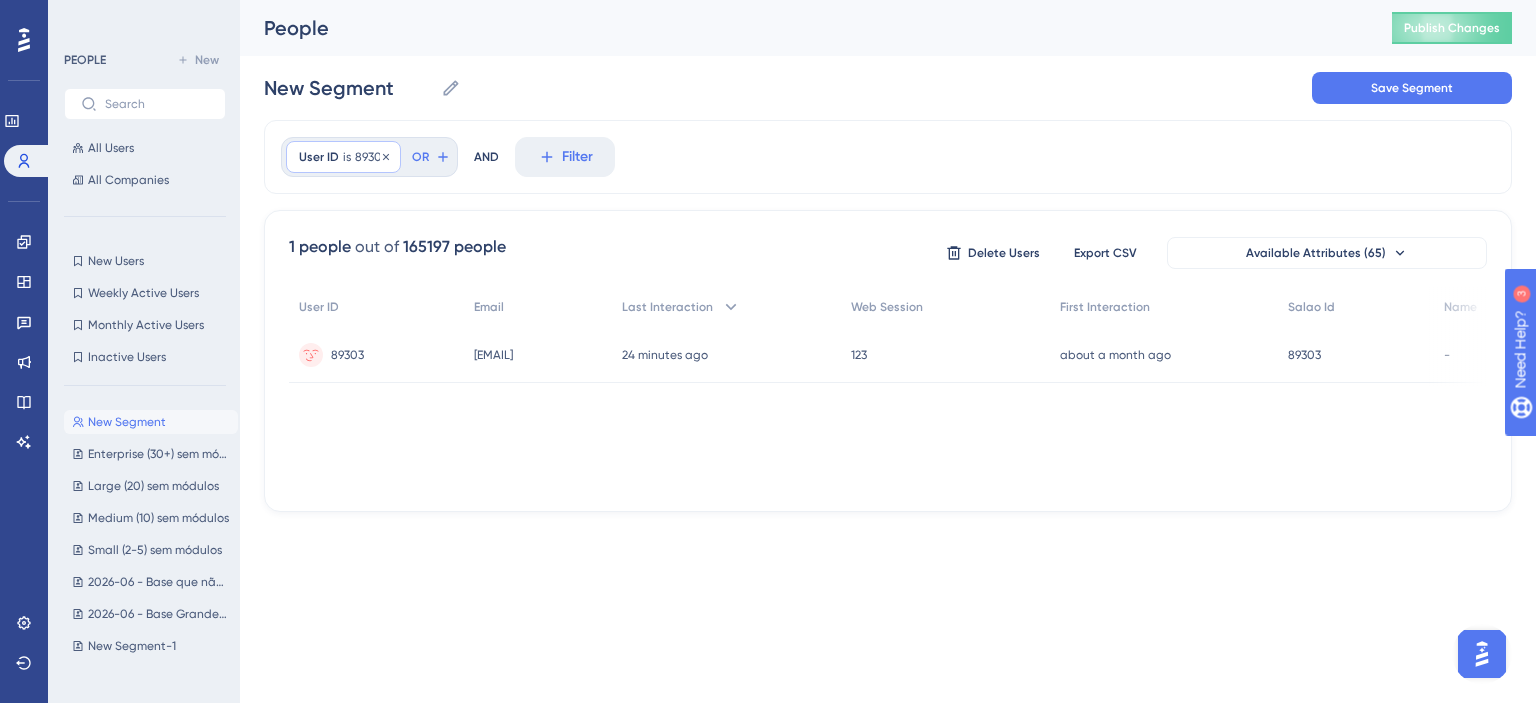 click on "User ID is 89303 89303 Remove" at bounding box center [343, 157] 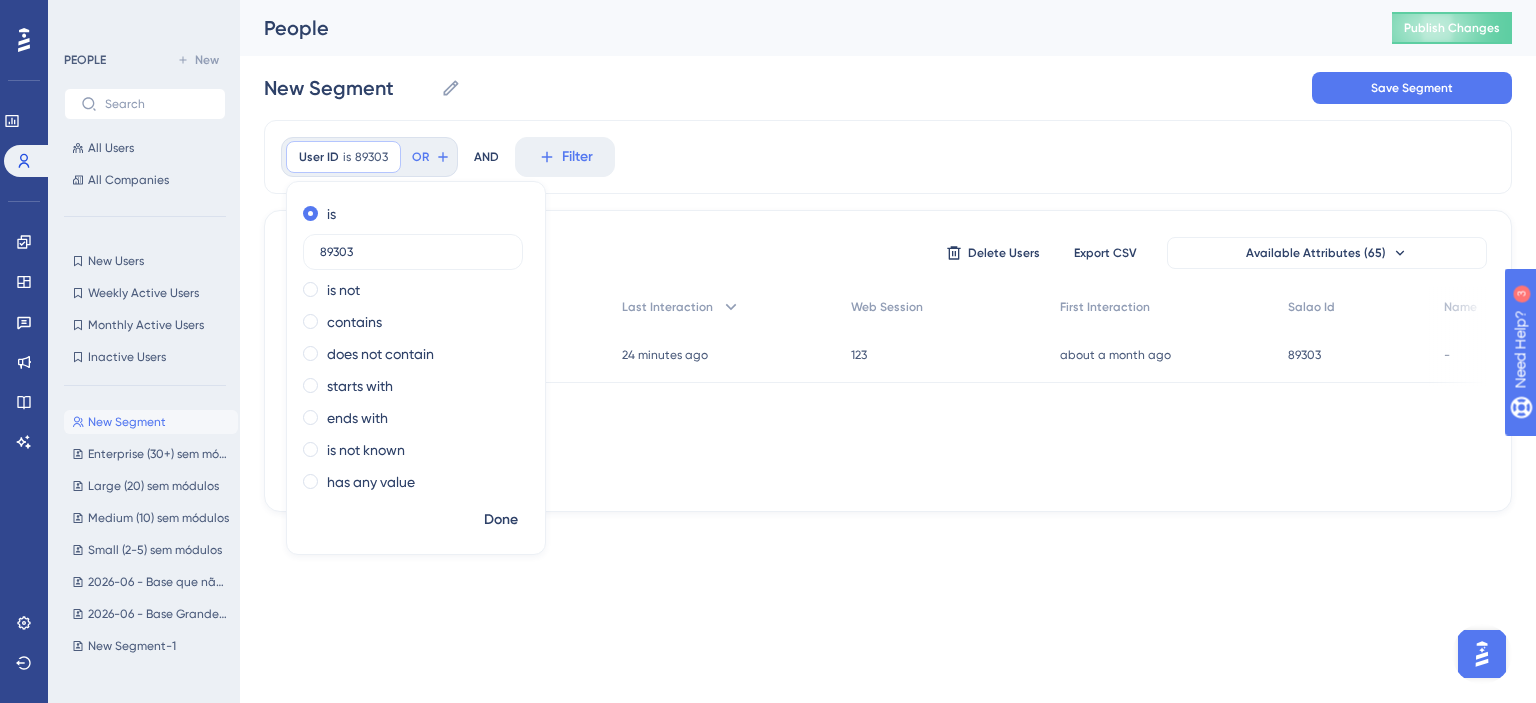drag, startPoint x: 360, startPoint y: 255, endPoint x: 276, endPoint y: 248, distance: 84.29116 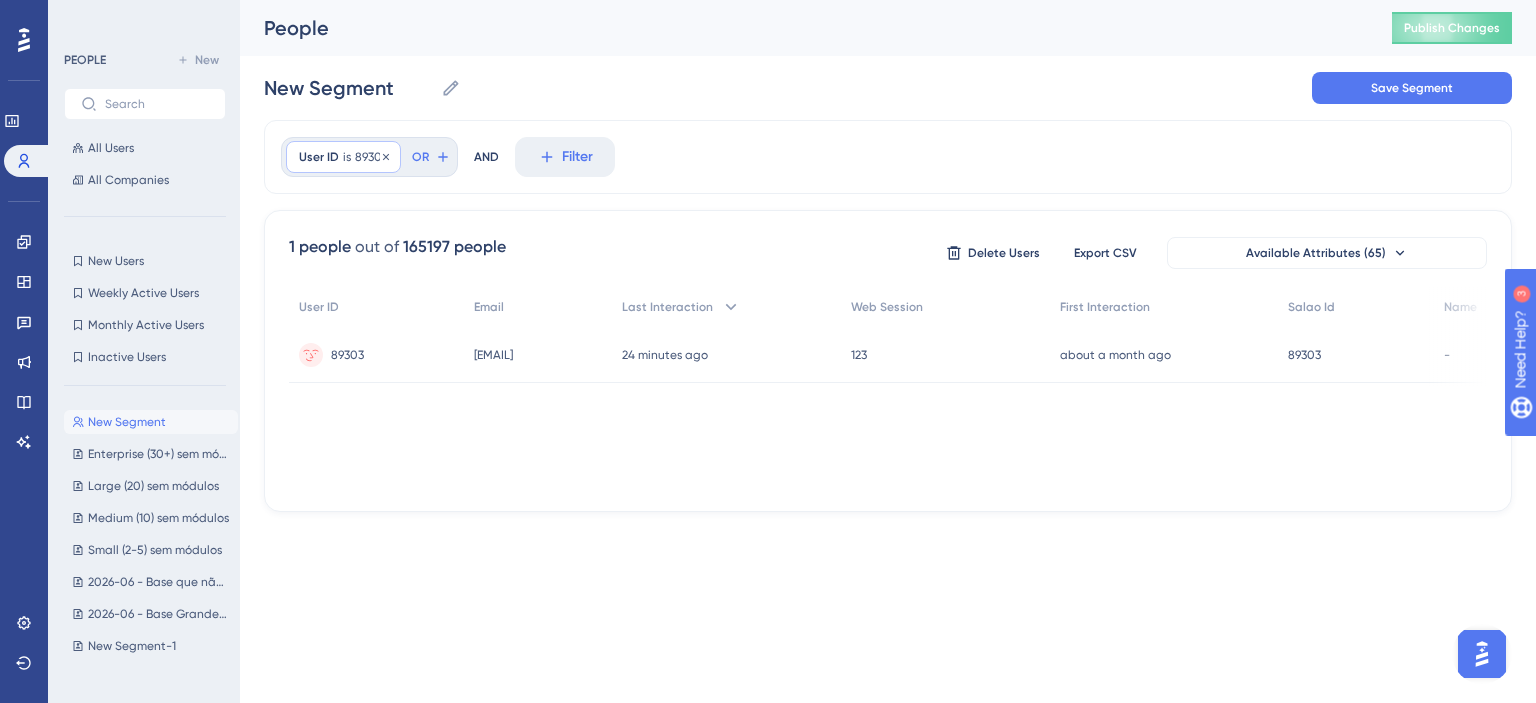 click on "89303" at bounding box center [371, 157] 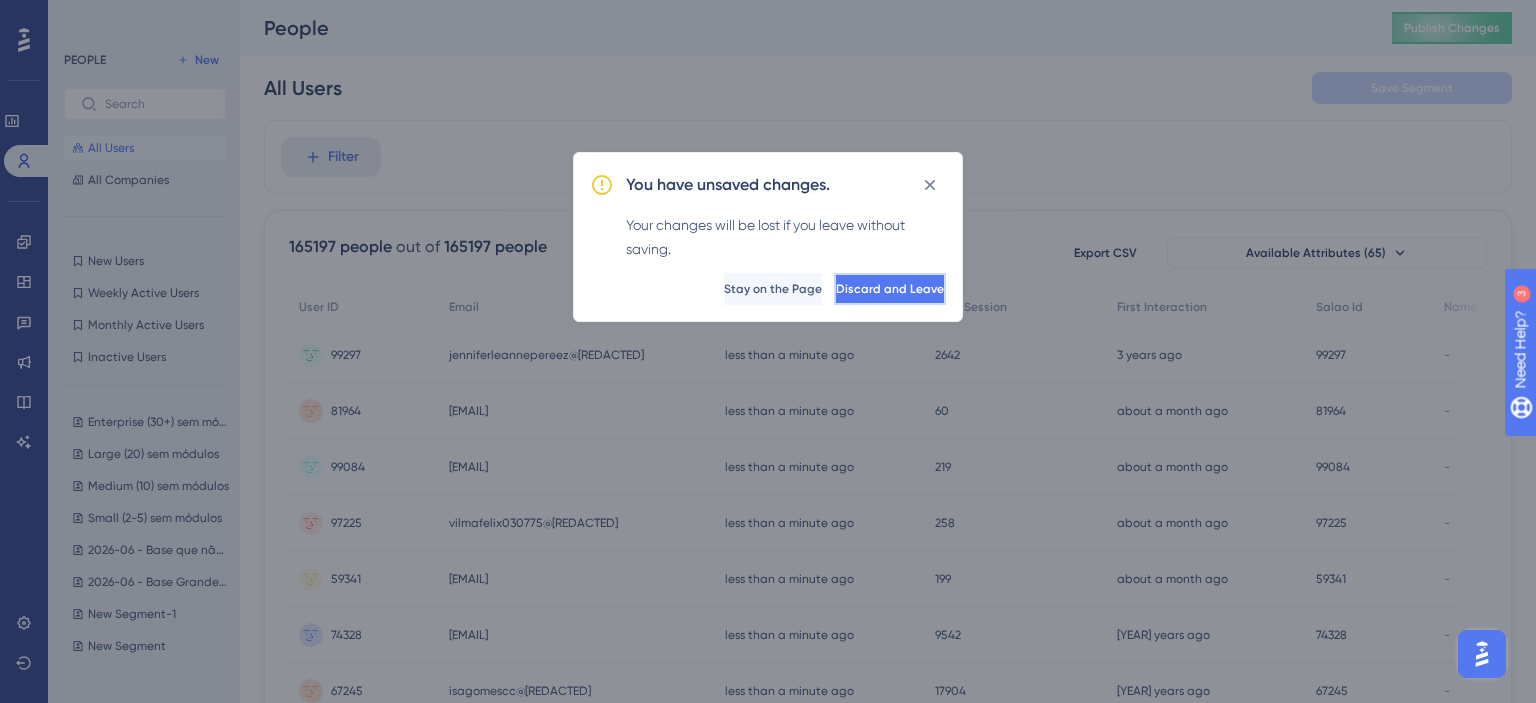 click on "Discard and Leave" at bounding box center (890, 289) 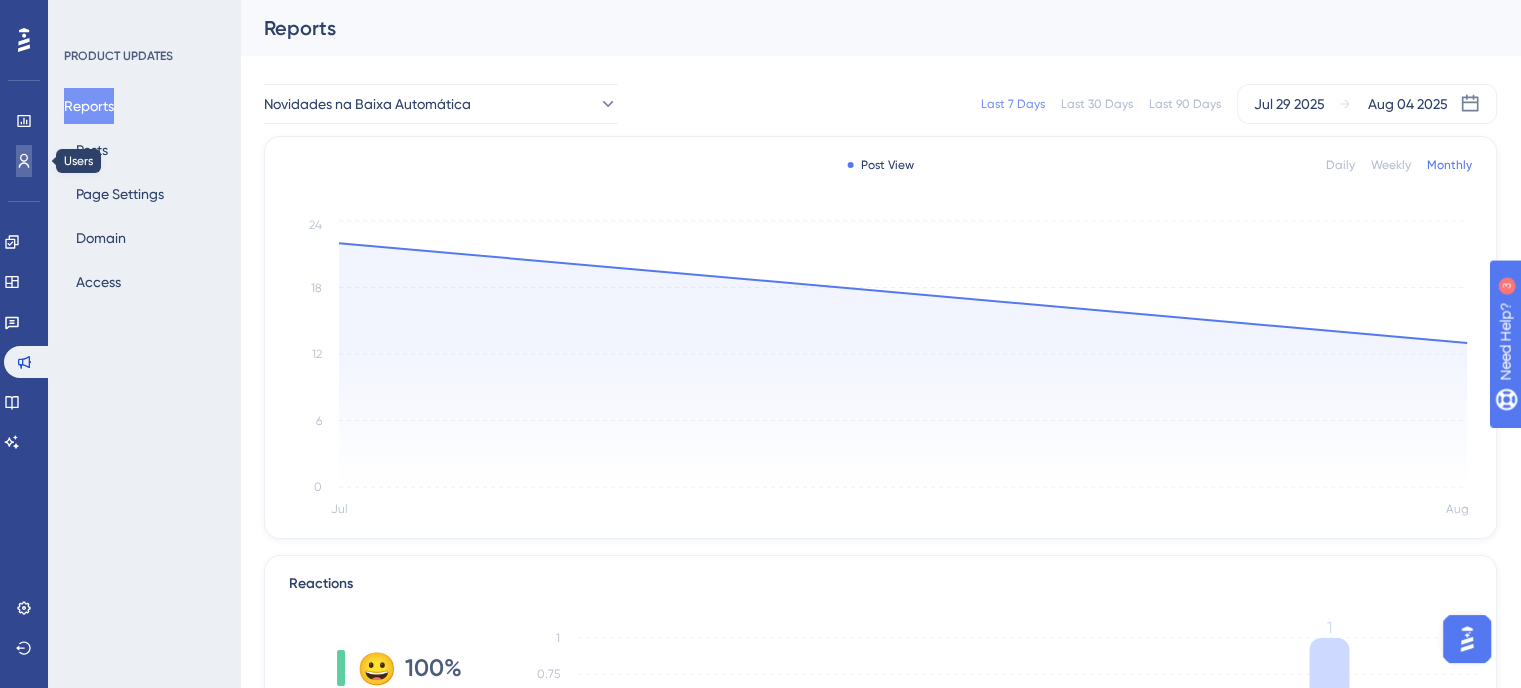 click at bounding box center [24, 161] 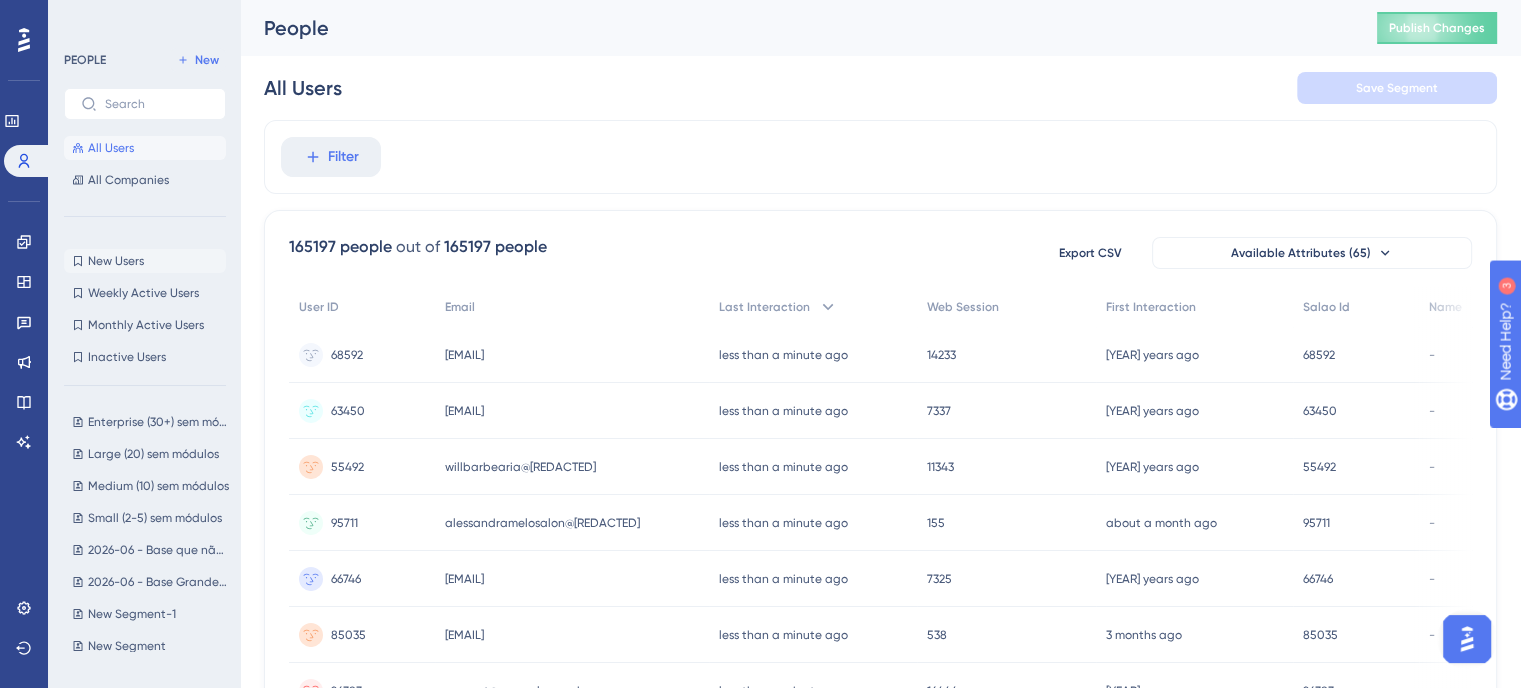 click on "New Users" at bounding box center (116, 261) 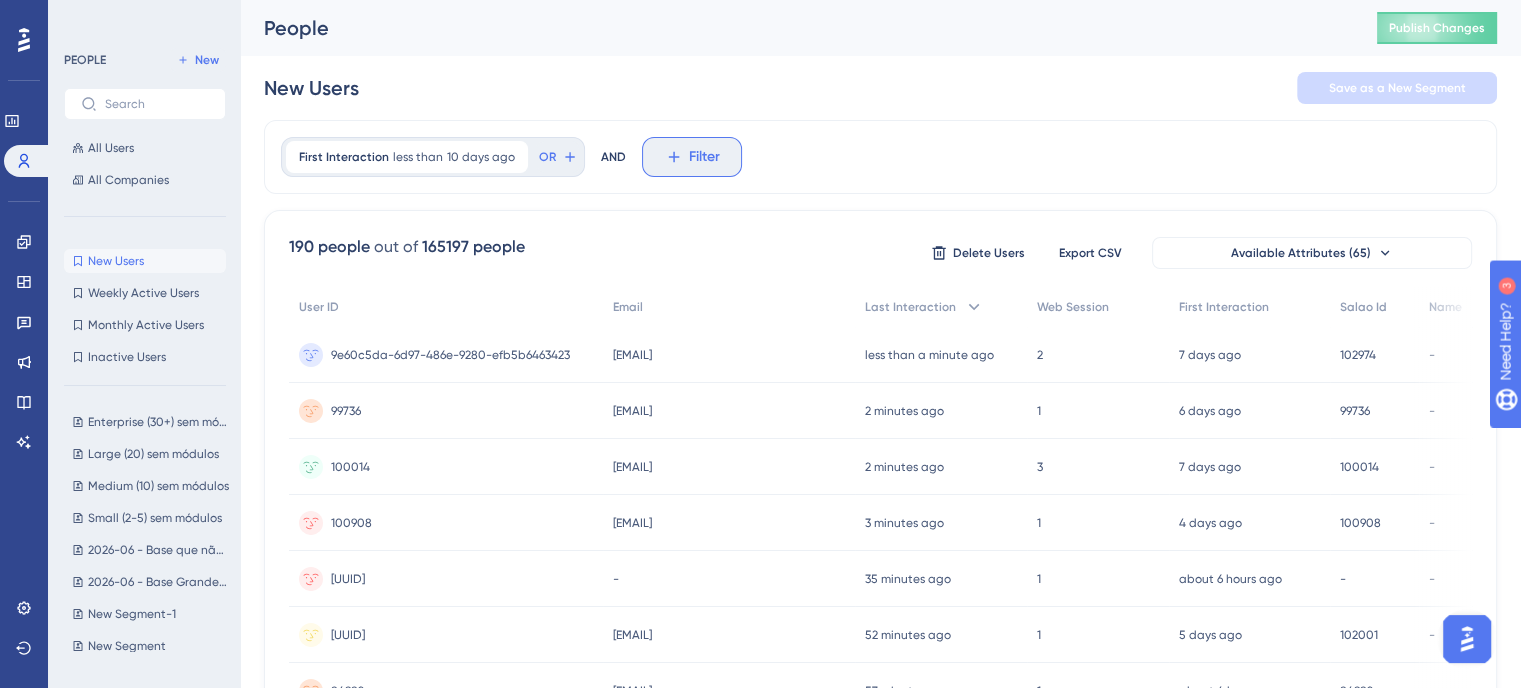 click on "Filter" at bounding box center (692, 157) 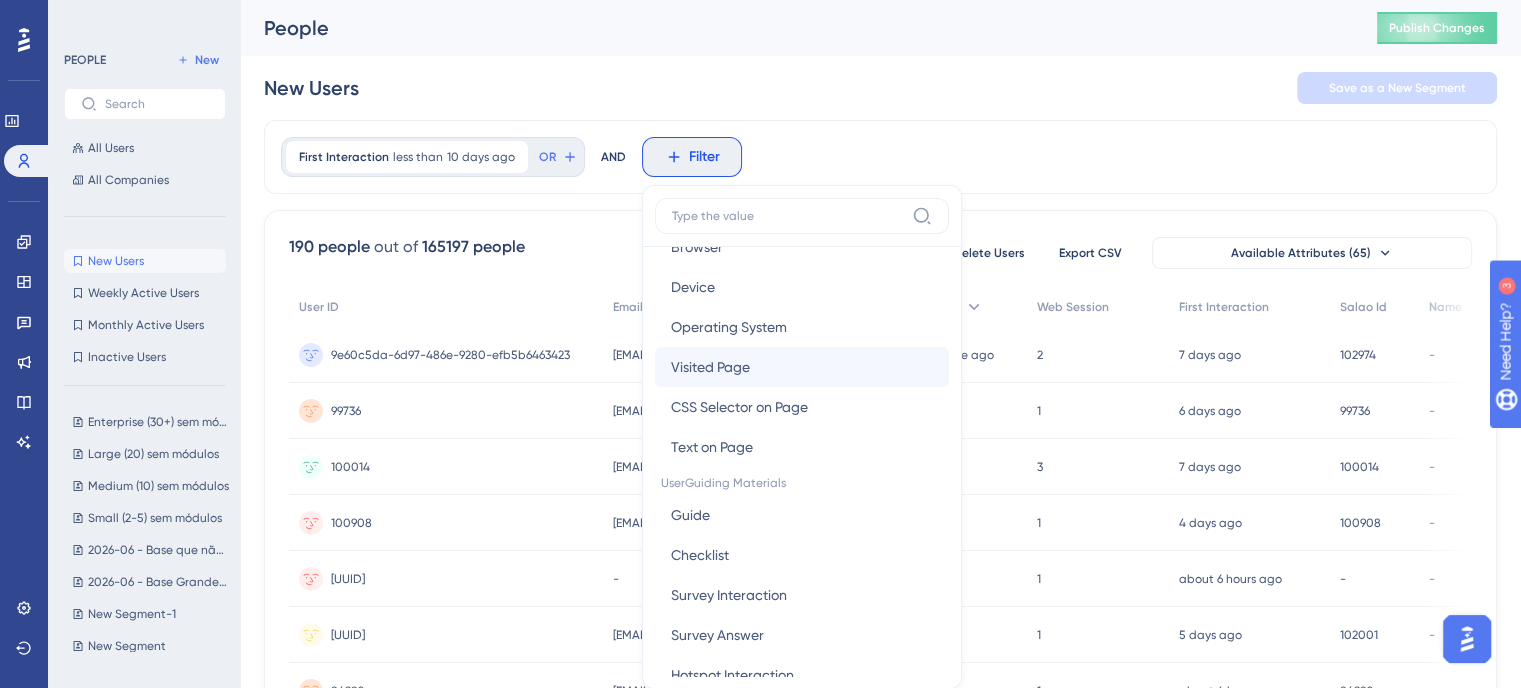 scroll, scrollTop: 200, scrollLeft: 0, axis: vertical 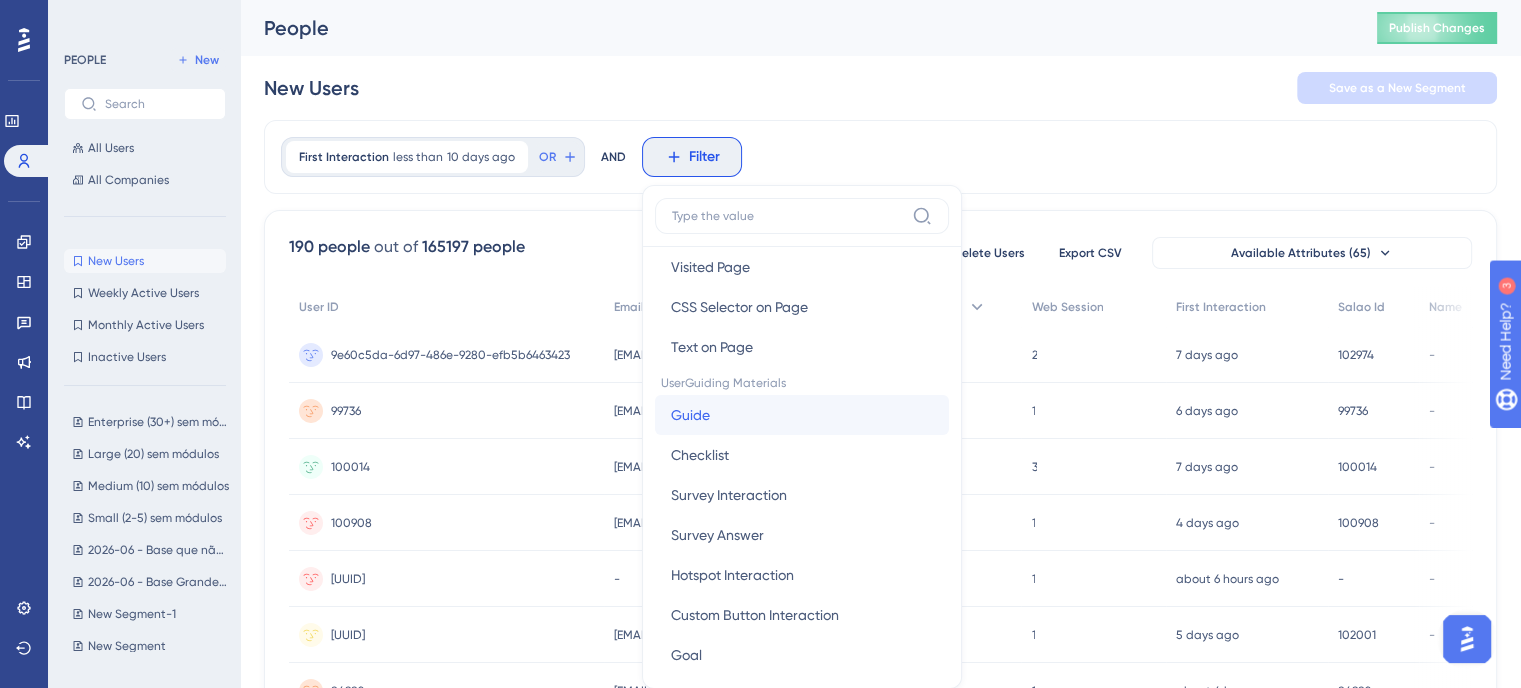 click on "Guide" at bounding box center (690, 415) 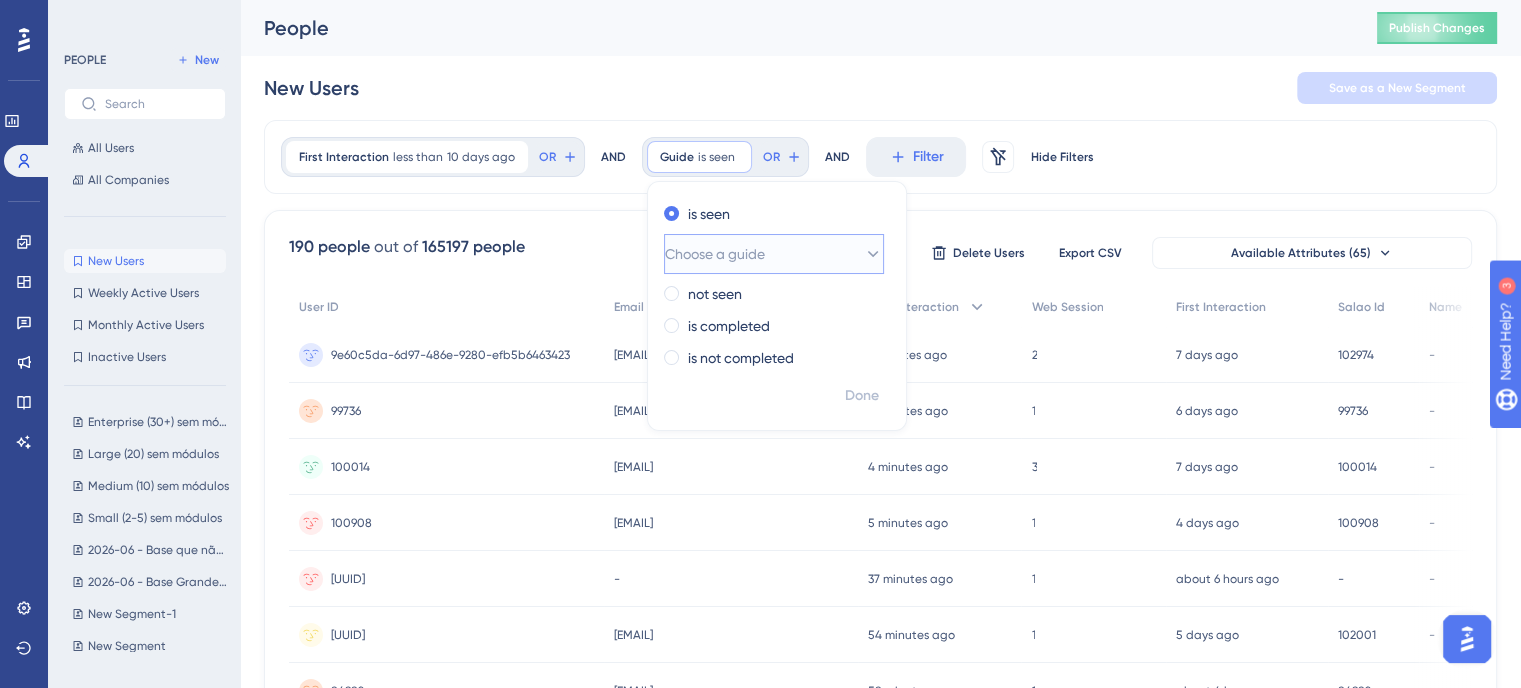 click on "Choose a guide" at bounding box center [715, 254] 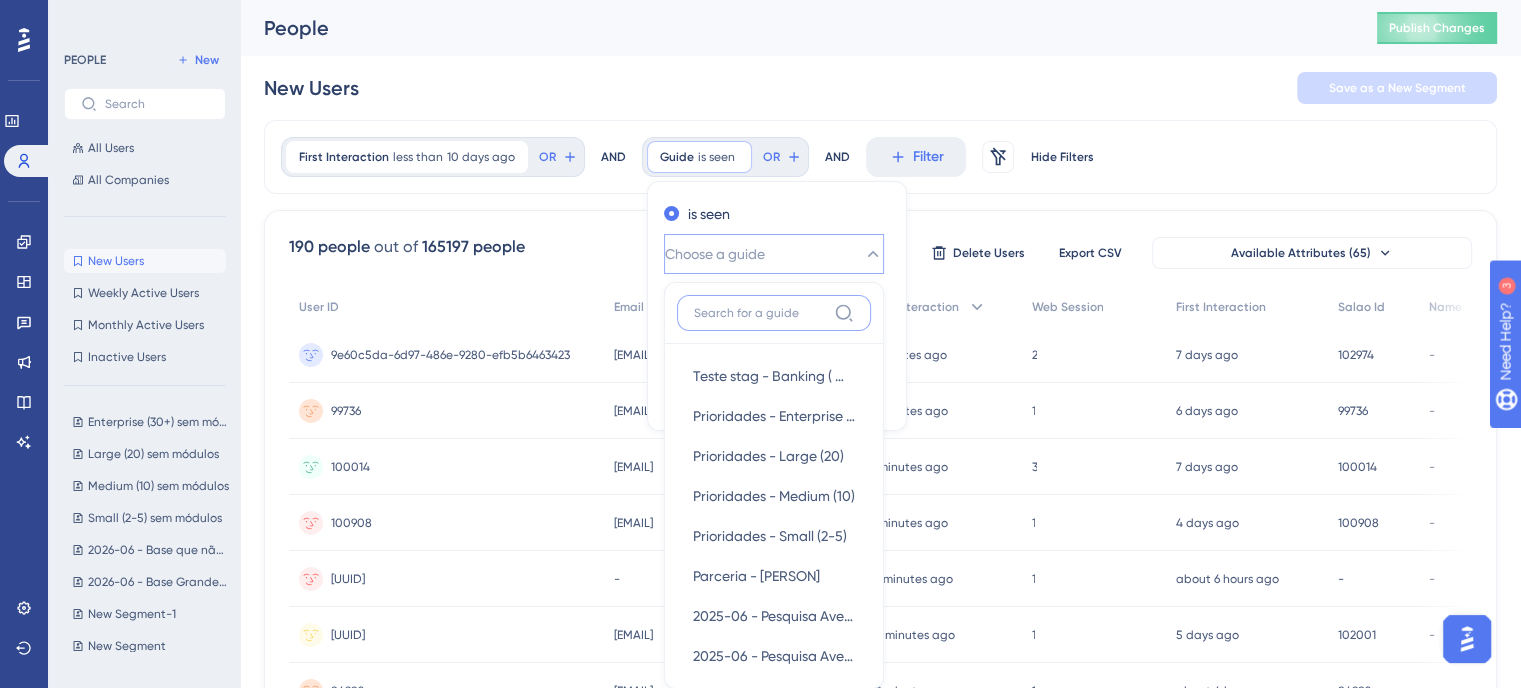 scroll, scrollTop: 100, scrollLeft: 0, axis: vertical 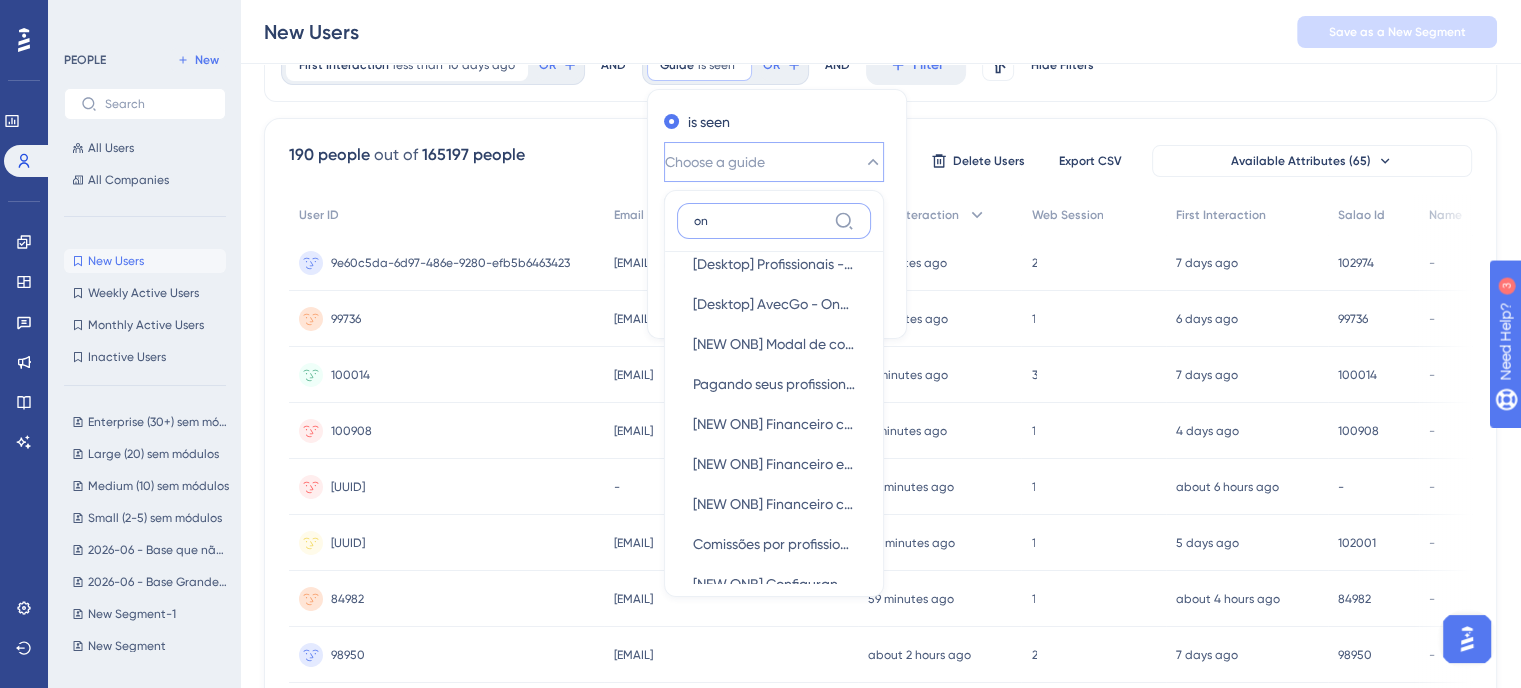 drag, startPoint x: 741, startPoint y: 219, endPoint x: 656, endPoint y: 221, distance: 85.02353 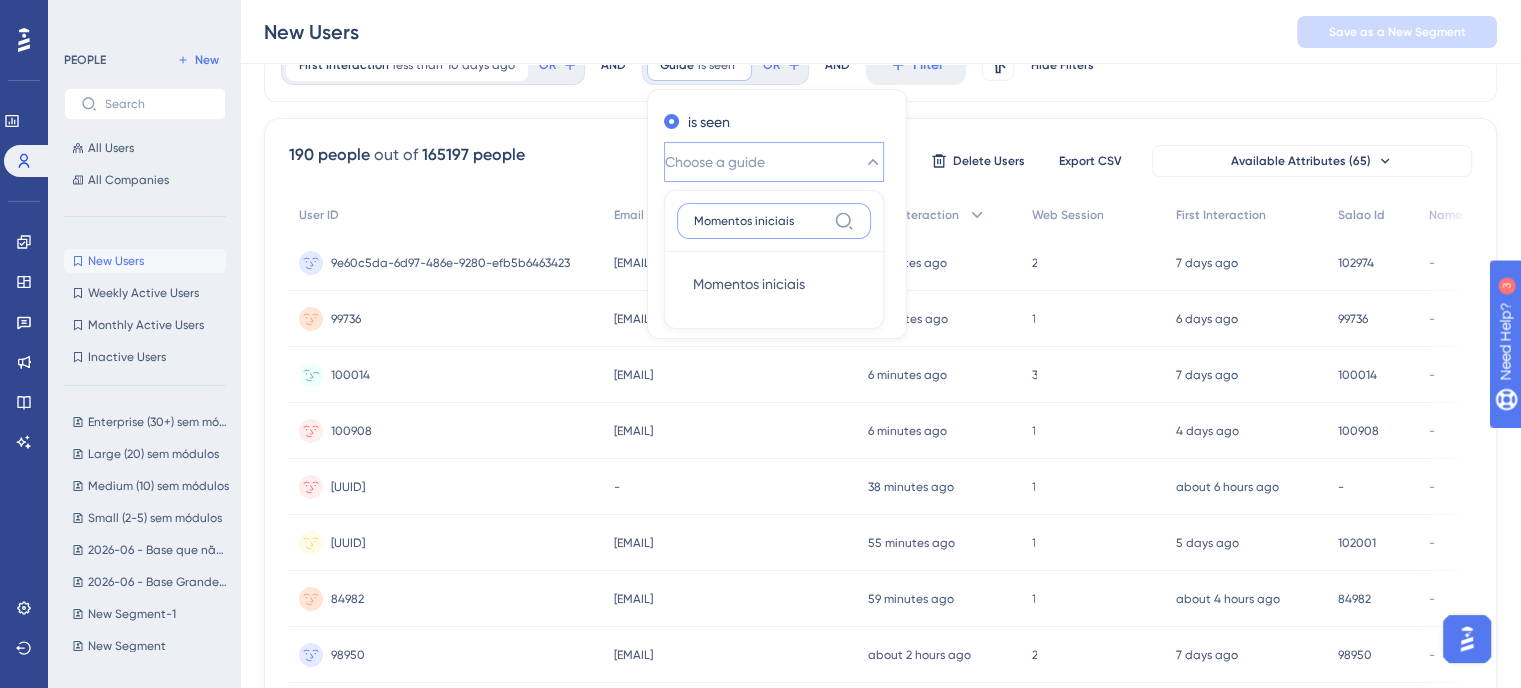 scroll, scrollTop: 0, scrollLeft: 0, axis: both 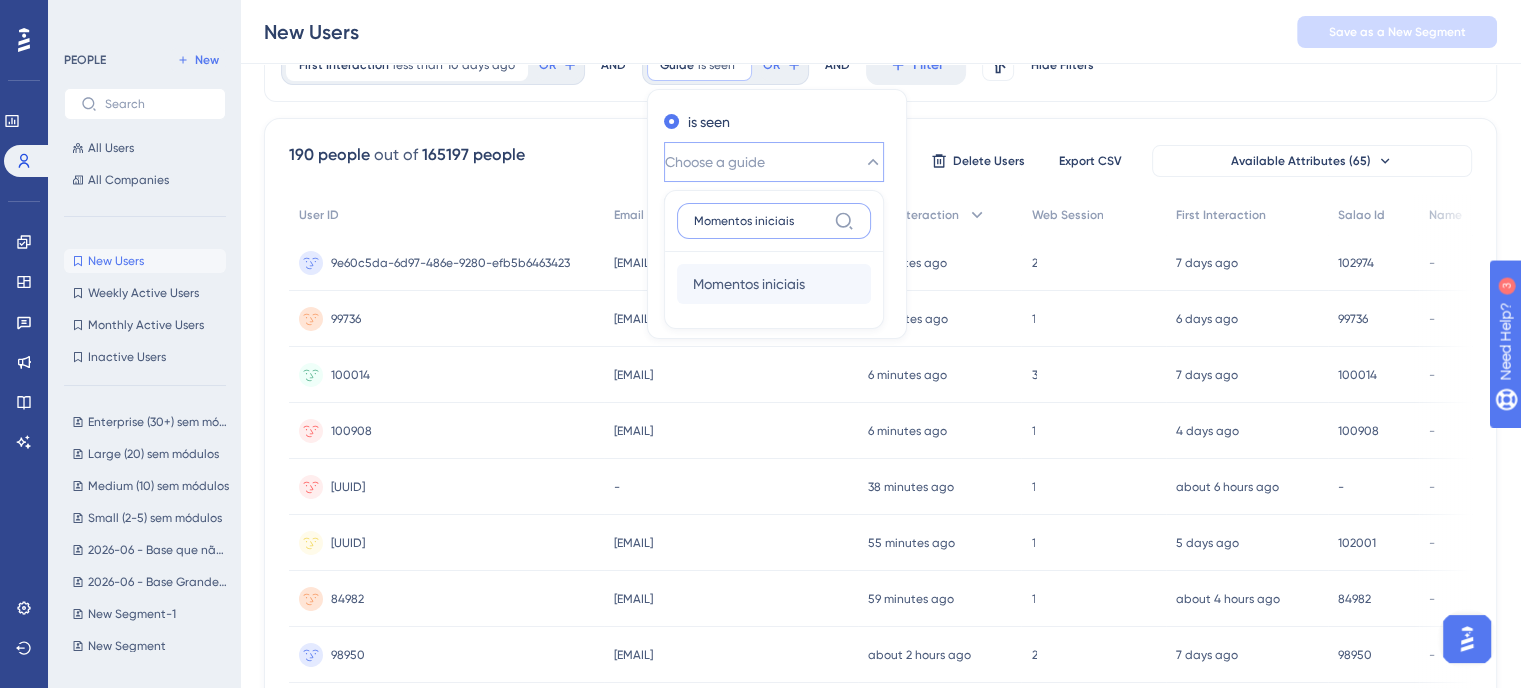 type on "Momentos iniciais" 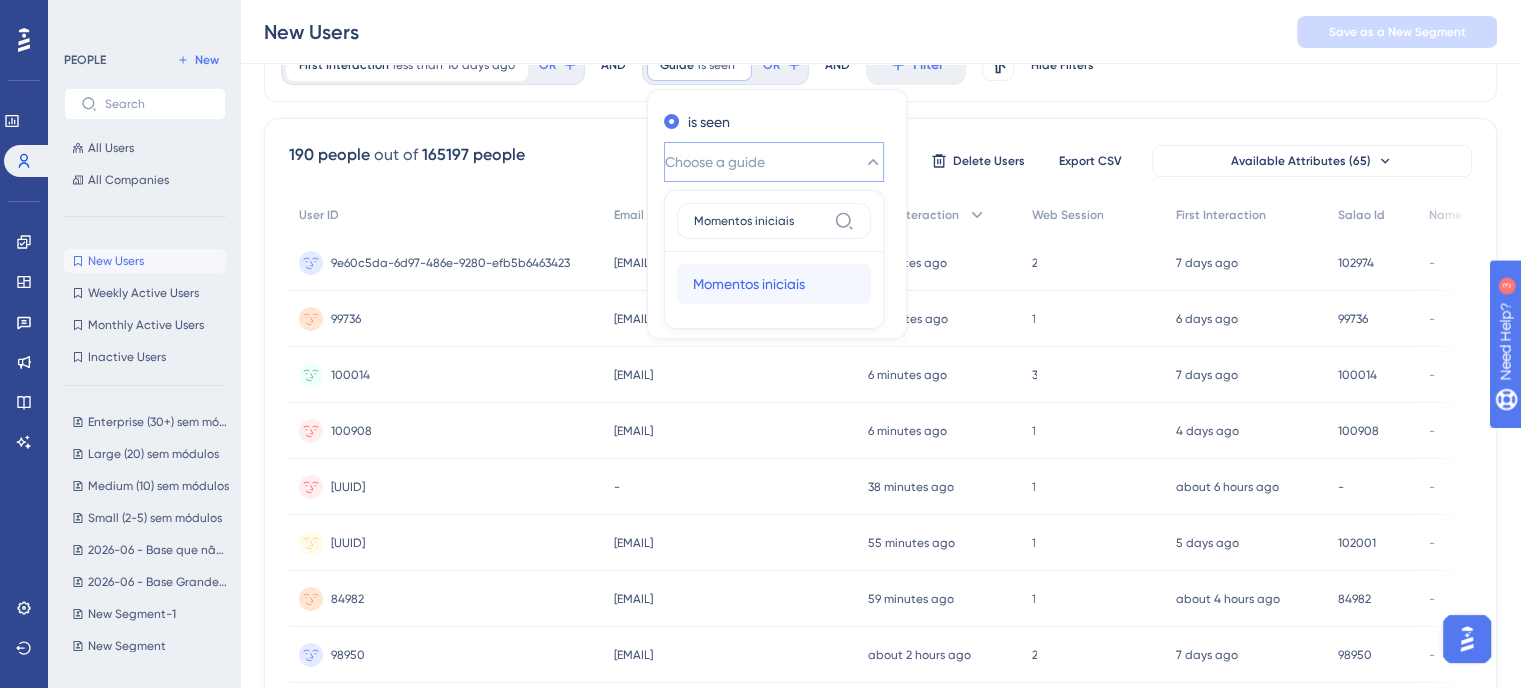 click on "Momentos iniciais Momentos iniciais" at bounding box center (774, 284) 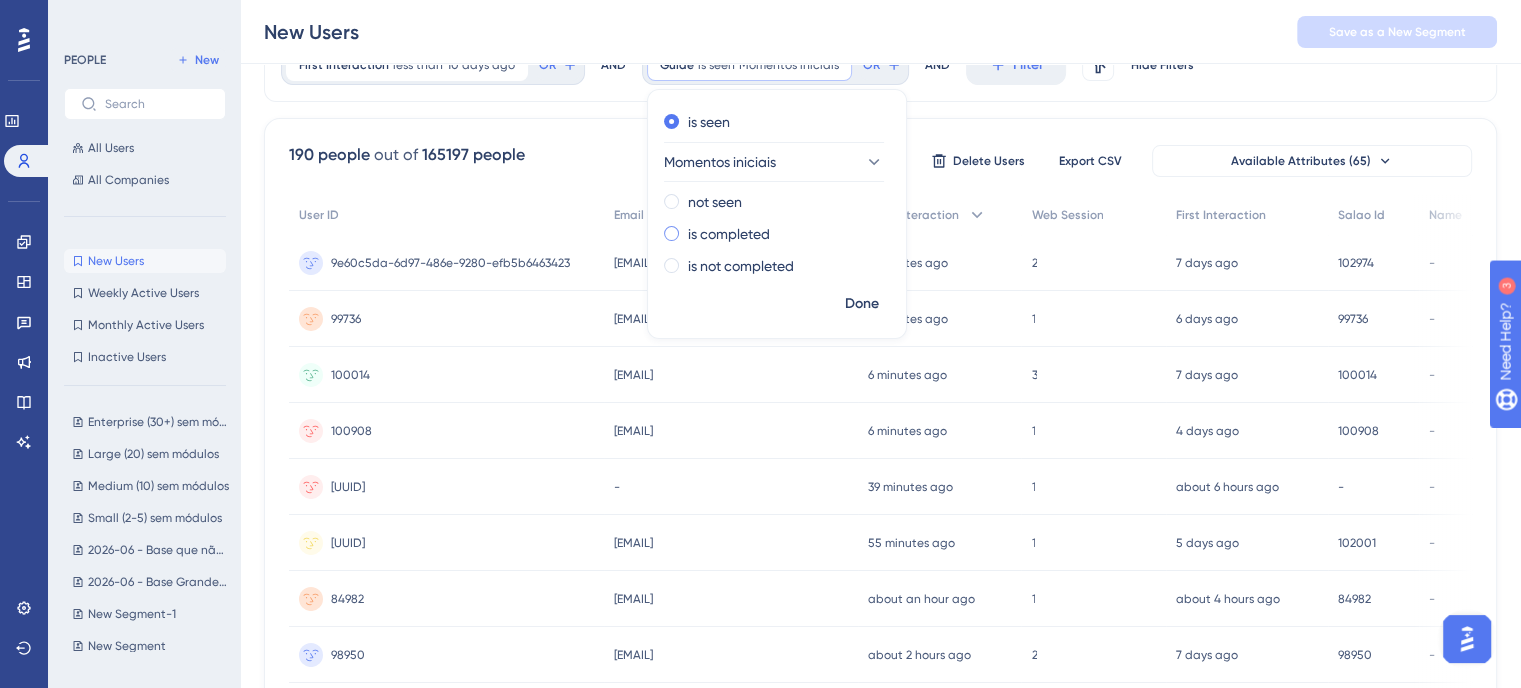 click on "is completed" at bounding box center (729, 234) 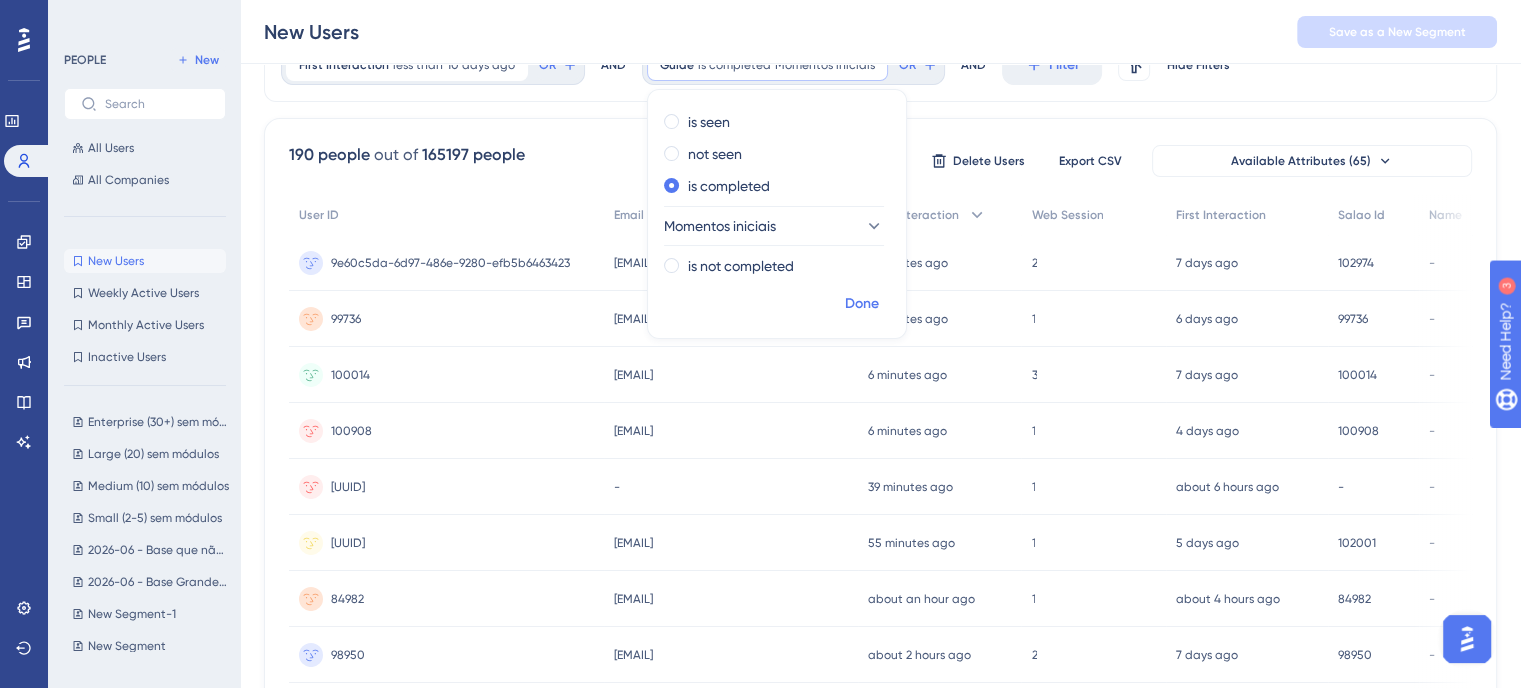 click on "Done" at bounding box center (862, 304) 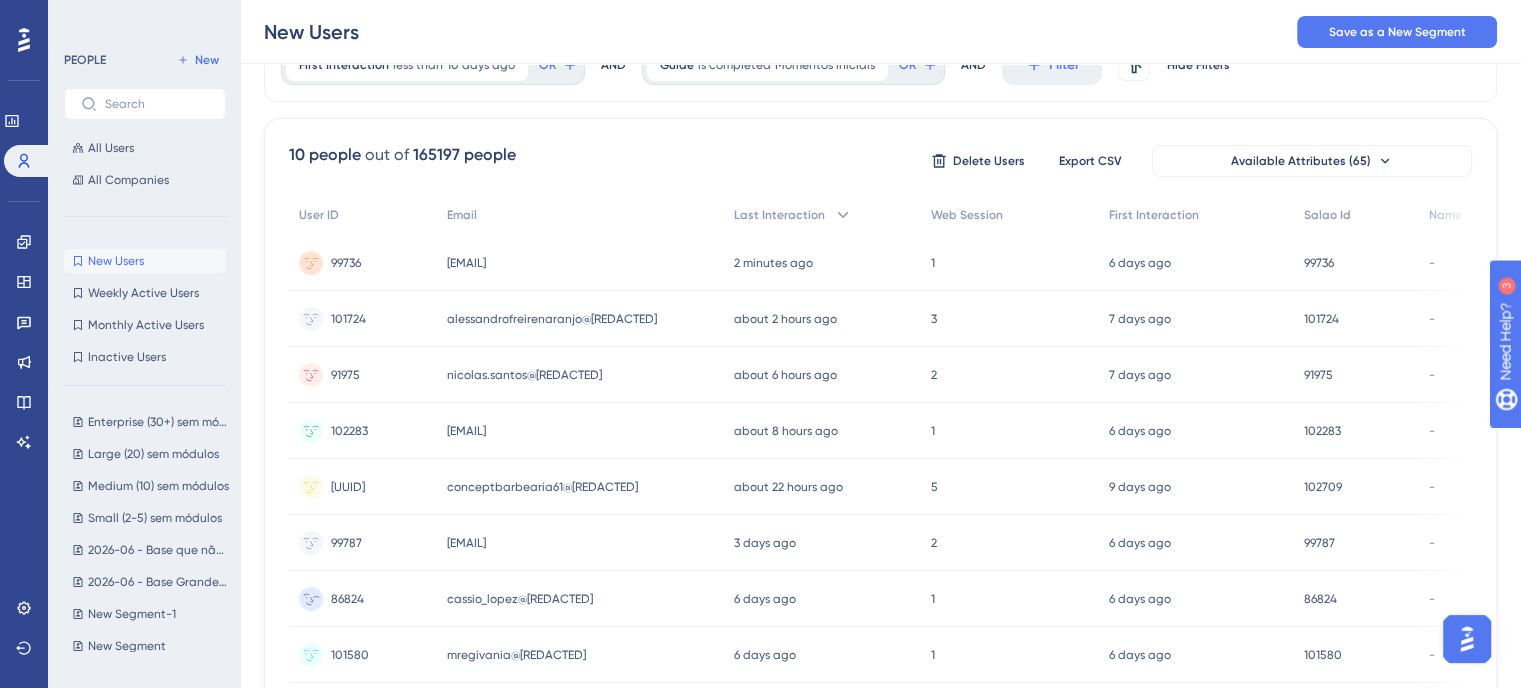 scroll, scrollTop: 0, scrollLeft: 0, axis: both 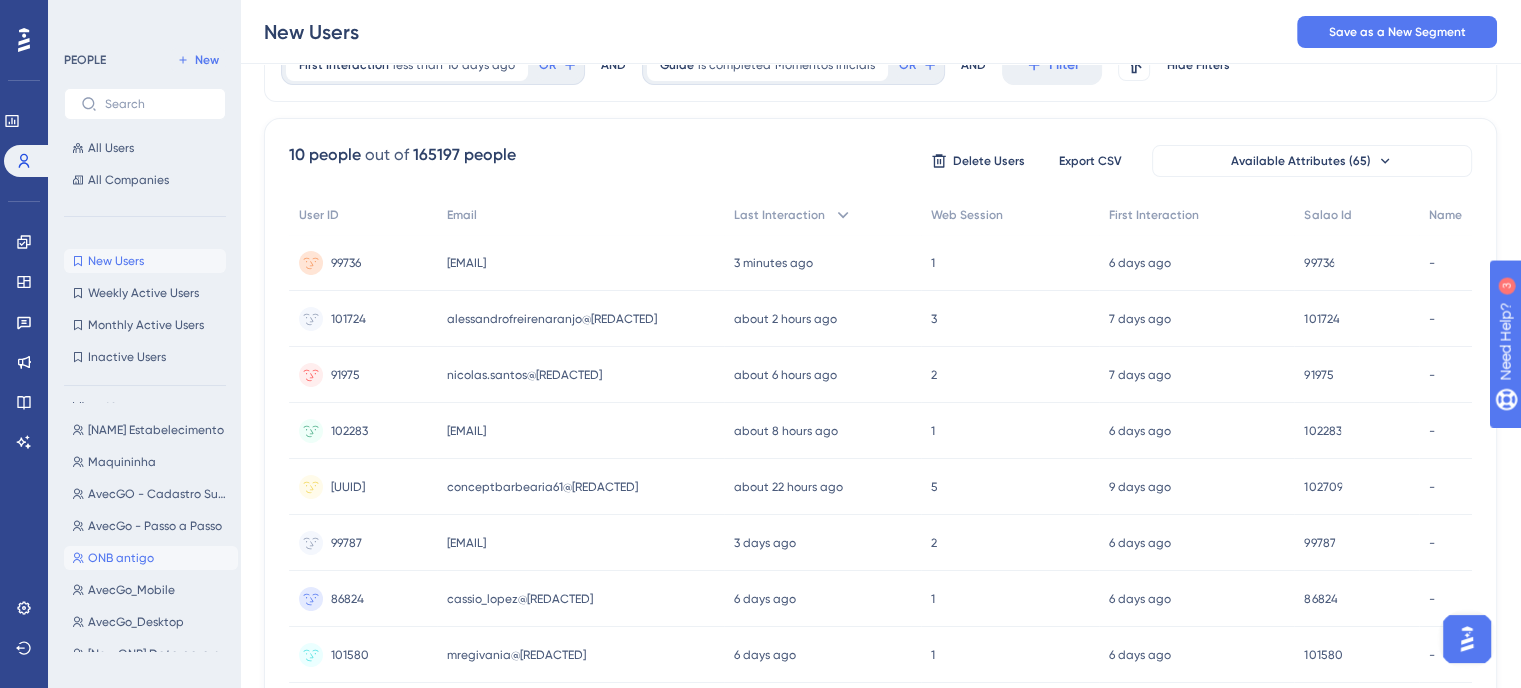 click on "ONB antigo ONB antigo" at bounding box center [151, 558] 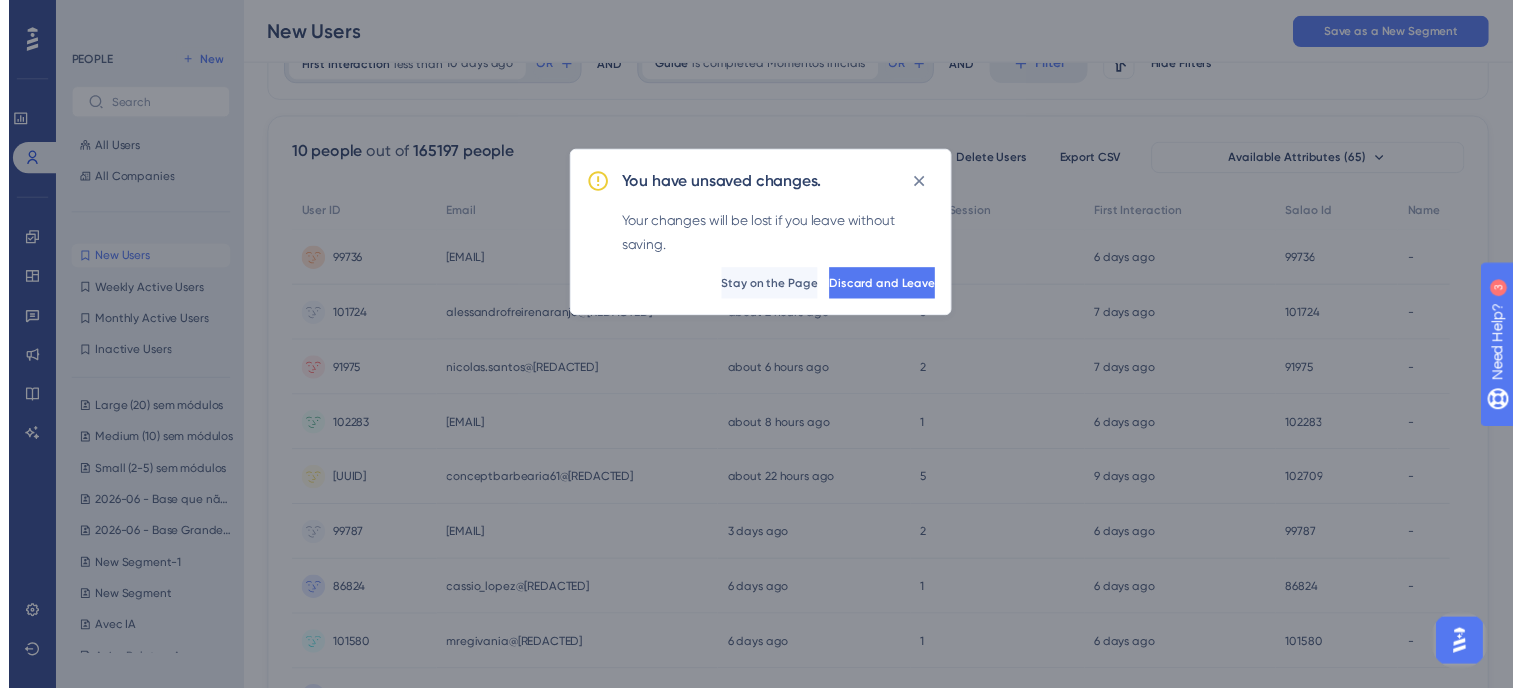 scroll, scrollTop: 0, scrollLeft: 0, axis: both 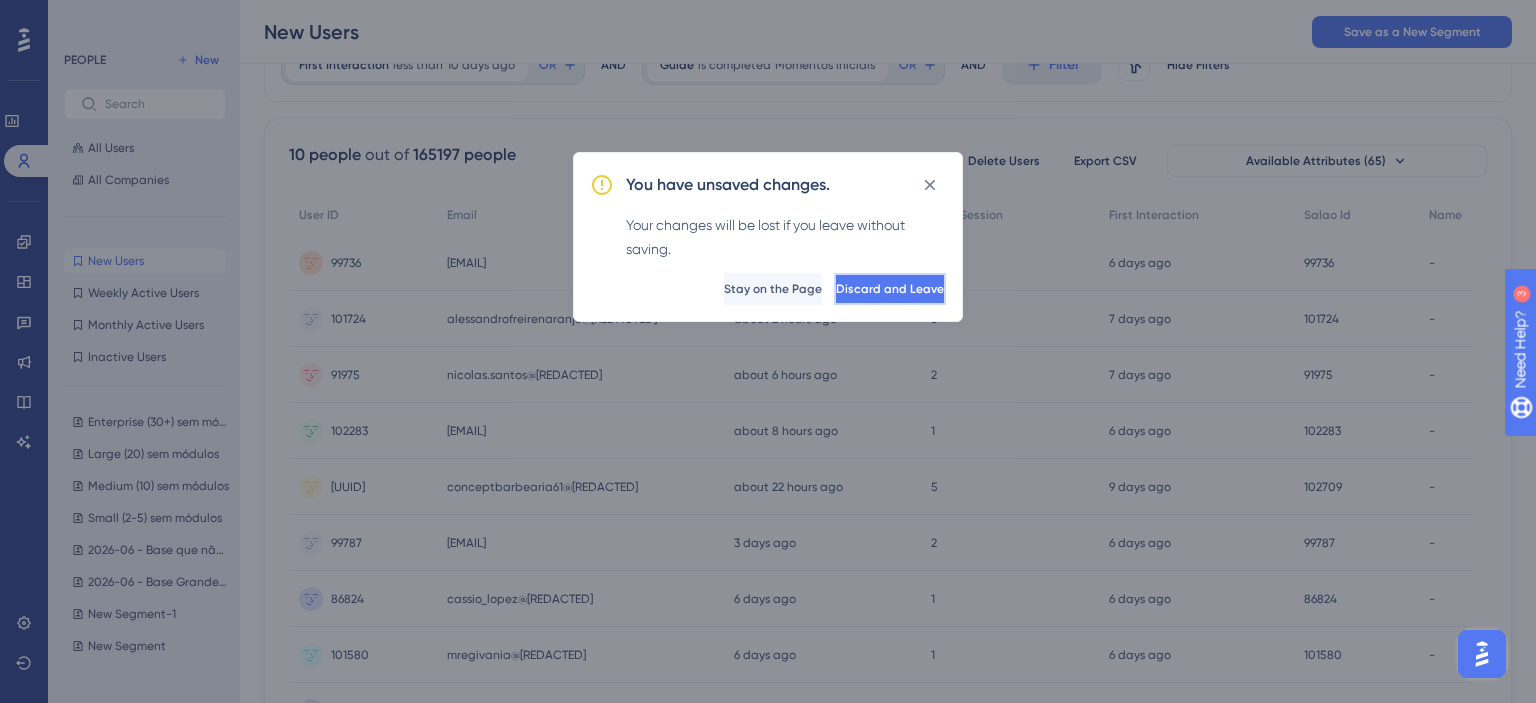 click on "Discard and Leave" at bounding box center (890, 289) 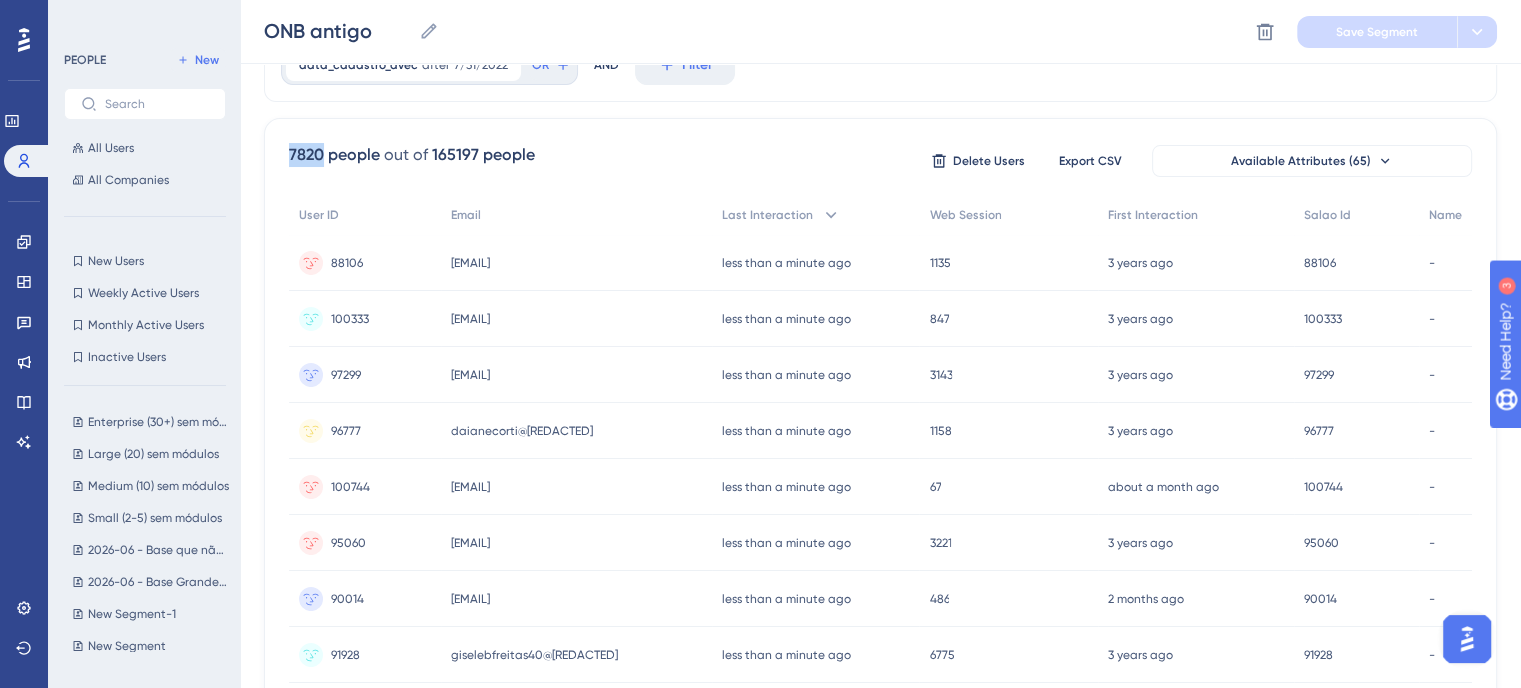 drag, startPoint x: 322, startPoint y: 151, endPoint x: 284, endPoint y: 151, distance: 38 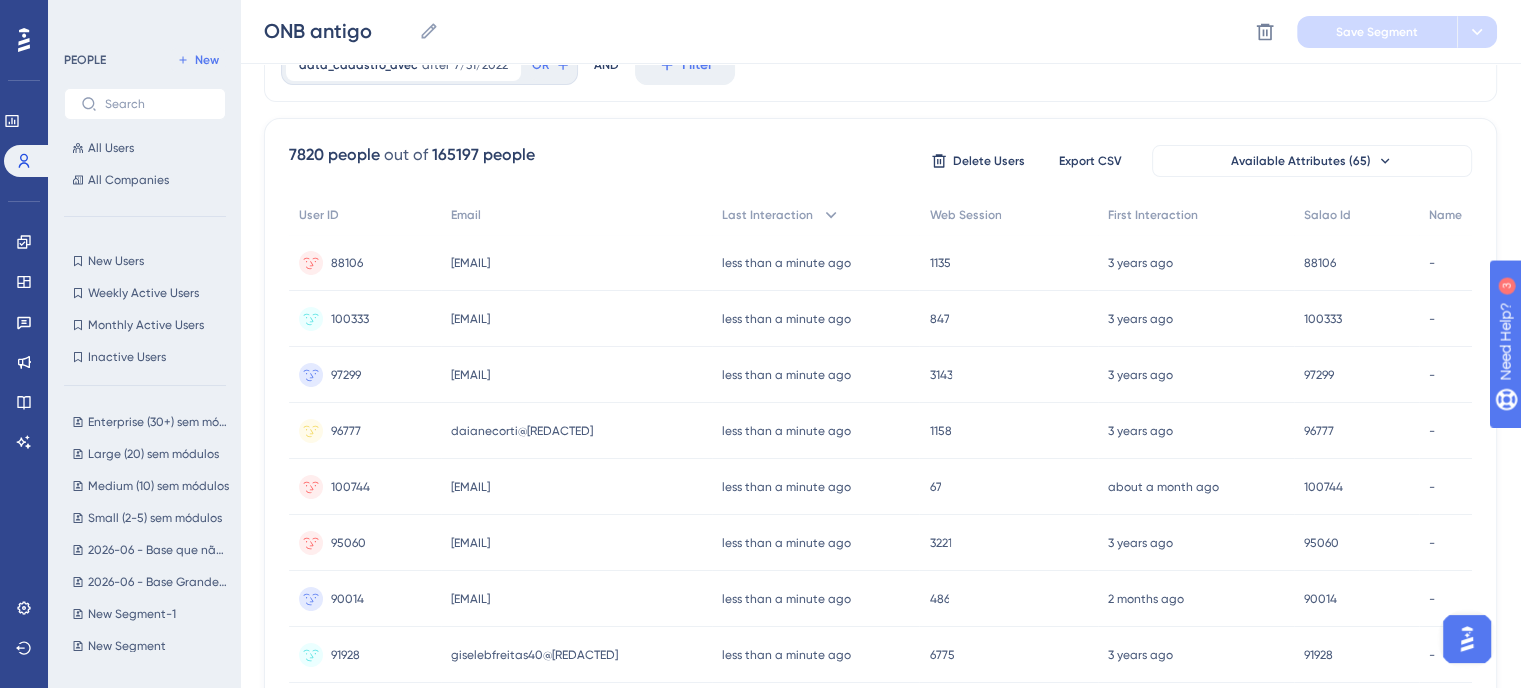 click on "7820   people out of 165197   people Delete Users Export CSV Available Attributes (65)" at bounding box center [880, 161] 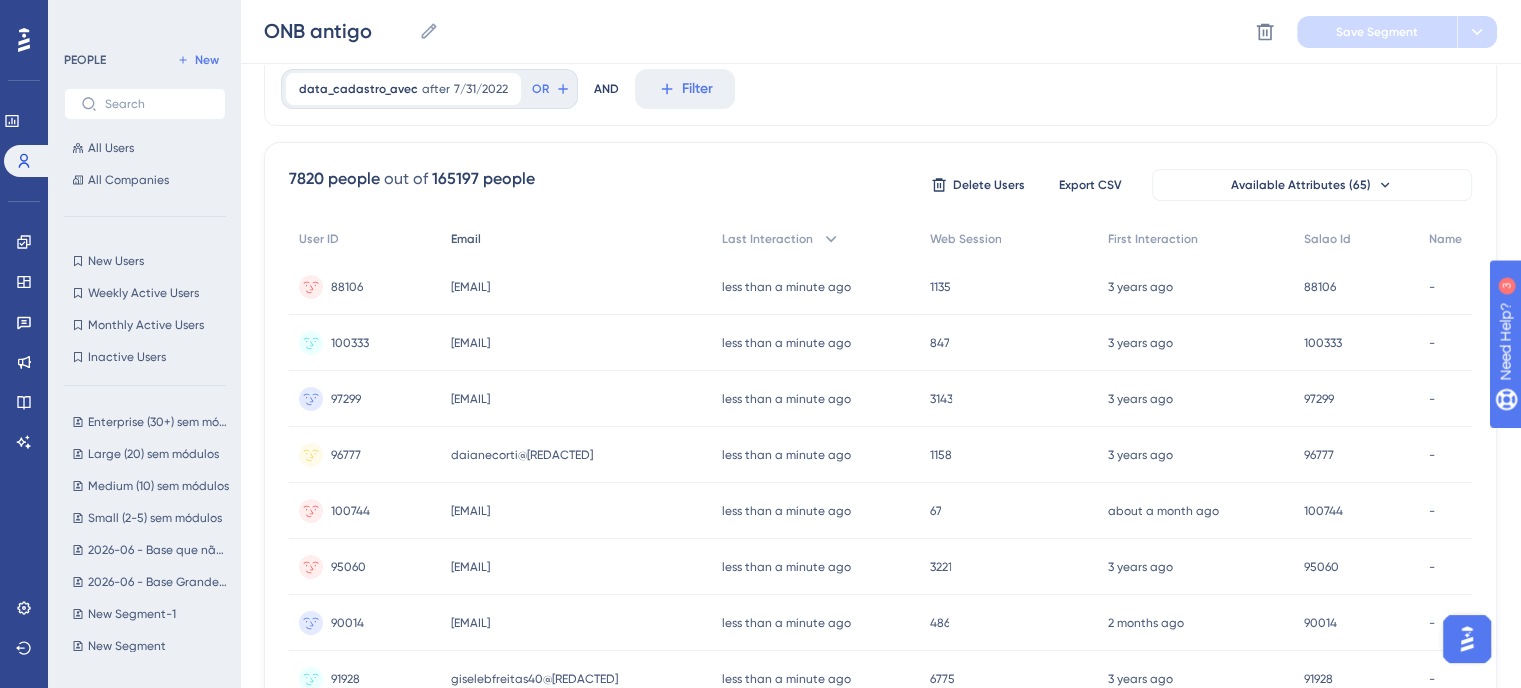 scroll, scrollTop: 0, scrollLeft: 0, axis: both 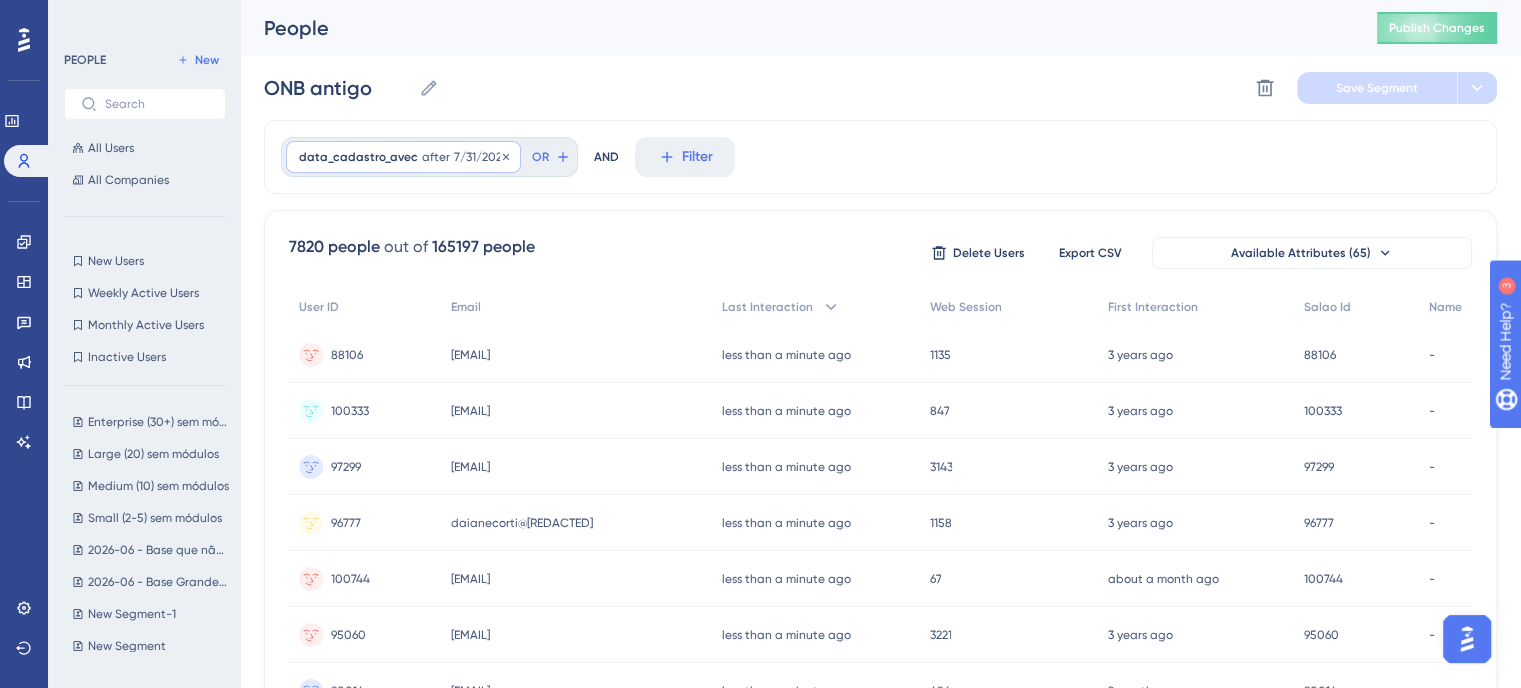 click on "data_cadastro_avec after 7/31/2022 7/31/2022 Remove" at bounding box center (403, 157) 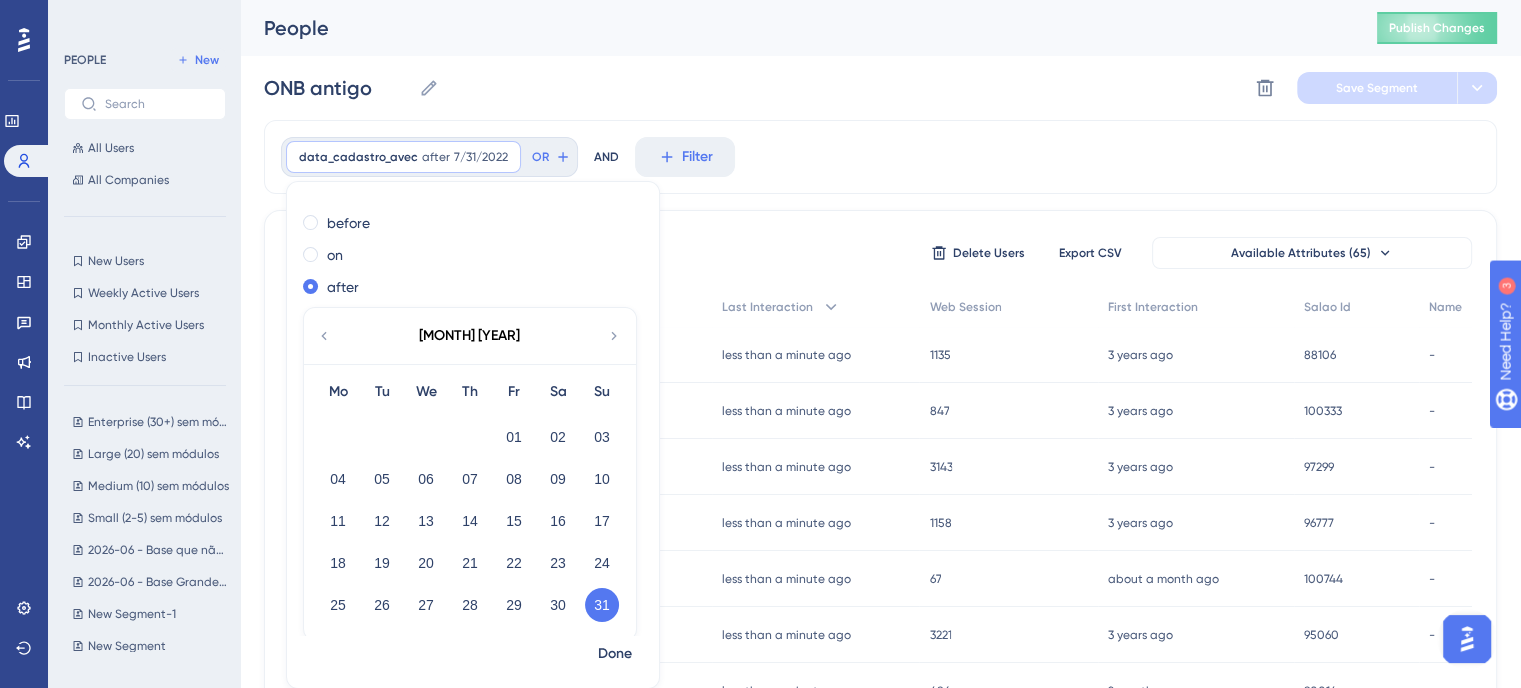 scroll, scrollTop: 227, scrollLeft: 0, axis: vertical 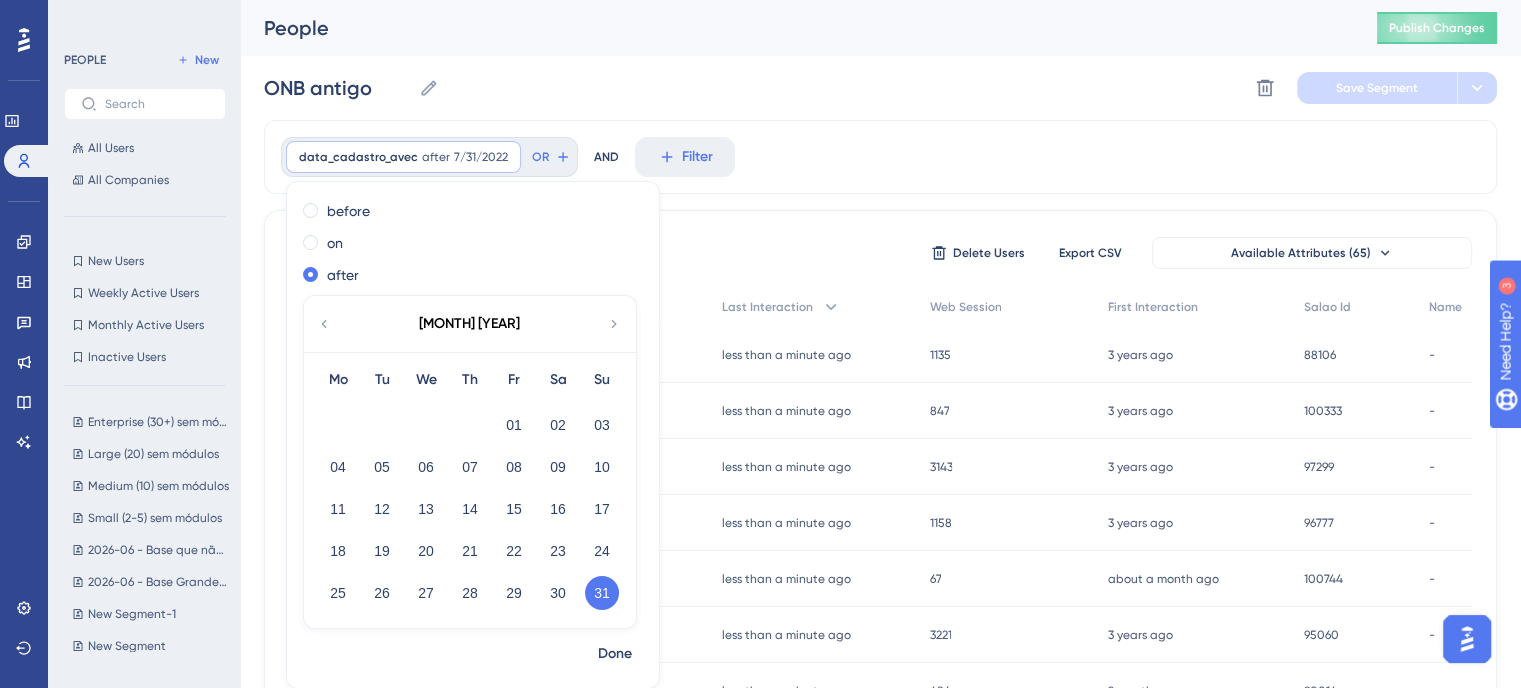 click on "ONB antigo ONB antigo Delete Segment Save Segment" at bounding box center (880, 88) 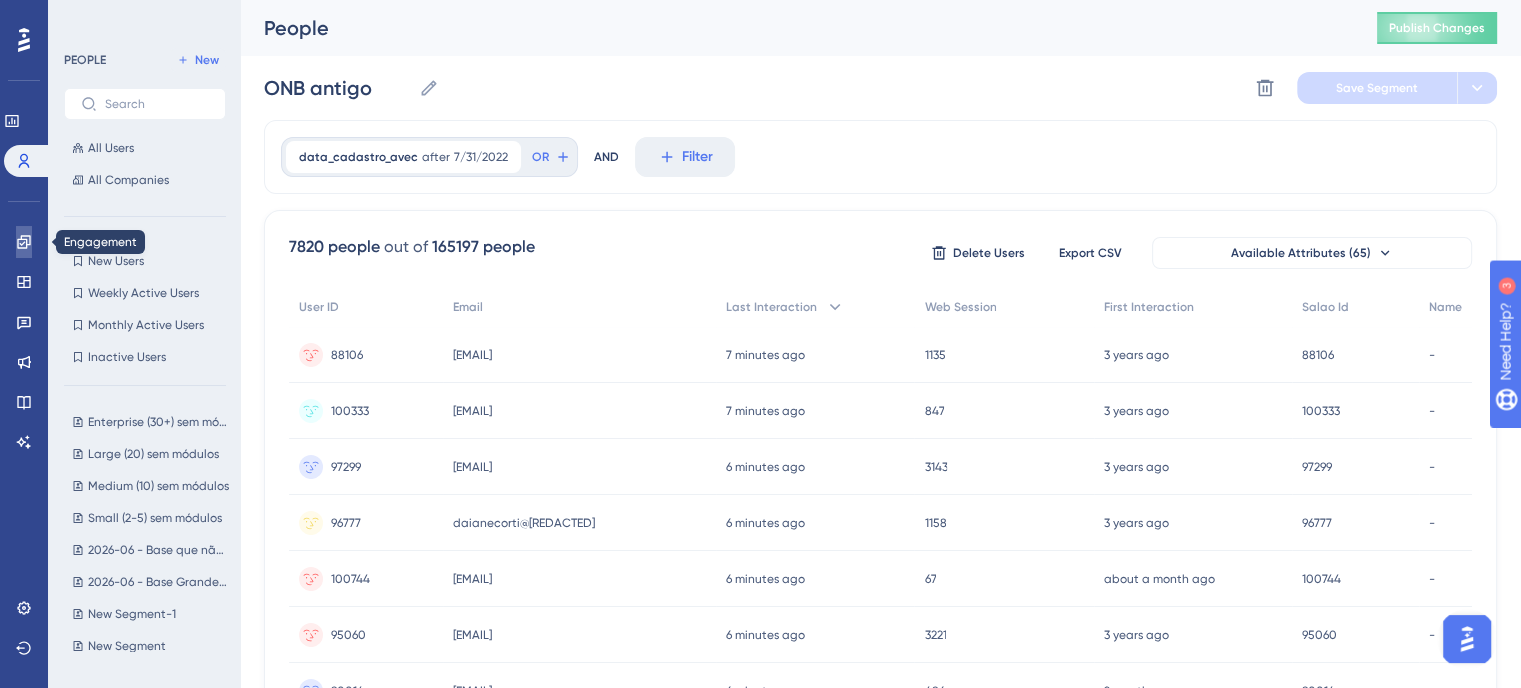 click at bounding box center [24, 242] 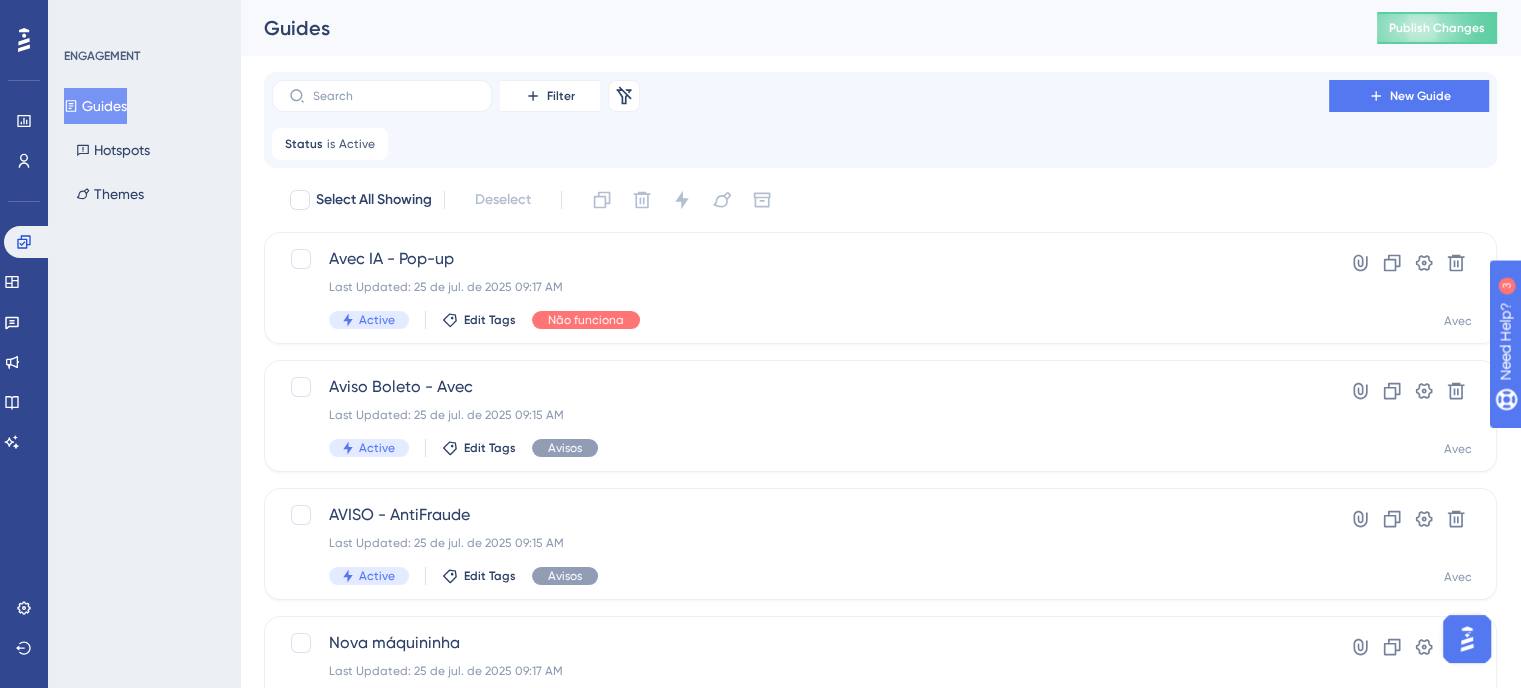 click on "Filter Remove Filters New Guide Status is Active Active Remove" at bounding box center [880, 120] 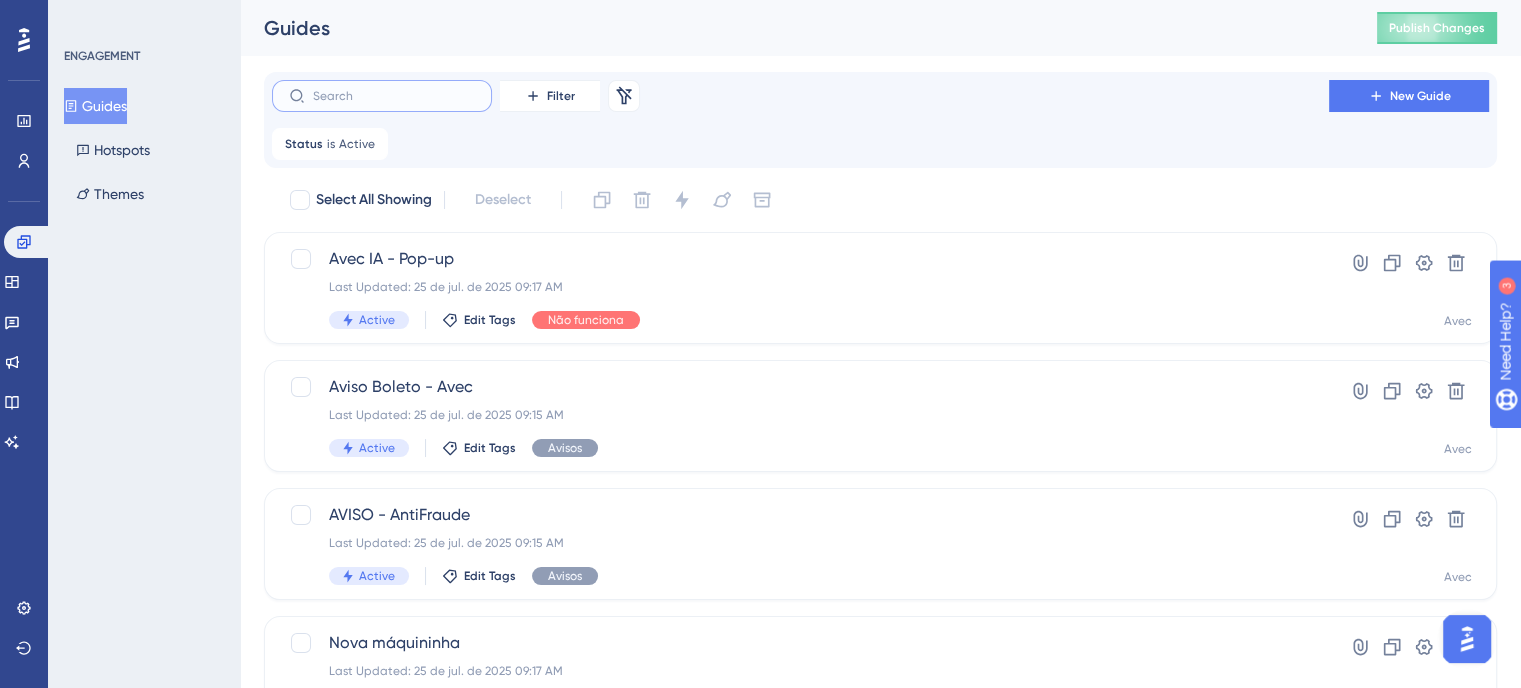 click at bounding box center (394, 96) 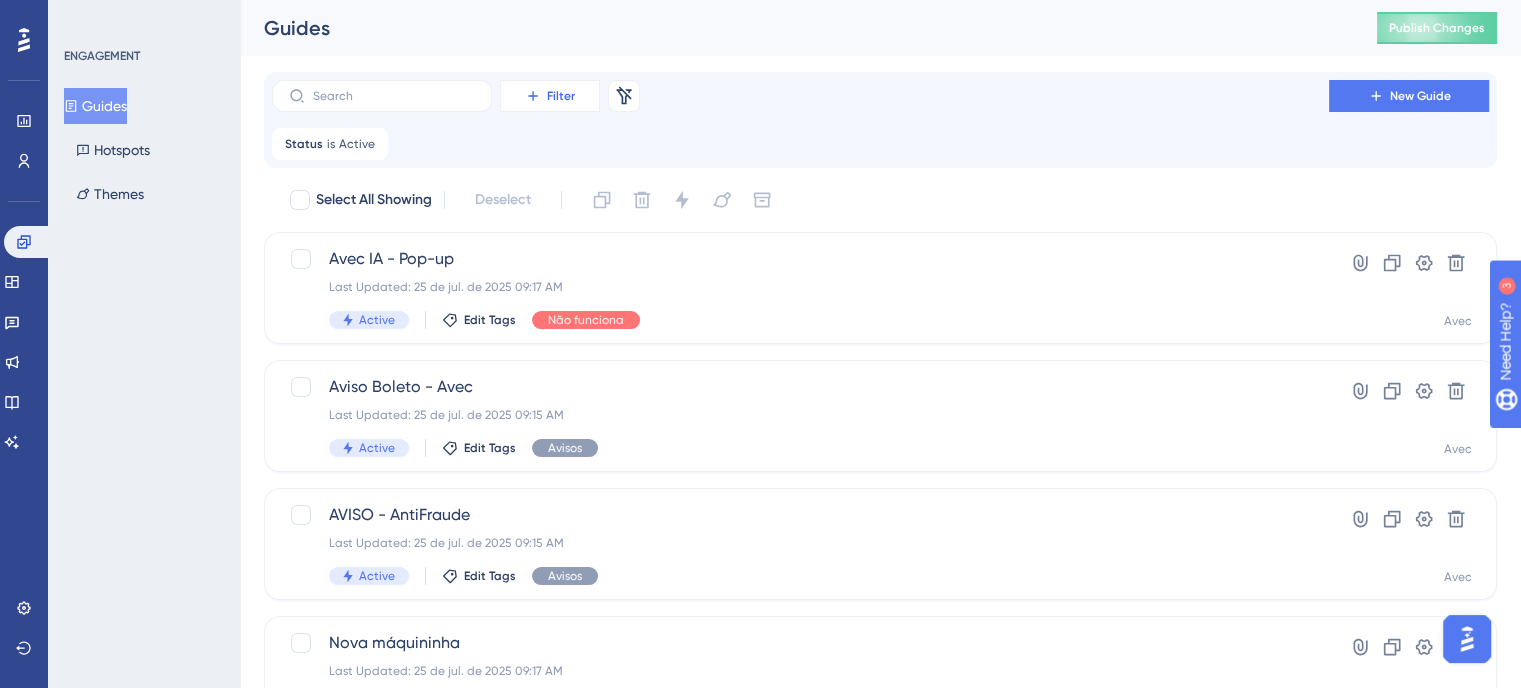 click on "Filter" at bounding box center (550, 96) 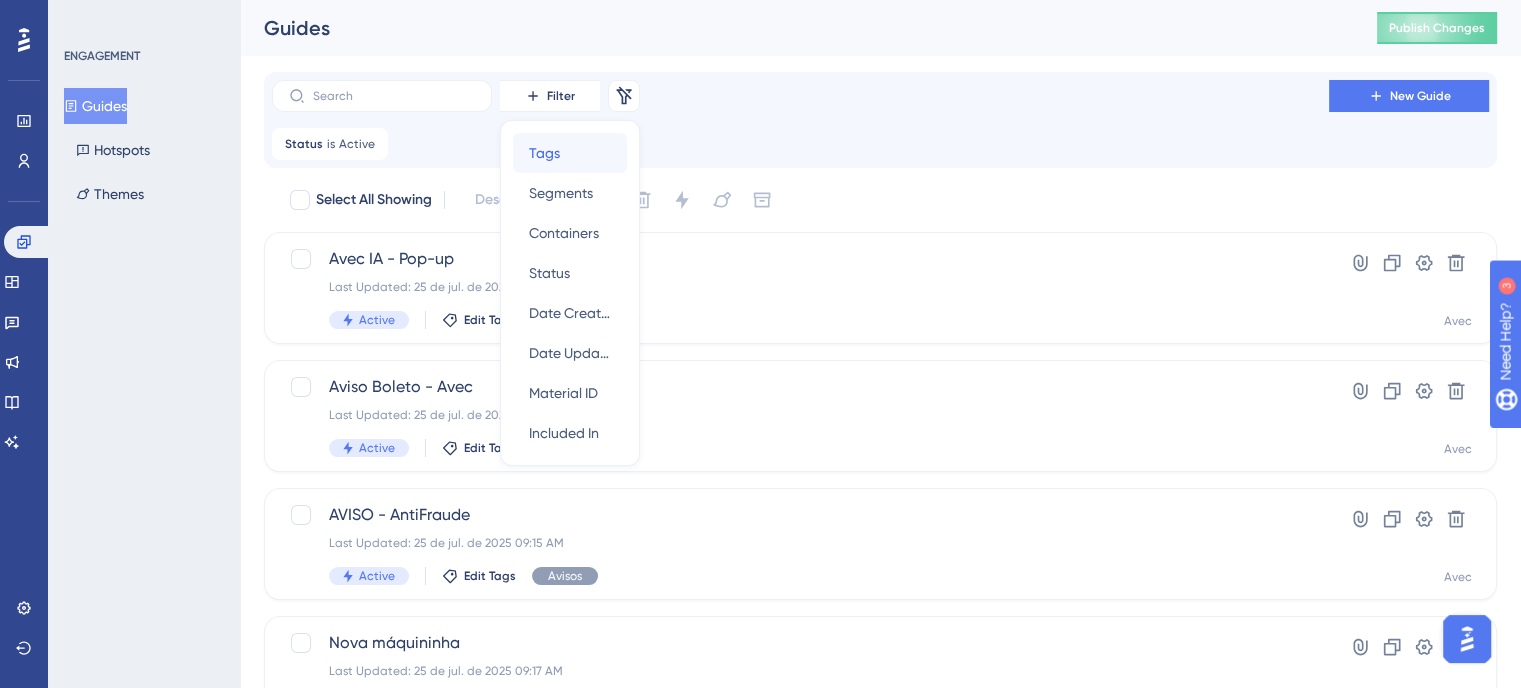 click on "Tags Tags" at bounding box center [570, 153] 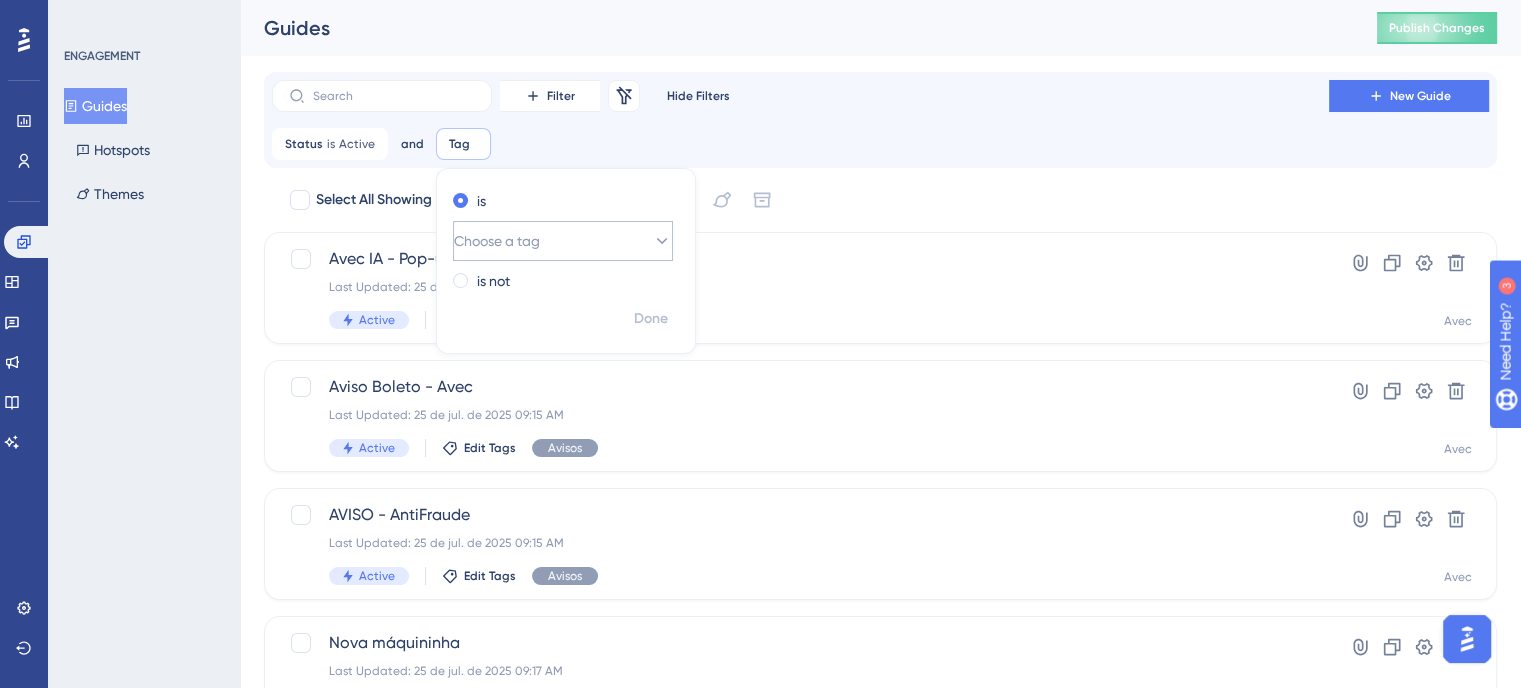 click on "Choose a tag" at bounding box center [563, 241] 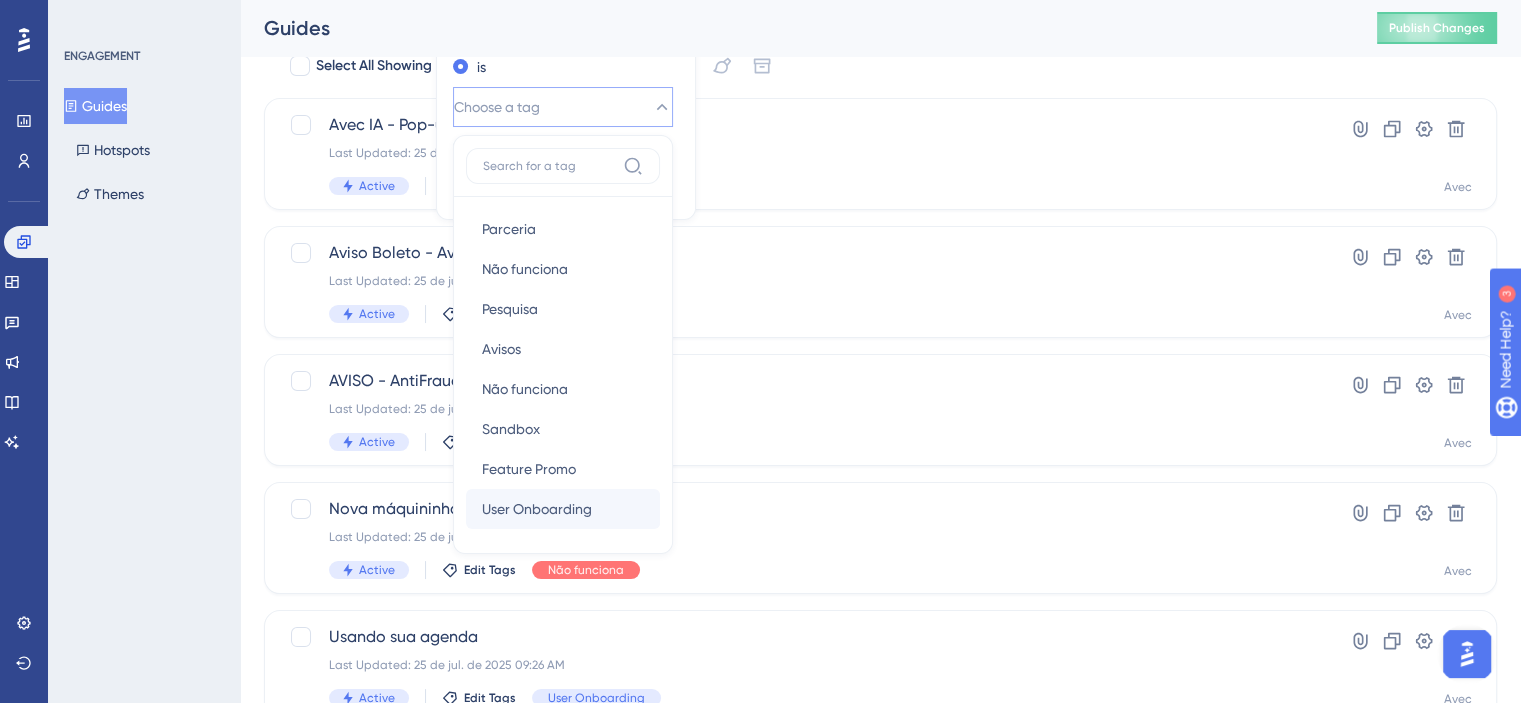 scroll, scrollTop: 234, scrollLeft: 0, axis: vertical 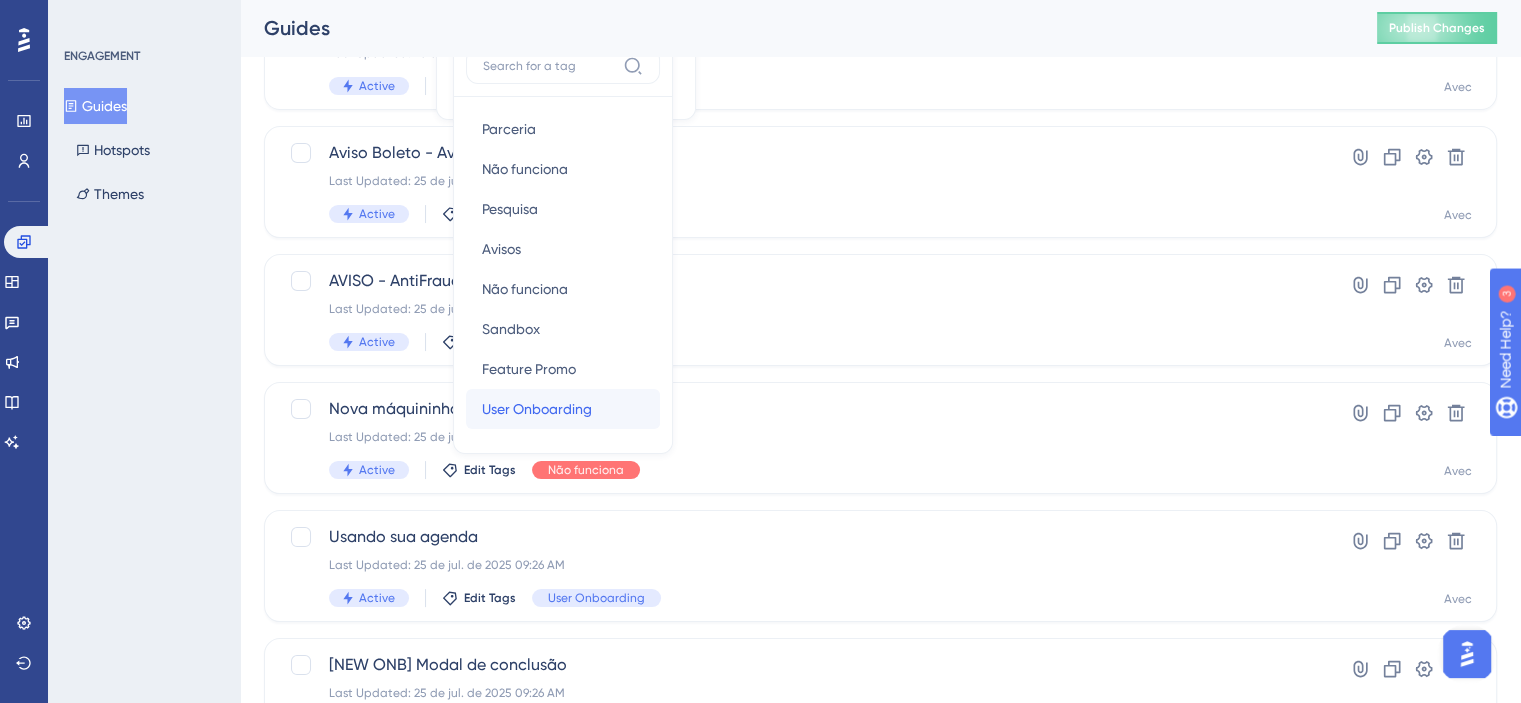click on "User Onboarding" at bounding box center [537, 409] 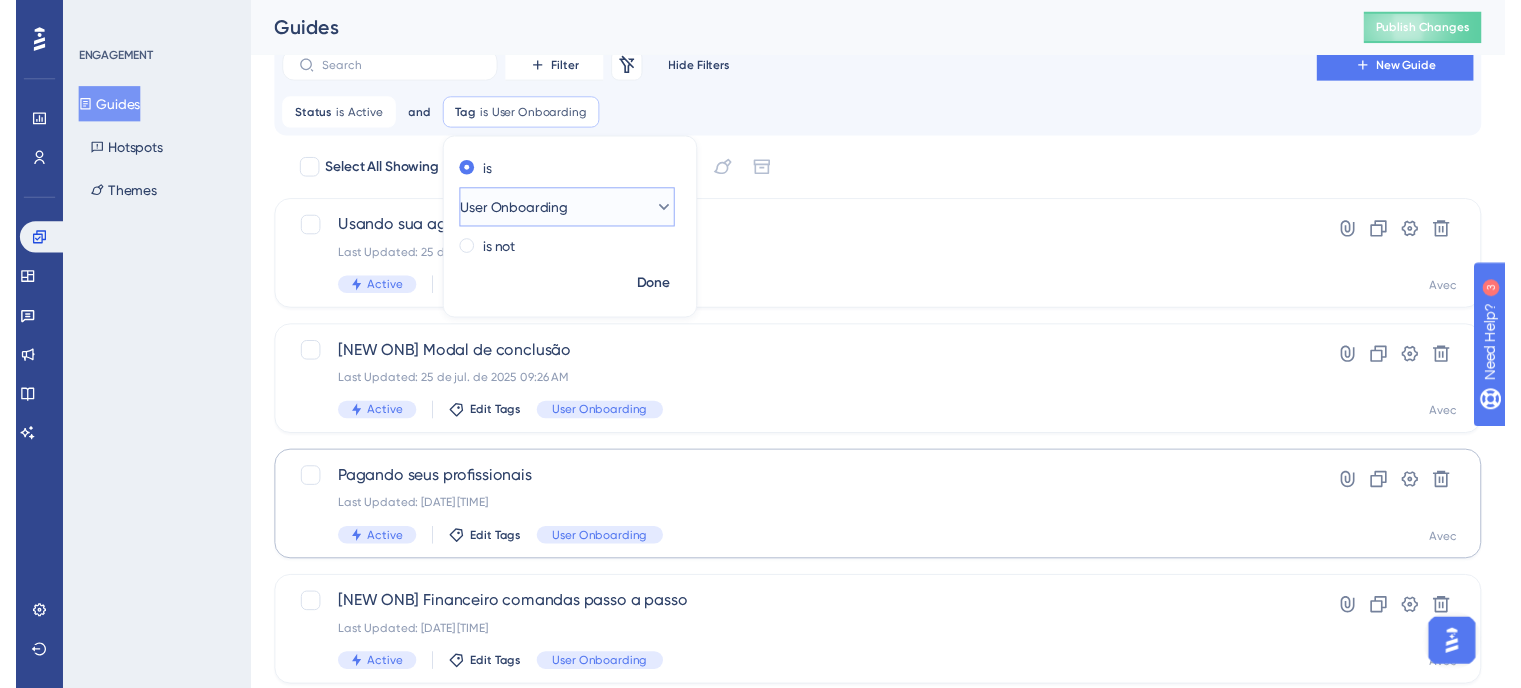 scroll, scrollTop: 0, scrollLeft: 0, axis: both 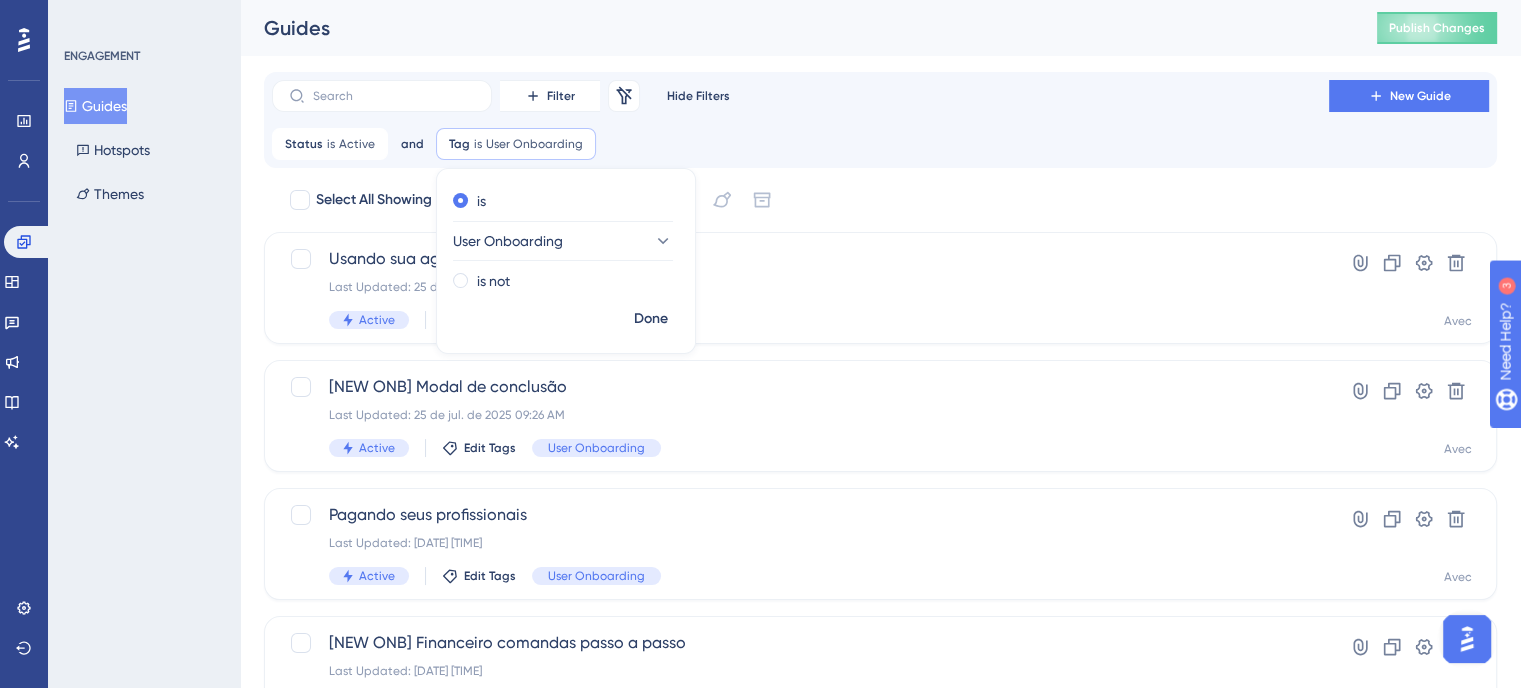 click on "Filter Remove Filters Hide Filters New Guide Status is Active Active Remove and Tag is User Onboarding User Onboarding Remove is User Onboarding is not Done" at bounding box center [880, 120] 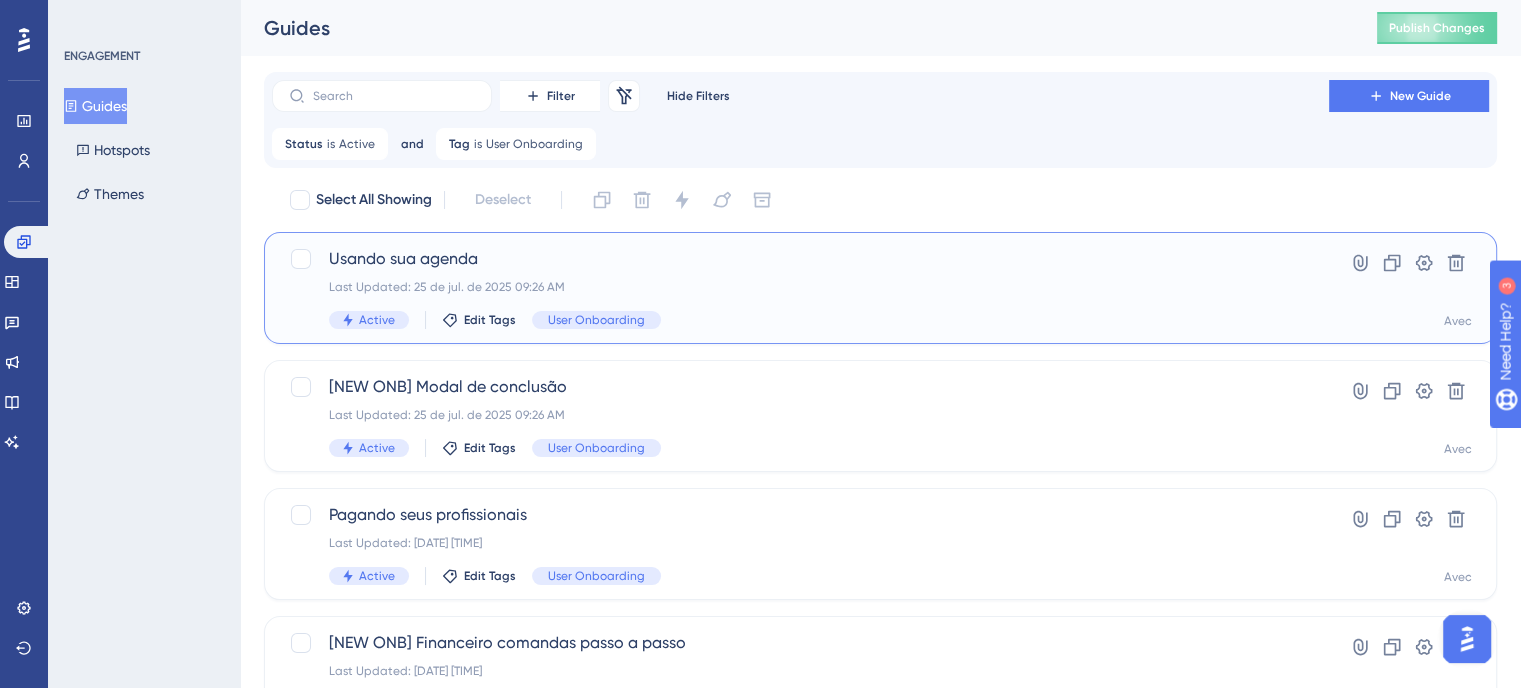 click on "Usando sua agenda Last Updated: 25 de jul. de 2025 09:26 AM Active Edit Tags User Onboarding" at bounding box center [800, 288] 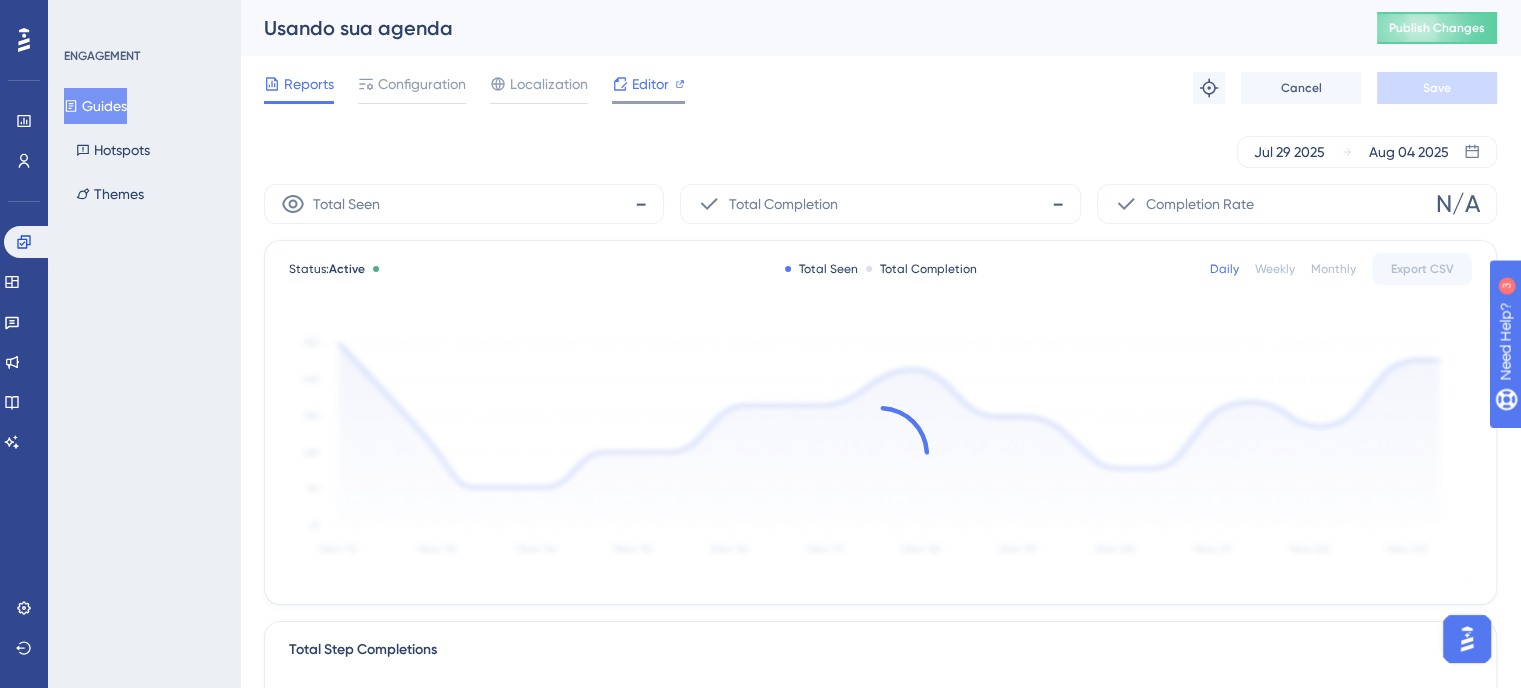 click on "Editor" at bounding box center [650, 84] 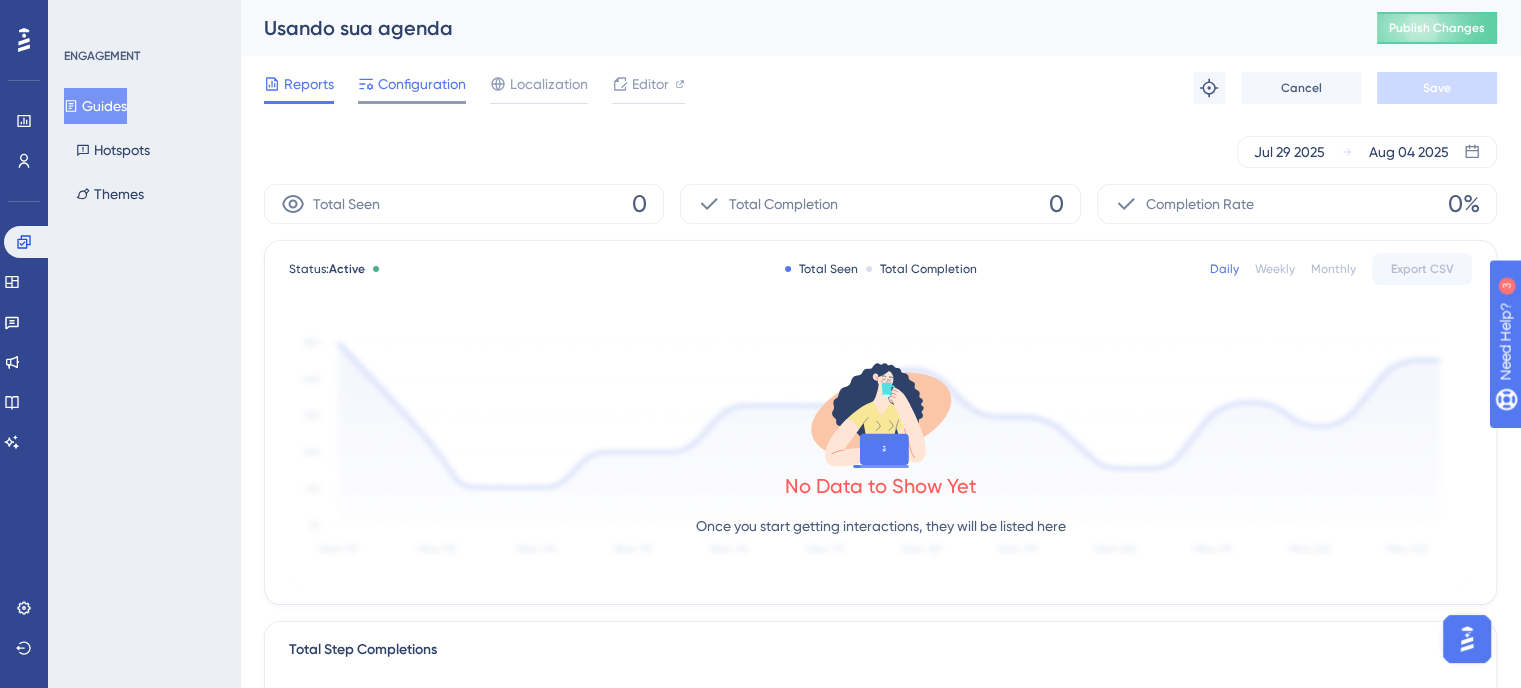 click on "Configuration" at bounding box center [422, 84] 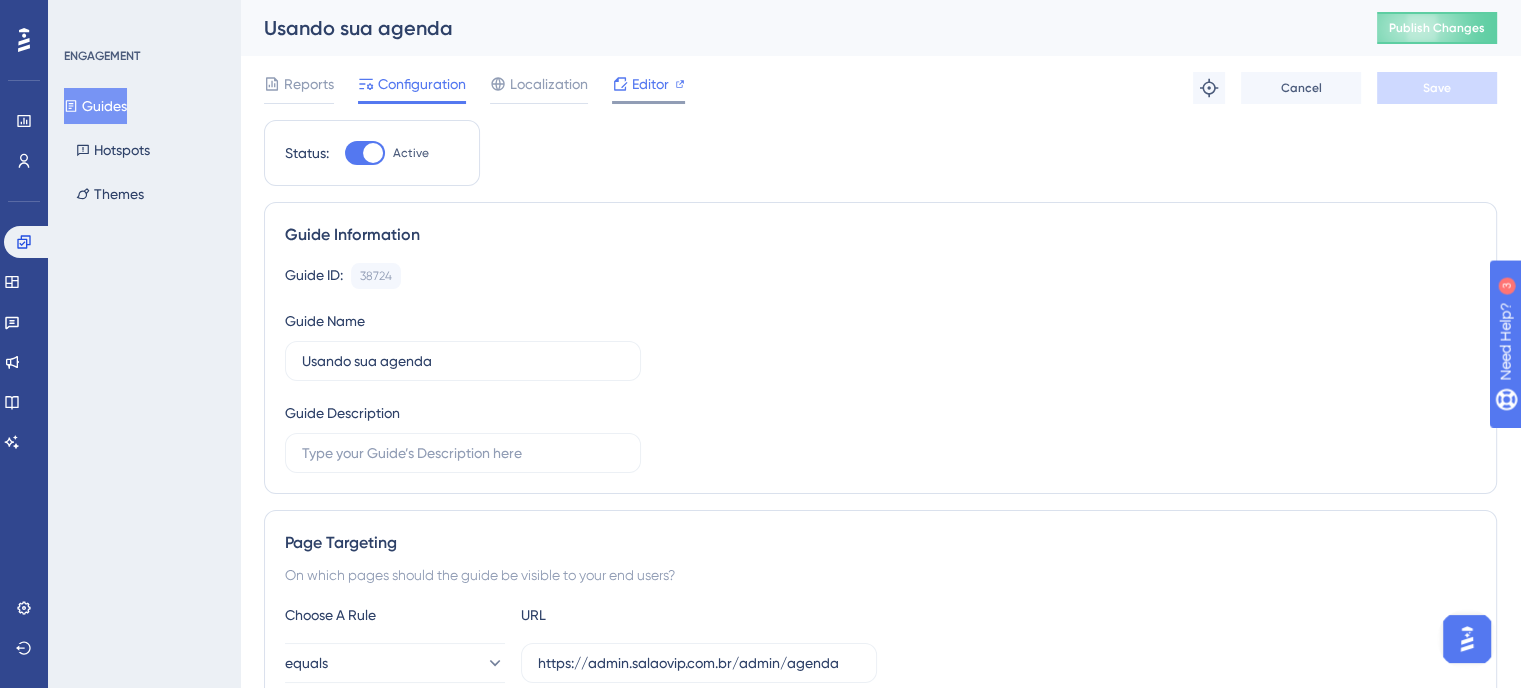 click on "Editor" at bounding box center (650, 84) 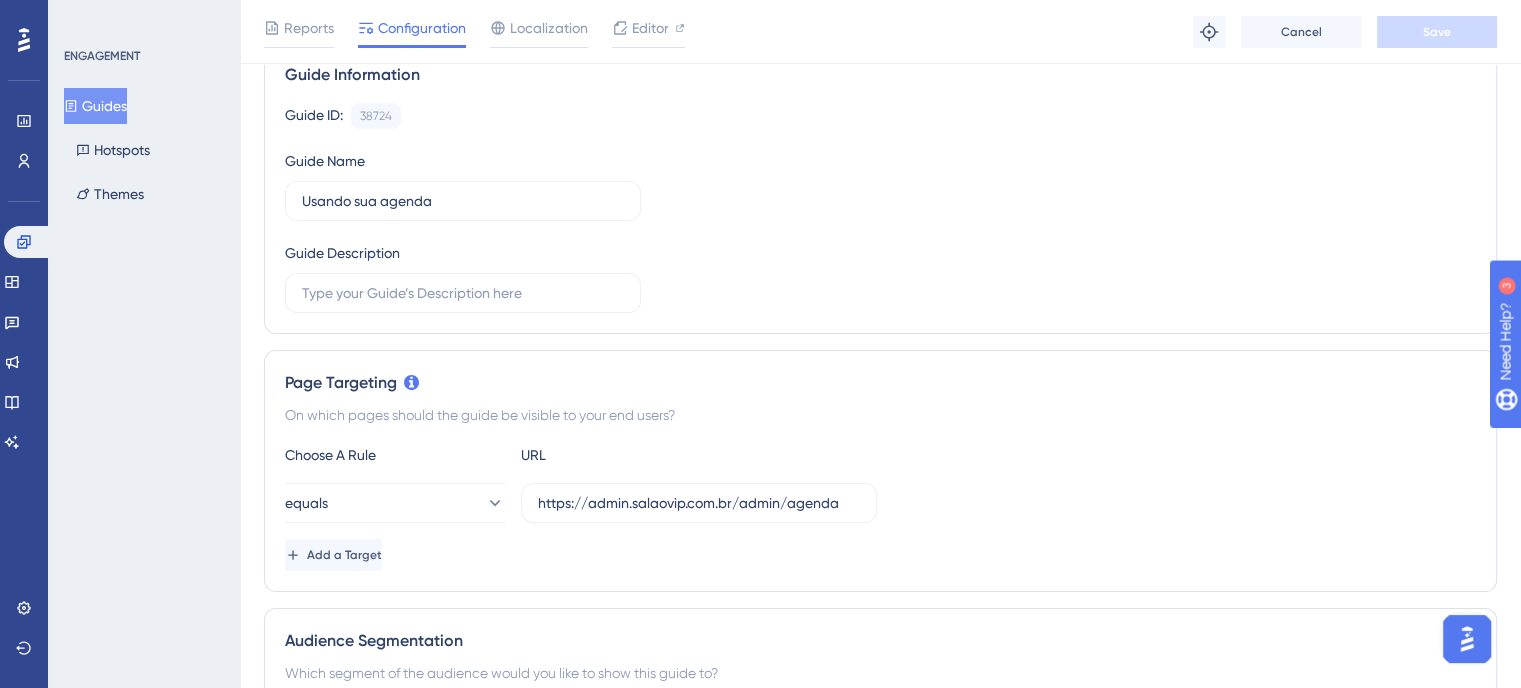 scroll, scrollTop: 0, scrollLeft: 0, axis: both 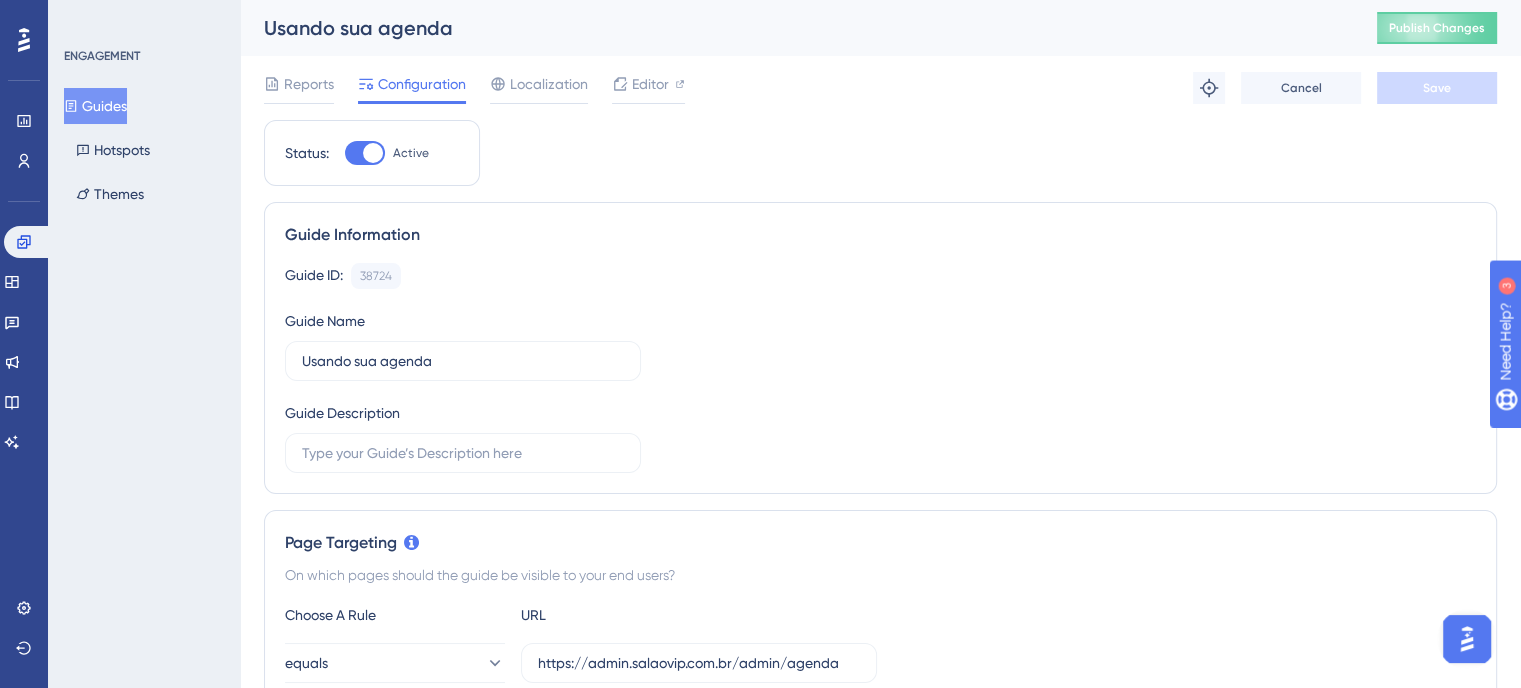 click on "Reports Configuration Localization Editor Troubleshoot Cancel Save" at bounding box center (880, 88) 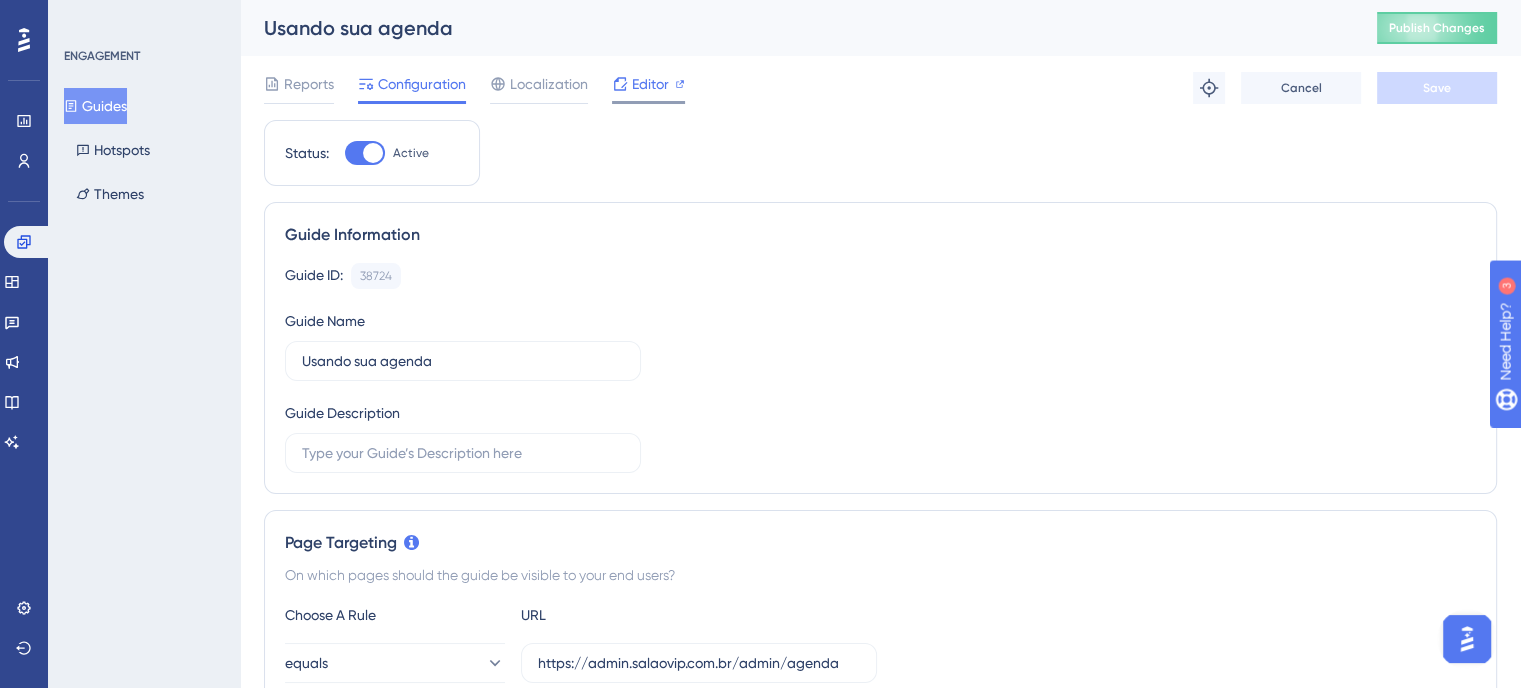 click on "Editor" at bounding box center (650, 84) 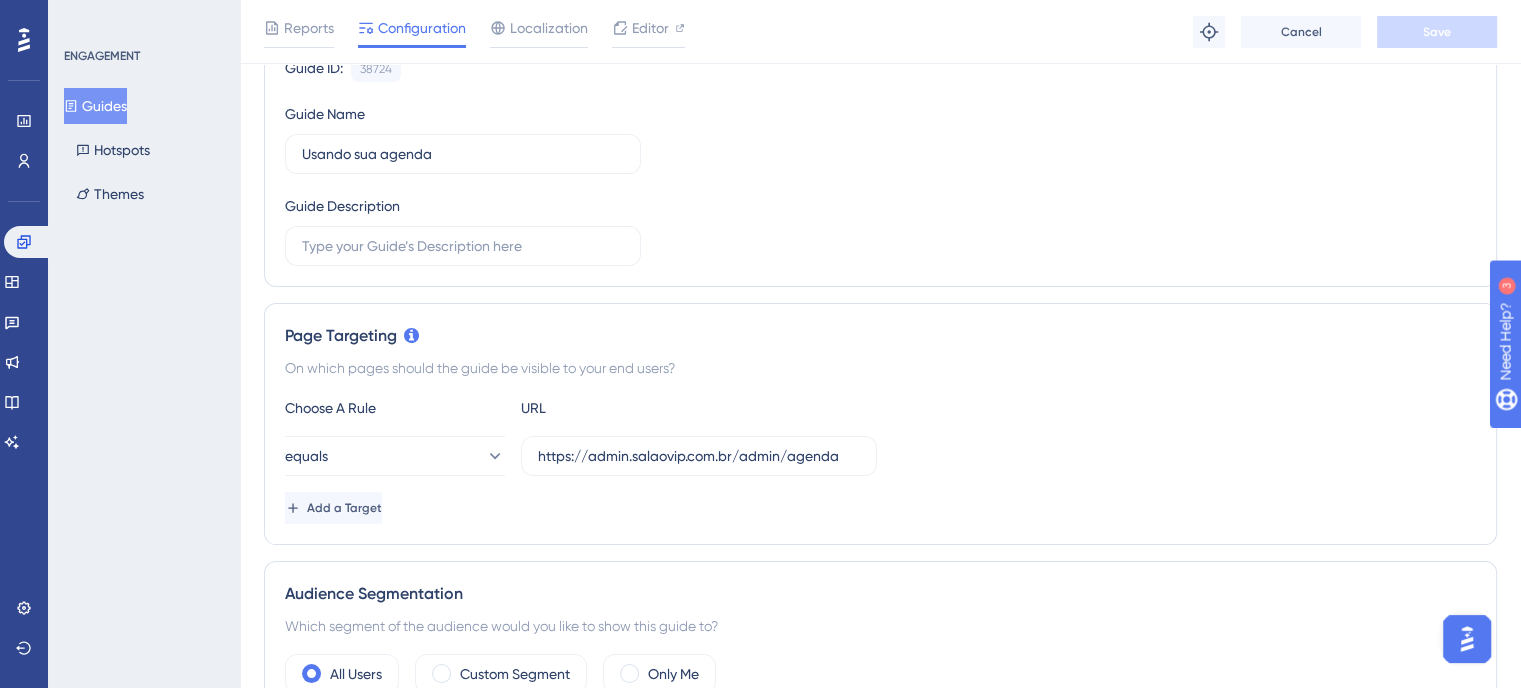scroll, scrollTop: 0, scrollLeft: 0, axis: both 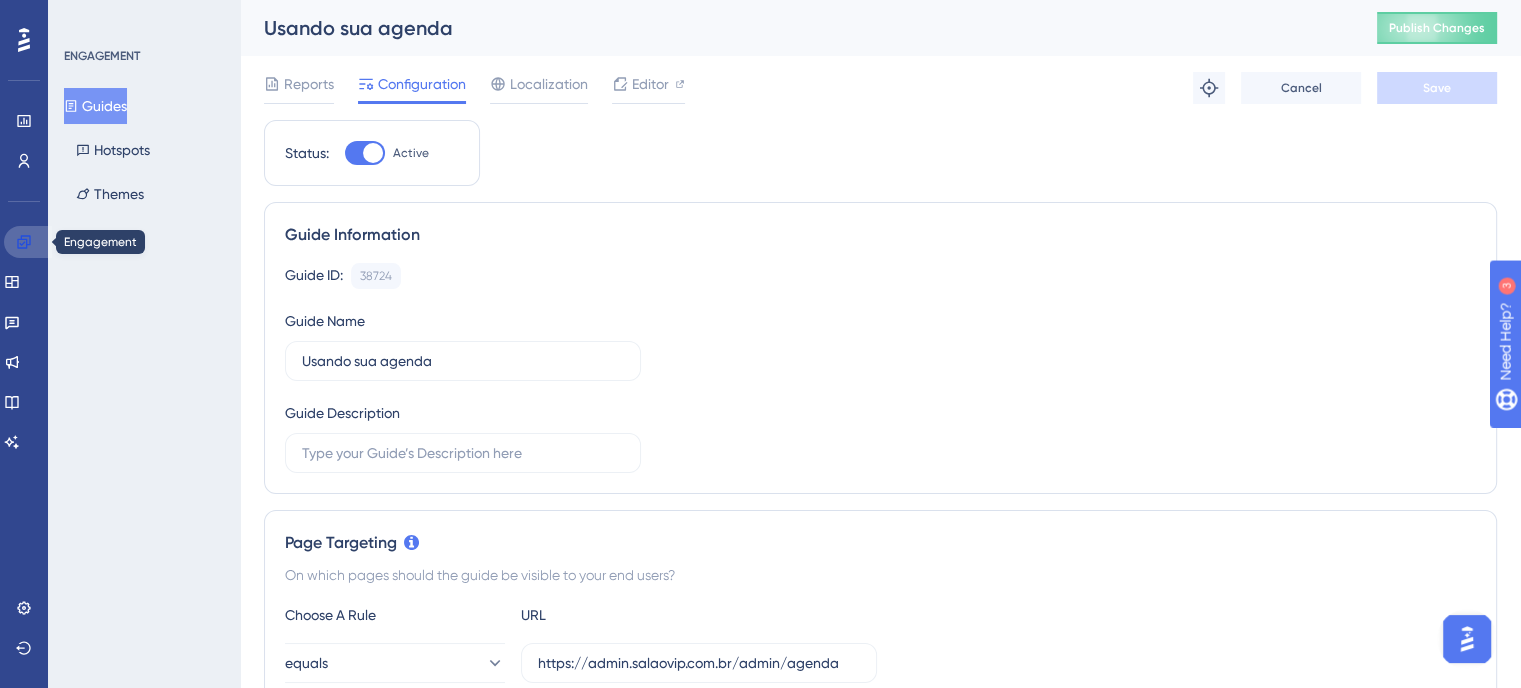 click 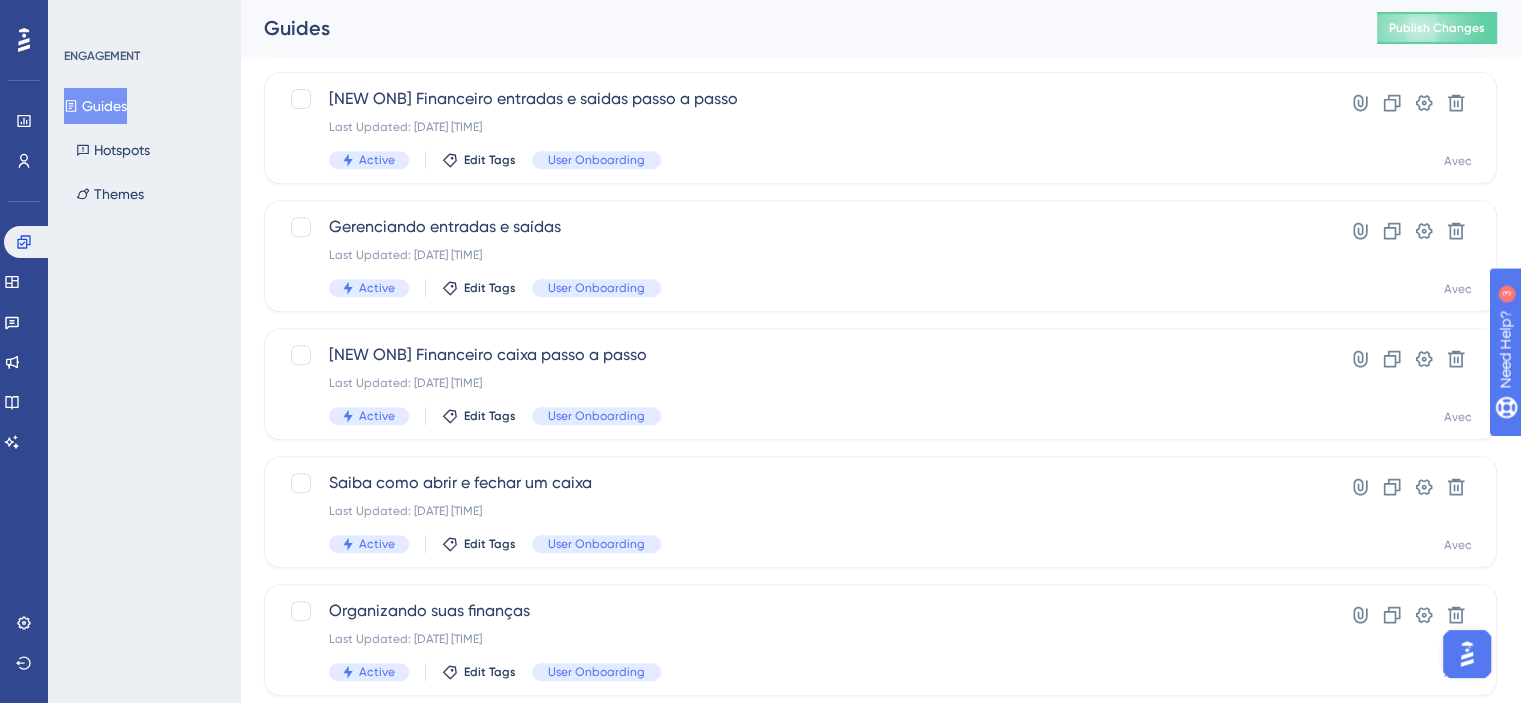scroll, scrollTop: 896, scrollLeft: 0, axis: vertical 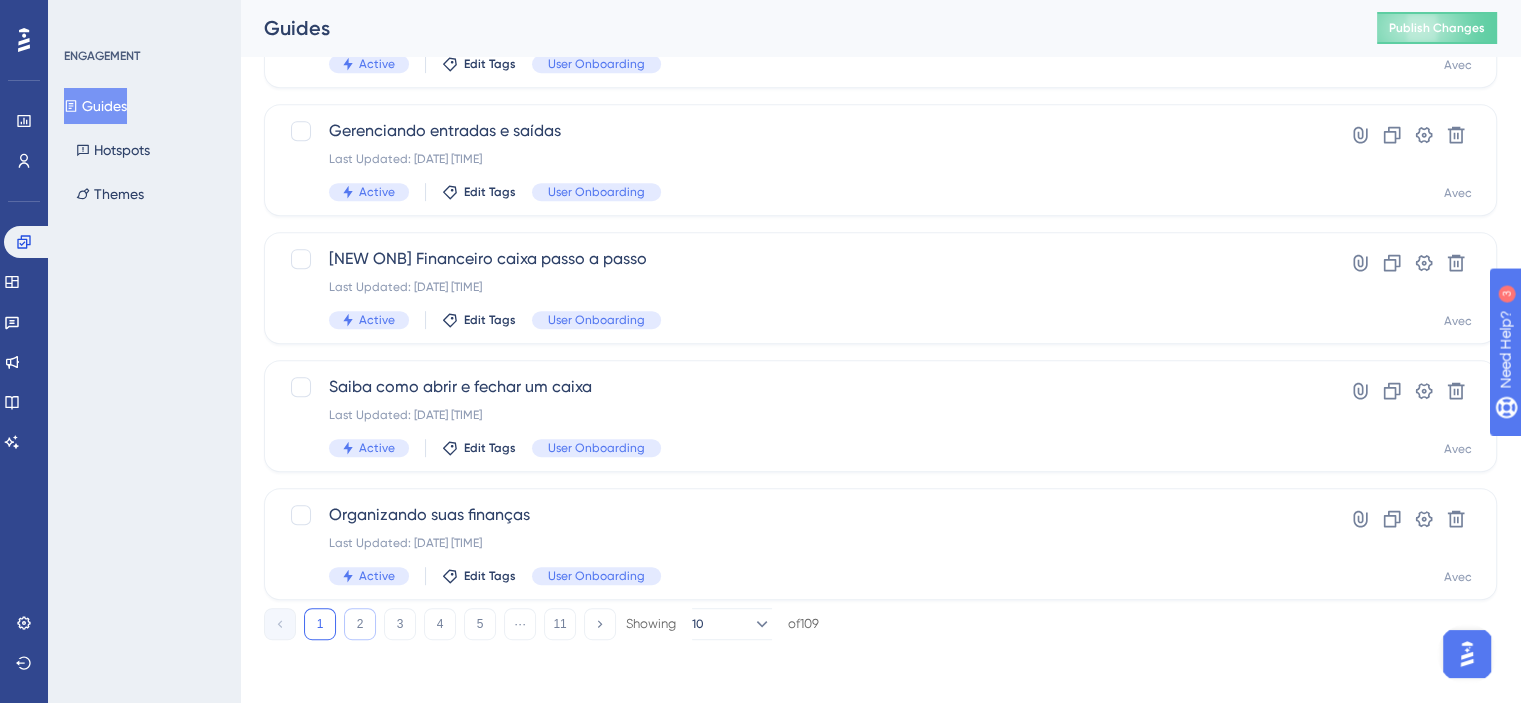 click on "2" at bounding box center (360, 624) 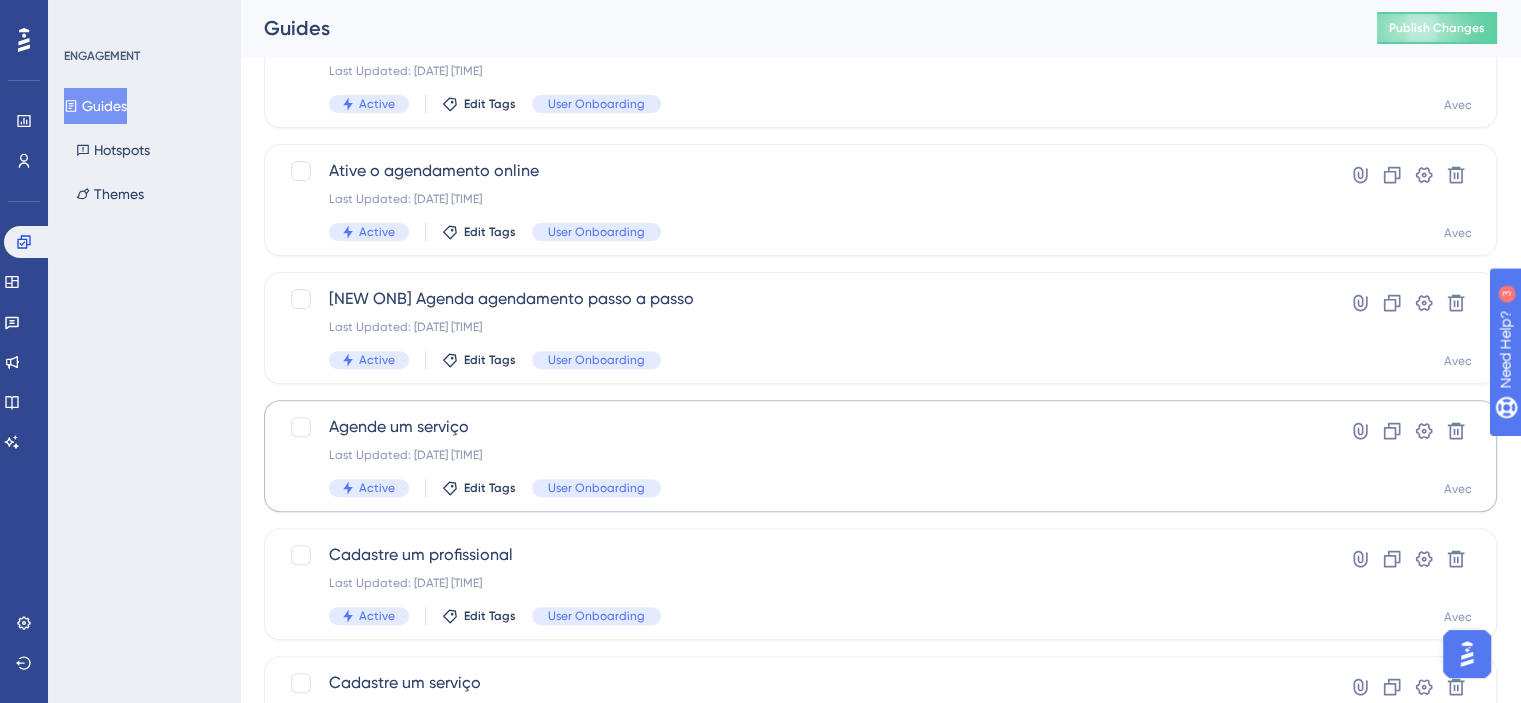scroll, scrollTop: 800, scrollLeft: 0, axis: vertical 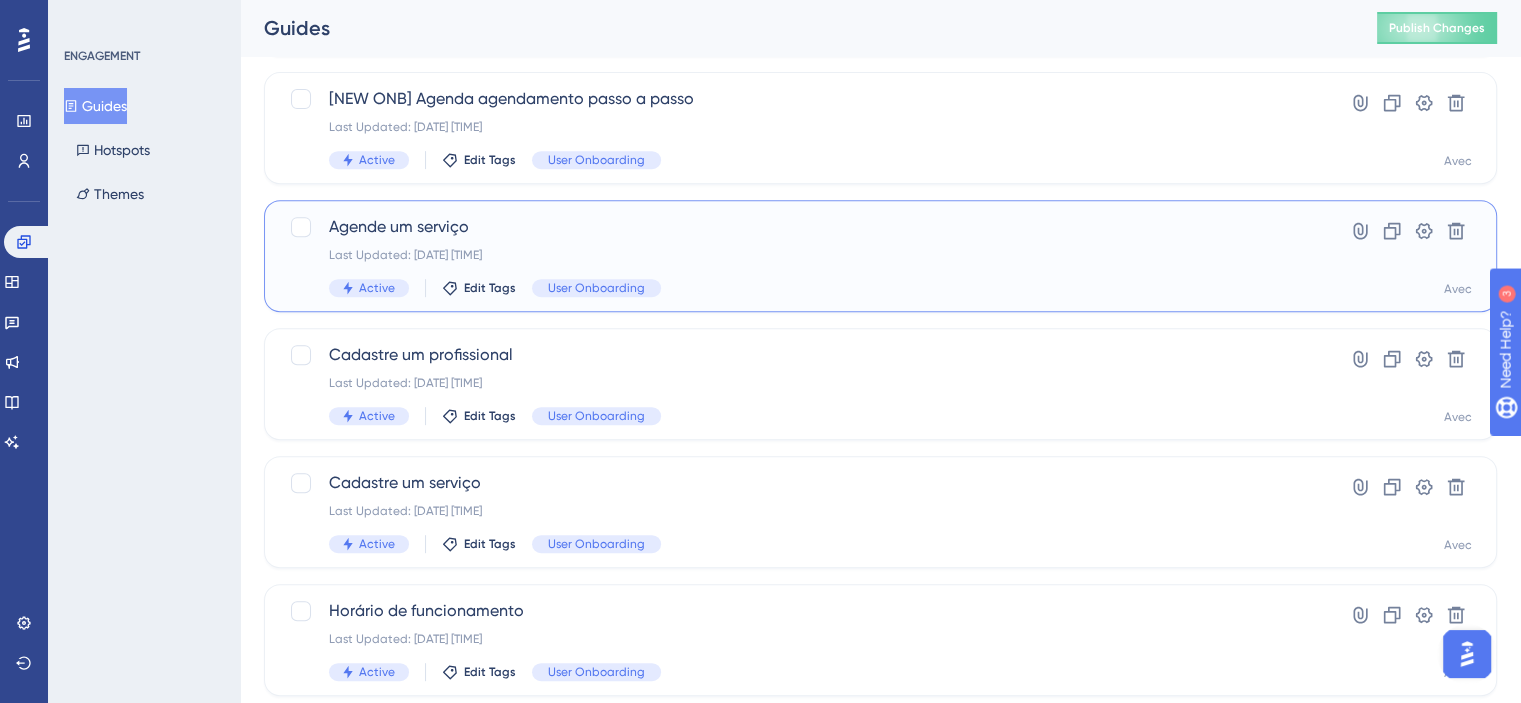 click on "Agende um serviço" at bounding box center (800, 227) 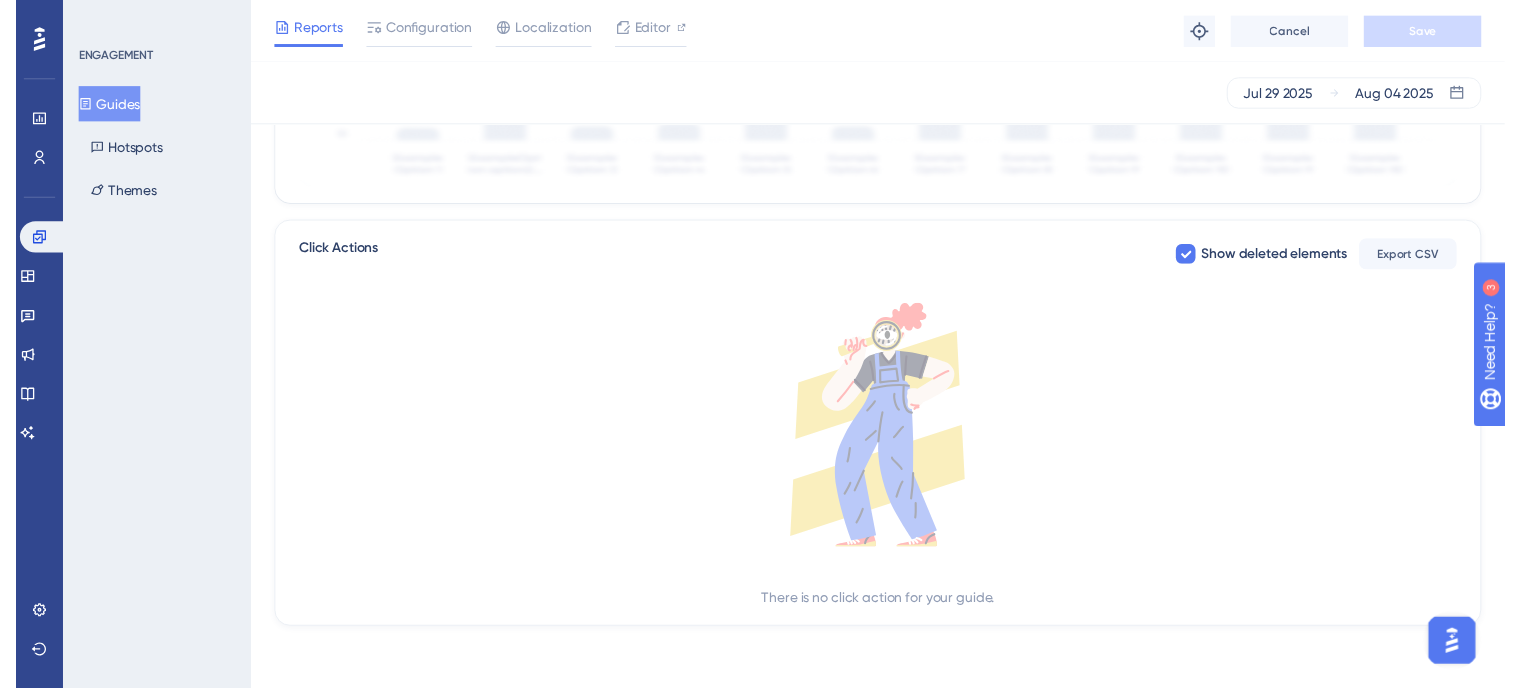 scroll, scrollTop: 0, scrollLeft: 0, axis: both 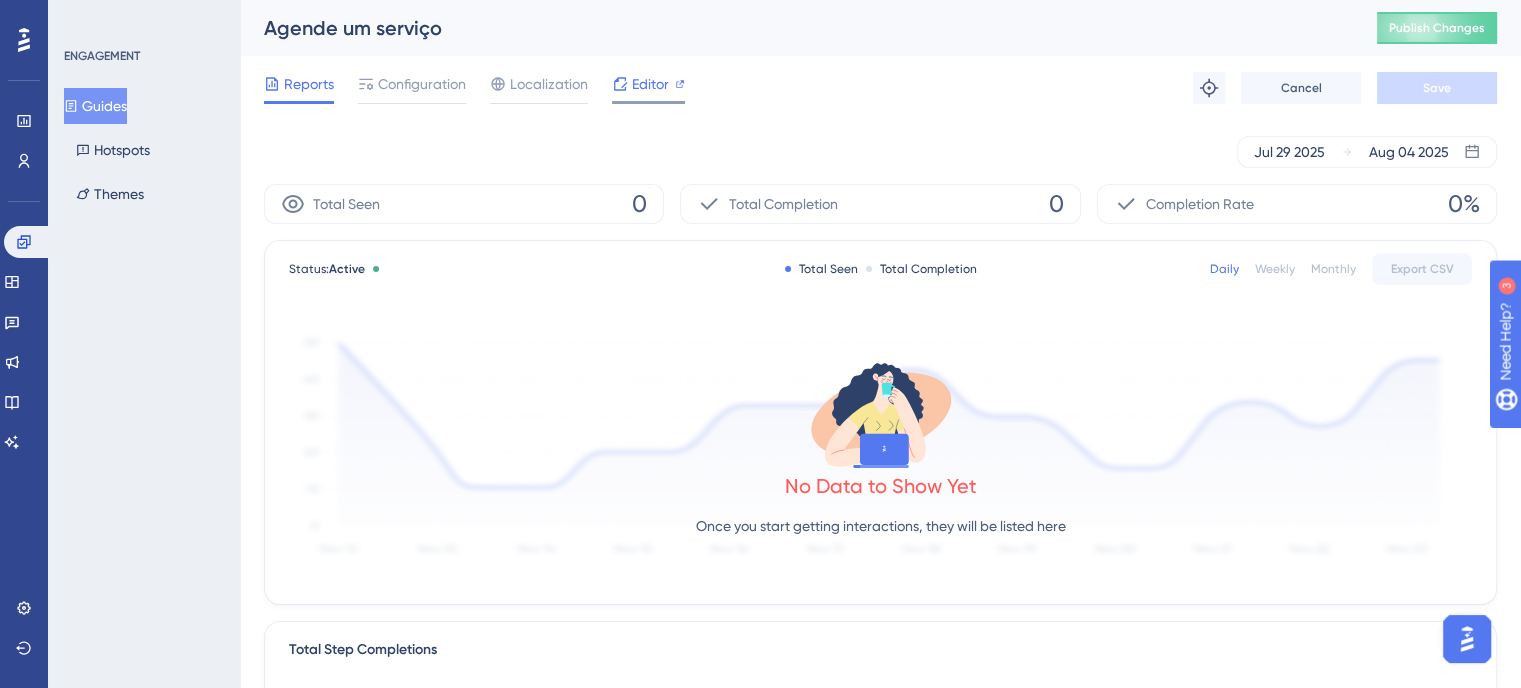 click on "Editor" at bounding box center (650, 84) 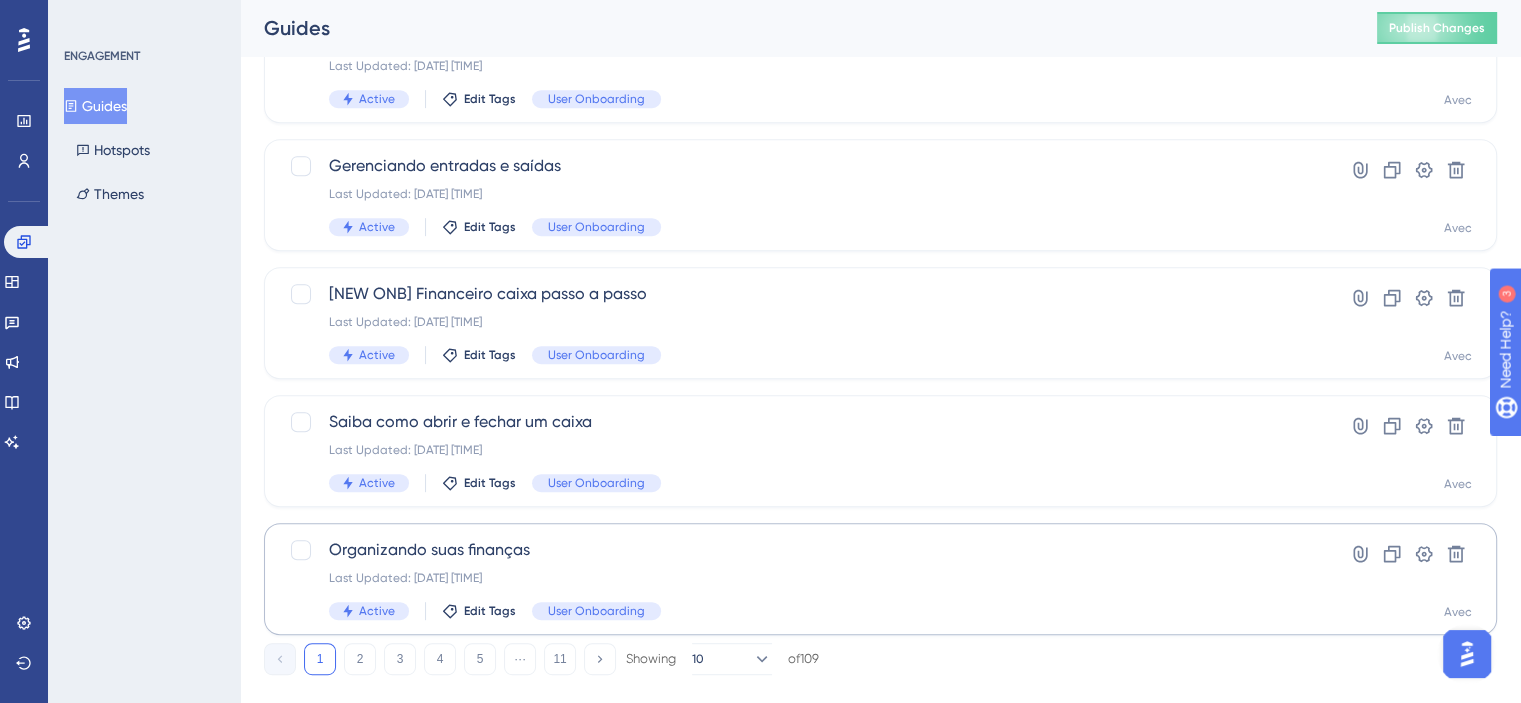 scroll, scrollTop: 896, scrollLeft: 0, axis: vertical 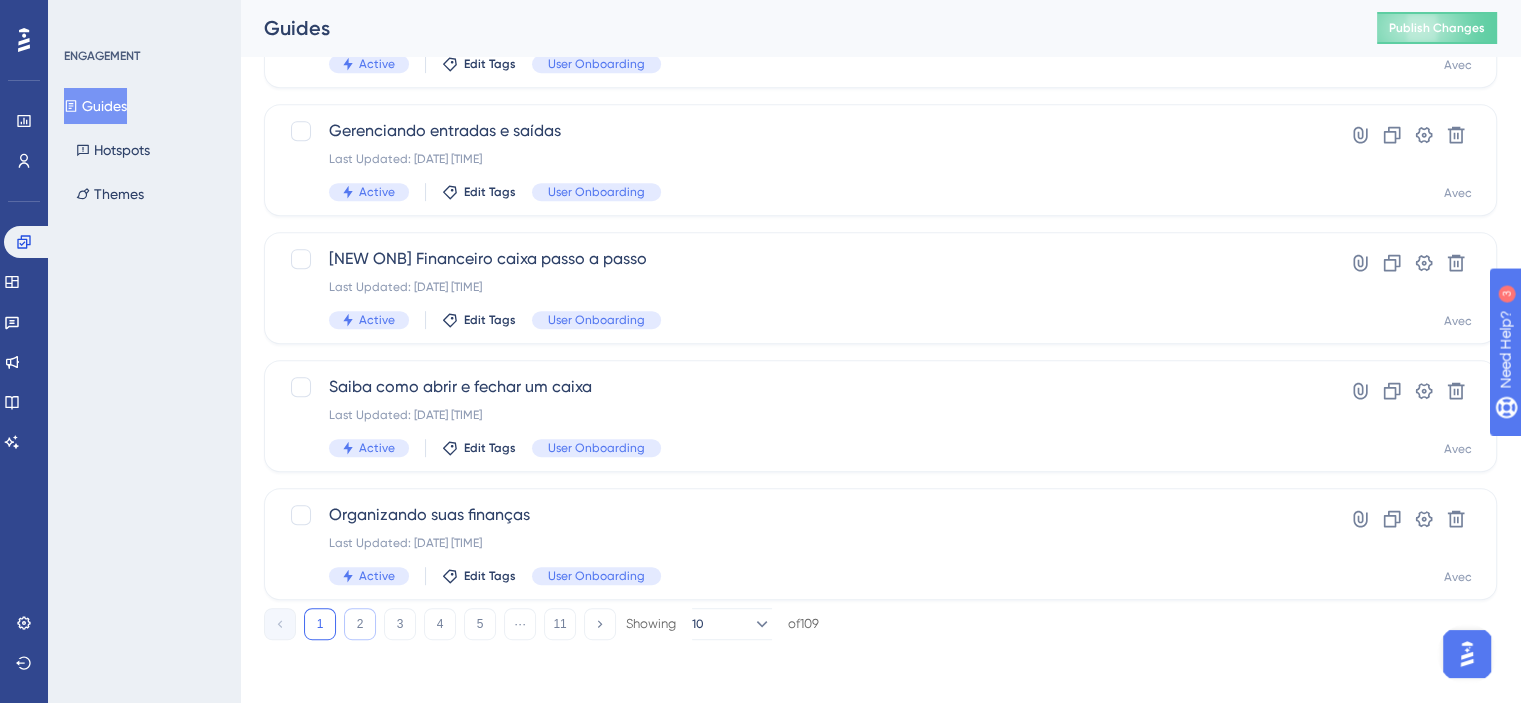 click on "2" at bounding box center [360, 624] 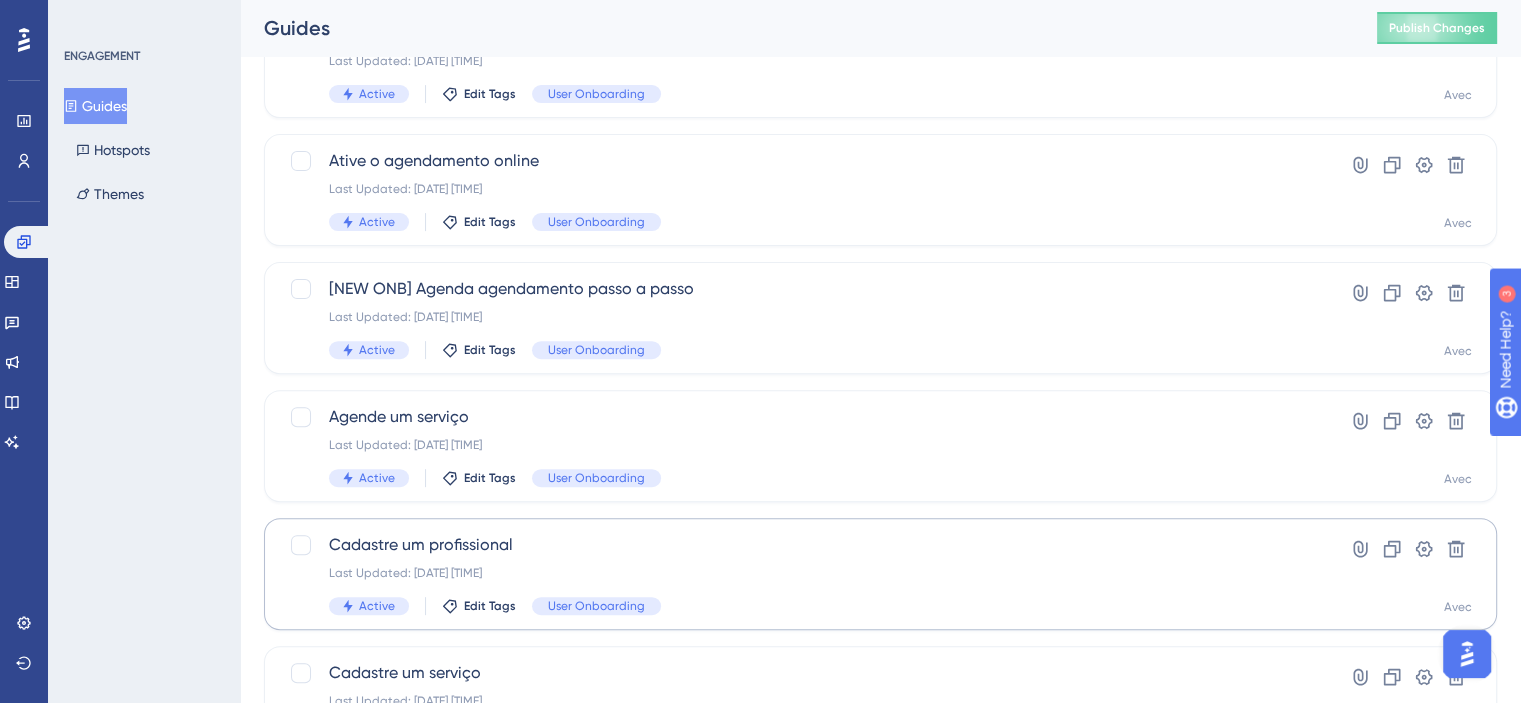 scroll, scrollTop: 696, scrollLeft: 0, axis: vertical 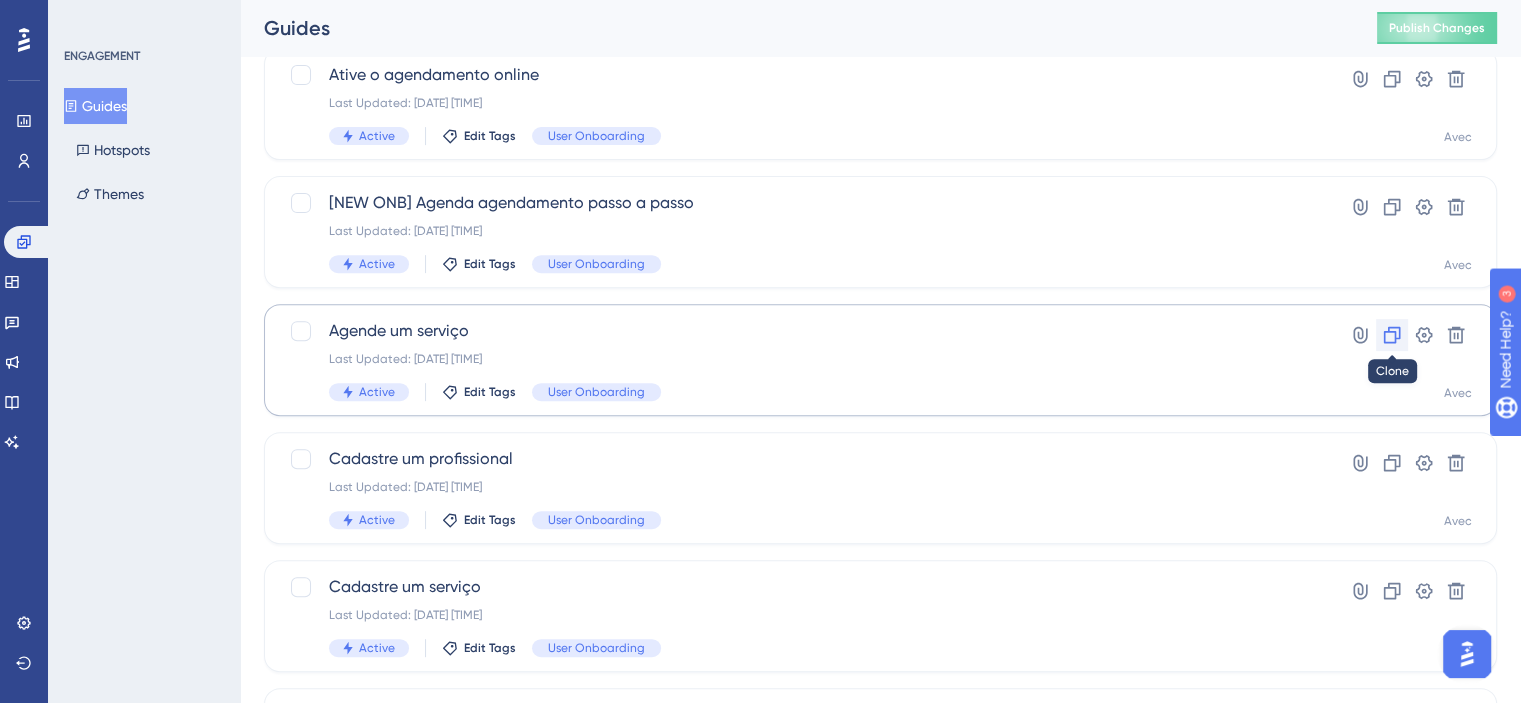 click at bounding box center [1392, 335] 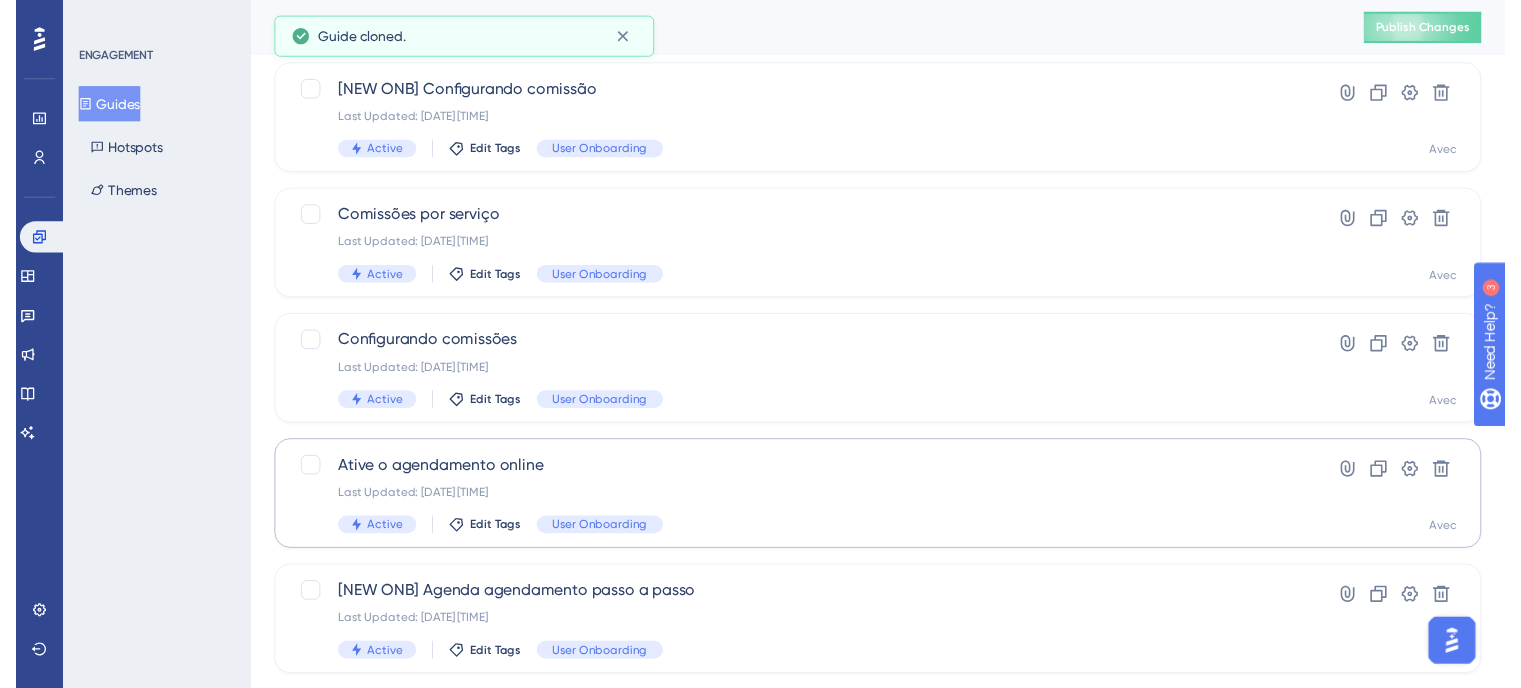 scroll, scrollTop: 0, scrollLeft: 0, axis: both 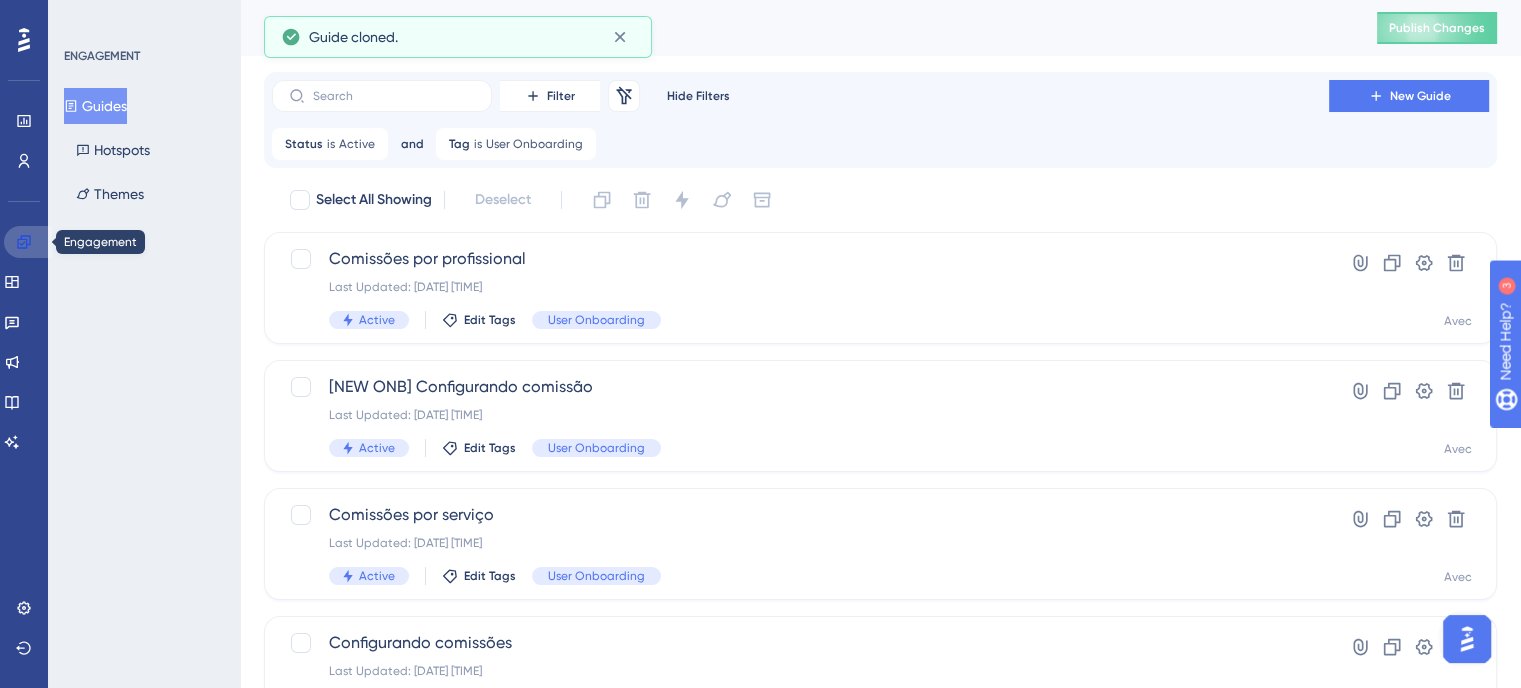 click at bounding box center [28, 242] 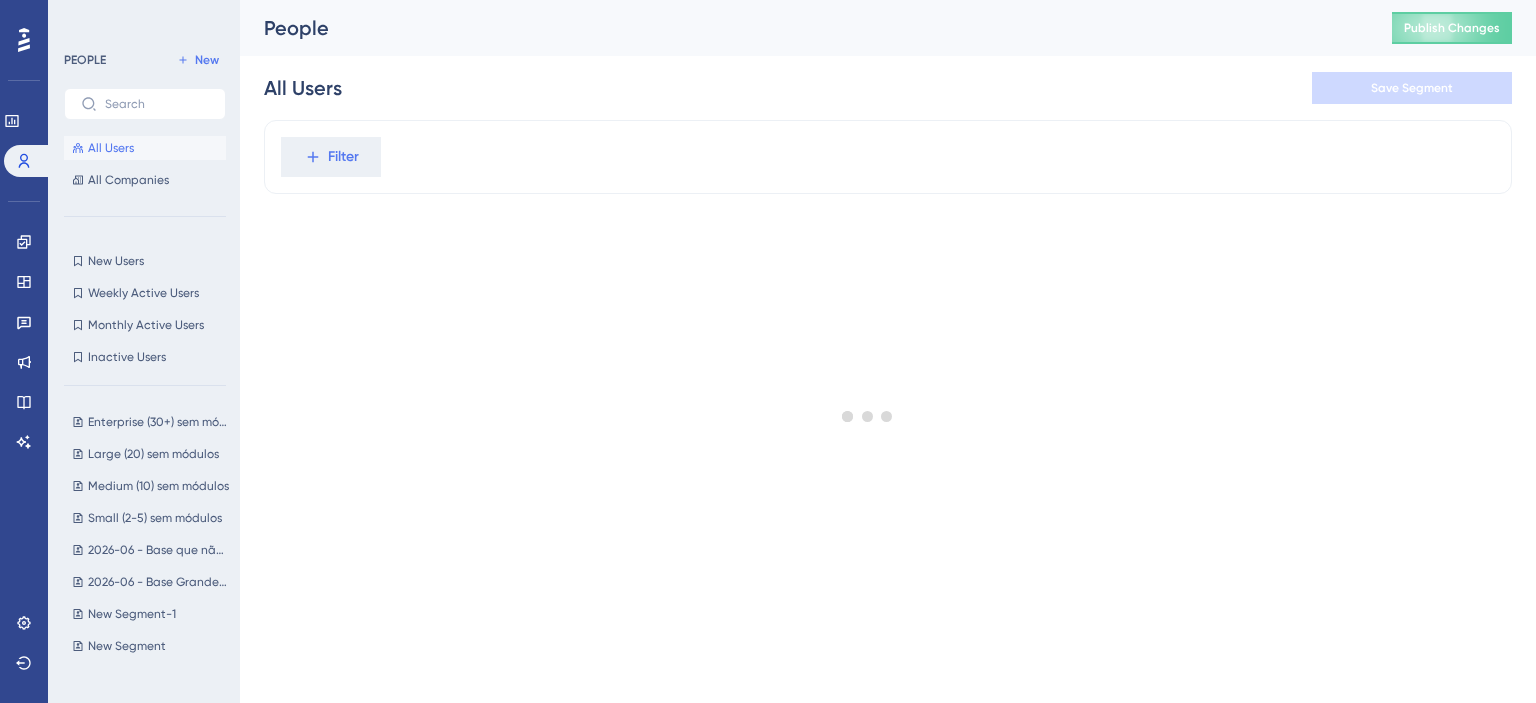 scroll, scrollTop: 0, scrollLeft: 0, axis: both 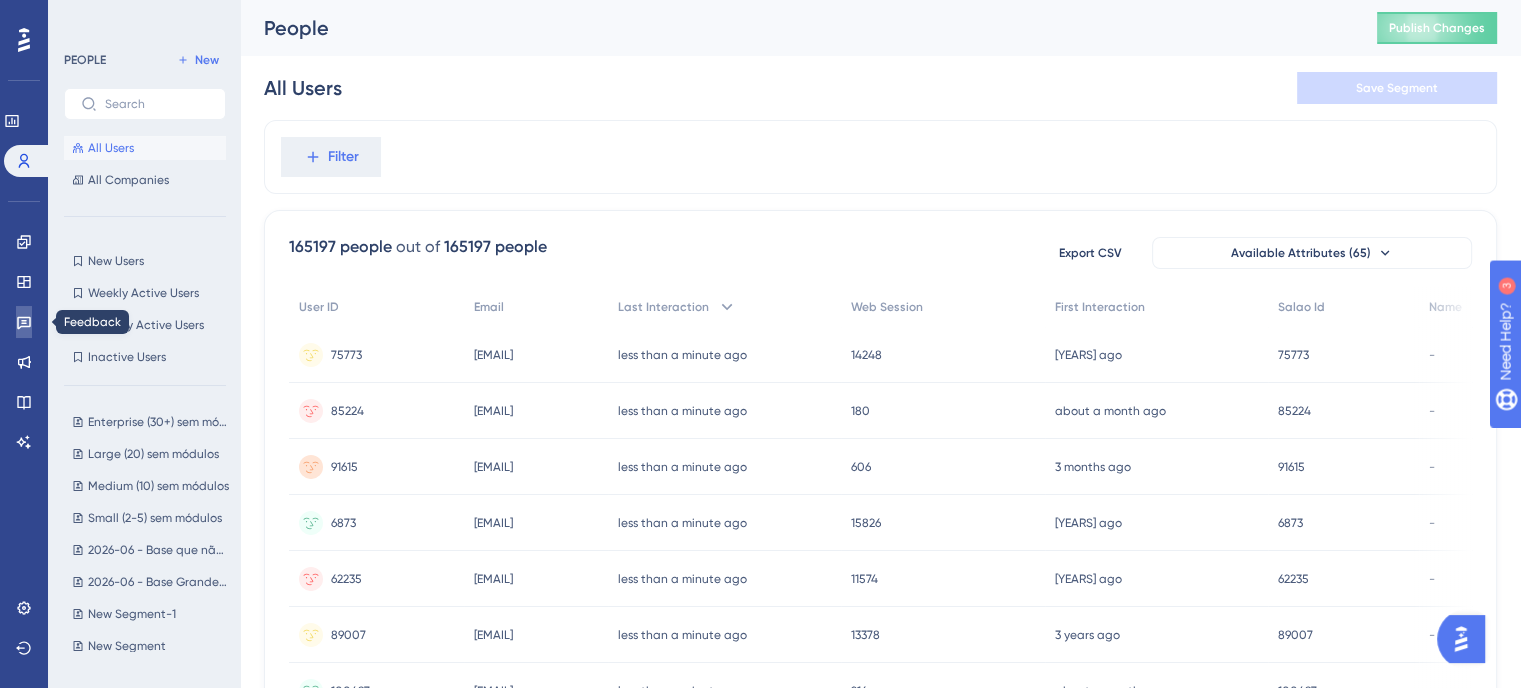 click at bounding box center (24, 322) 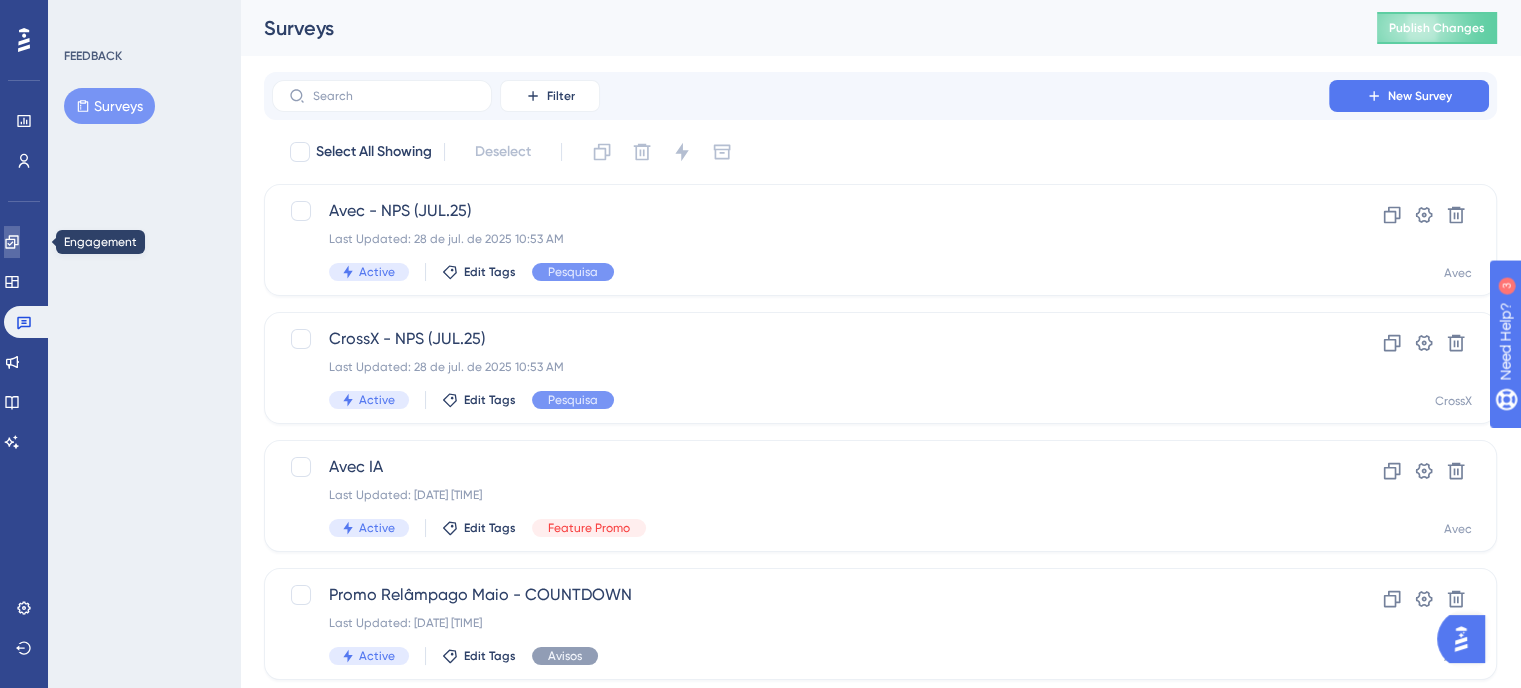 click at bounding box center (12, 242) 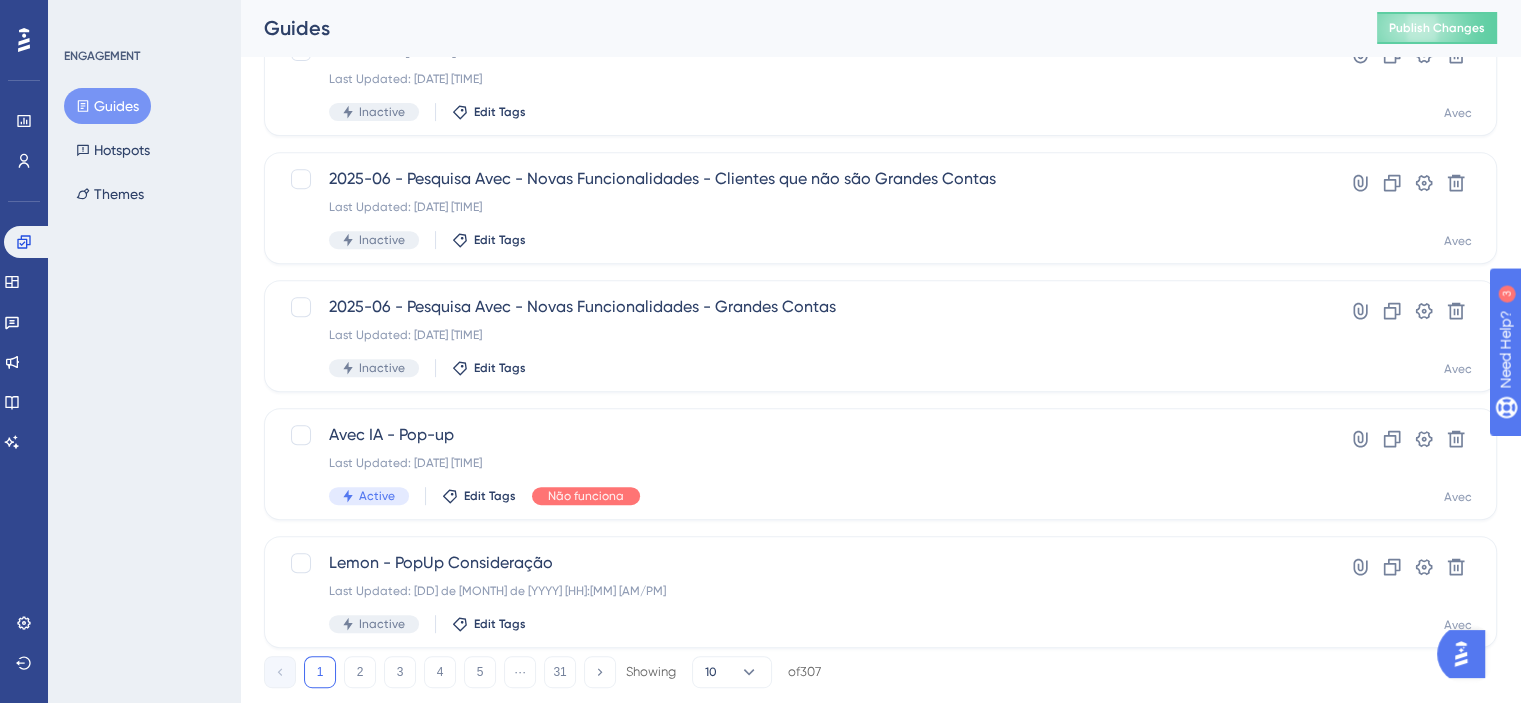 scroll, scrollTop: 848, scrollLeft: 0, axis: vertical 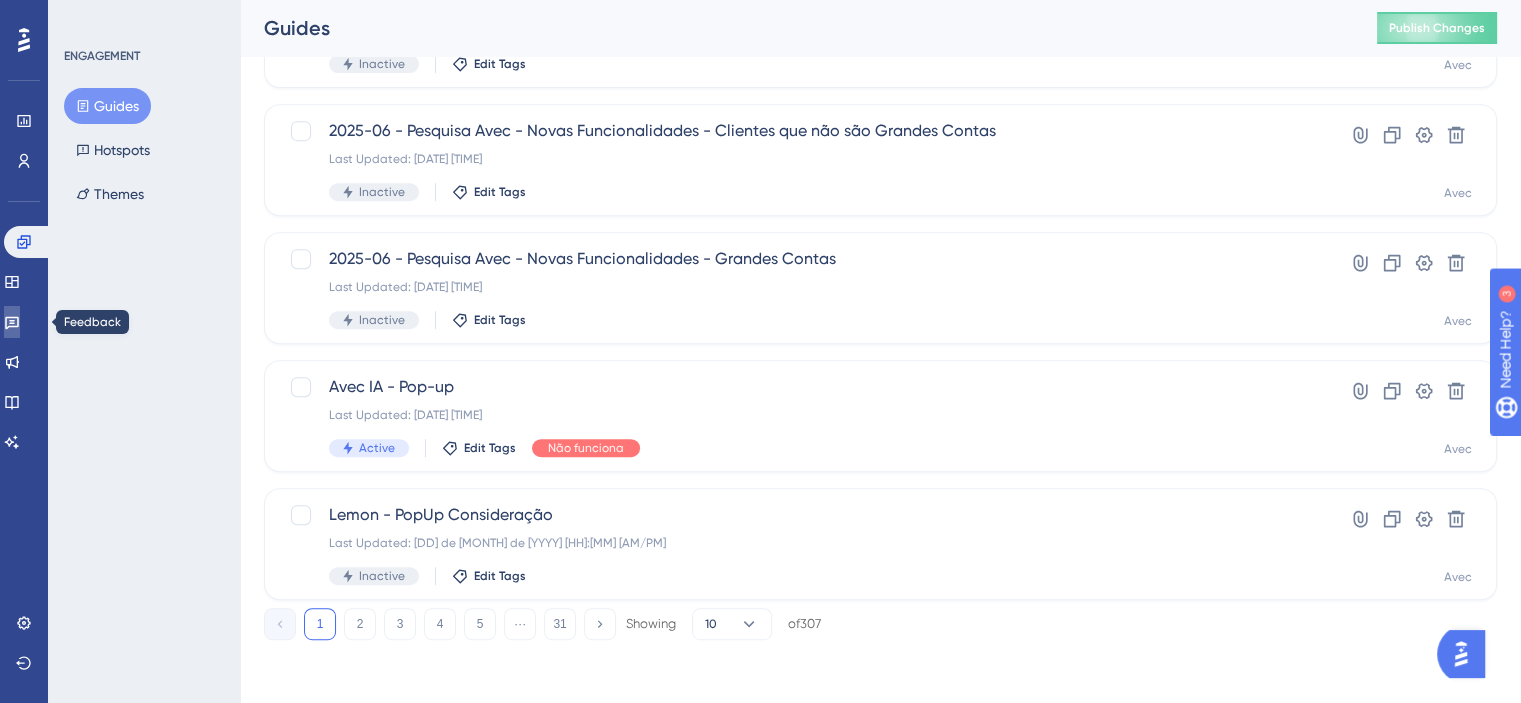 click 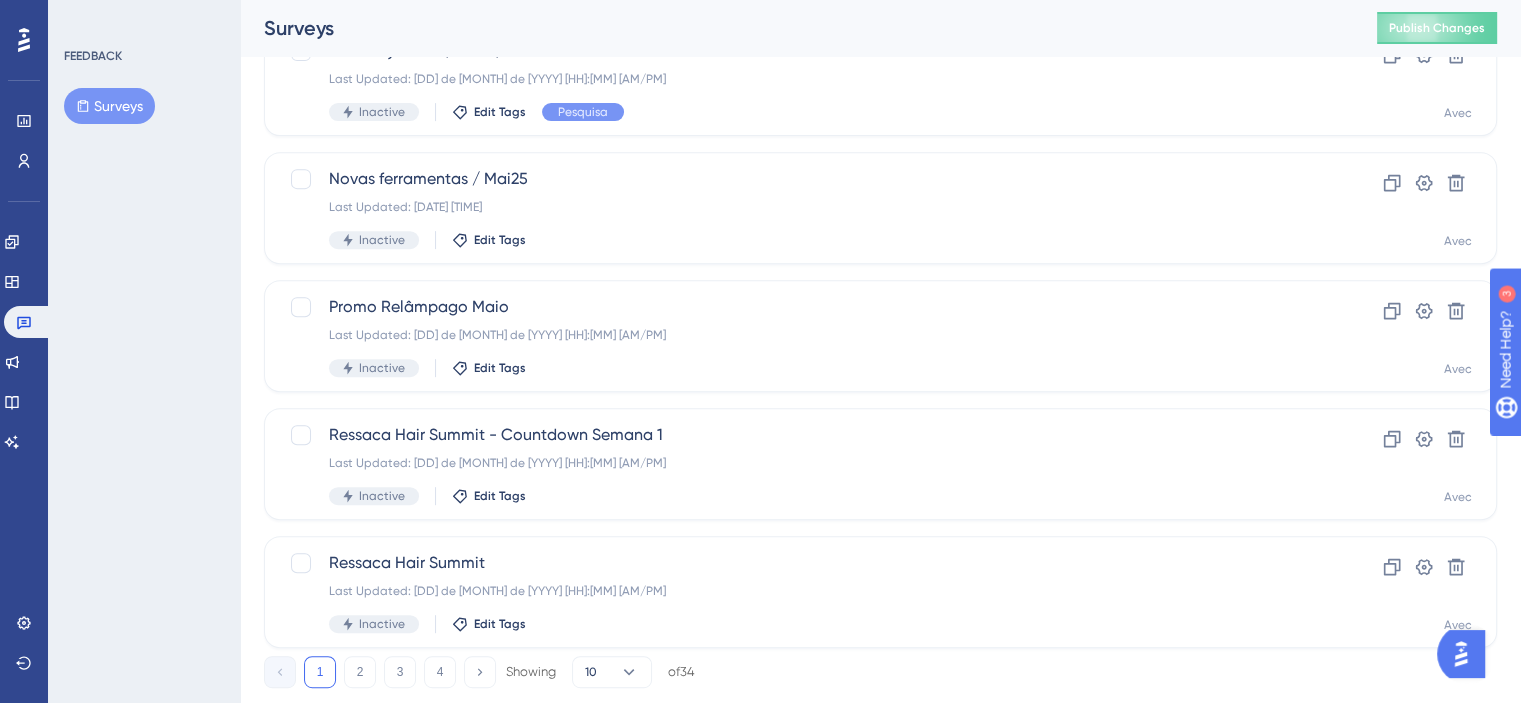 scroll, scrollTop: 848, scrollLeft: 0, axis: vertical 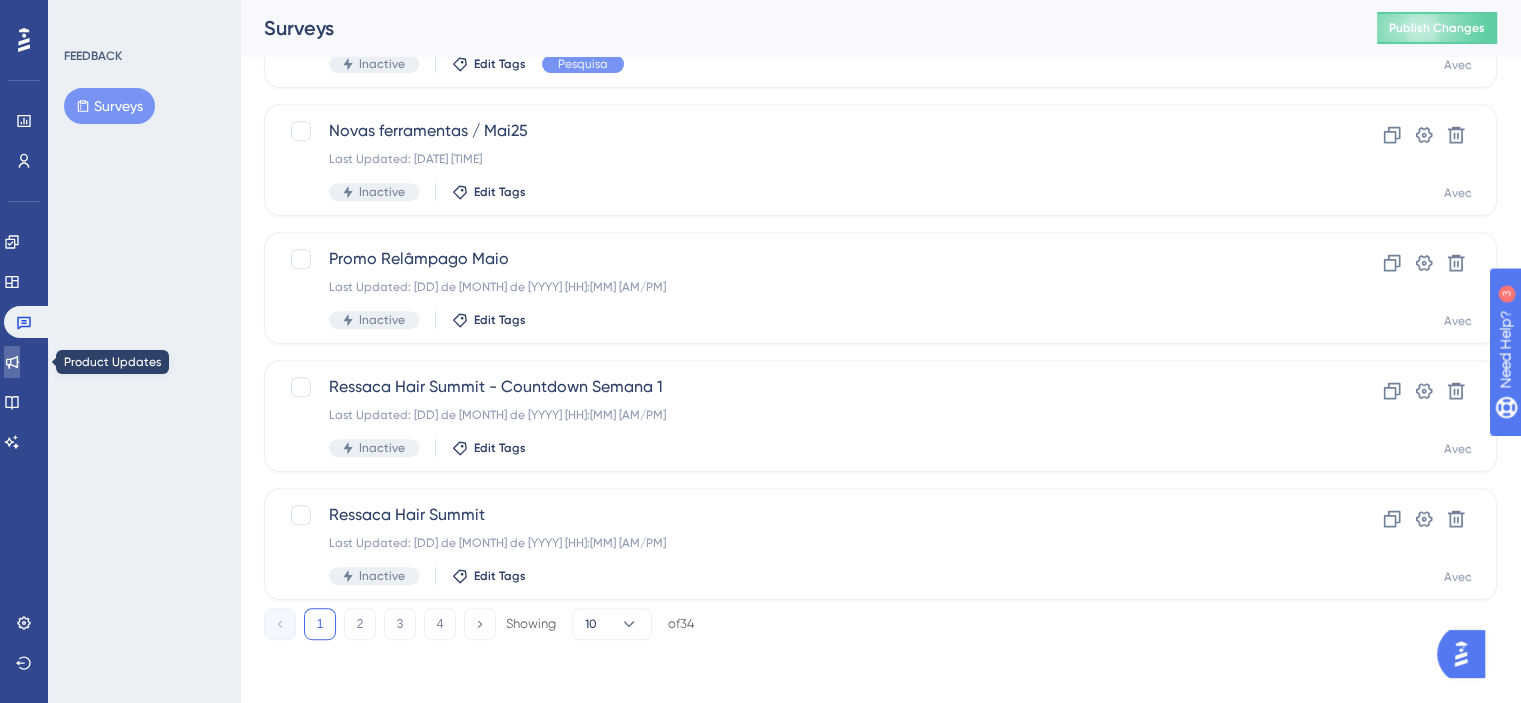 click 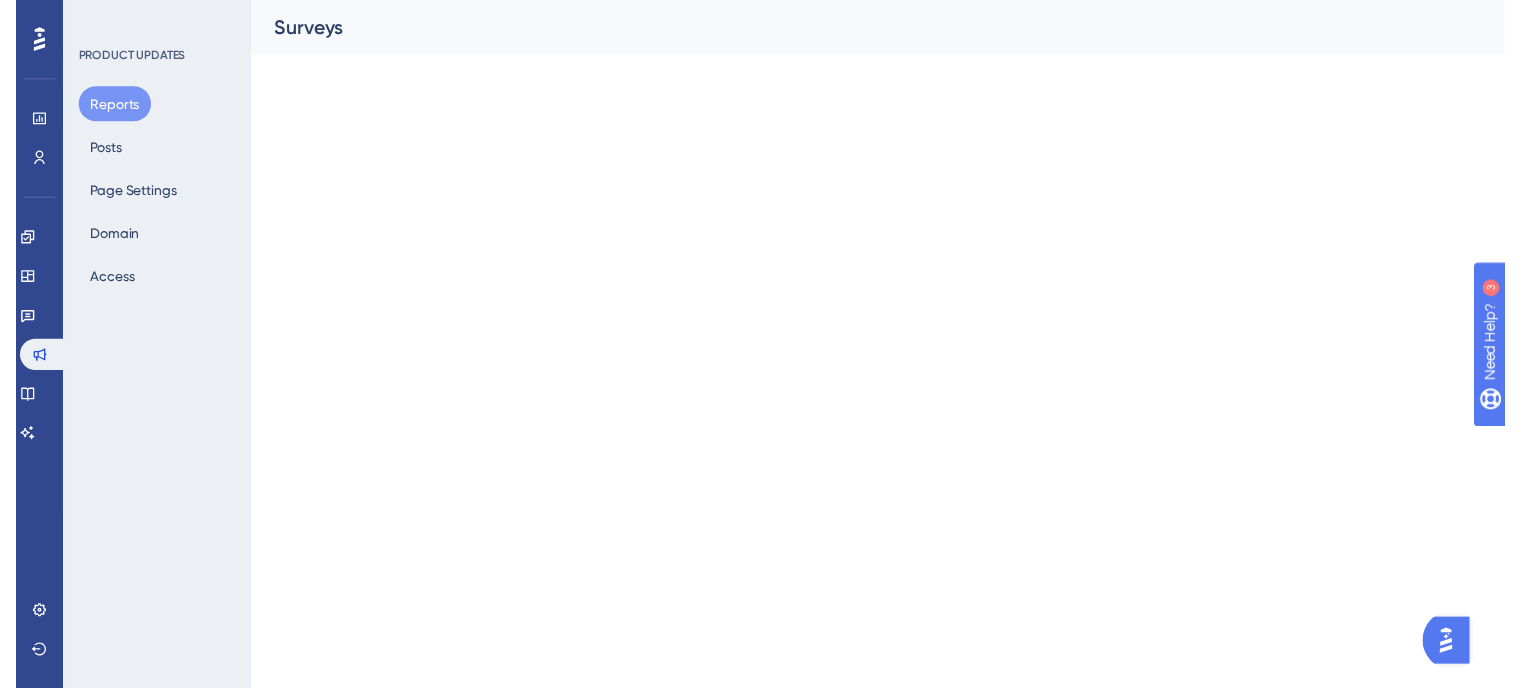 scroll, scrollTop: 0, scrollLeft: 0, axis: both 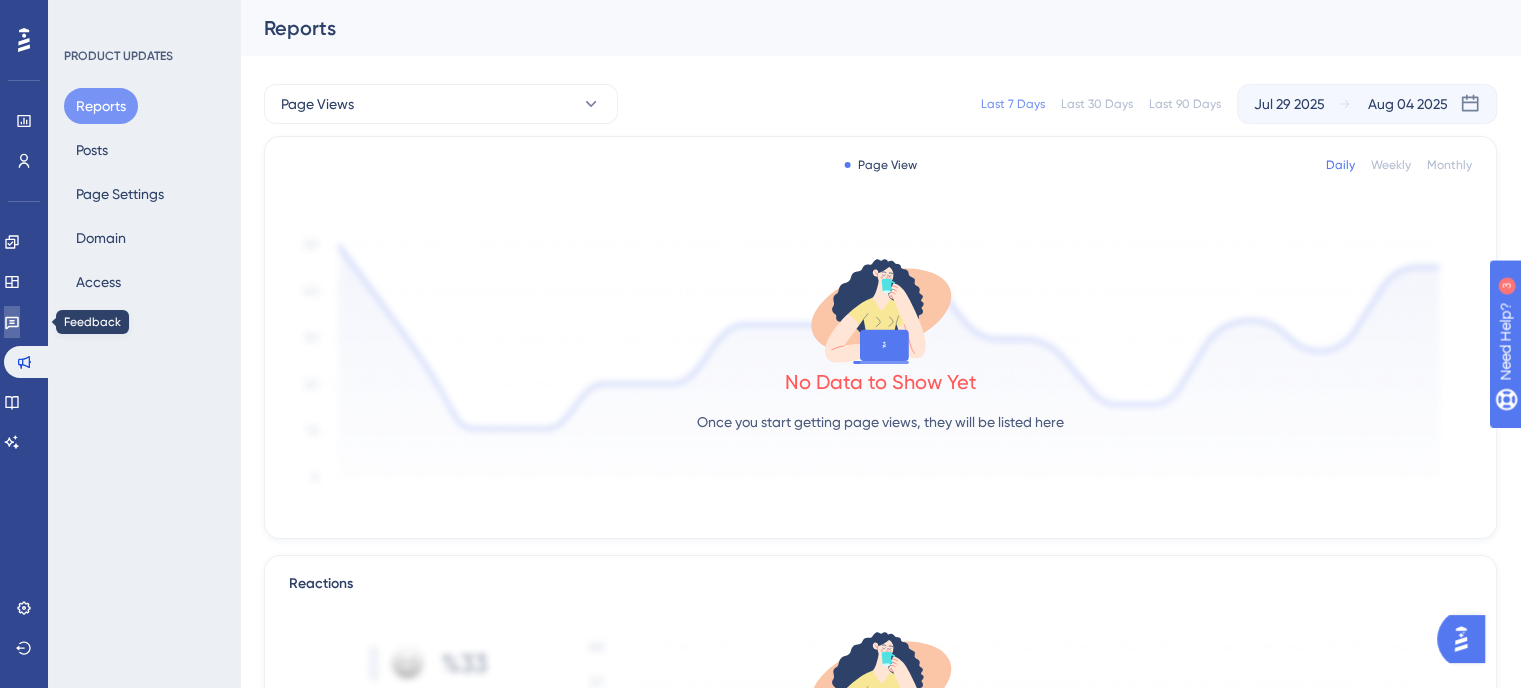 click 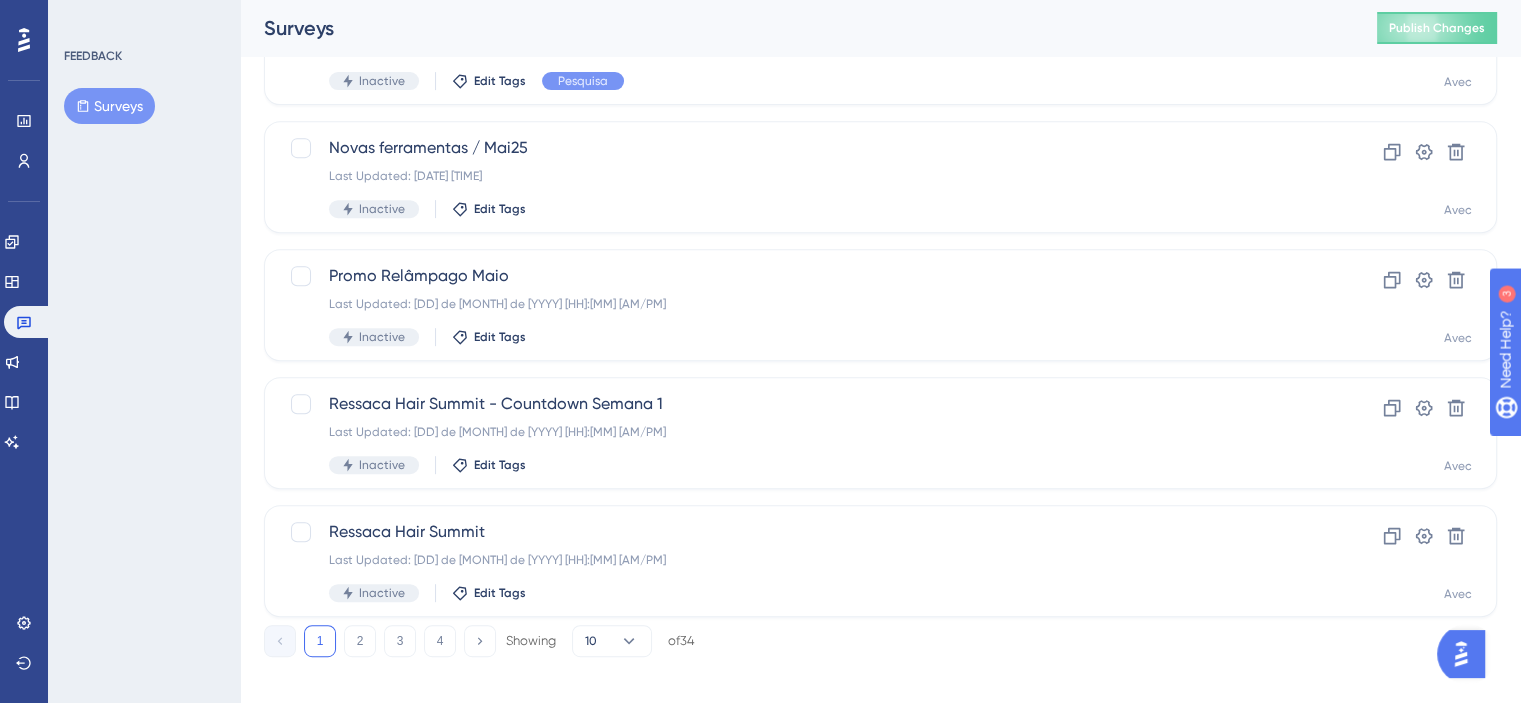 scroll, scrollTop: 848, scrollLeft: 0, axis: vertical 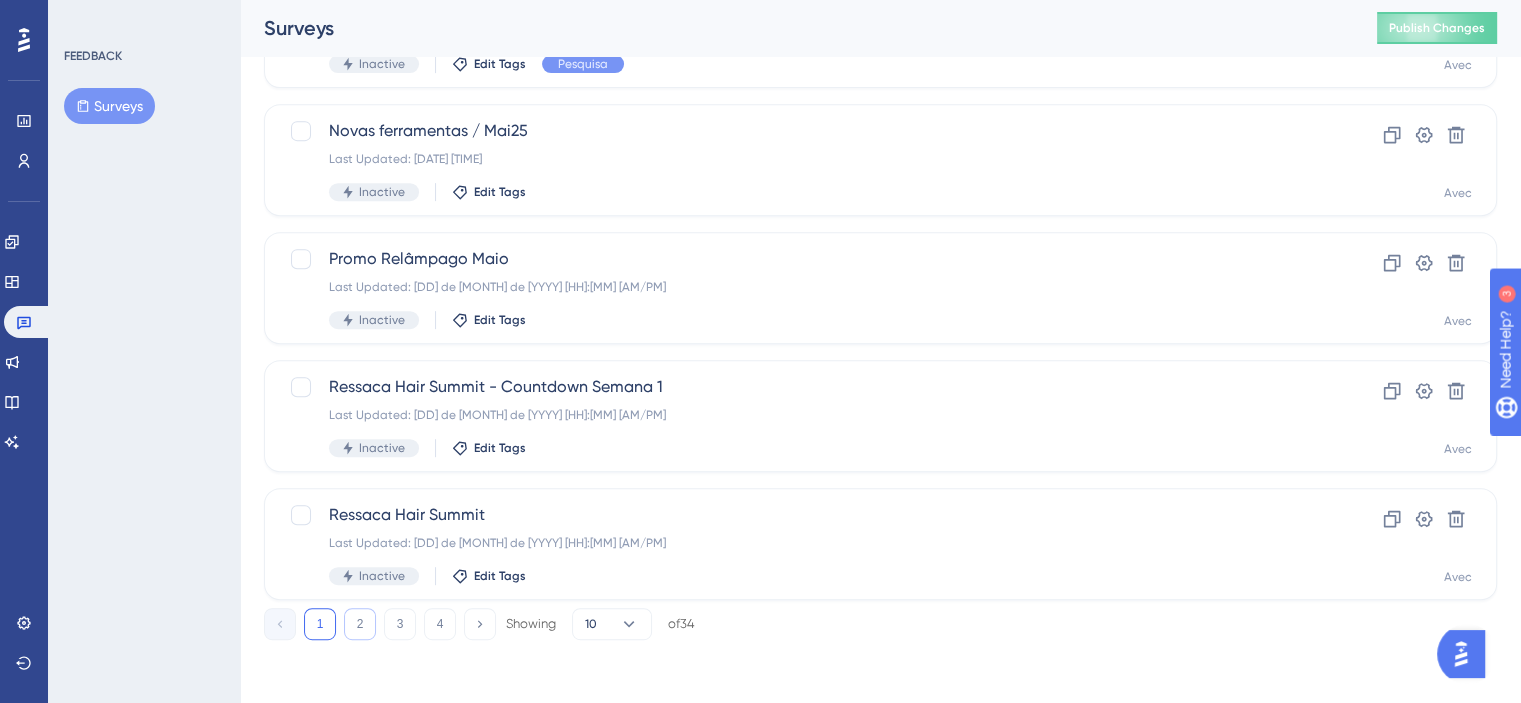 click on "2" at bounding box center [360, 624] 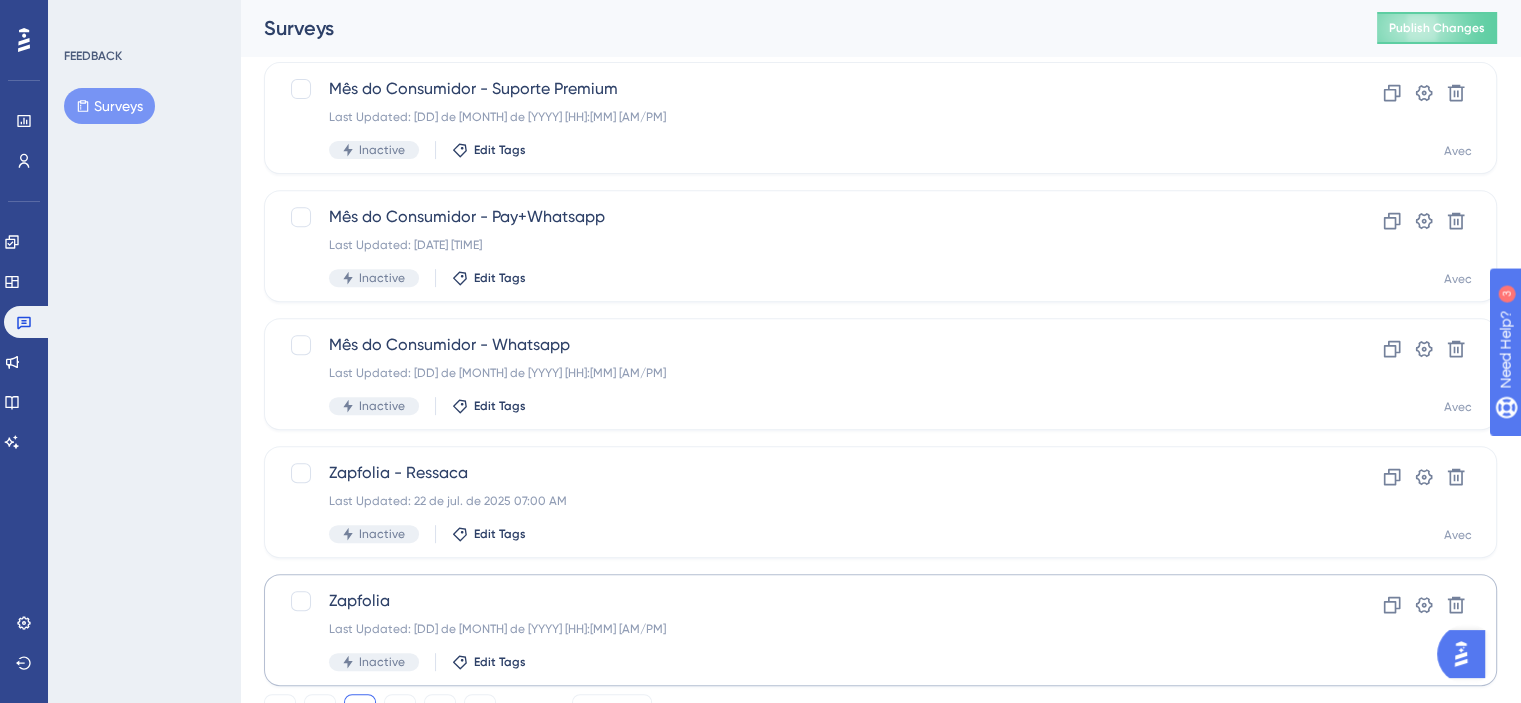 scroll, scrollTop: 848, scrollLeft: 0, axis: vertical 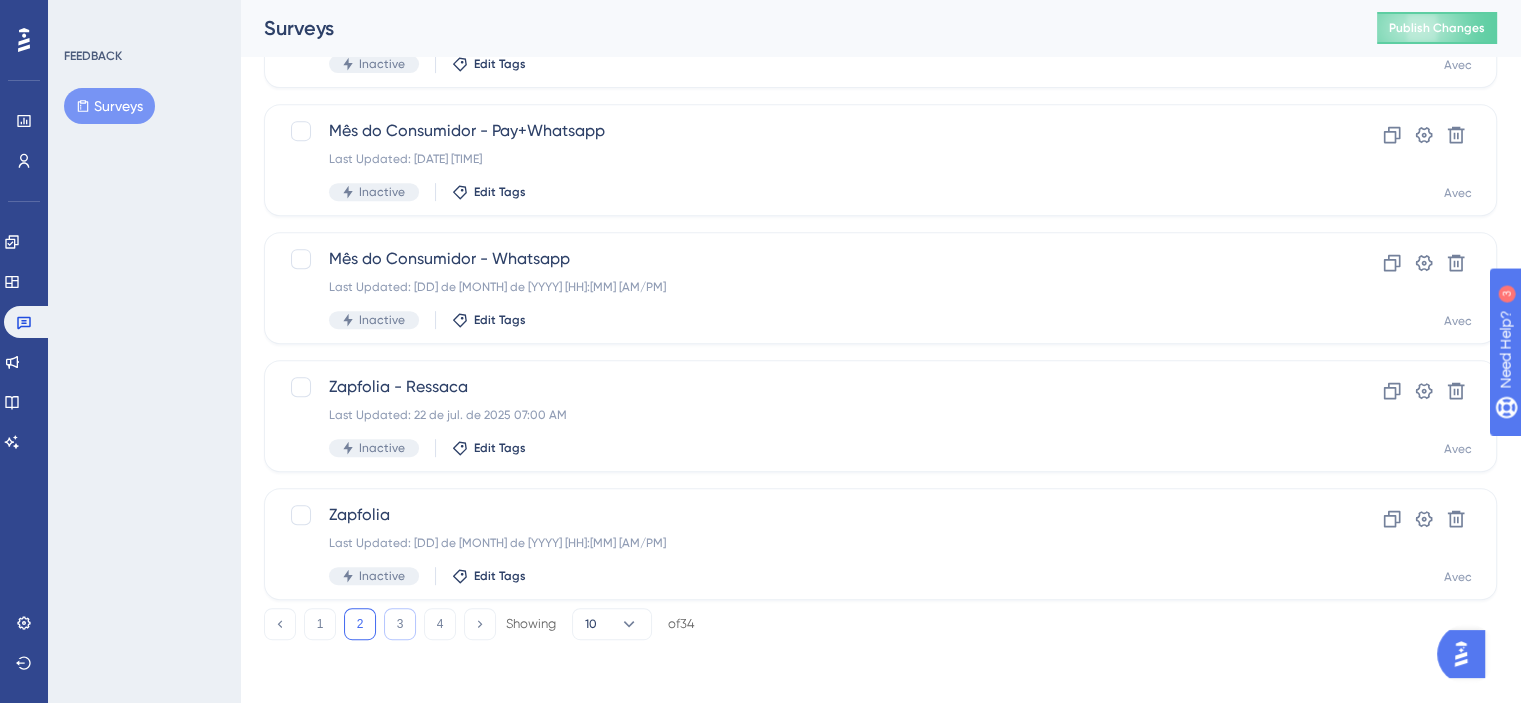 click on "3" at bounding box center [400, 624] 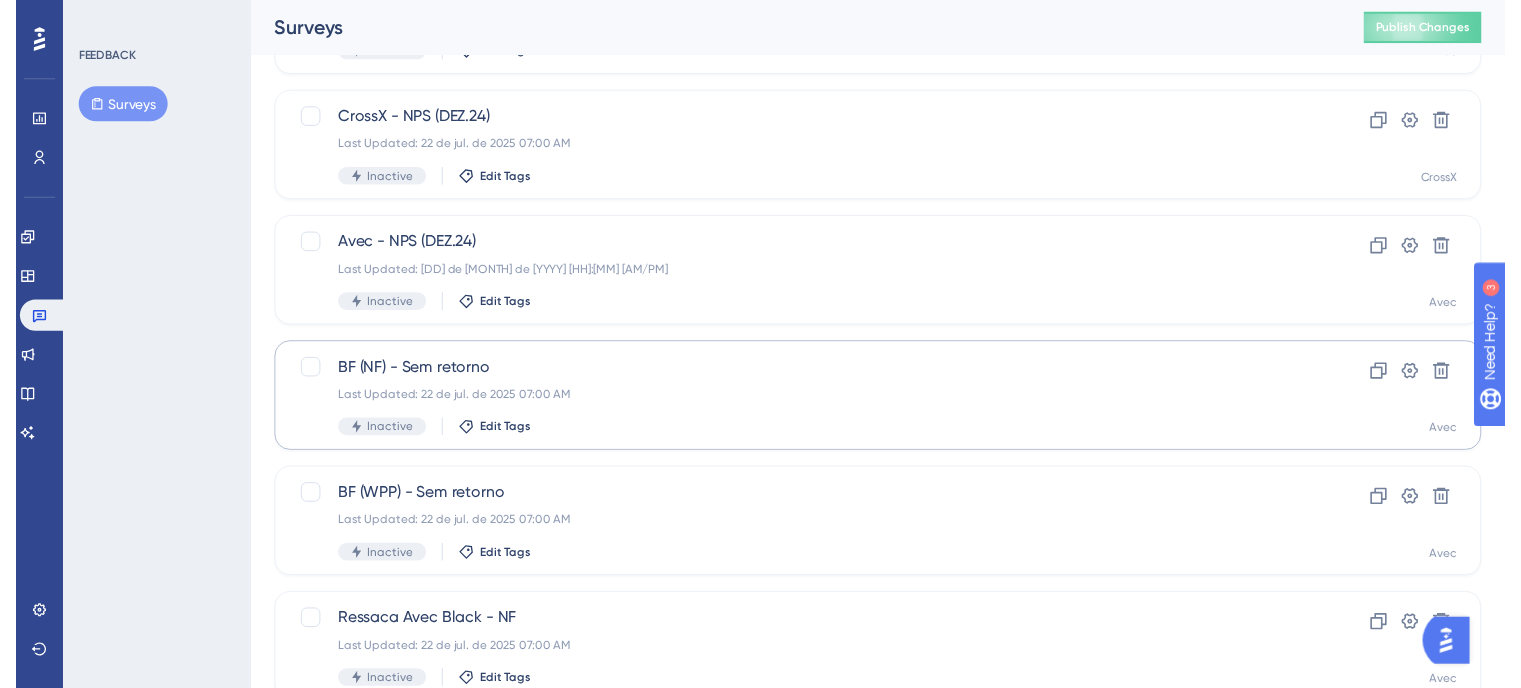 scroll, scrollTop: 0, scrollLeft: 0, axis: both 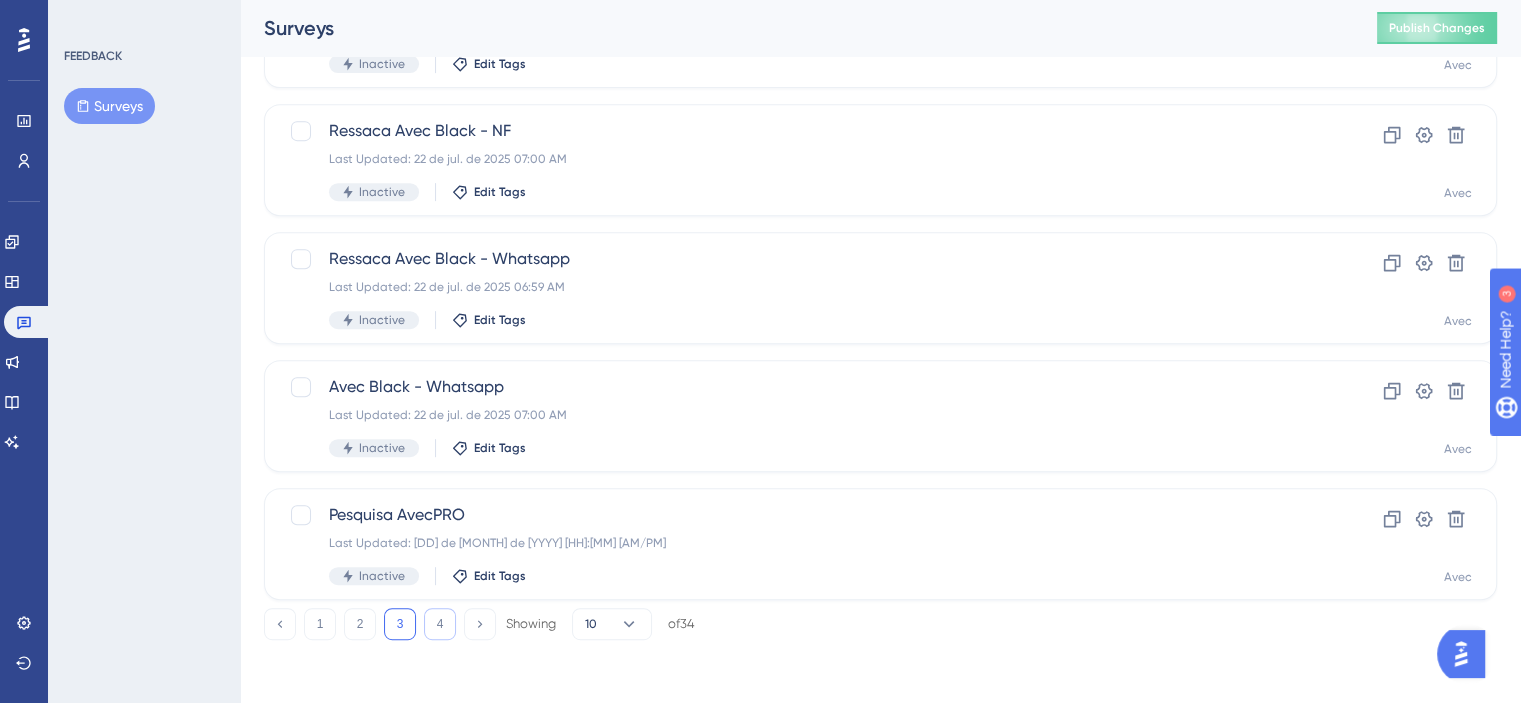 click on "4" at bounding box center [440, 624] 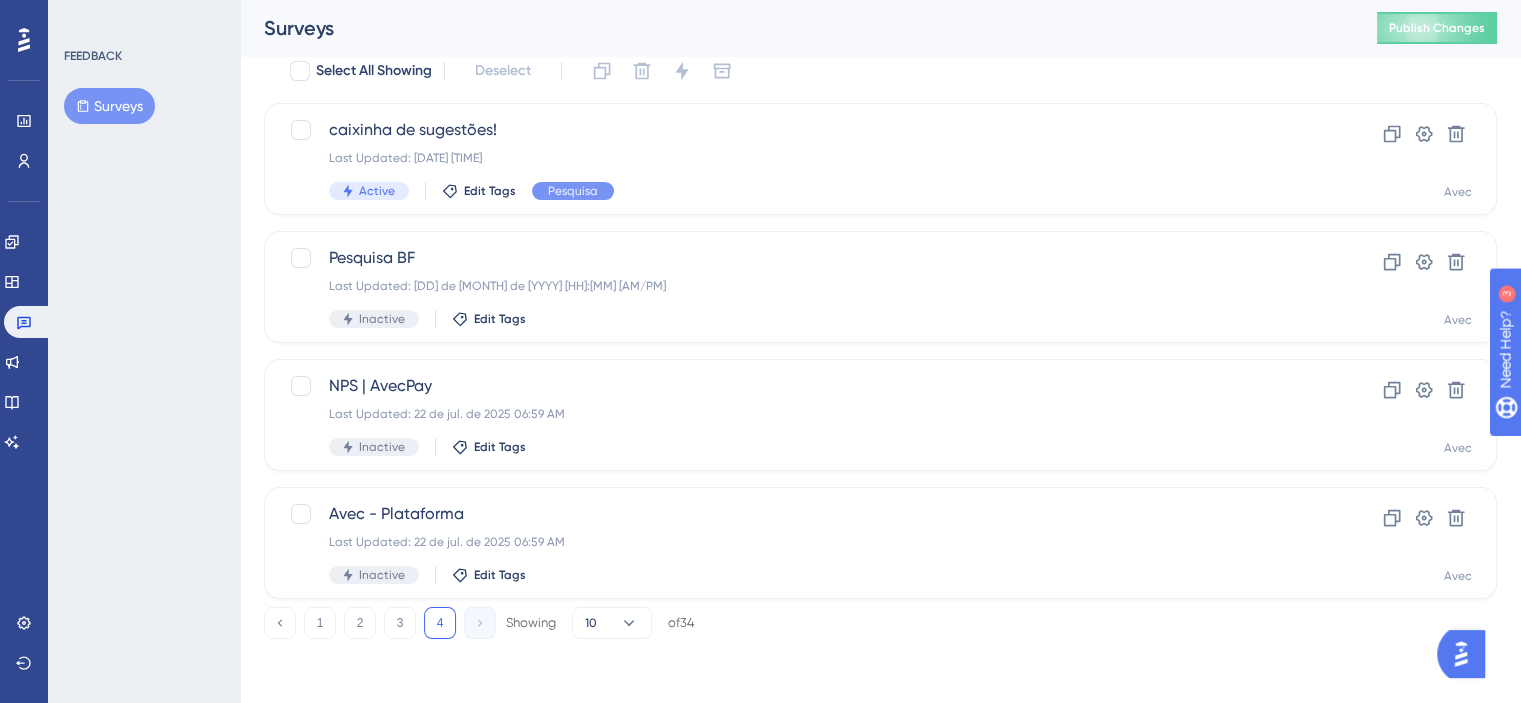 scroll, scrollTop: 80, scrollLeft: 0, axis: vertical 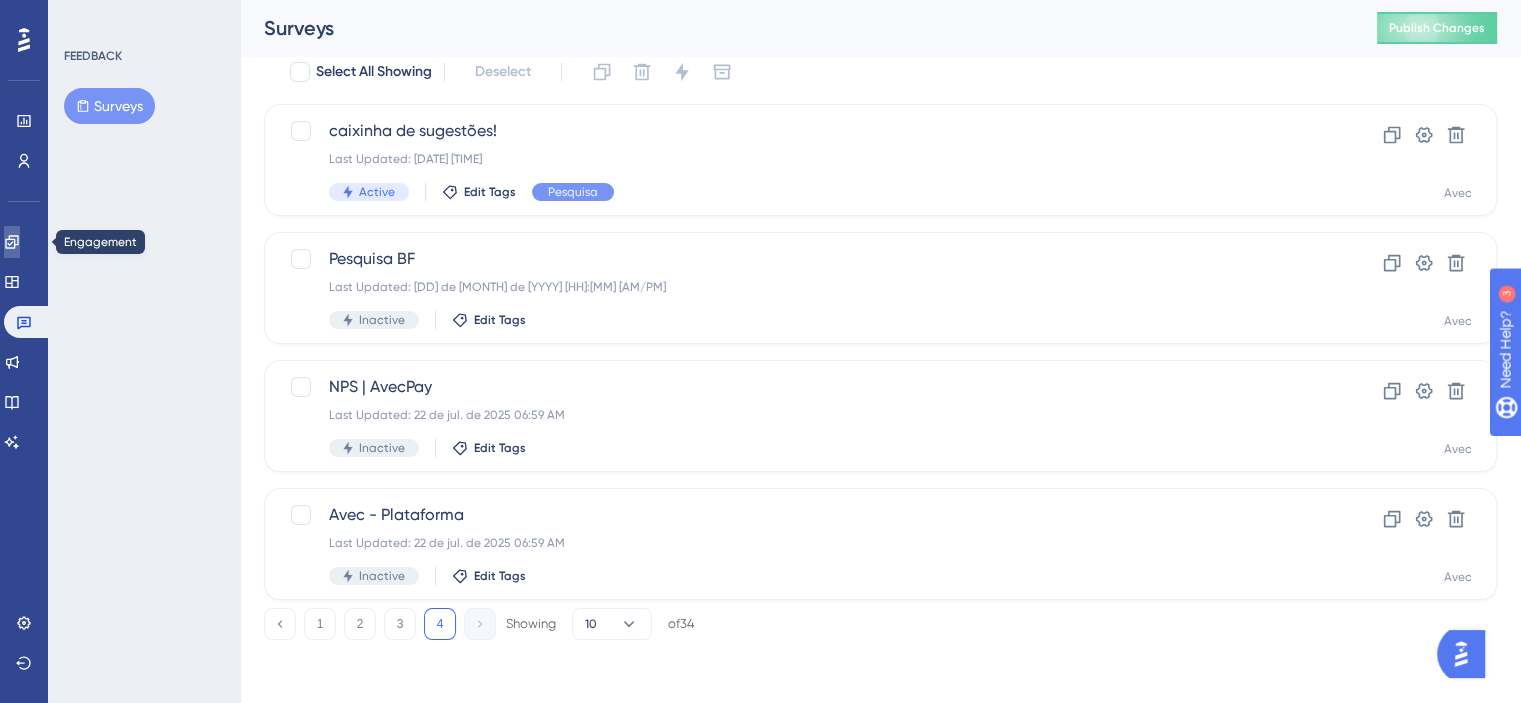 click 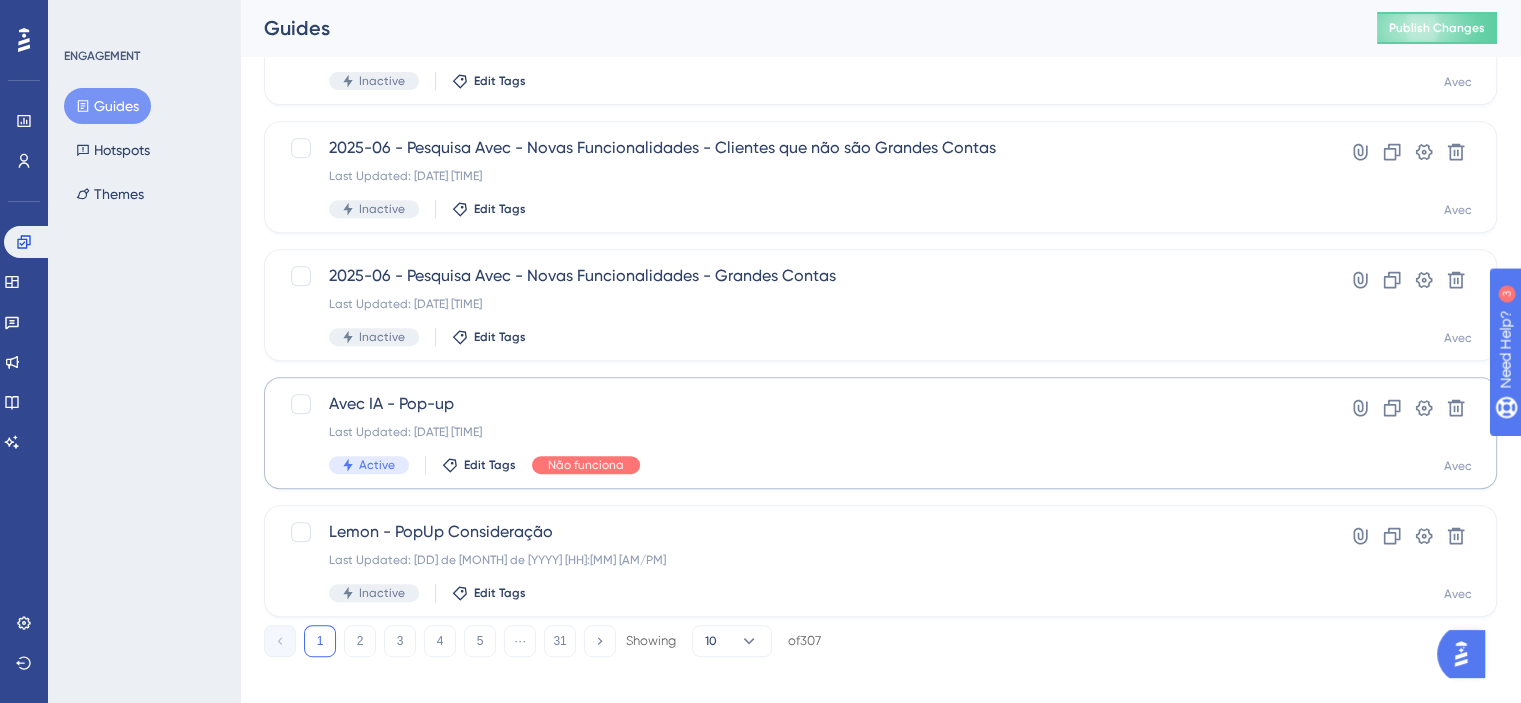 scroll, scrollTop: 848, scrollLeft: 0, axis: vertical 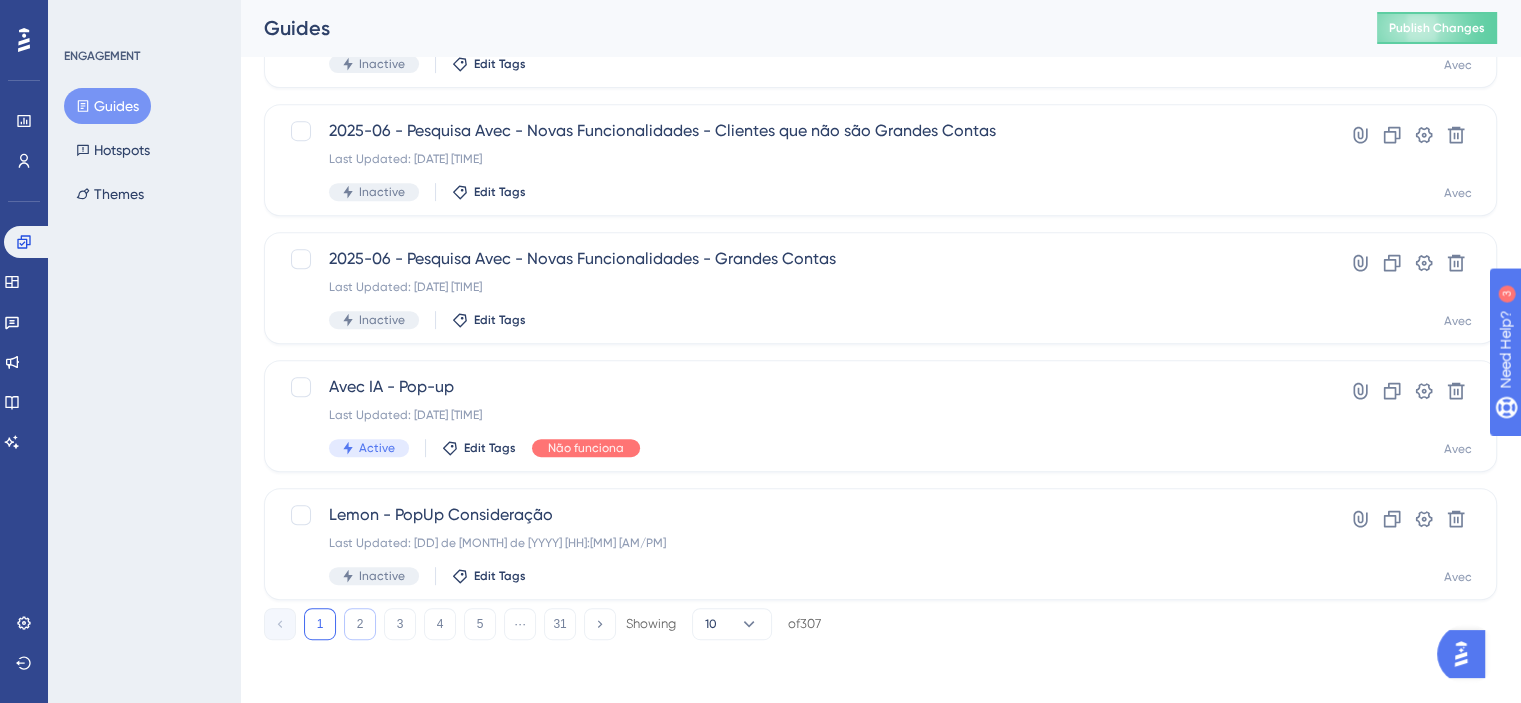 click on "2" at bounding box center [360, 624] 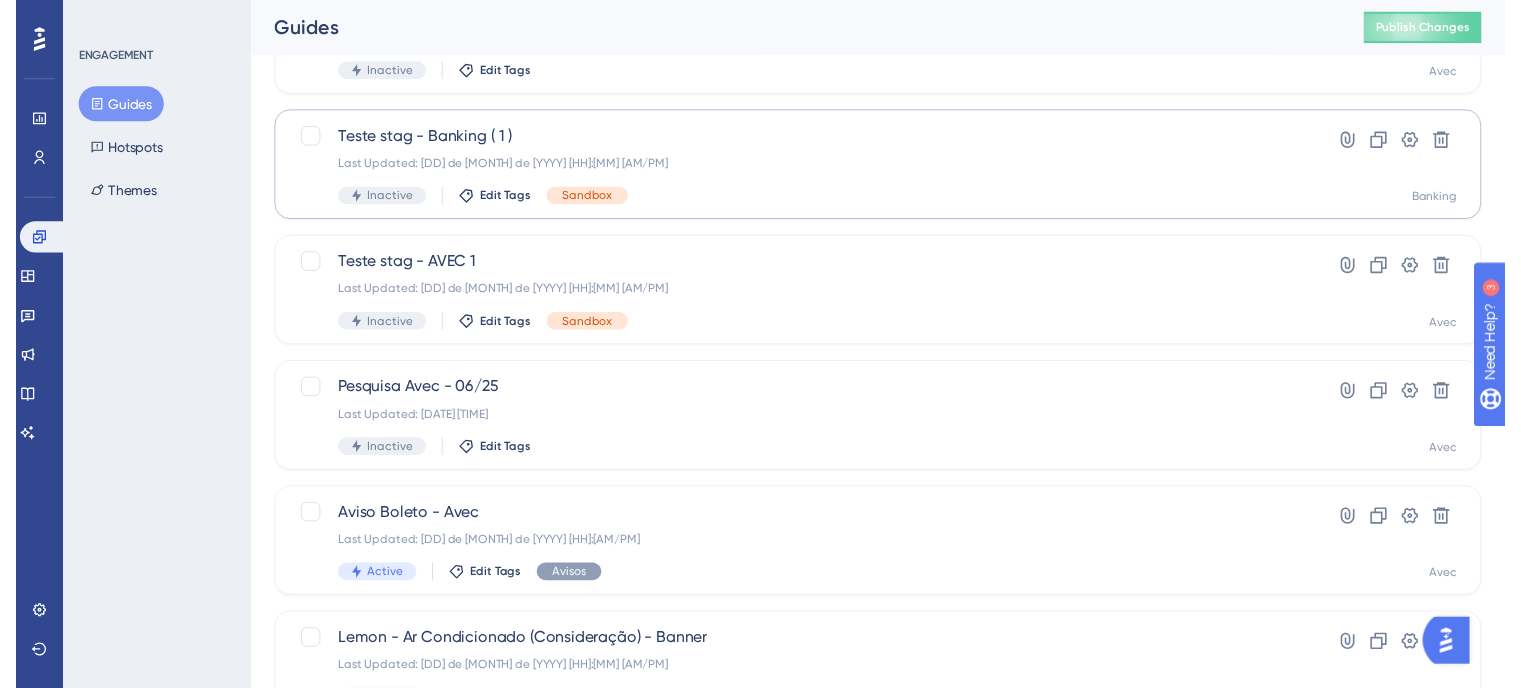 scroll, scrollTop: 0, scrollLeft: 0, axis: both 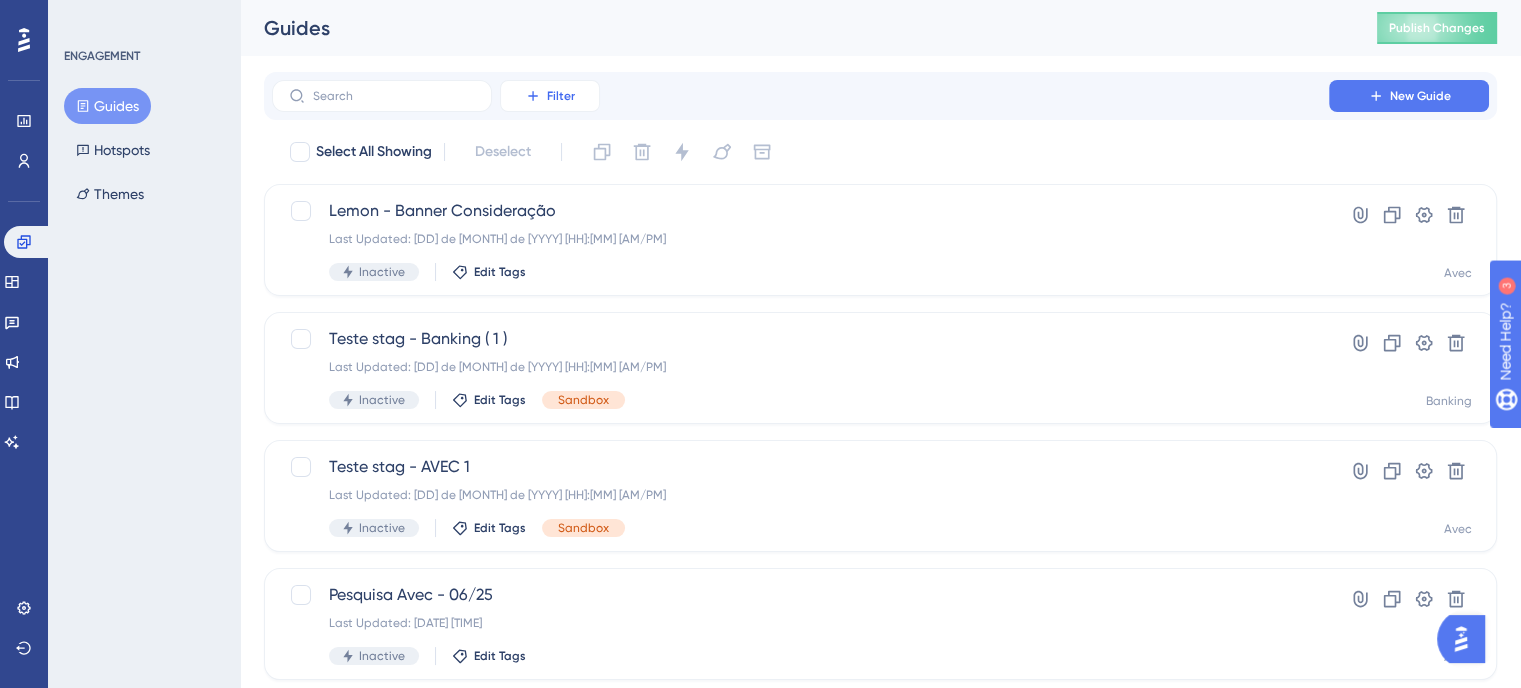 click 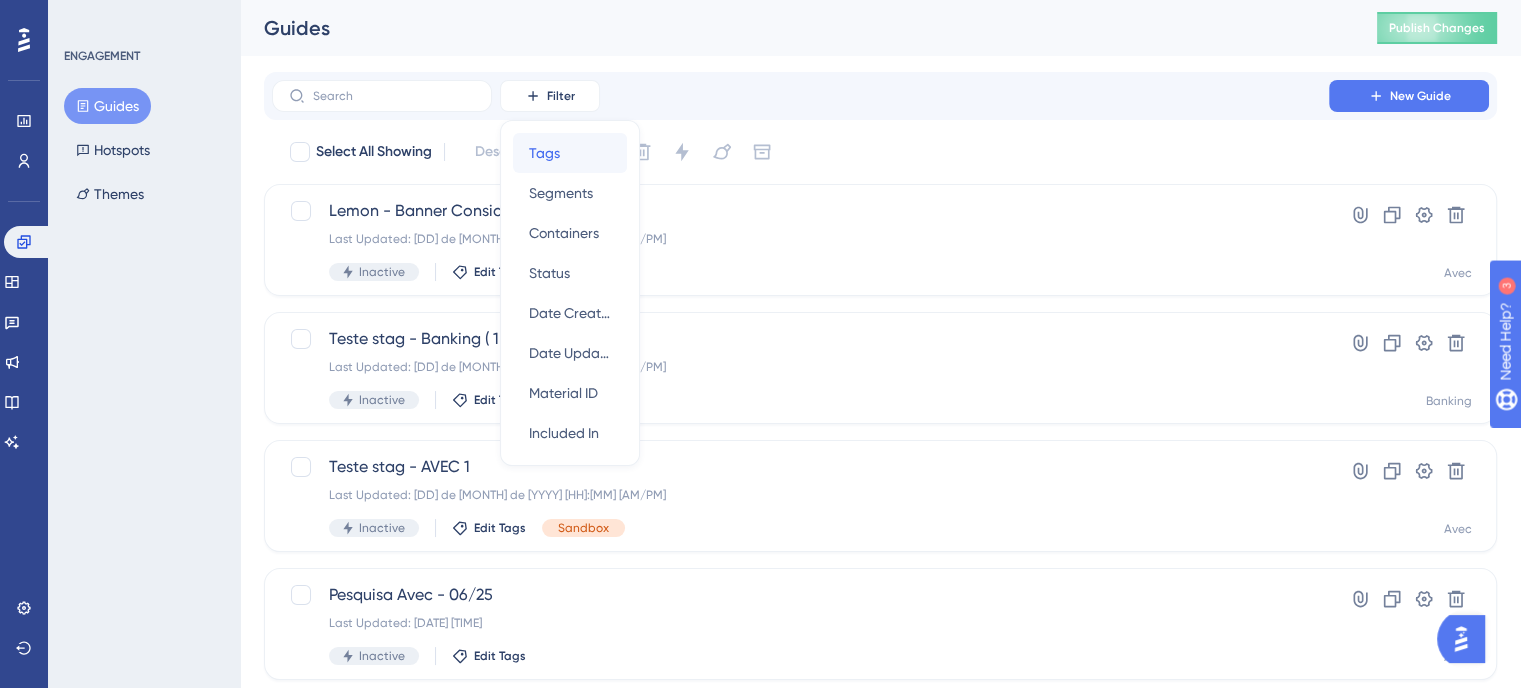 click on "Tags Tags" at bounding box center (570, 153) 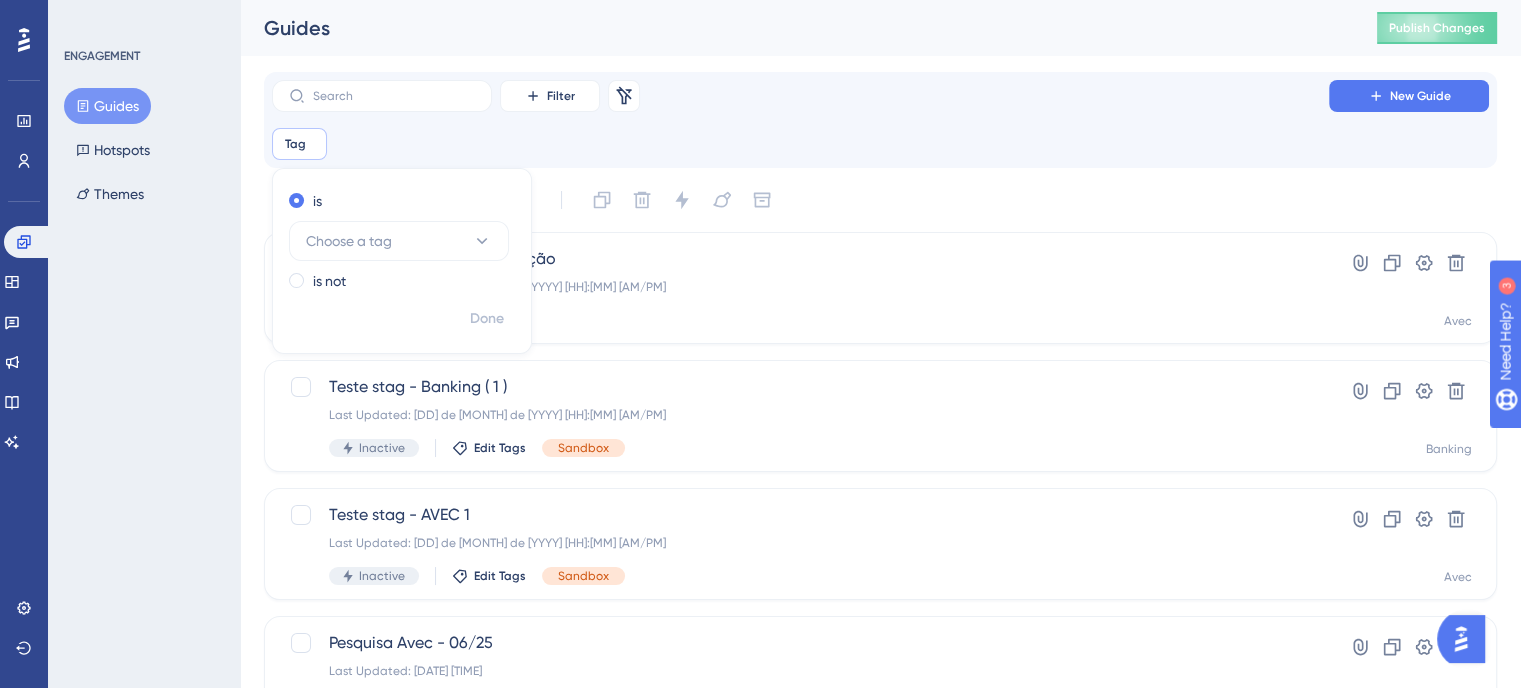 click on "Tag Remove is Choose a tag is not Done" at bounding box center (880, 144) 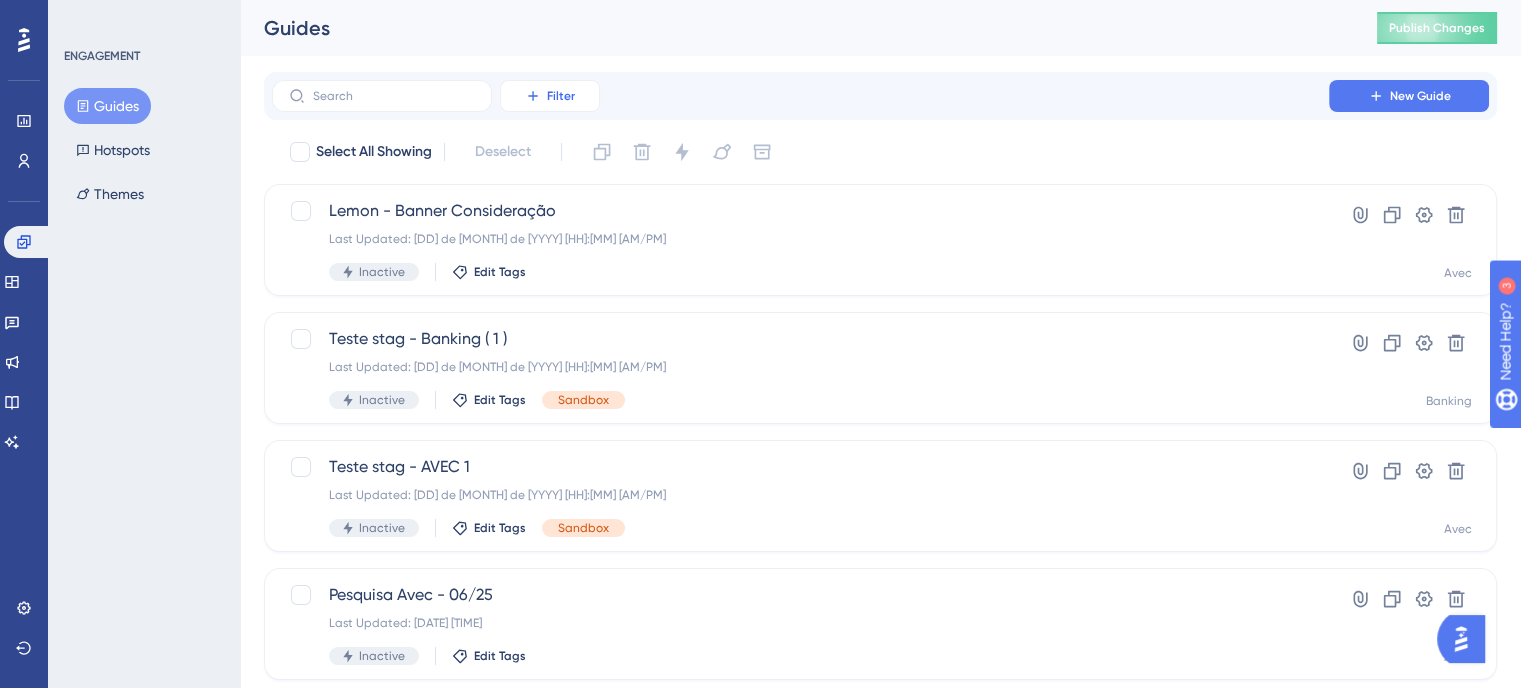 click on "Filter" at bounding box center (550, 96) 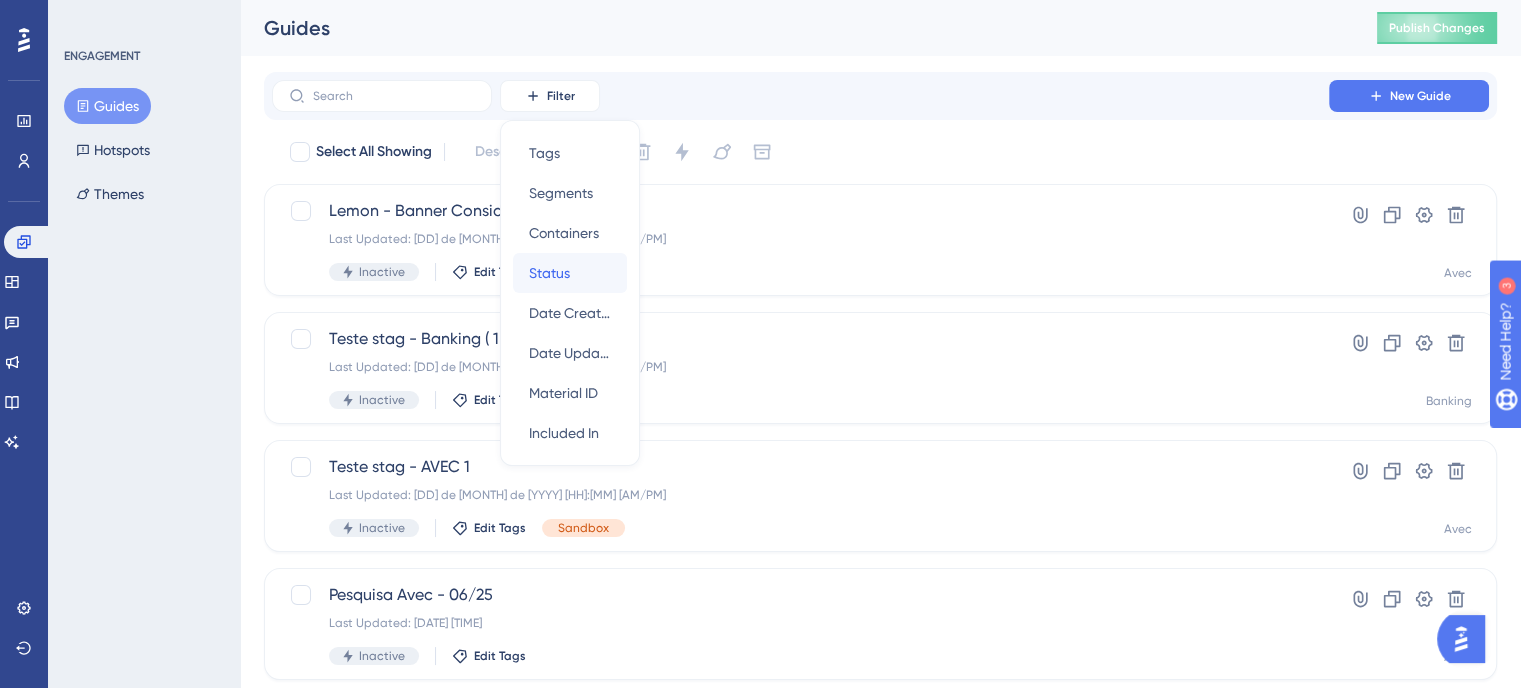 click on "Status" at bounding box center [549, 273] 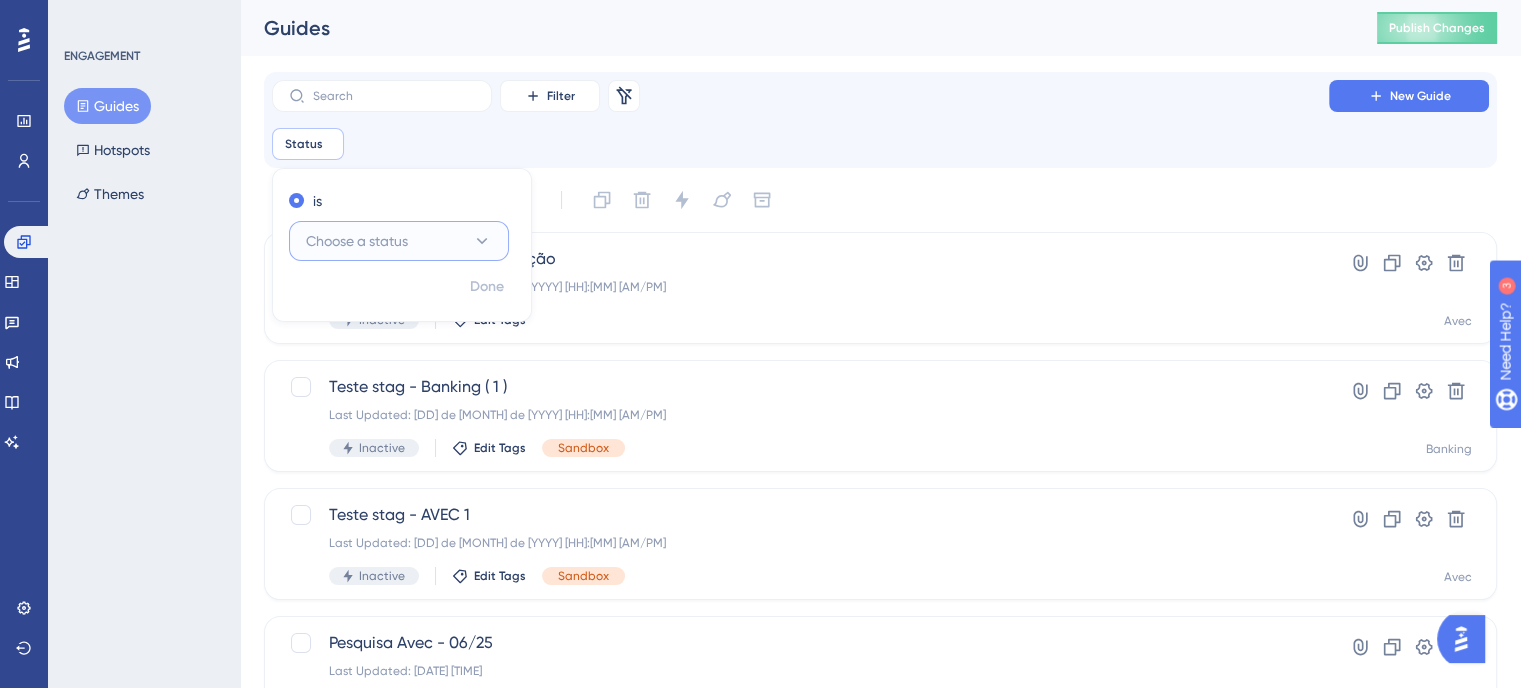 click on "Choose a status" at bounding box center (357, 241) 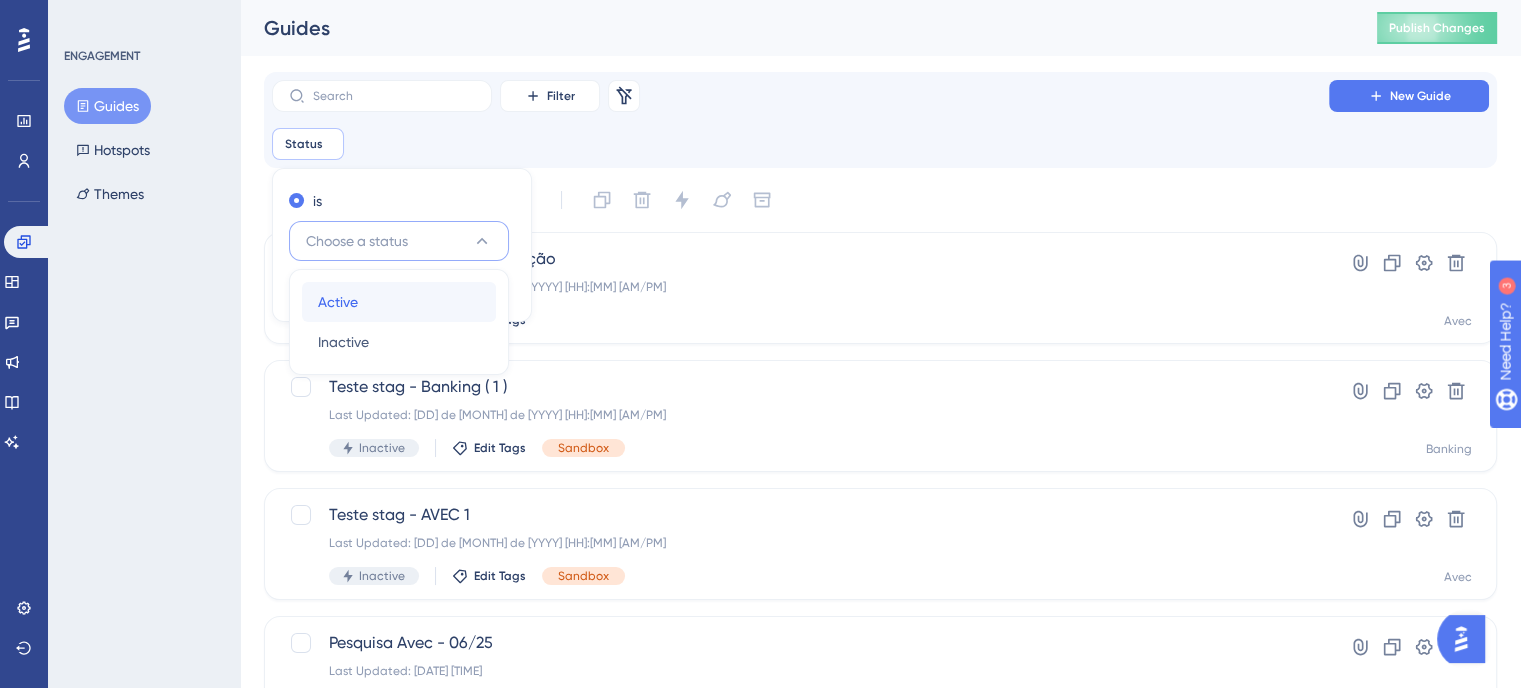 click on "Active" at bounding box center (338, 302) 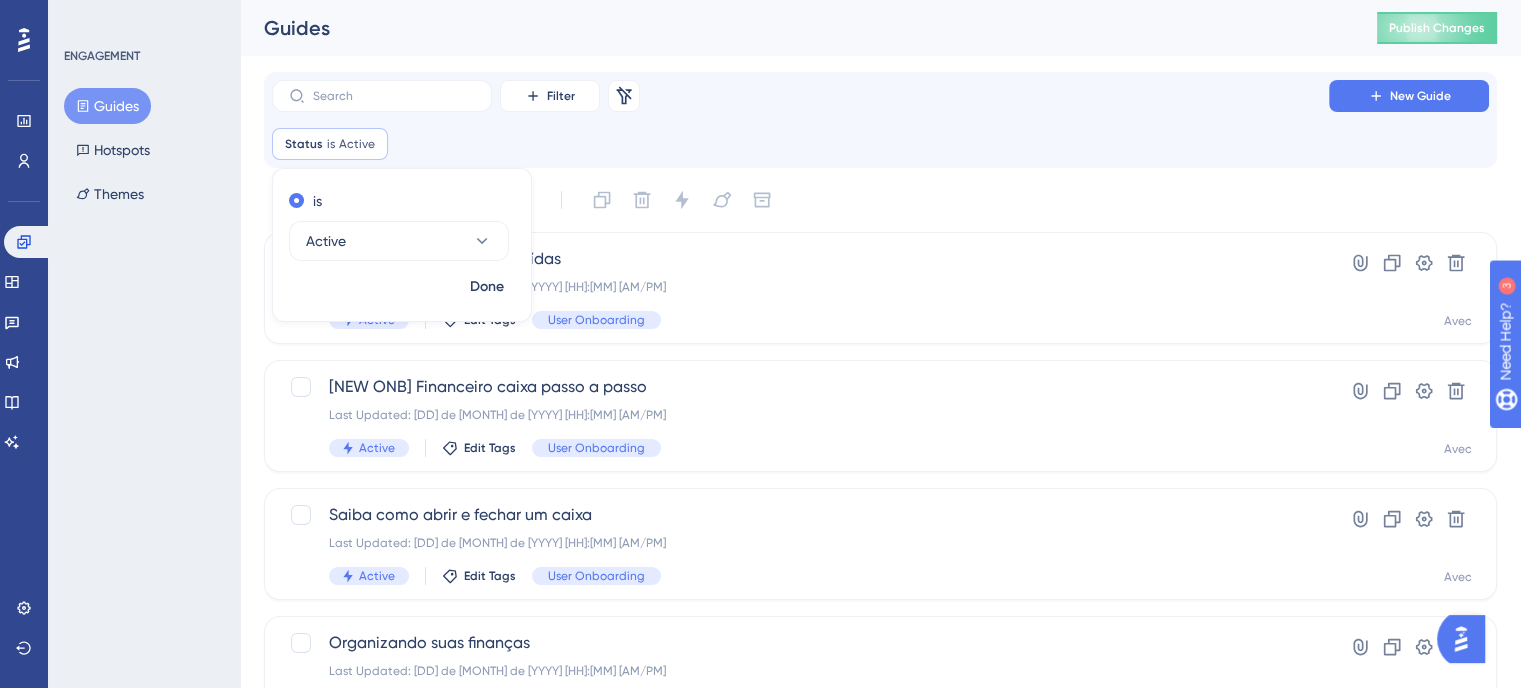 click on "Filter Remove Filters New Guide" at bounding box center (880, 96) 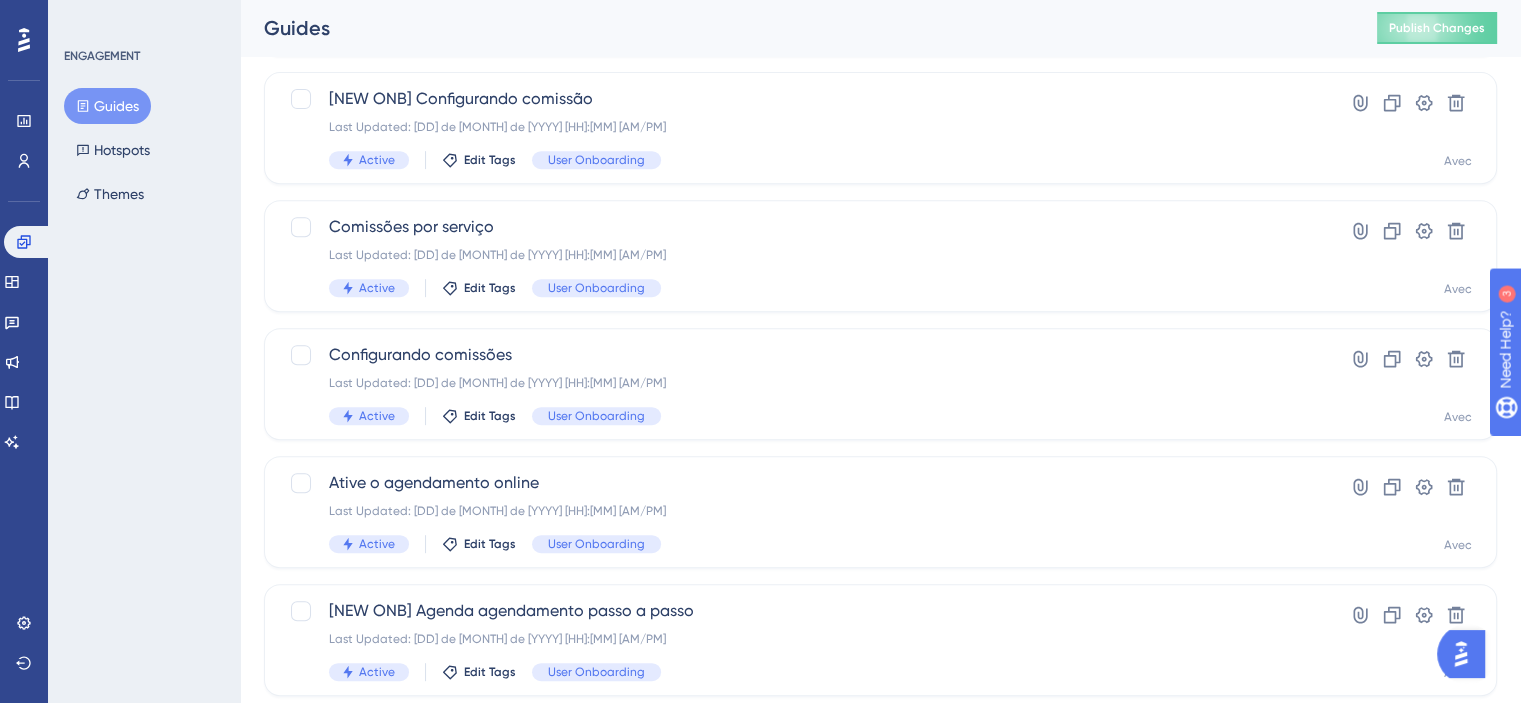 scroll, scrollTop: 896, scrollLeft: 0, axis: vertical 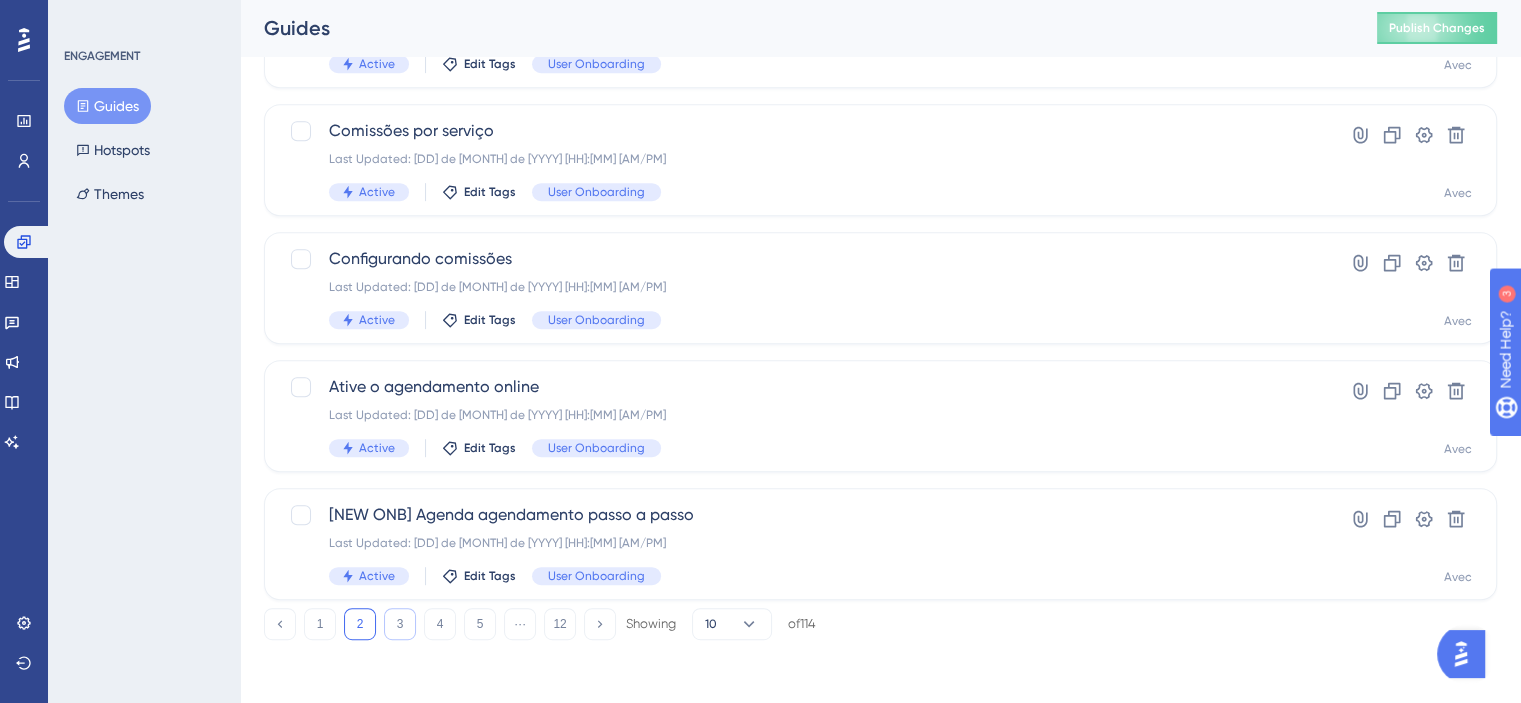 click on "3" at bounding box center [400, 624] 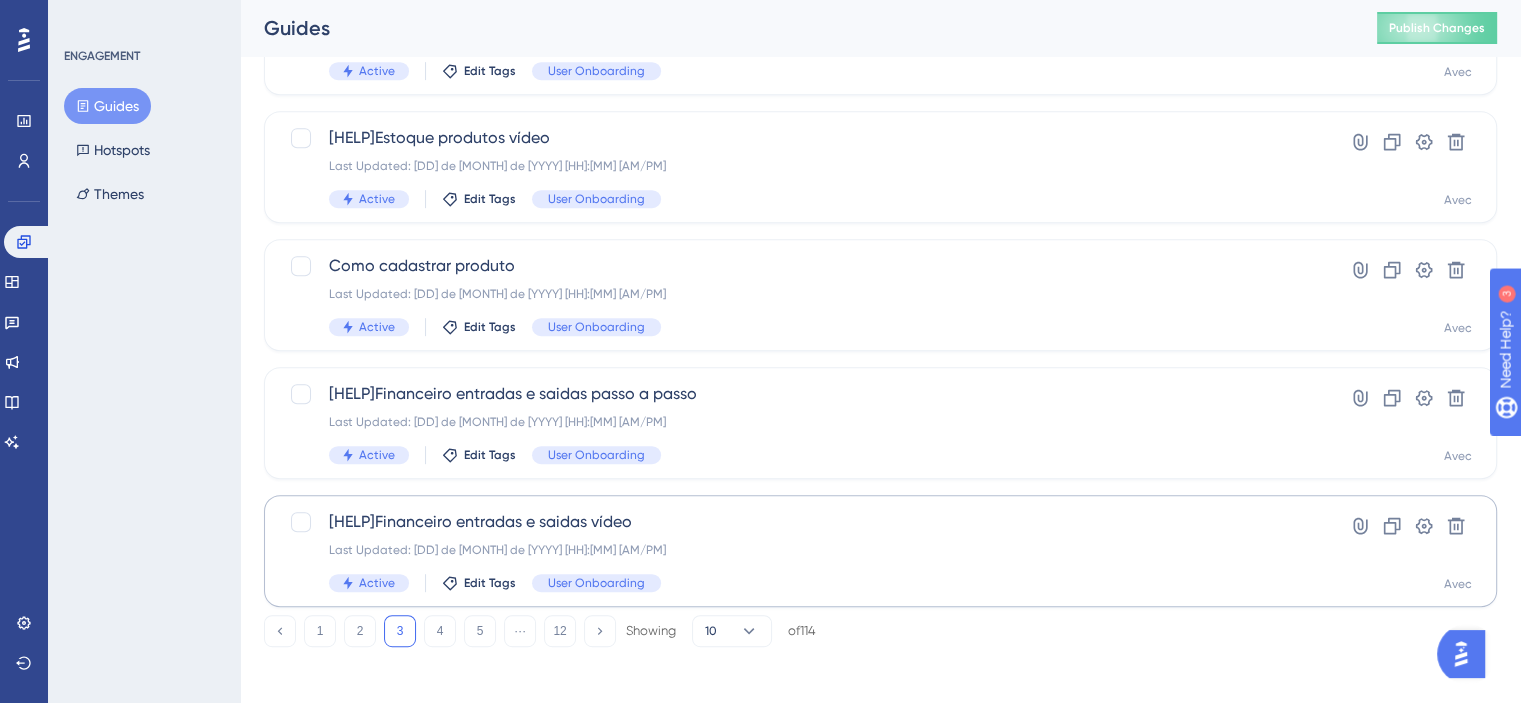 scroll, scrollTop: 896, scrollLeft: 0, axis: vertical 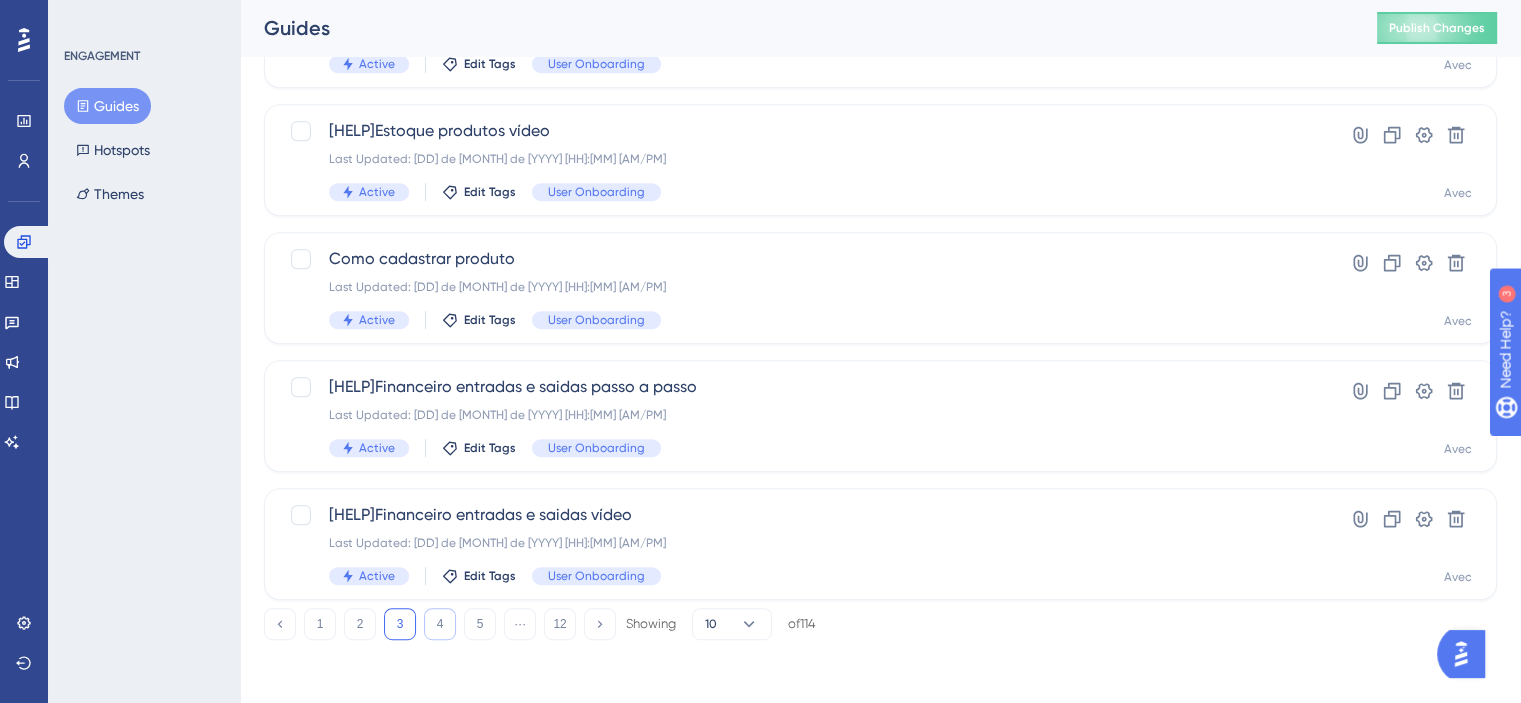 click on "4" at bounding box center (440, 624) 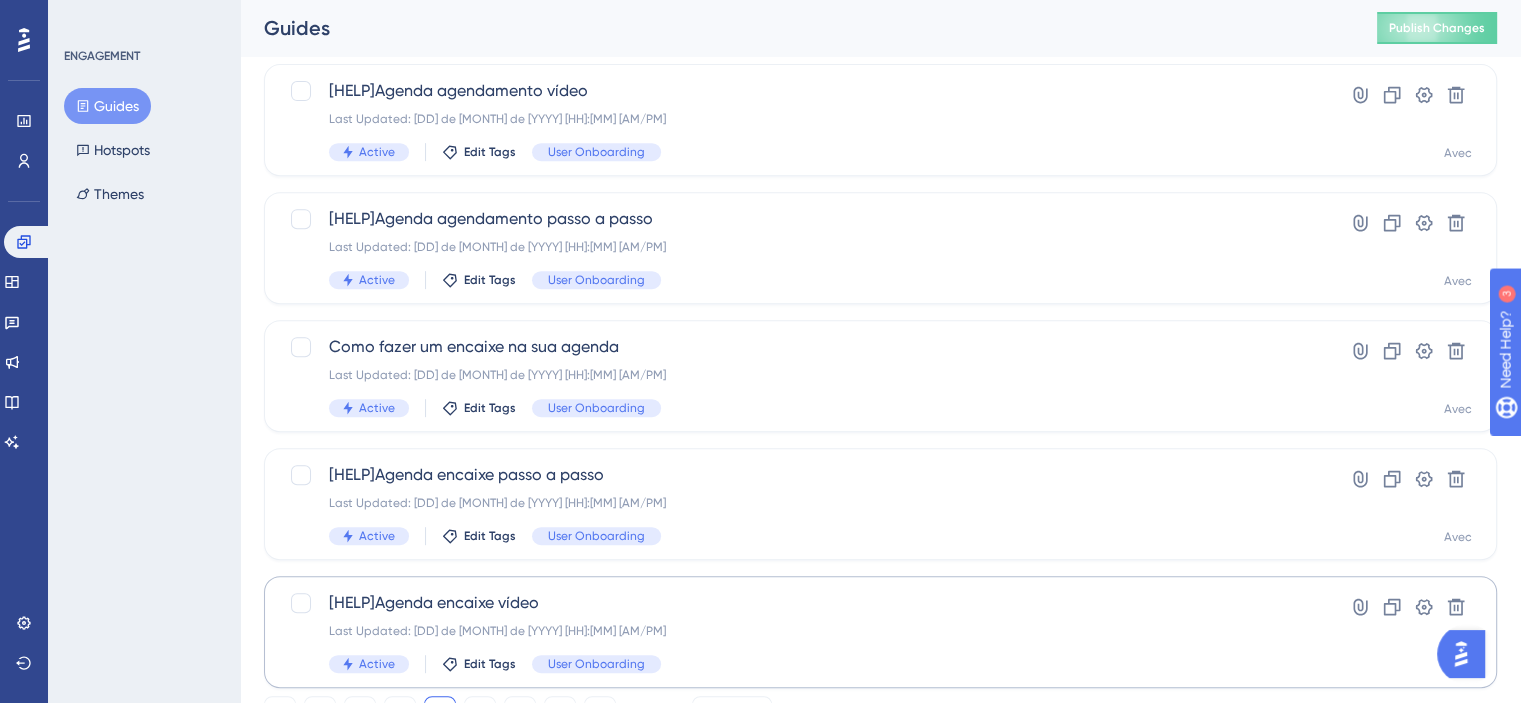 scroll, scrollTop: 896, scrollLeft: 0, axis: vertical 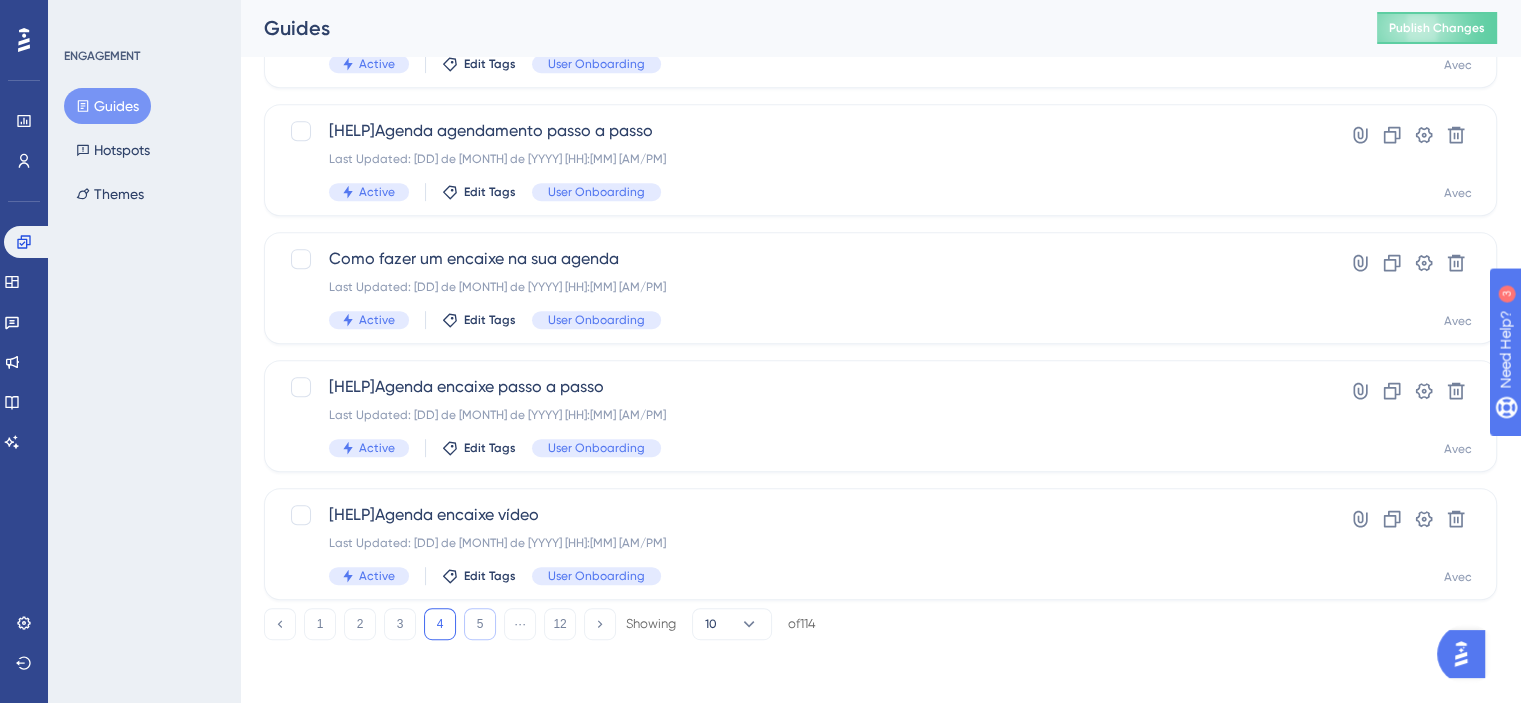 click on "5" at bounding box center [480, 624] 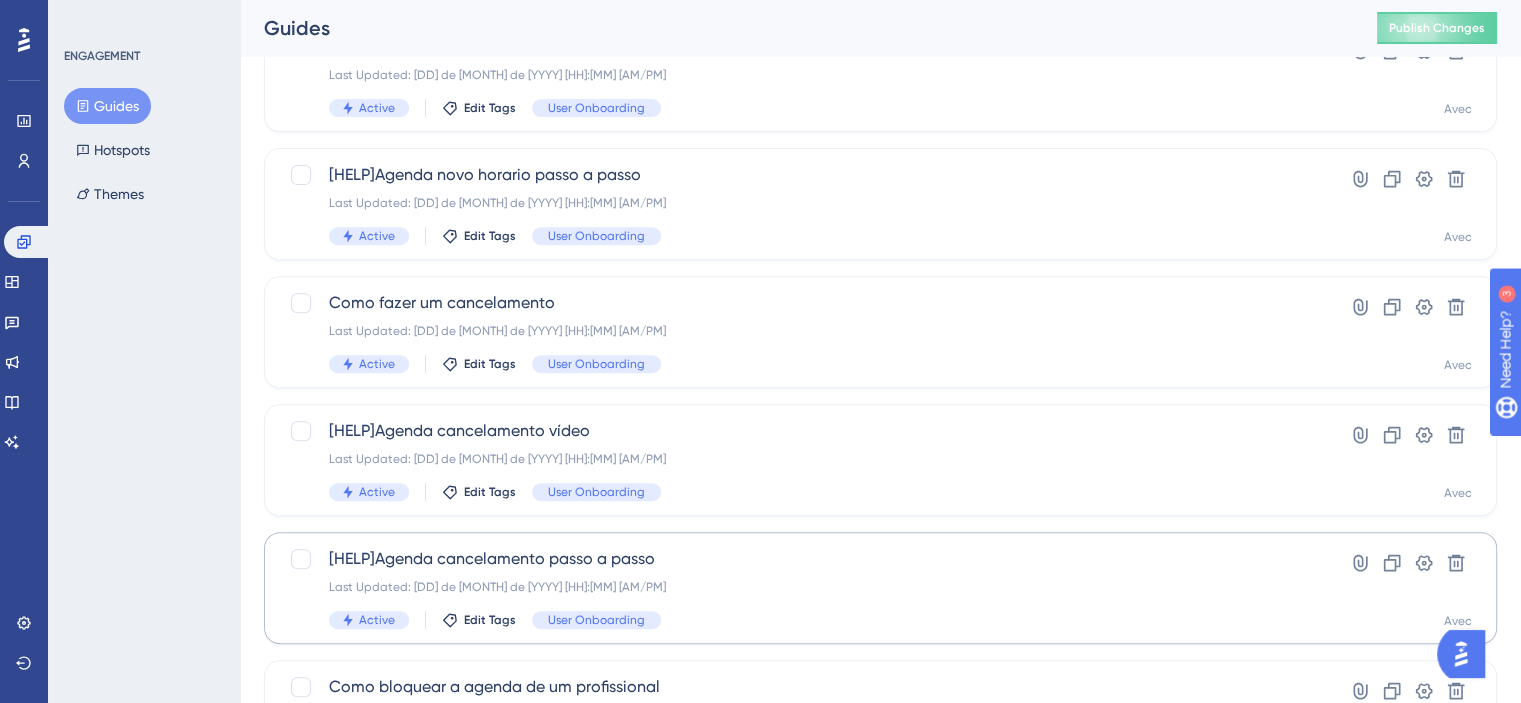 scroll, scrollTop: 896, scrollLeft: 0, axis: vertical 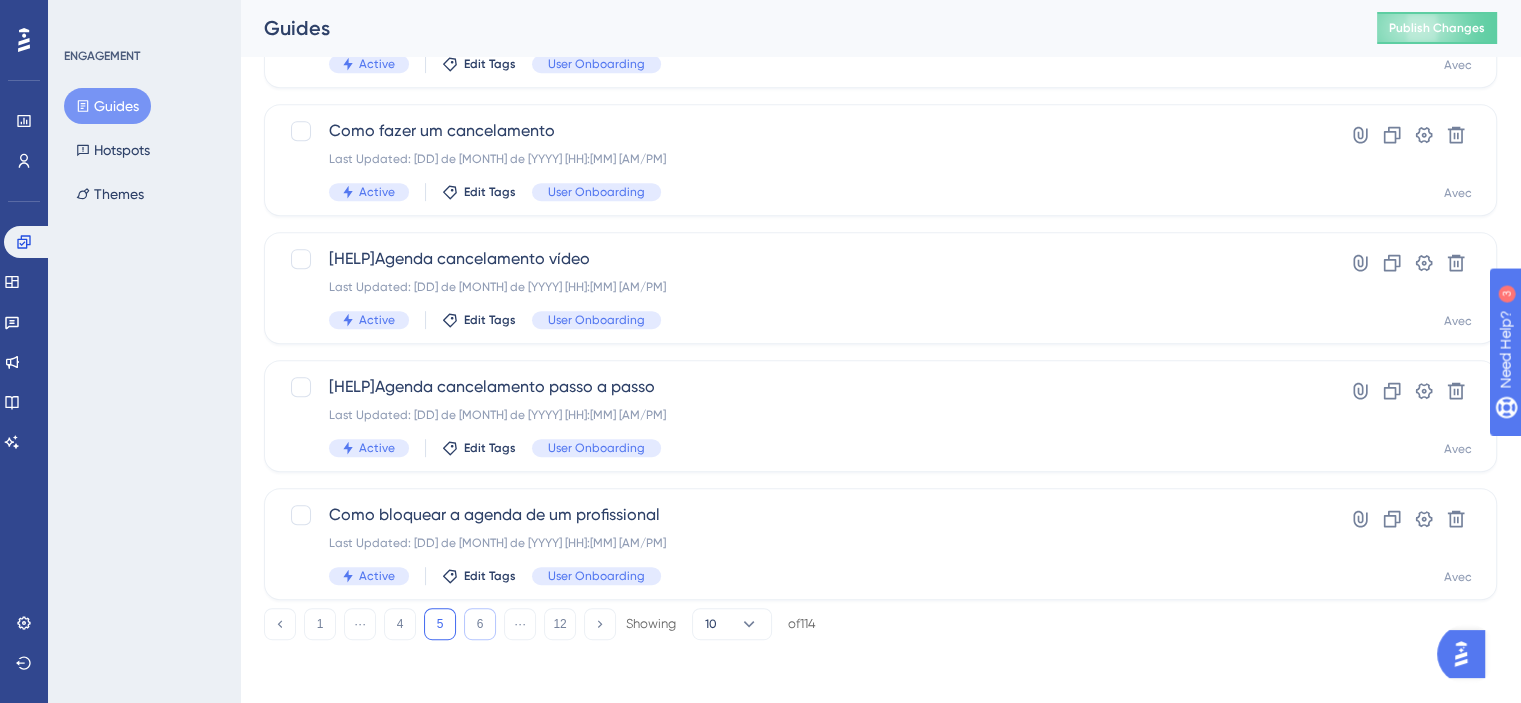 click on "6" at bounding box center (480, 624) 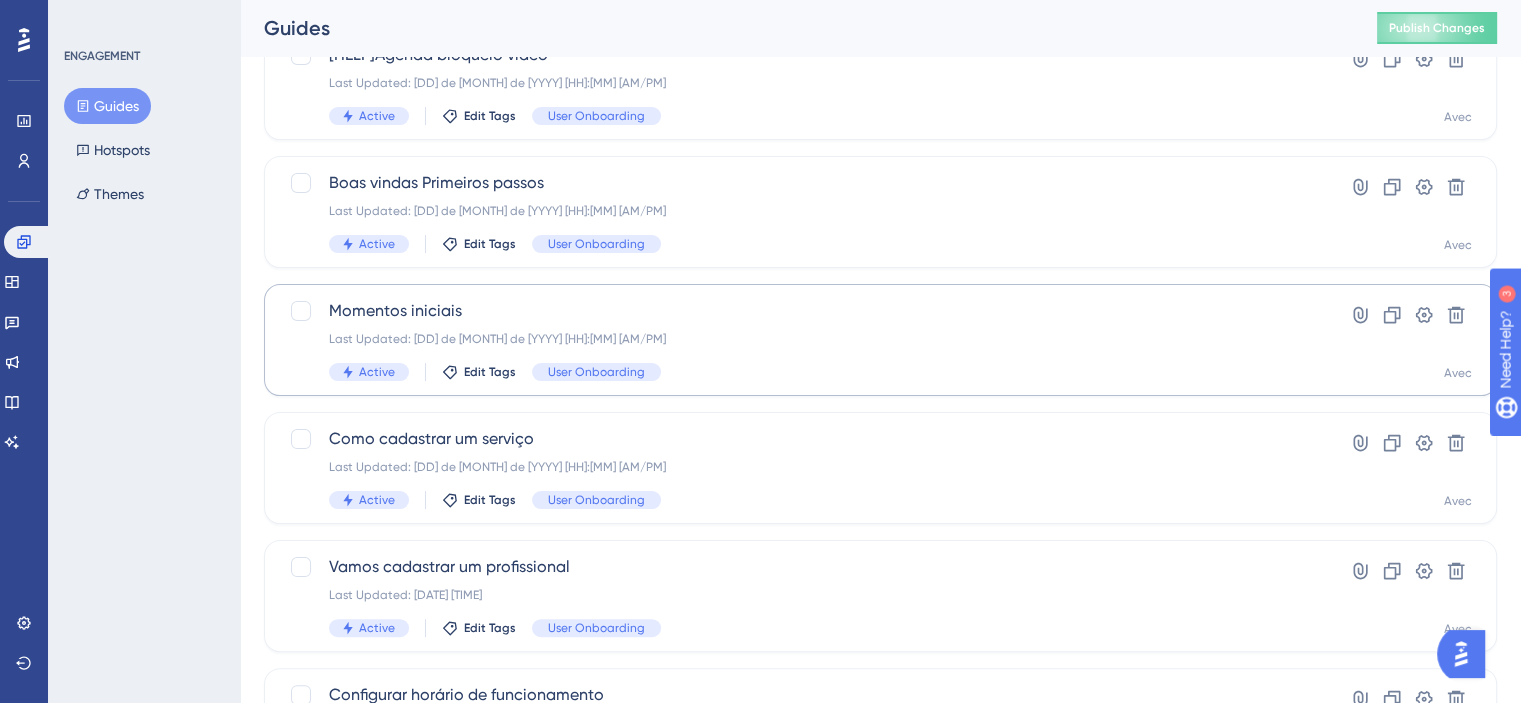 scroll, scrollTop: 296, scrollLeft: 0, axis: vertical 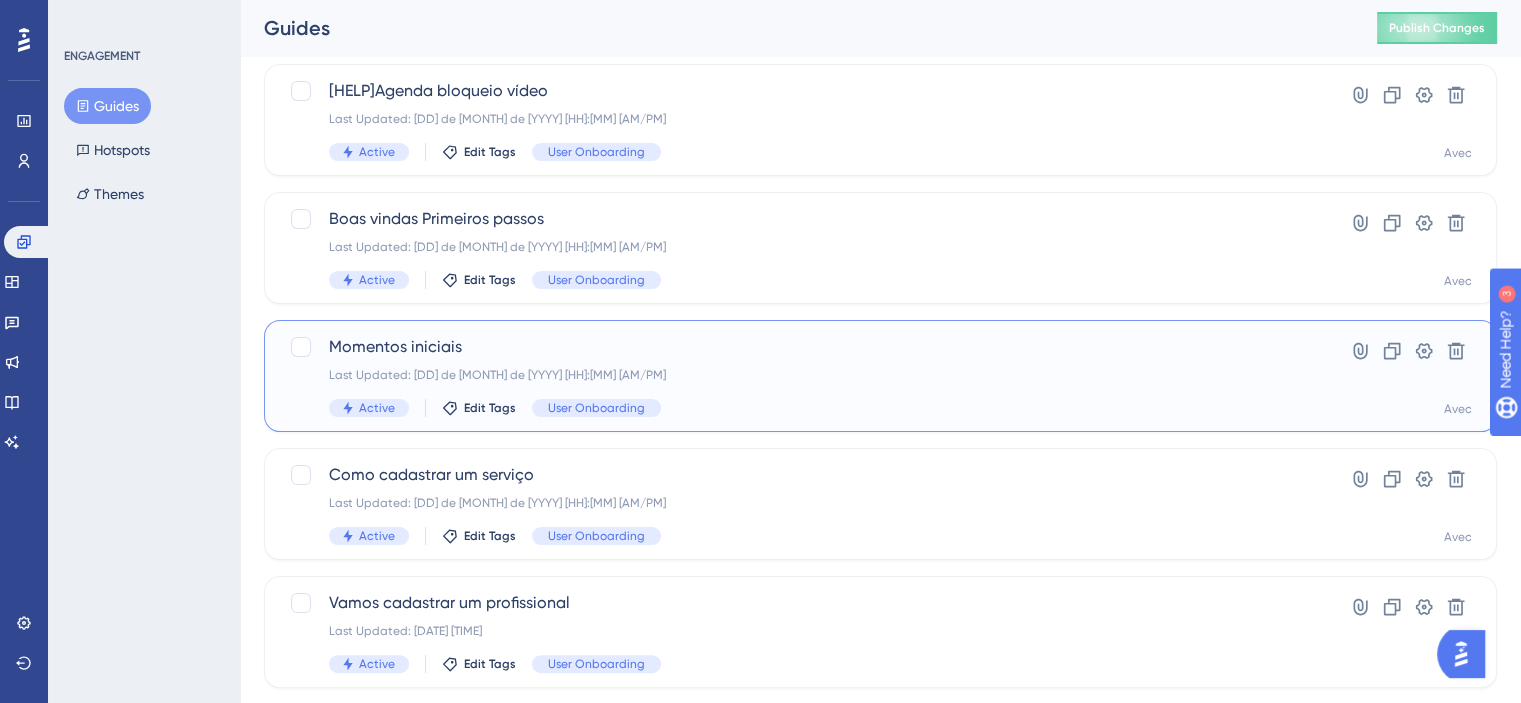 click on "Momentos iniciais" at bounding box center [800, 347] 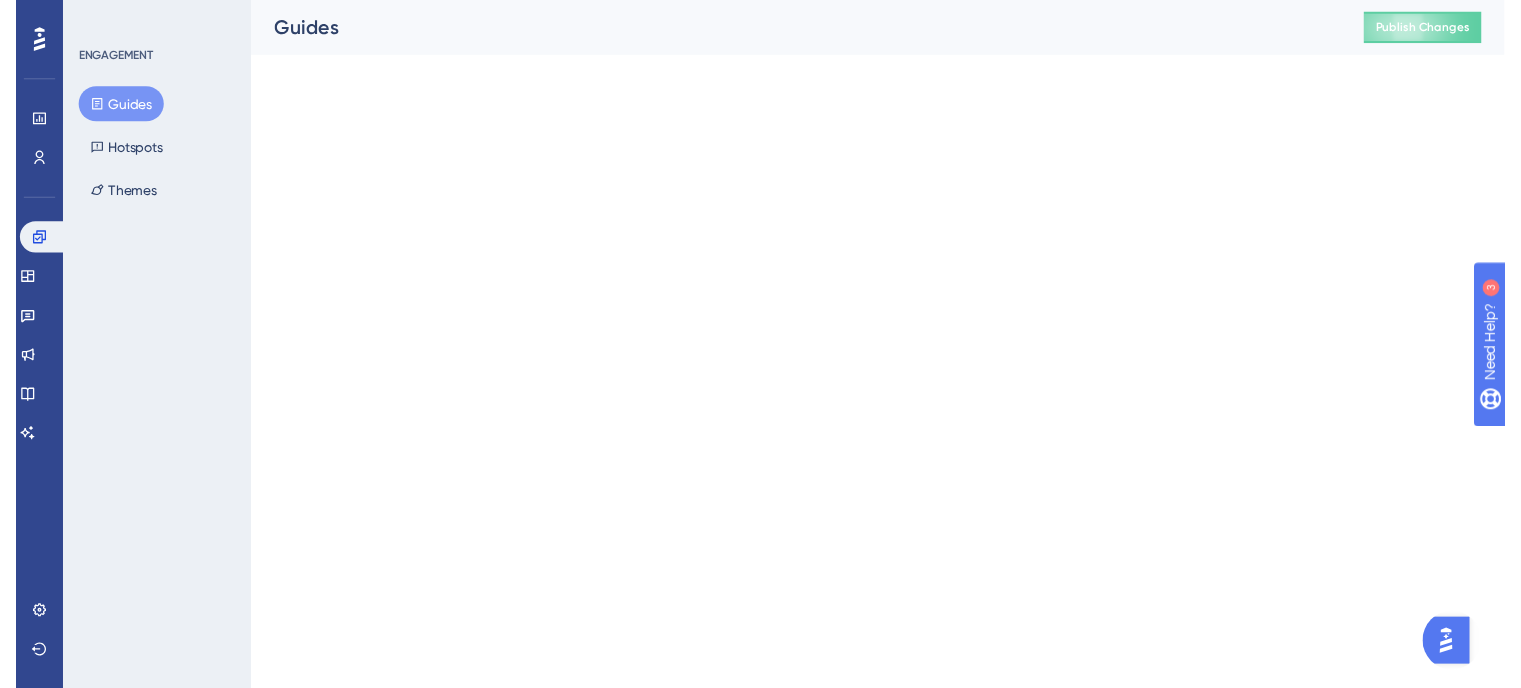 scroll, scrollTop: 0, scrollLeft: 0, axis: both 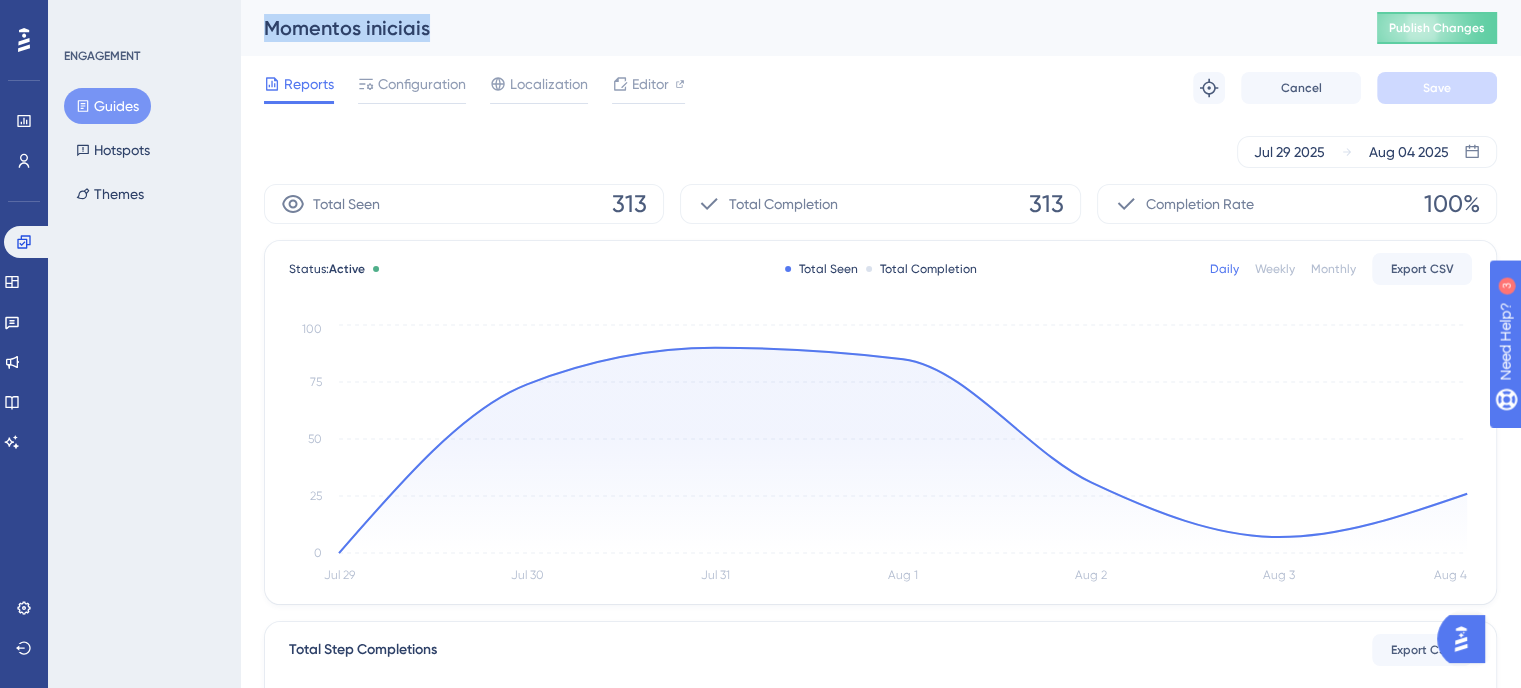 drag, startPoint x: 425, startPoint y: 23, endPoint x: 256, endPoint y: 30, distance: 169.14491 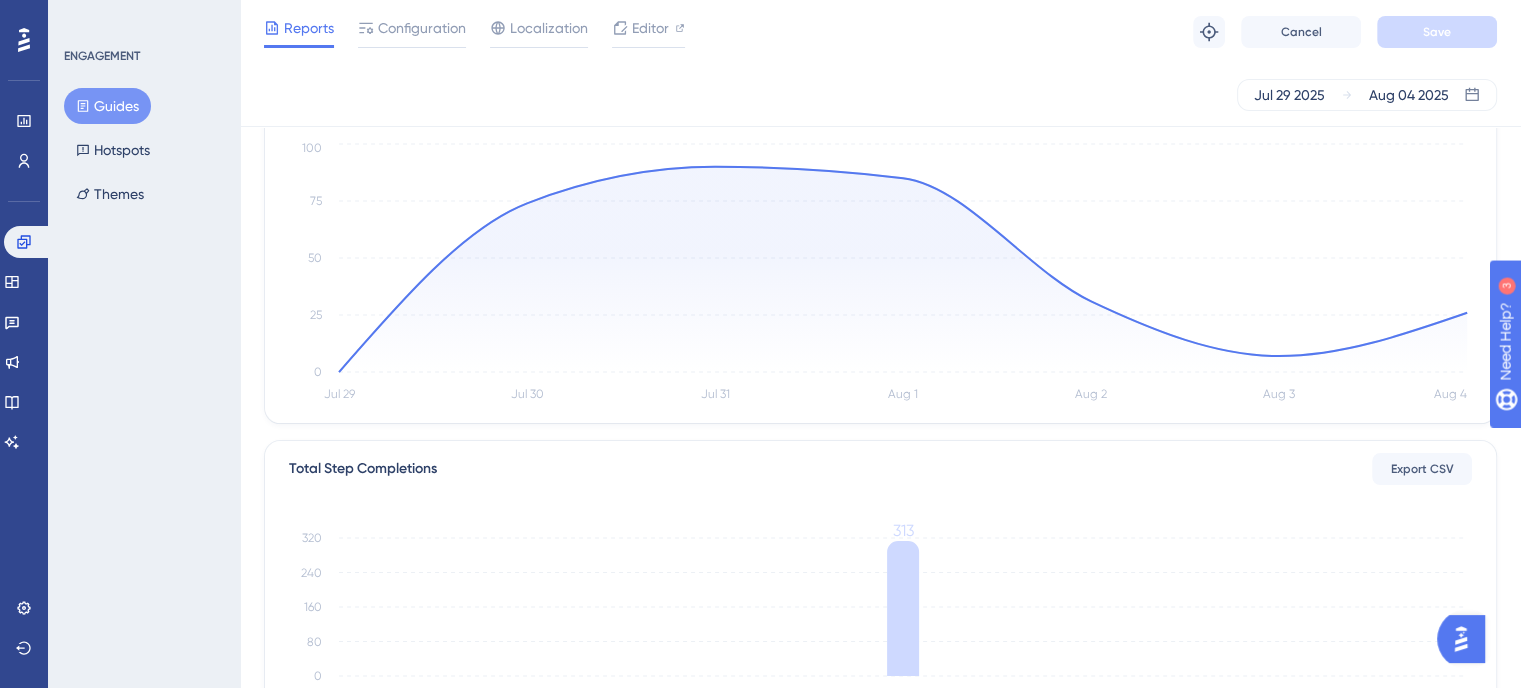 scroll, scrollTop: 300, scrollLeft: 0, axis: vertical 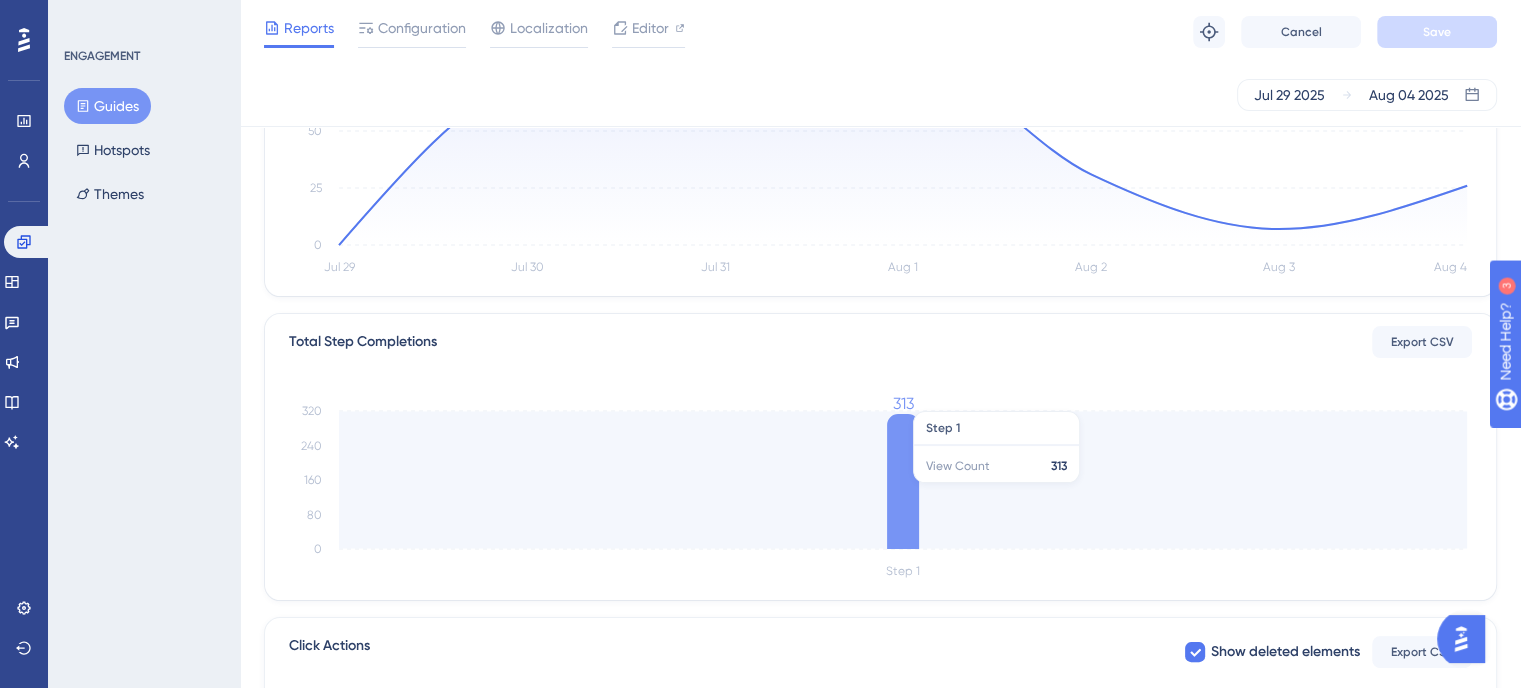 click 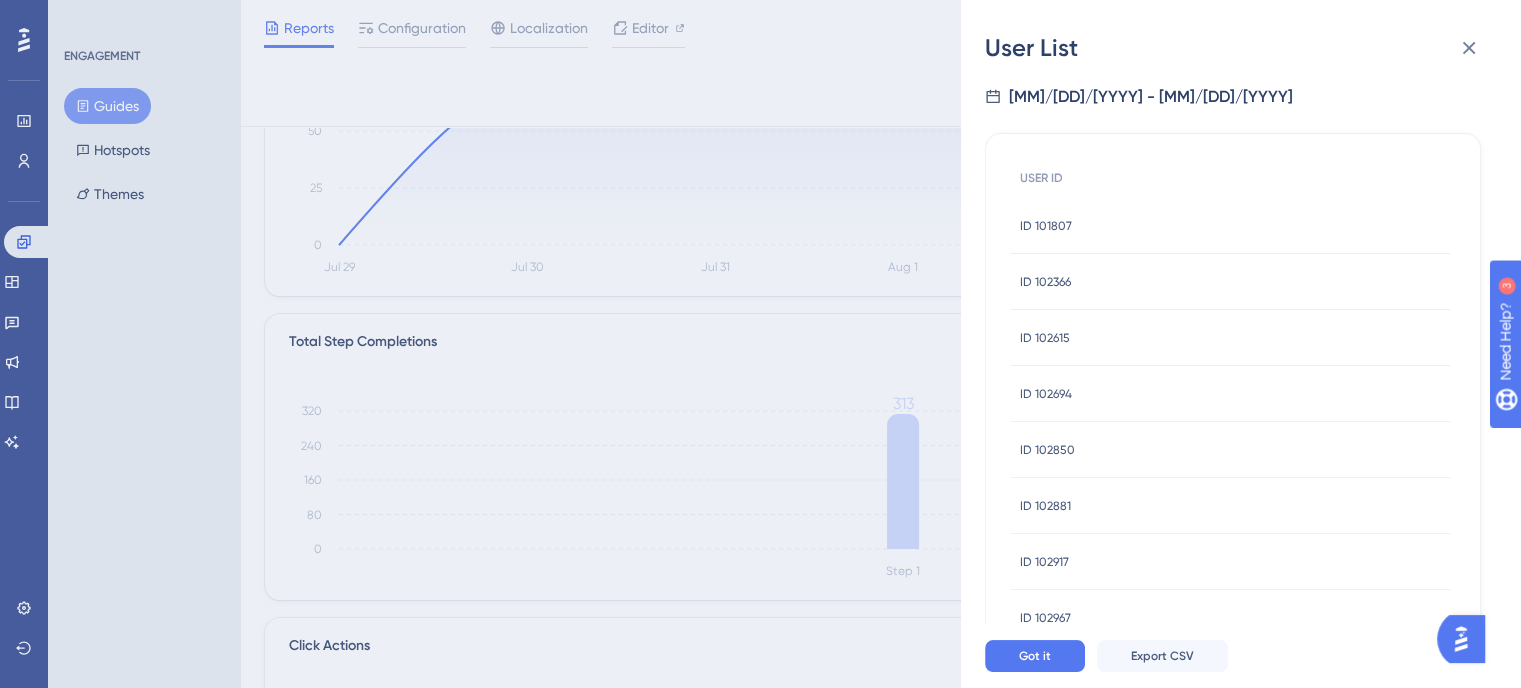 scroll, scrollTop: 0, scrollLeft: 0, axis: both 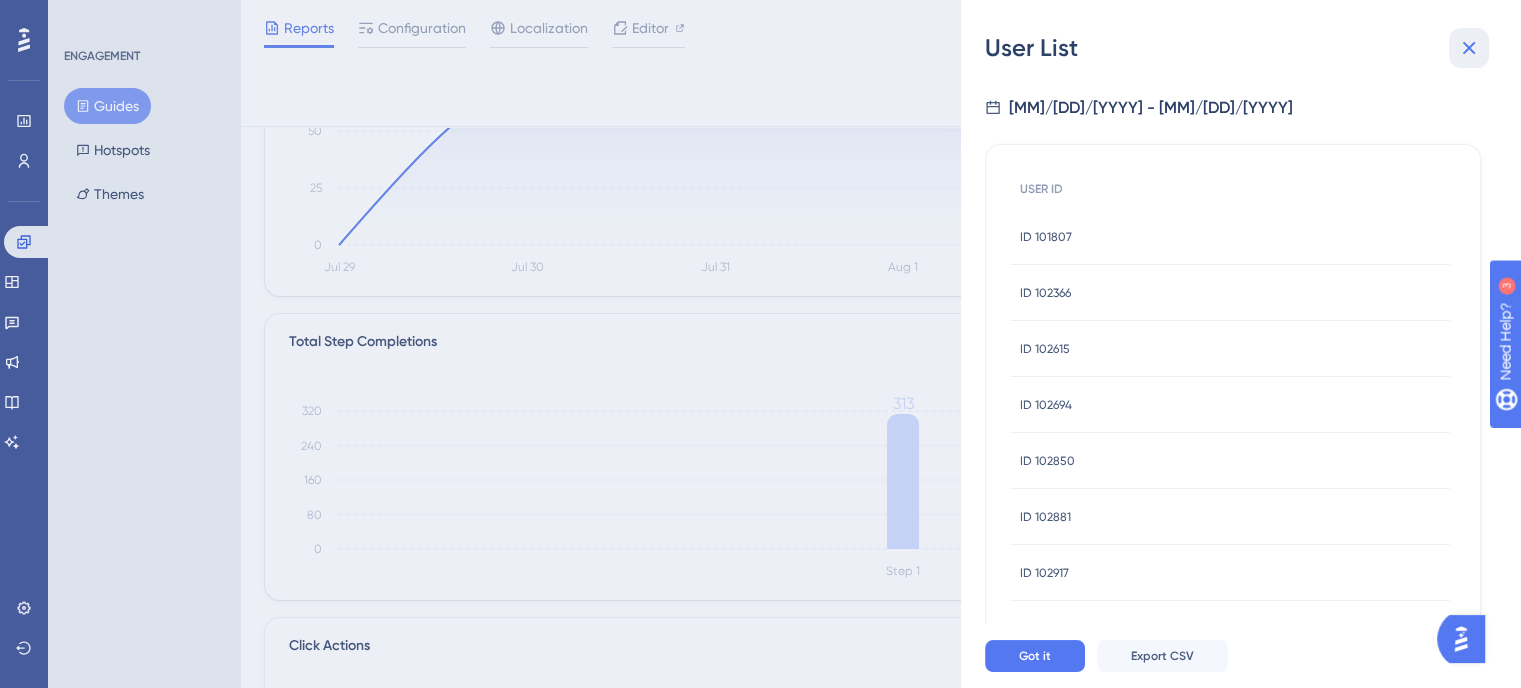 click 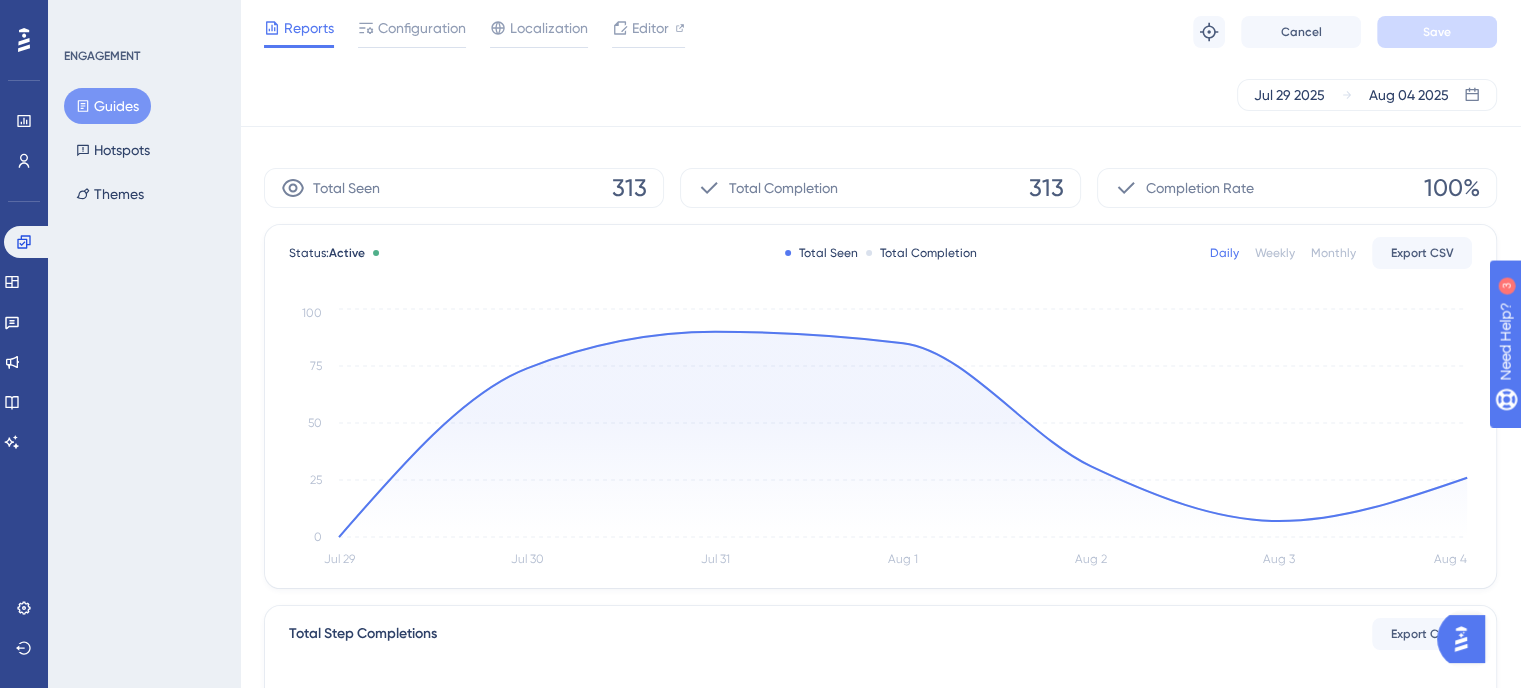 scroll, scrollTop: 0, scrollLeft: 0, axis: both 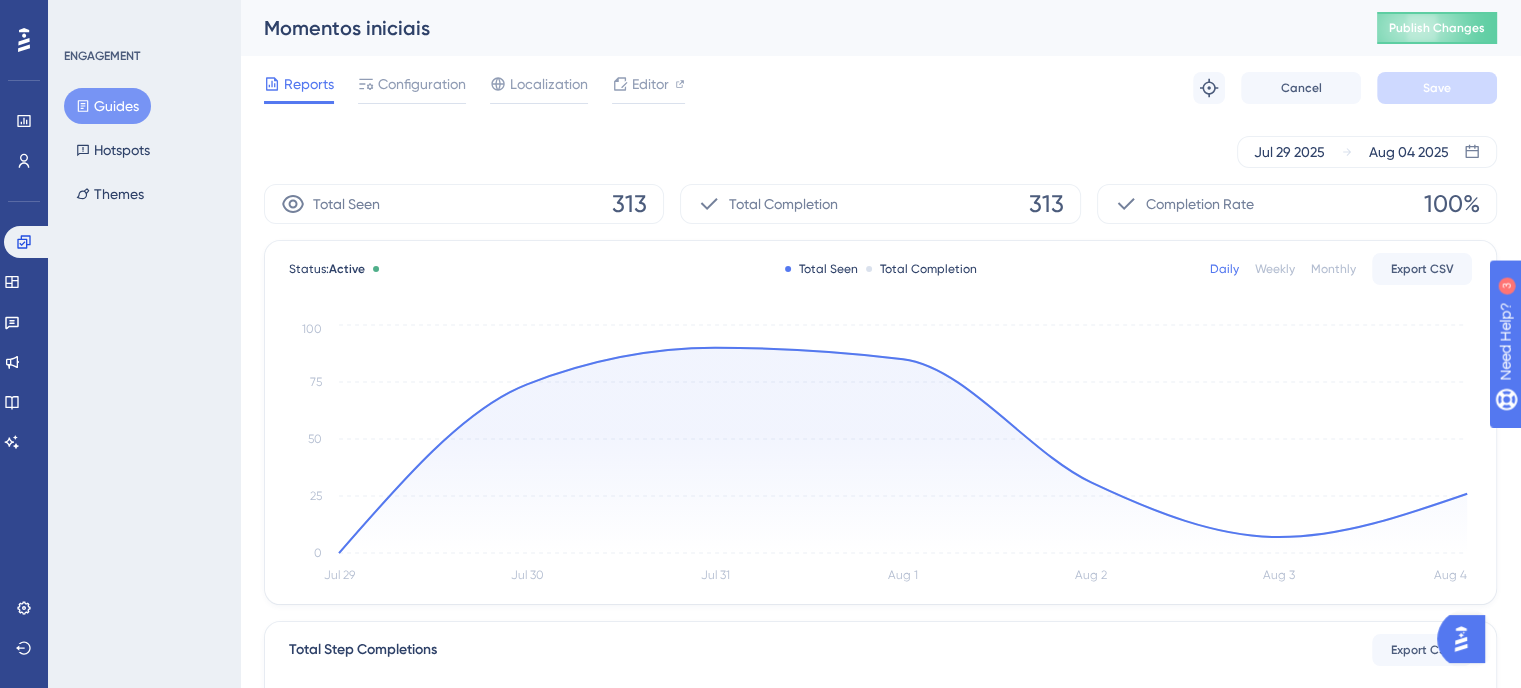 click on "Momentos iniciais" at bounding box center [795, 28] 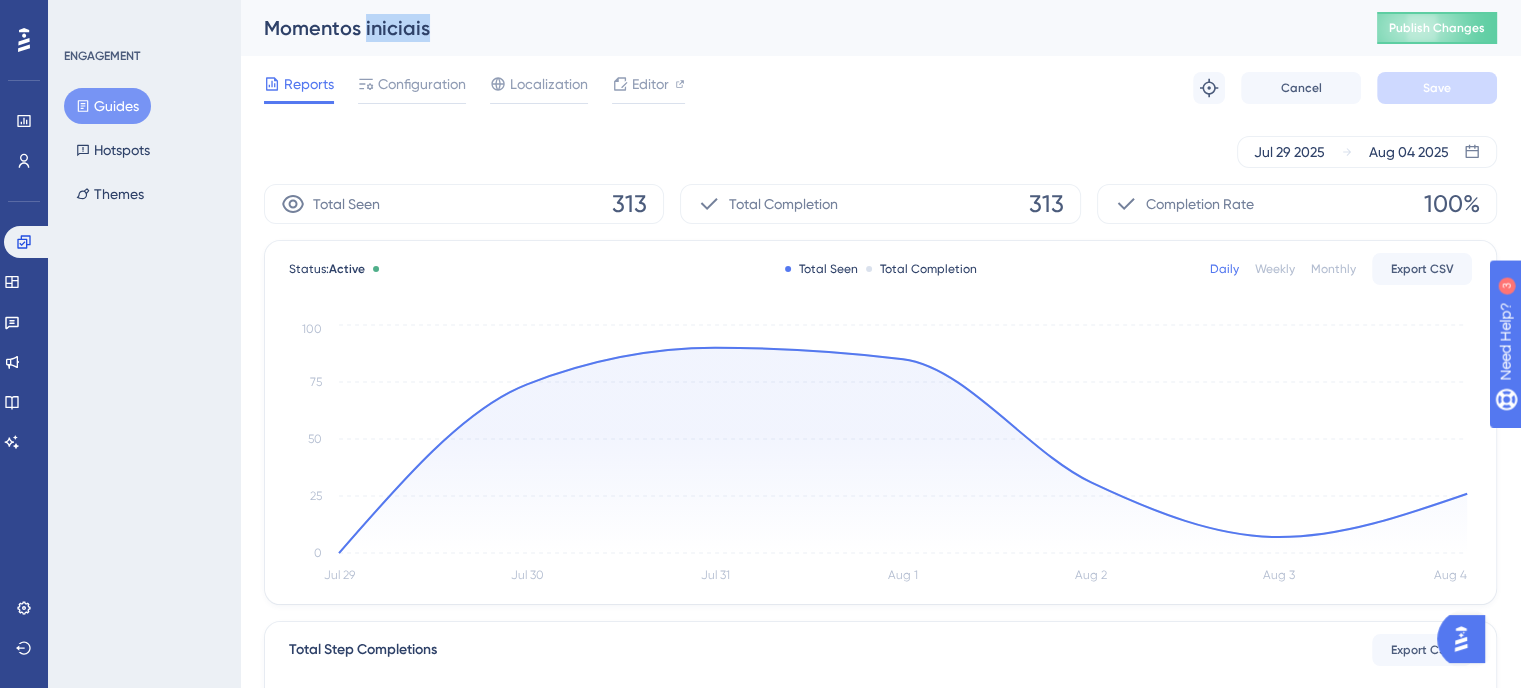 click on "Momentos iniciais" at bounding box center (795, 28) 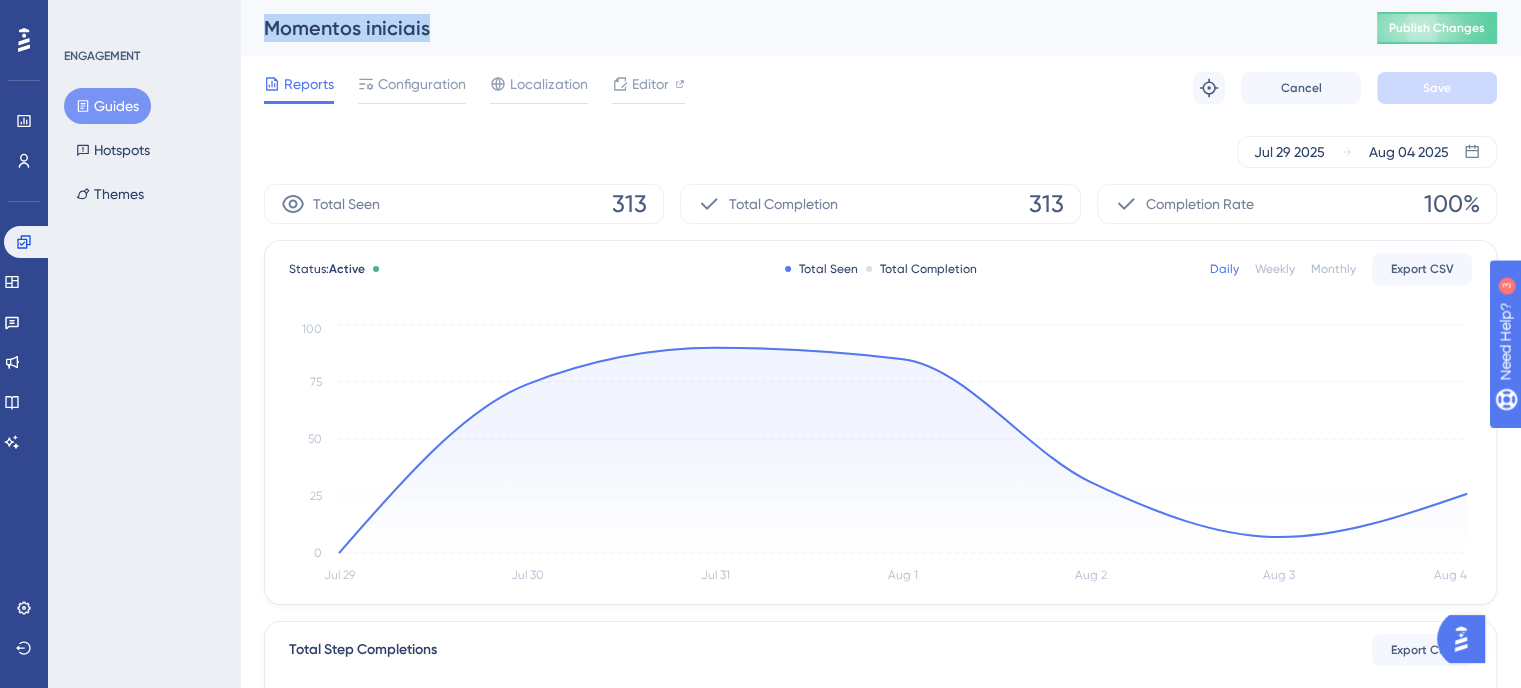 click on "Momentos iniciais" at bounding box center [795, 28] 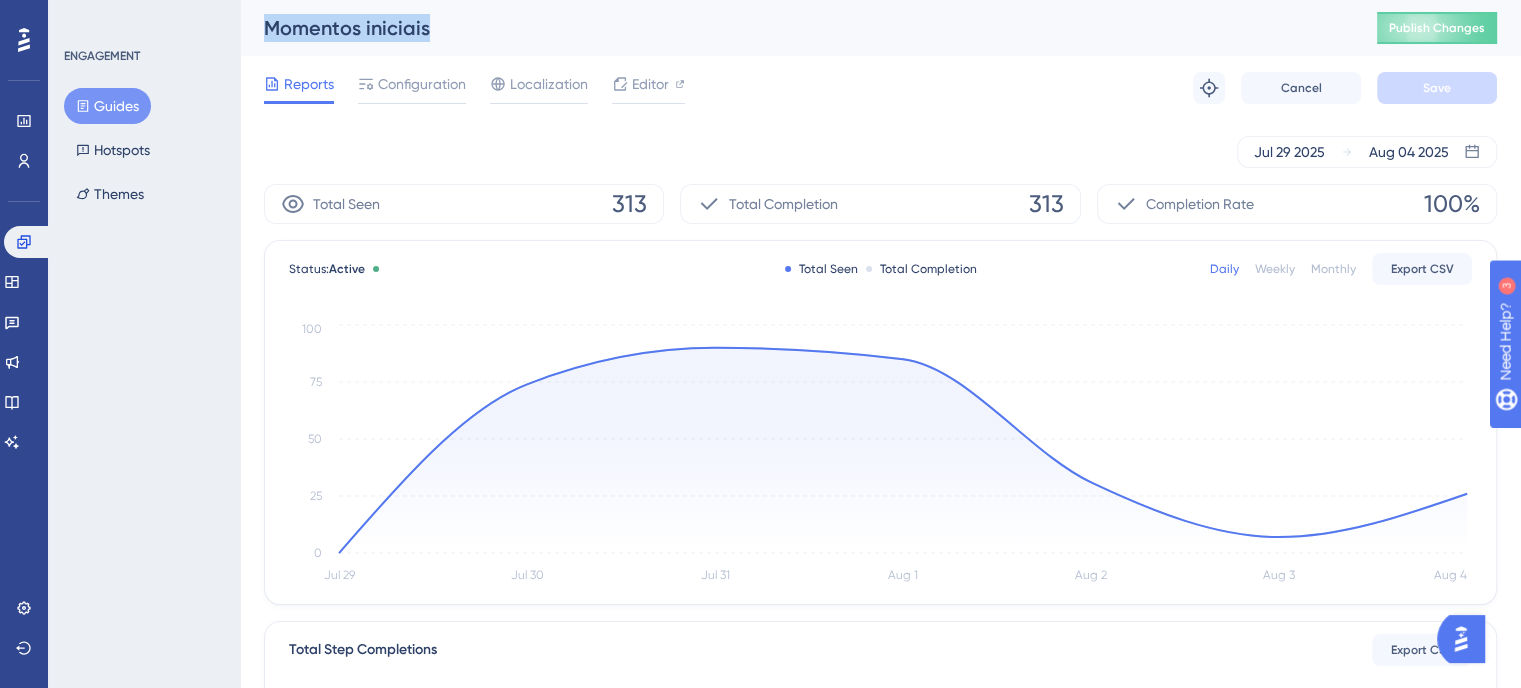 copy on "Momentos iniciais" 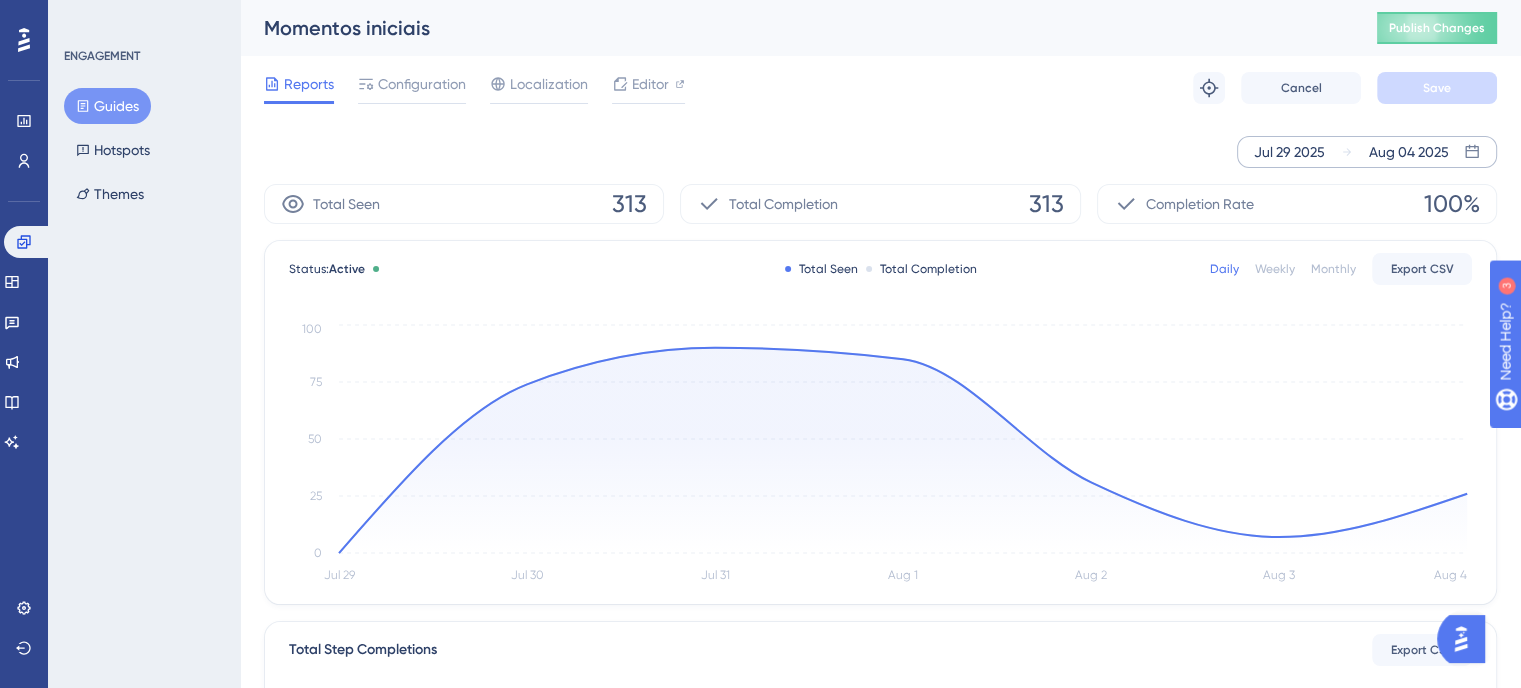 click on "Jul 29 2025" at bounding box center (1289, 152) 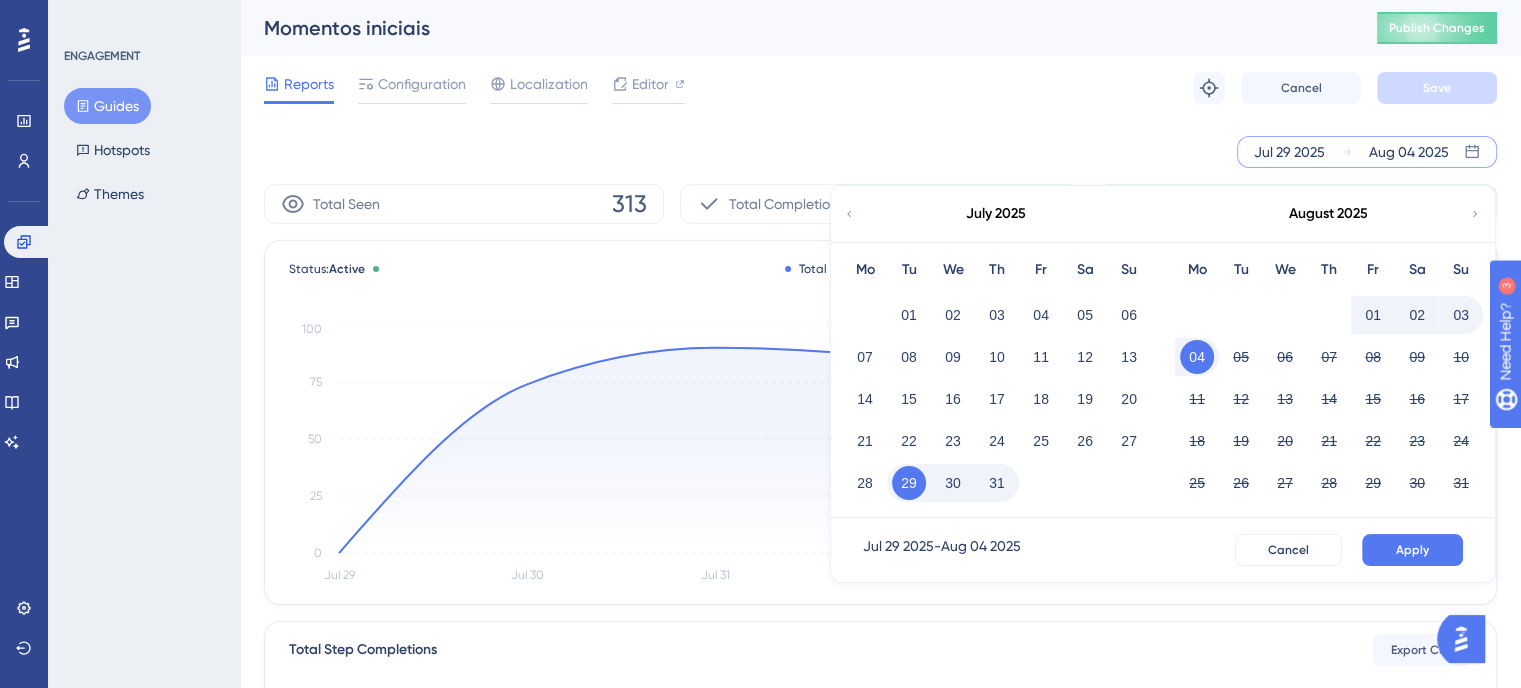 click on "Jul 29 2025 Aug 04 2025 July 2025 Mo Tu We Th Fr Sa Su 01 02 03 04 05 06 07 08 09 10 11 12 13 14 15 16 17 18 19 20 21 22 23 24 25 26 27 28 29 30 31 August 2025 Mo Tu We Th Fr Sa Su 01 02 03 04 05 06 07 08 09 10 11 12 13 14 15 16 17 18 19 20 21 22 23 24 25 26 27 28 29 30 31 Jul 29 2025  -  Aug 04 2025 Cancel Apply" at bounding box center [880, 152] 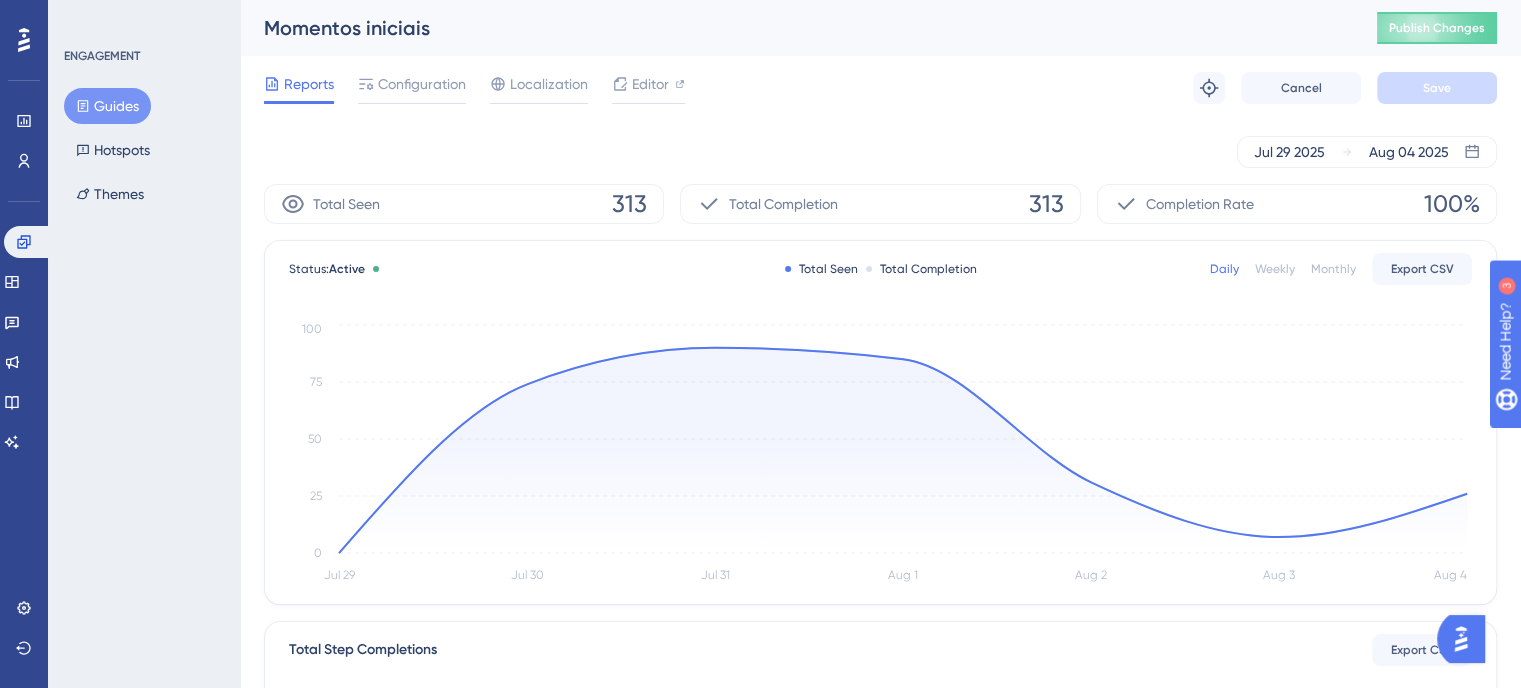 click on "Monthly" at bounding box center (1333, 269) 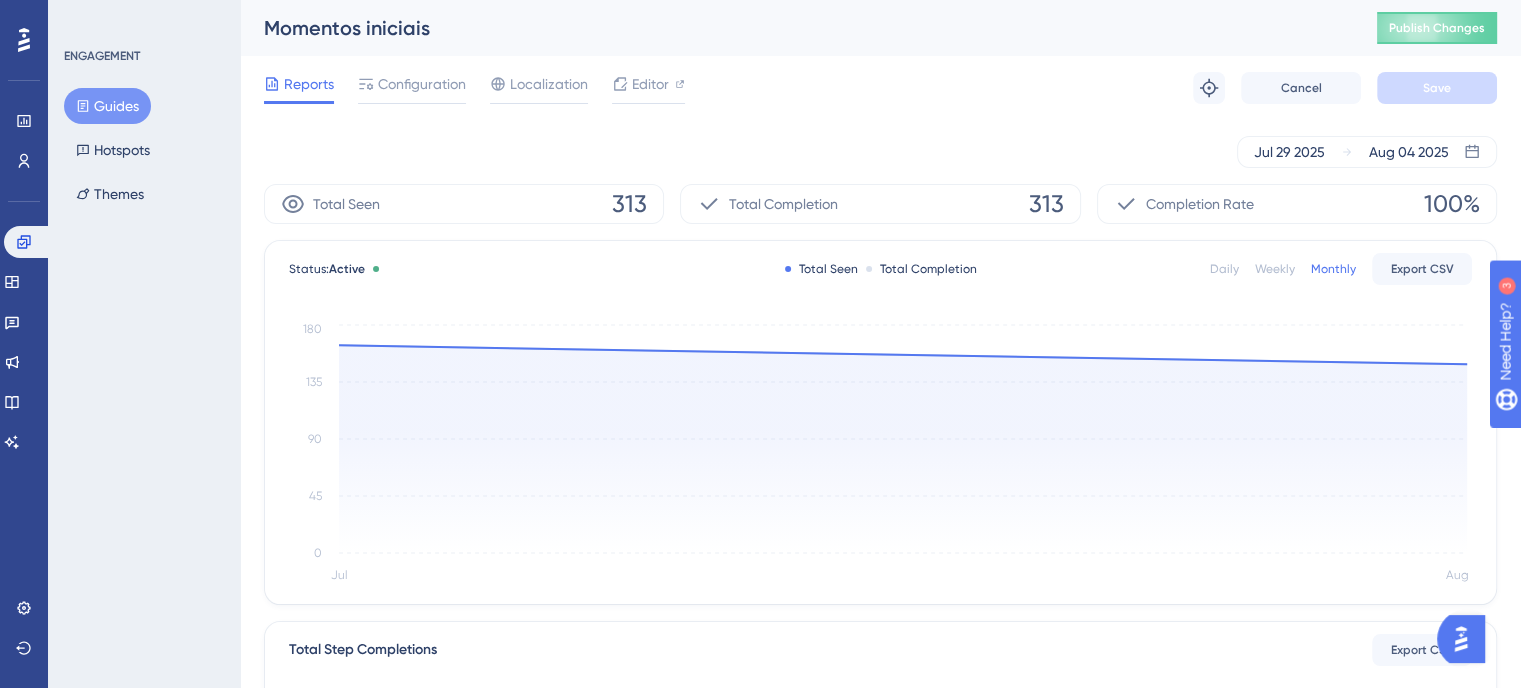 click on "Jul 29 2025 Aug 04 2025" at bounding box center [880, 152] 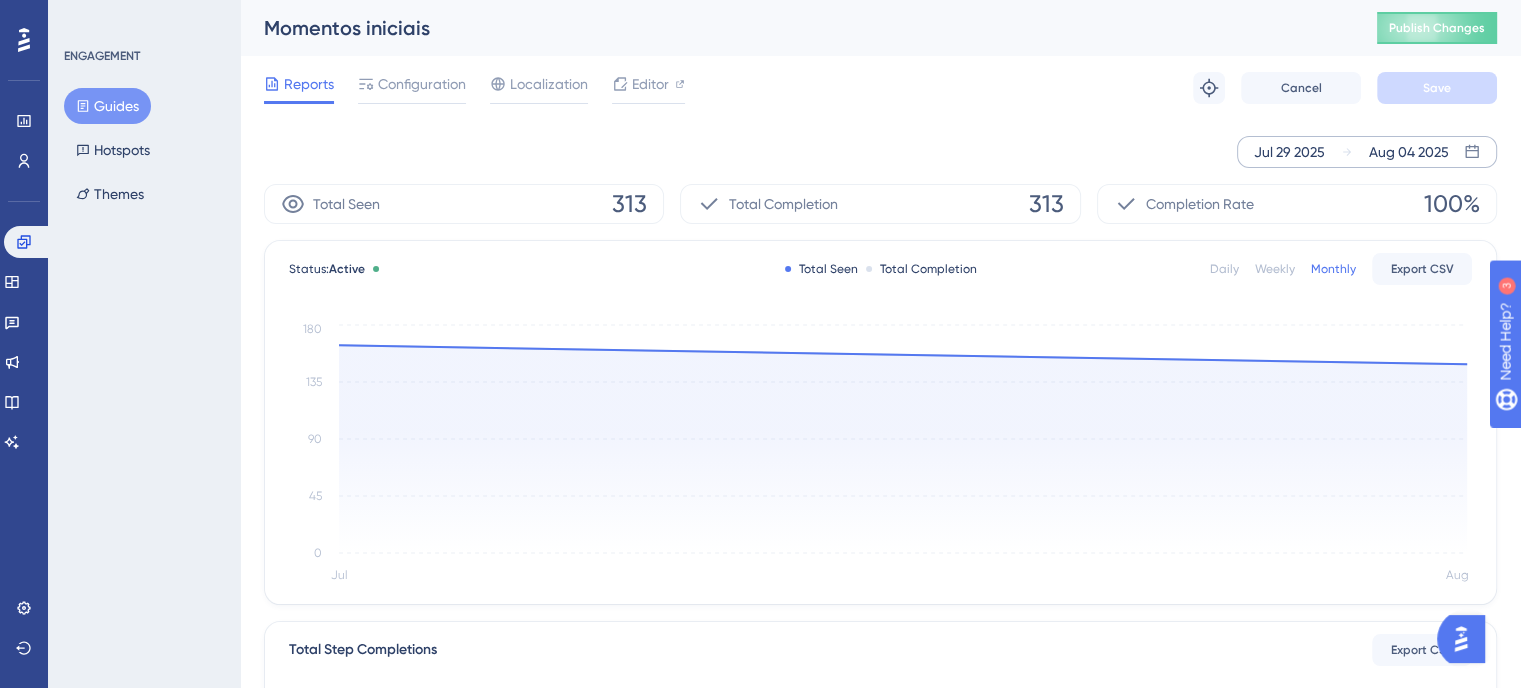 click on "Jul 29 2025" at bounding box center [1289, 152] 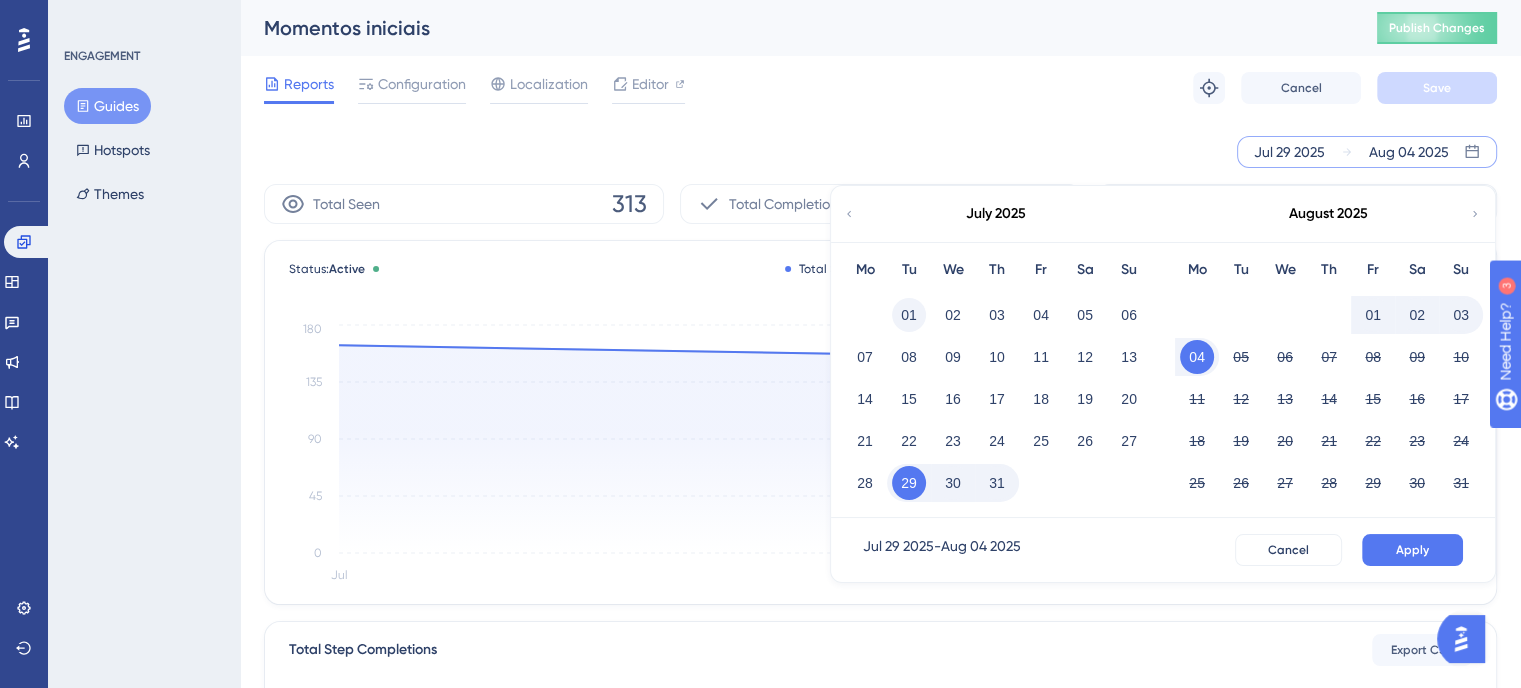 click on "01" at bounding box center (909, 315) 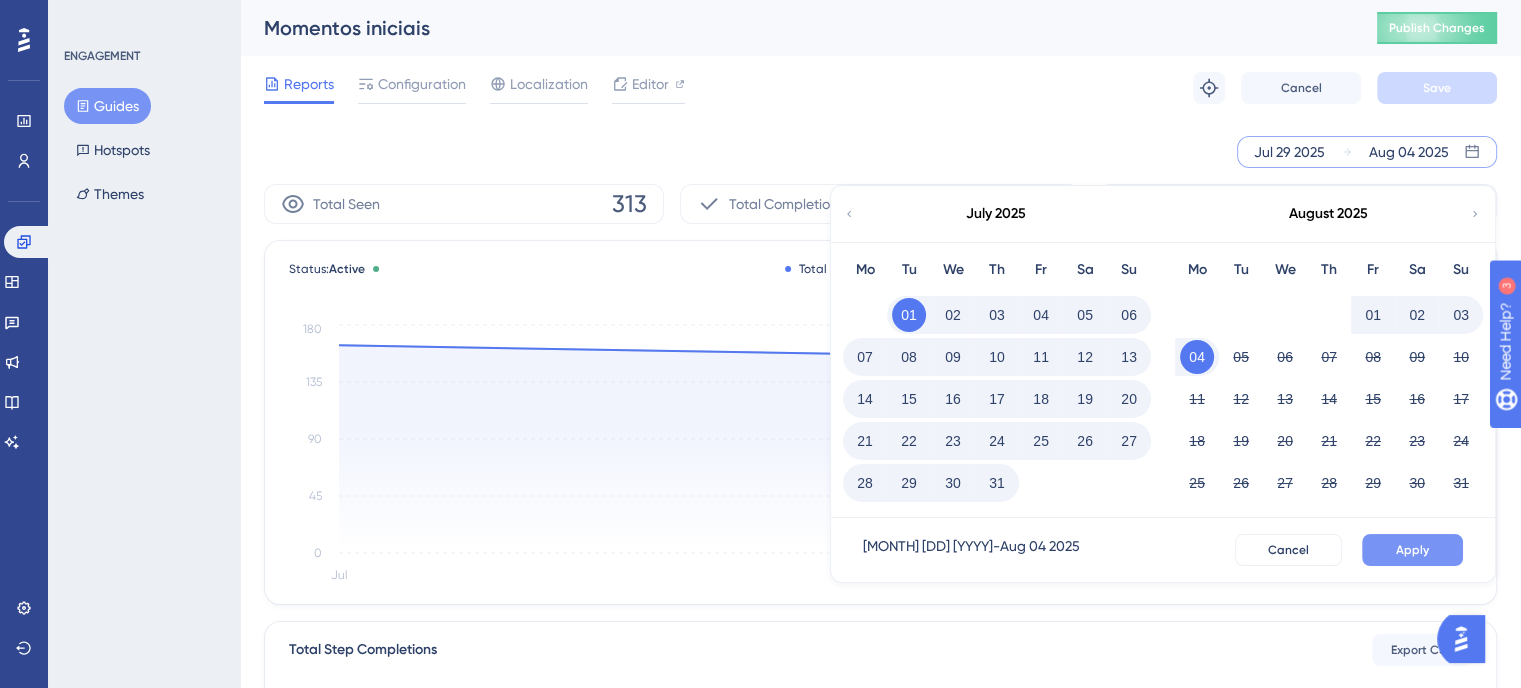 click on "Apply" at bounding box center (1412, 550) 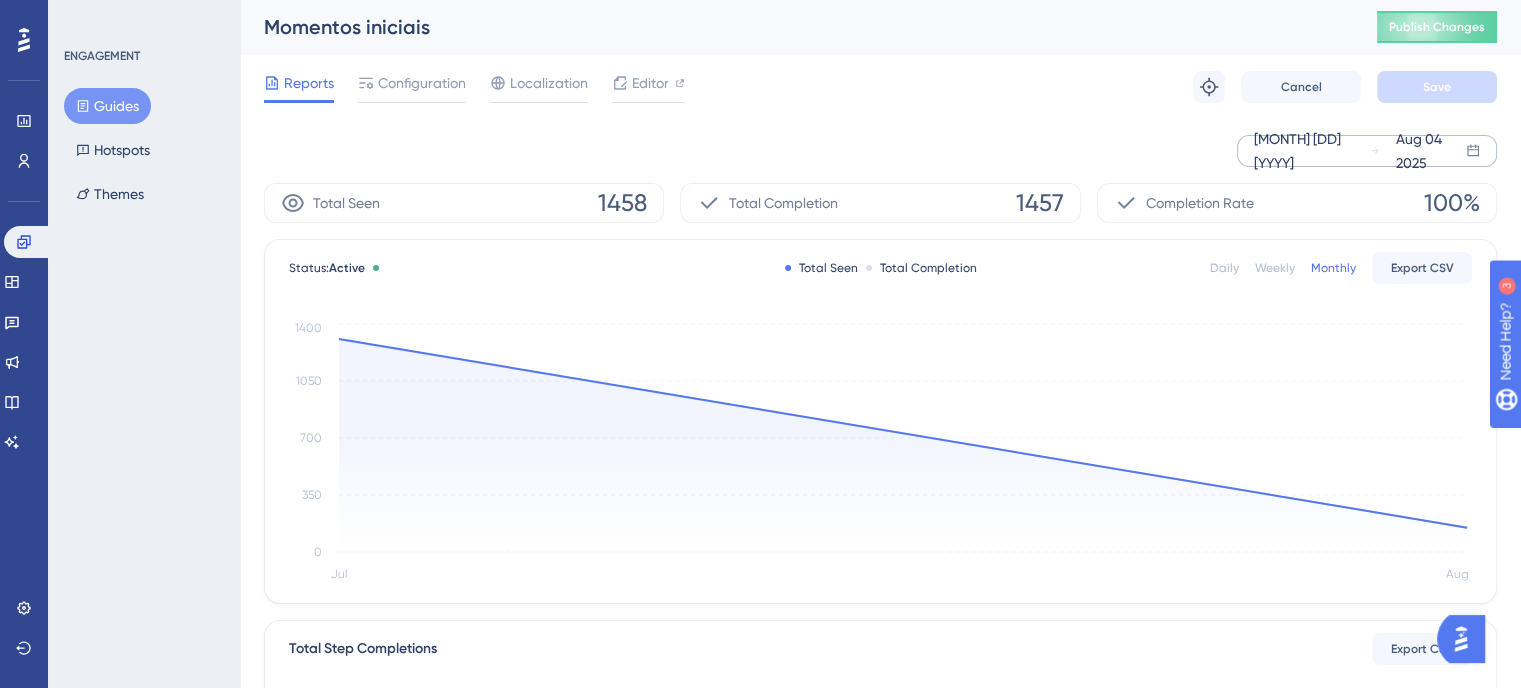 scroll, scrollTop: 0, scrollLeft: 0, axis: both 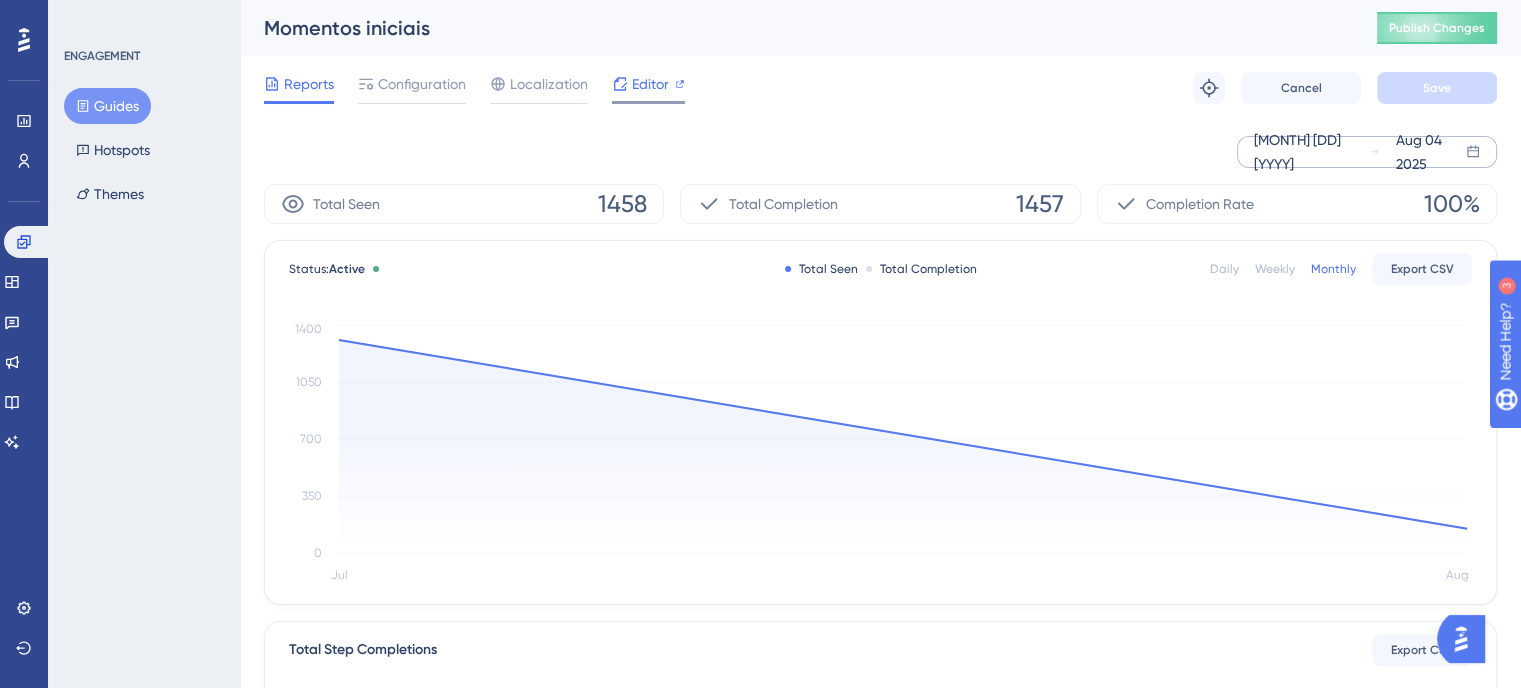 click on "Editor" at bounding box center [648, 88] 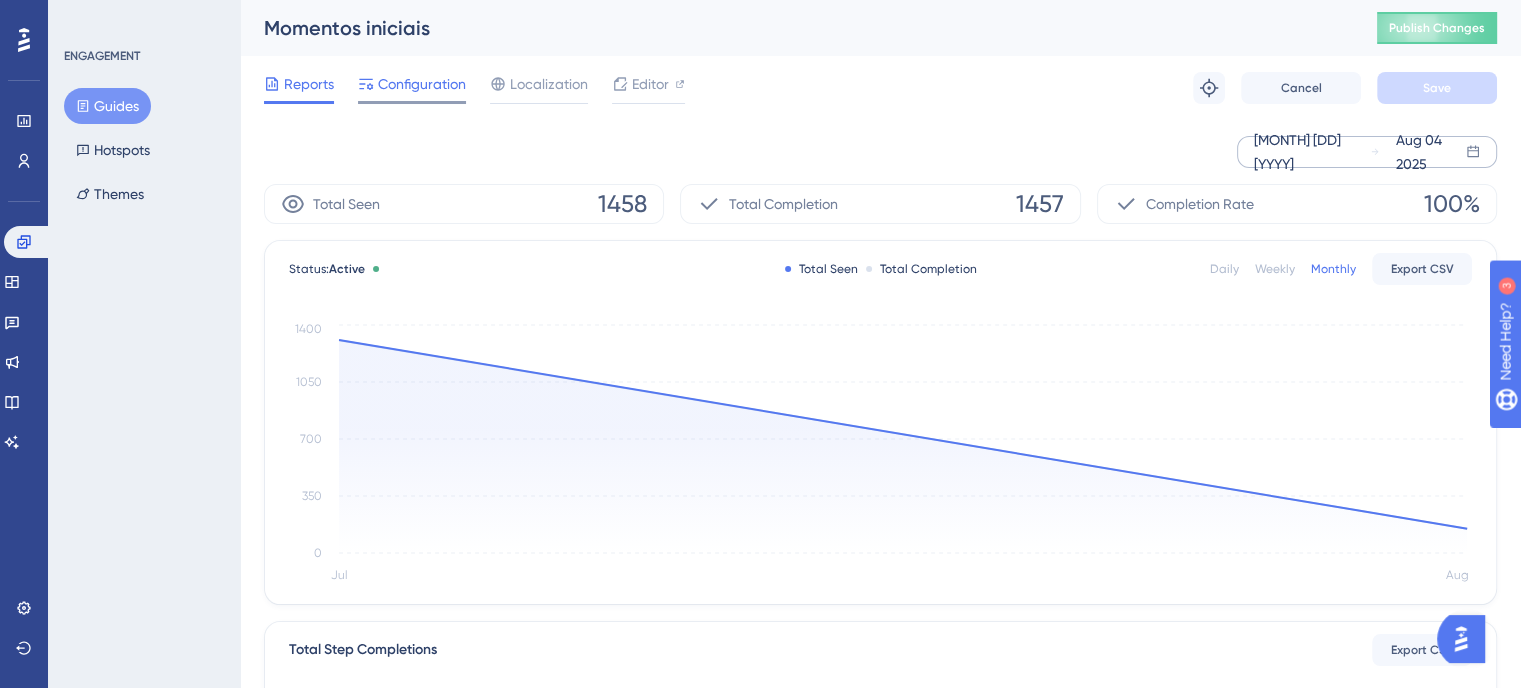 click on "Configuration" at bounding box center (422, 84) 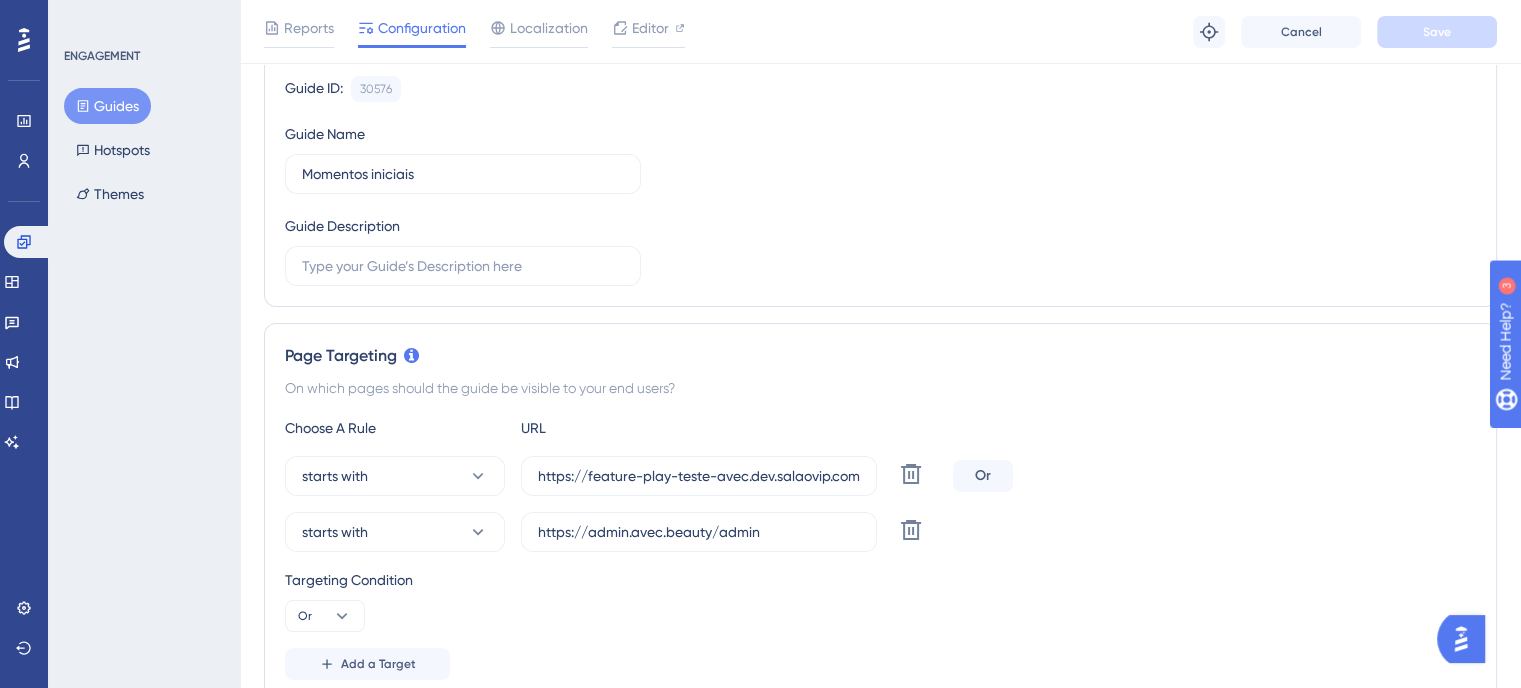 scroll, scrollTop: 200, scrollLeft: 0, axis: vertical 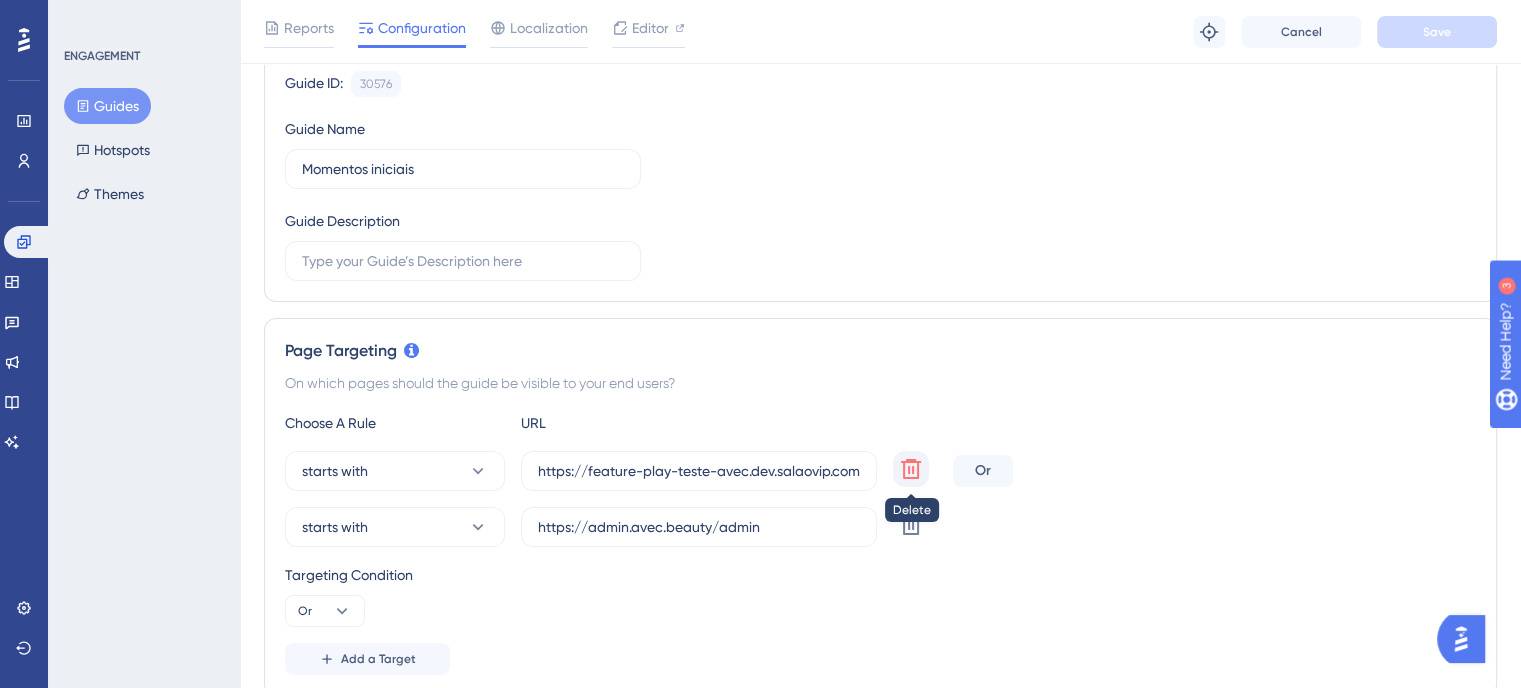 click at bounding box center (911, 469) 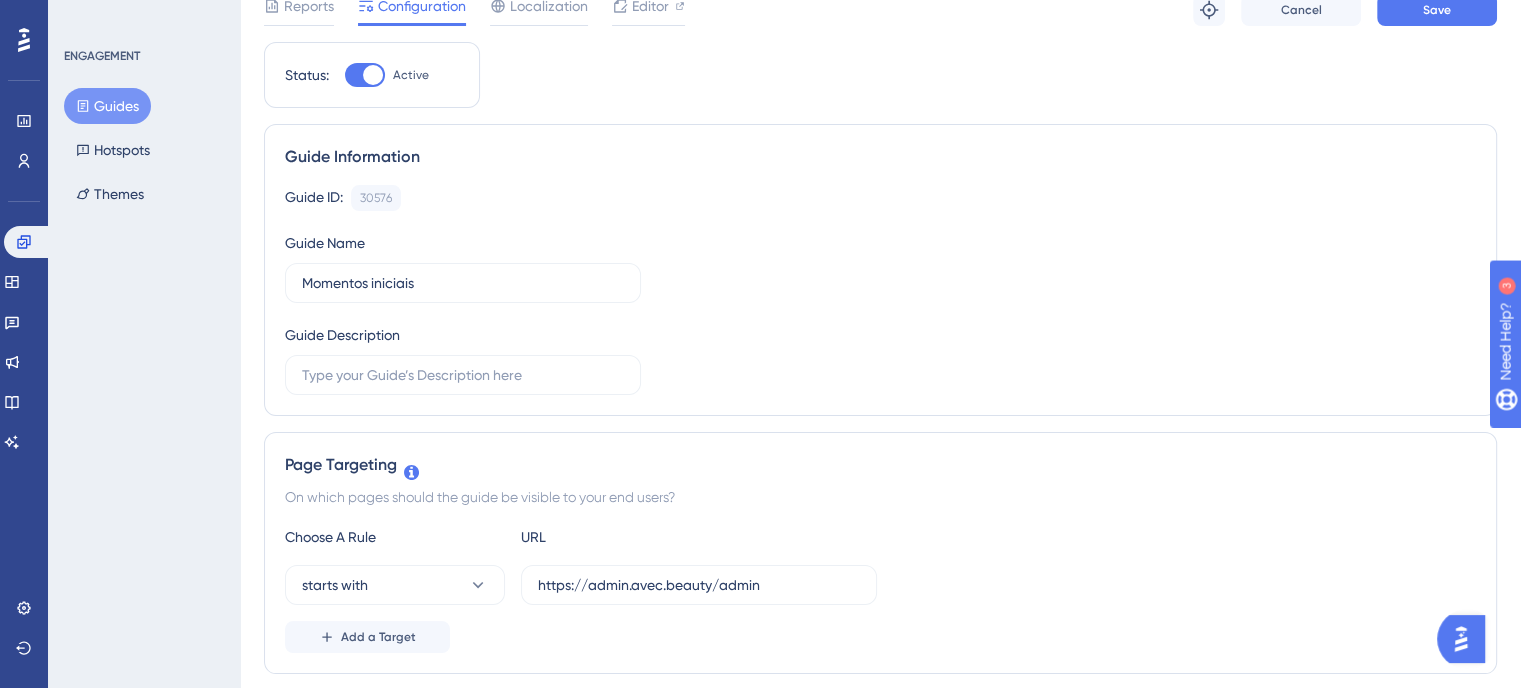 scroll, scrollTop: 0, scrollLeft: 0, axis: both 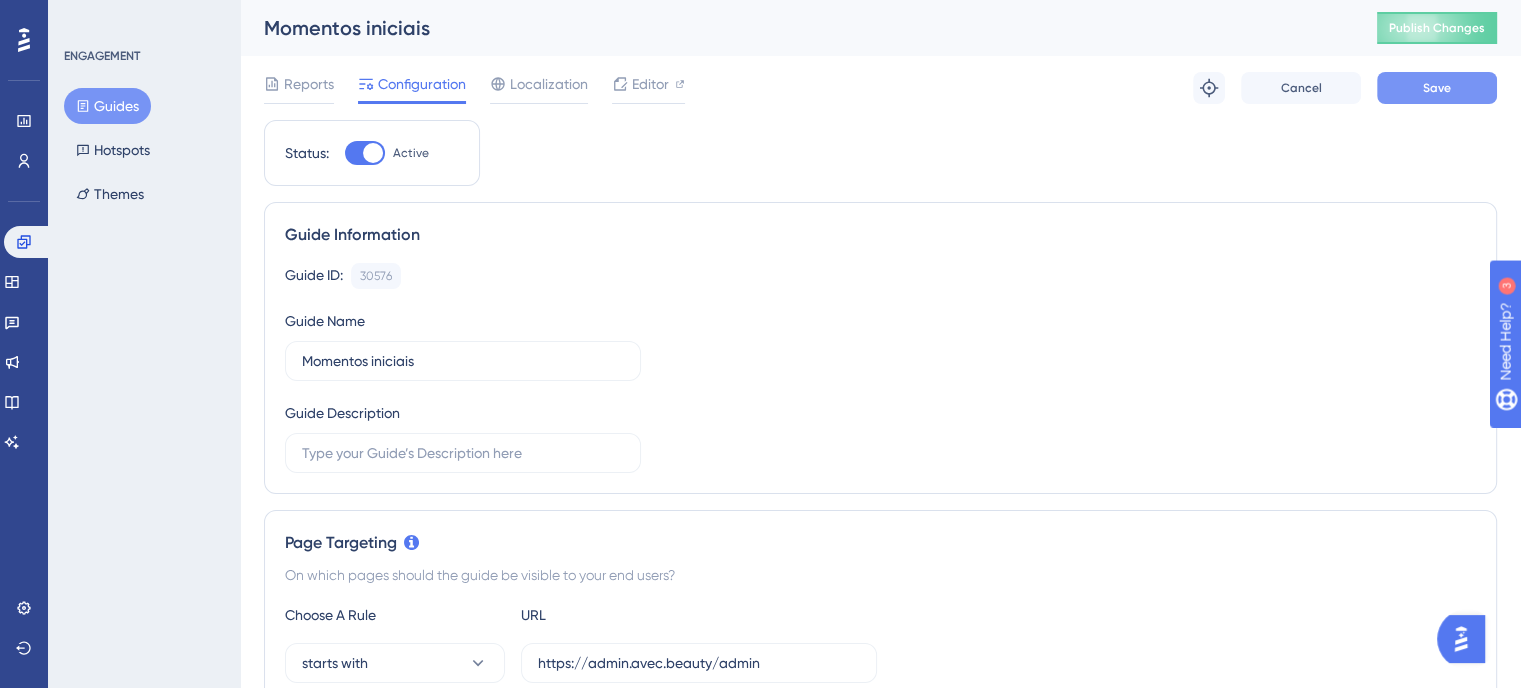 click on "Save" at bounding box center [1437, 88] 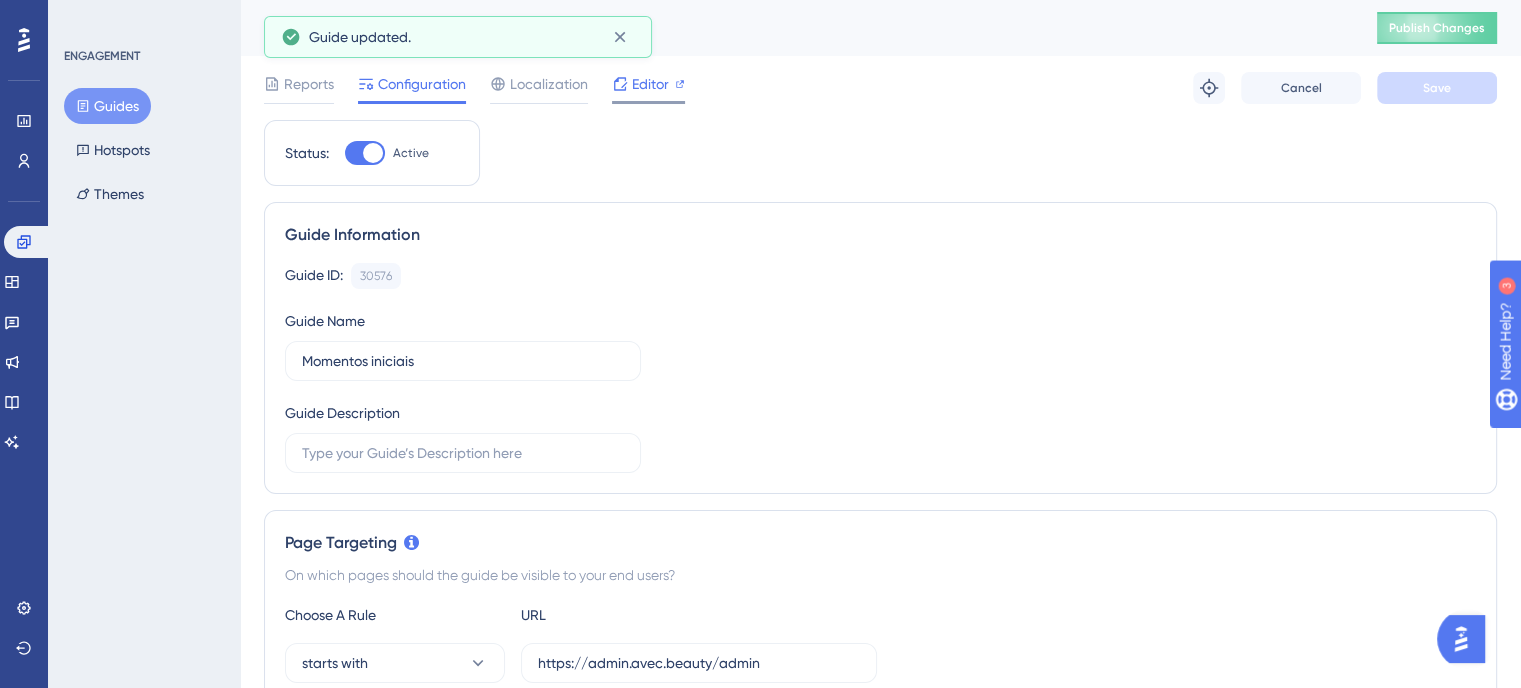 click on "Editor" at bounding box center [650, 84] 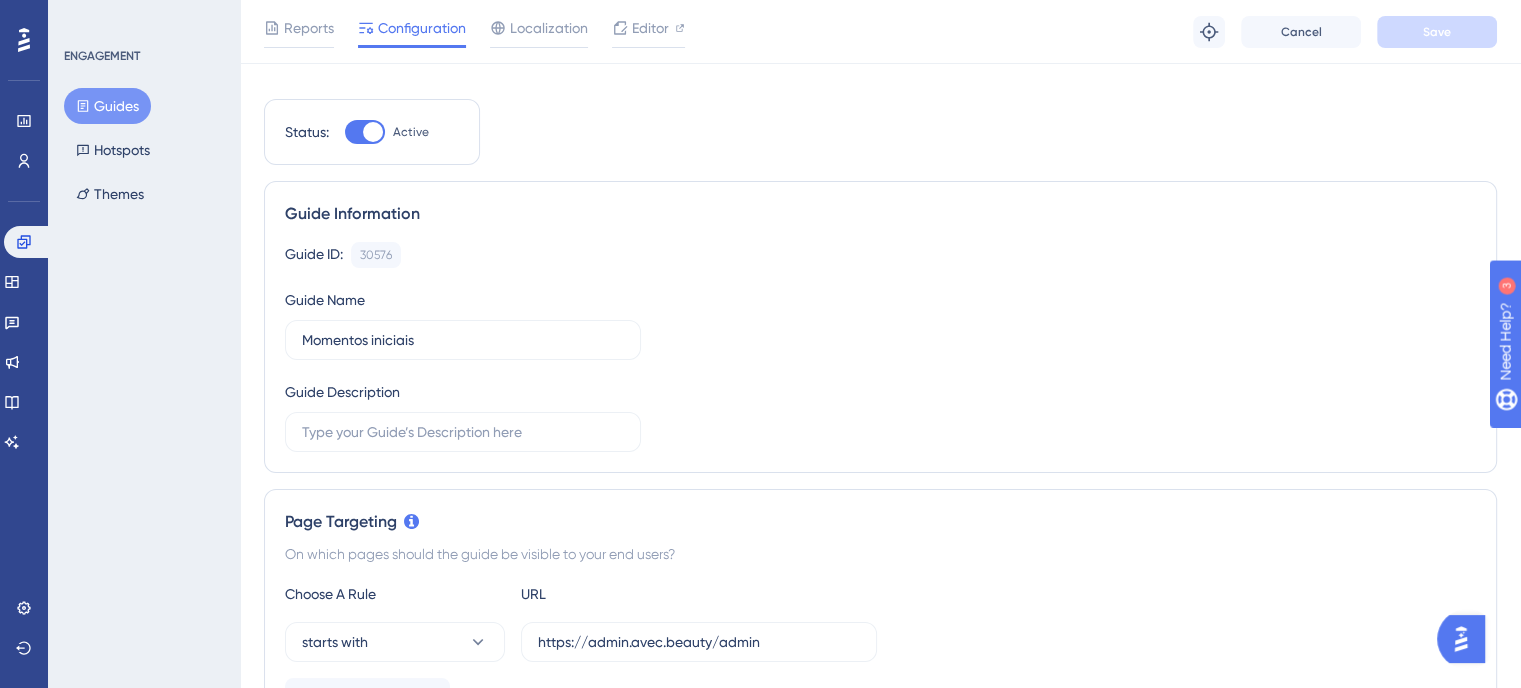 scroll, scrollTop: 0, scrollLeft: 0, axis: both 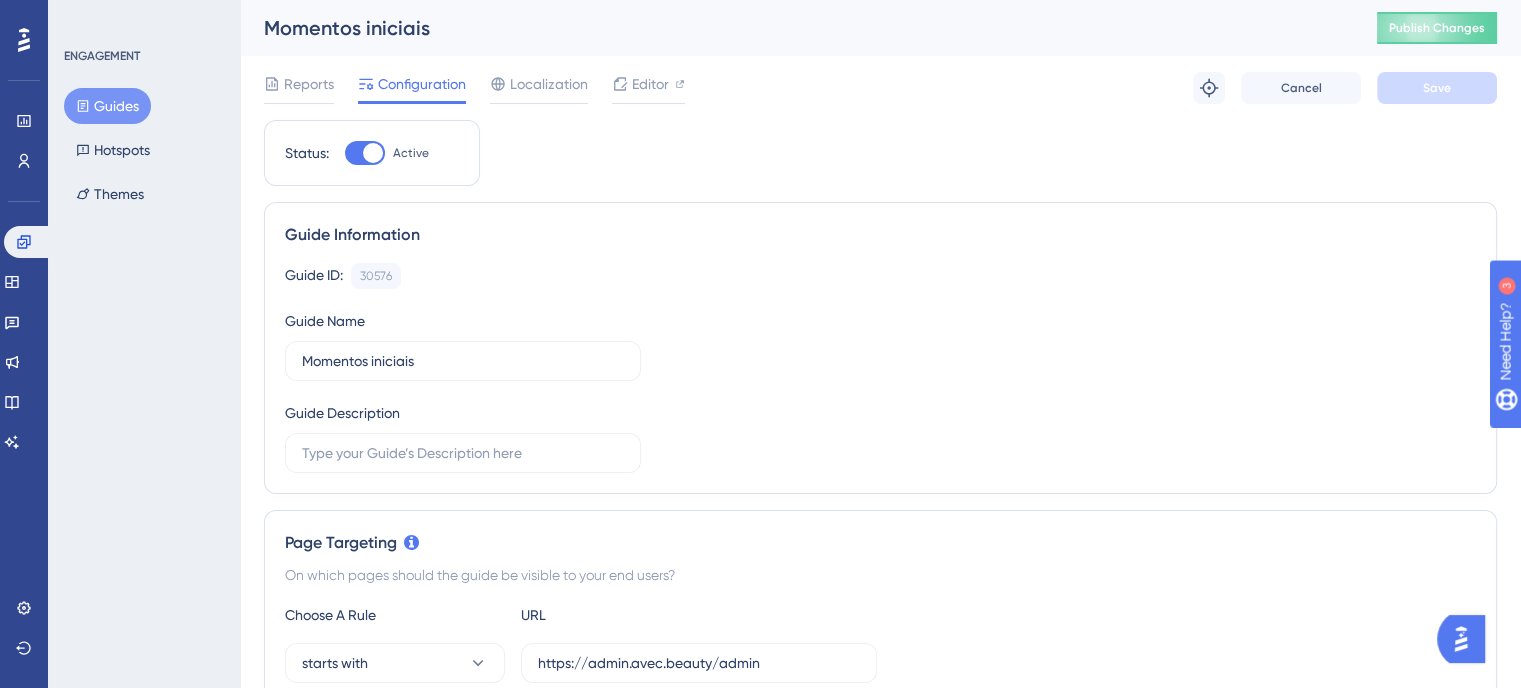 click on "Reports Configuration Localization Editor Troubleshoot Cancel Save" at bounding box center (880, 88) 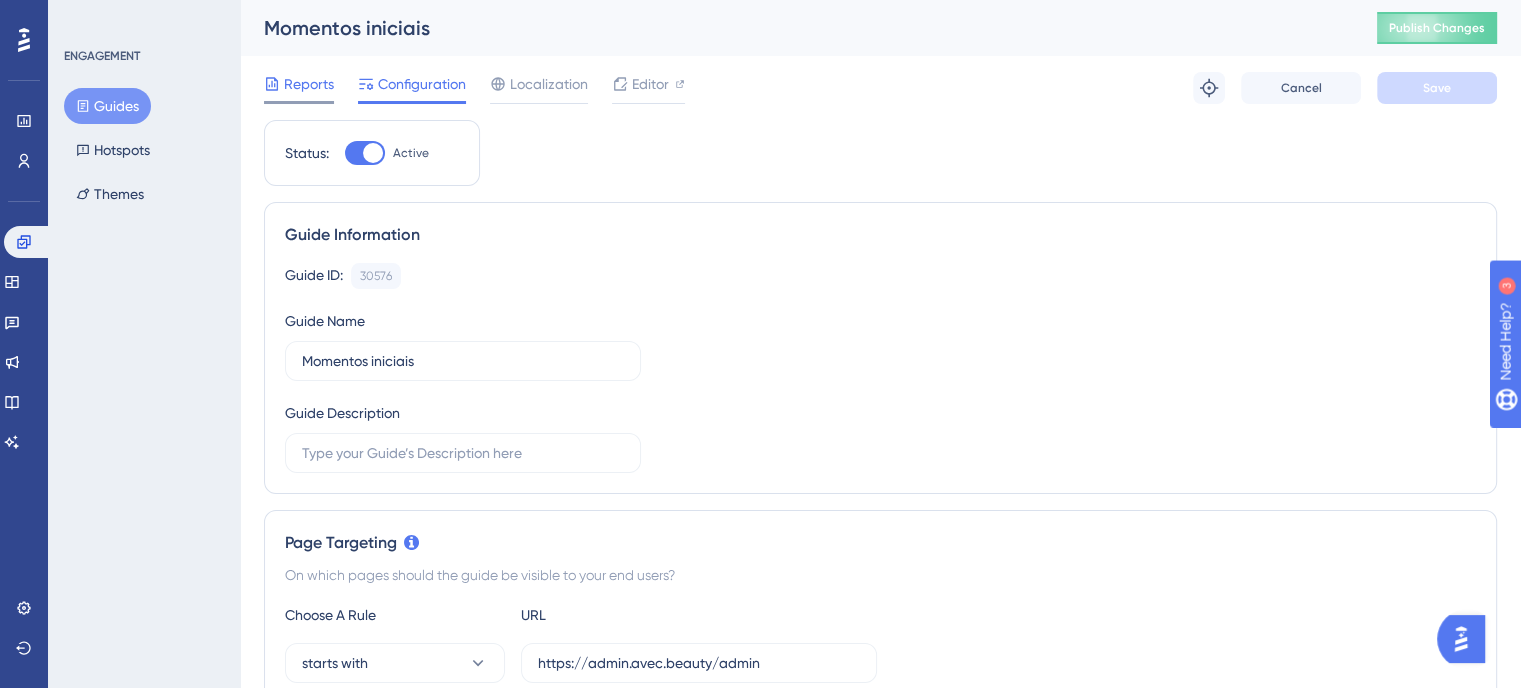 click on "Reports" at bounding box center [309, 84] 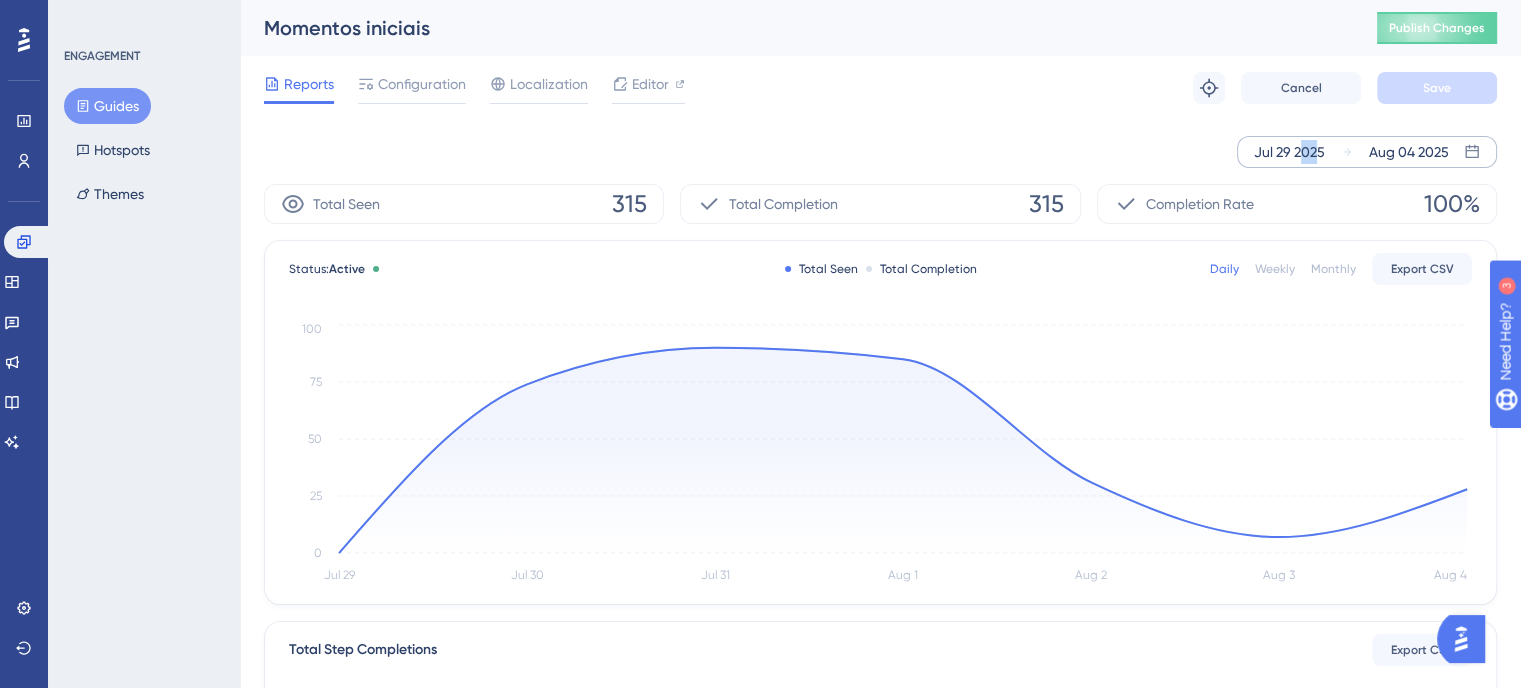 click on "Jul 29 2025" at bounding box center [1289, 152] 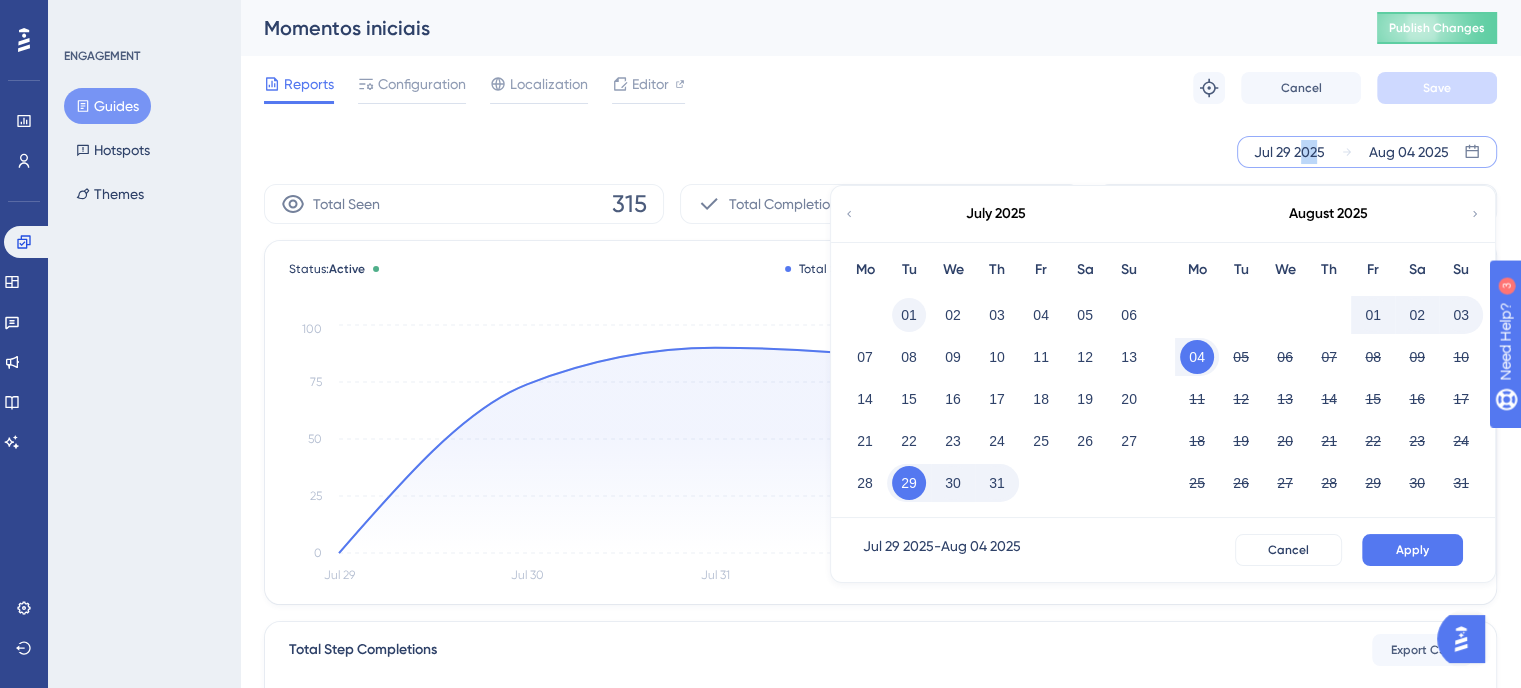 click on "01" at bounding box center [909, 315] 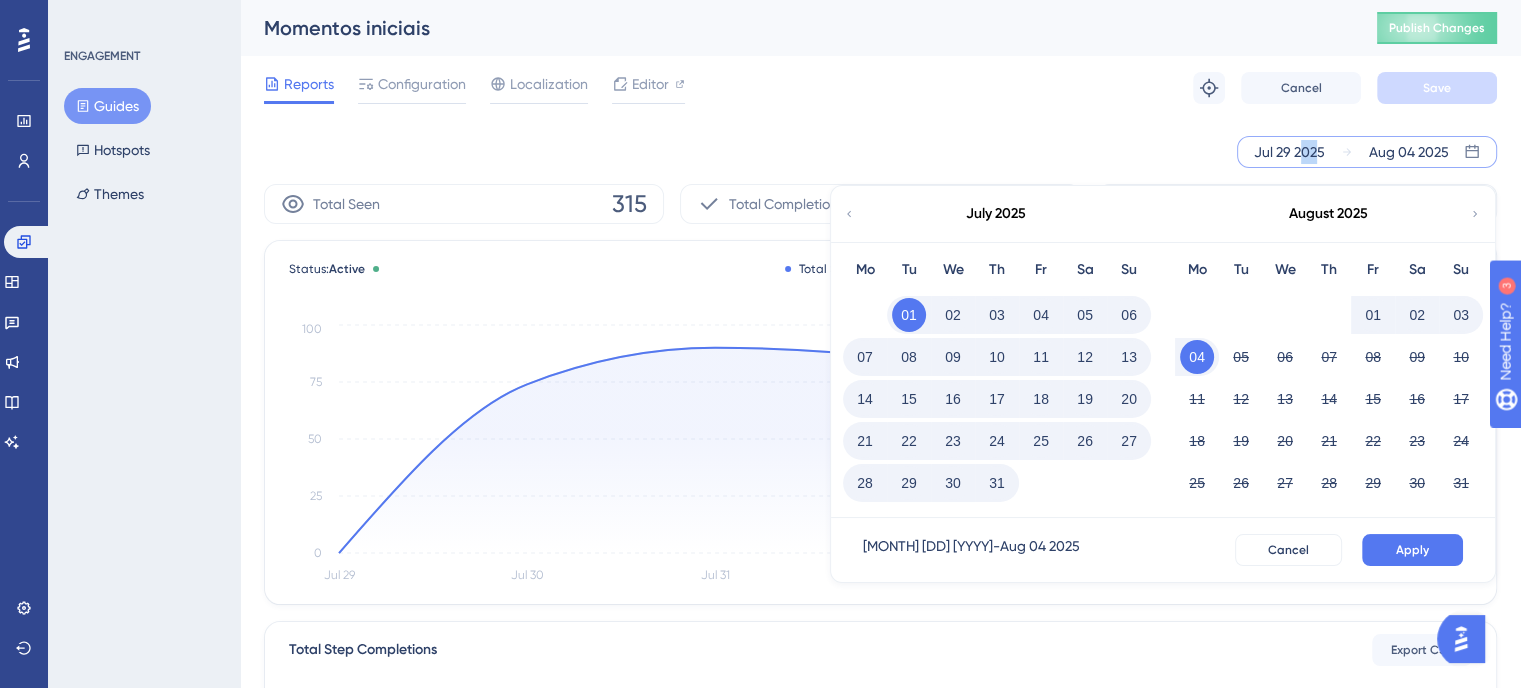 click on "31" at bounding box center [997, 483] 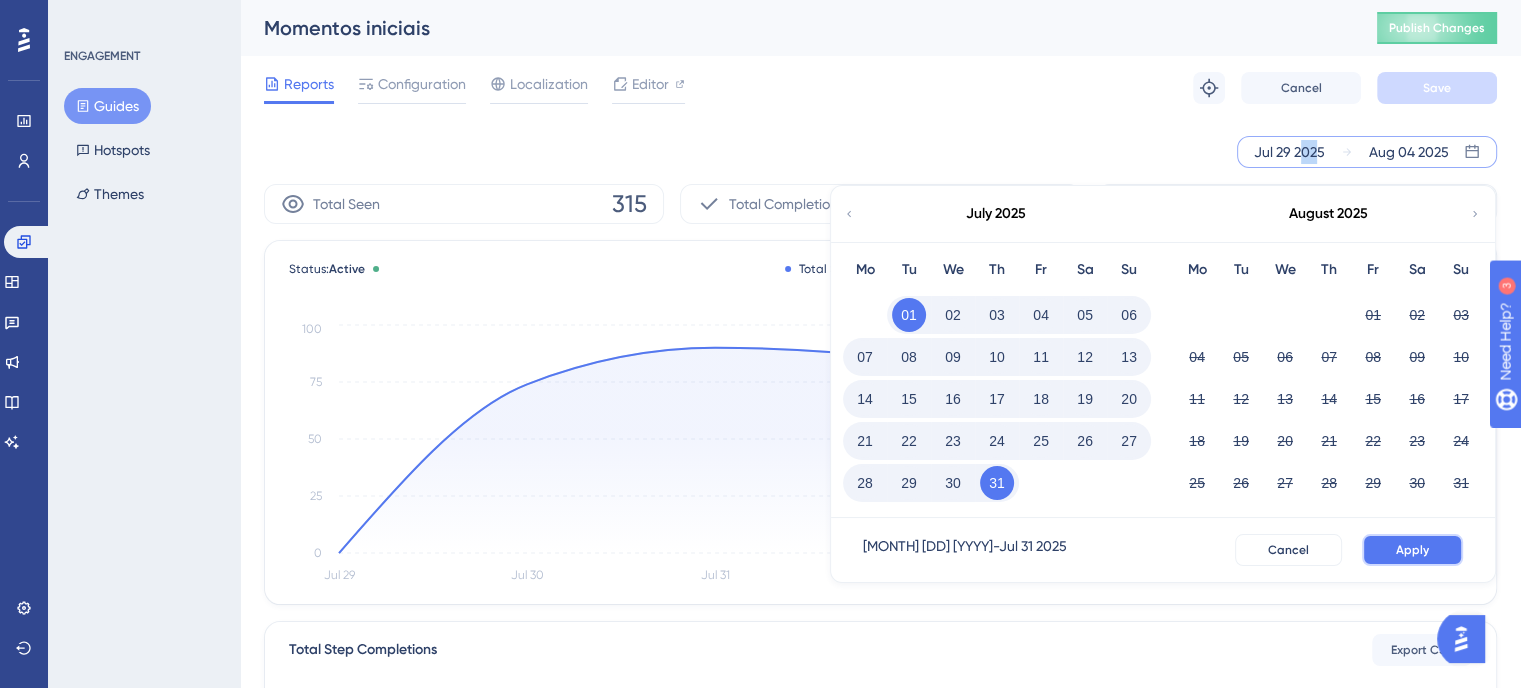 click on "Apply" at bounding box center [1412, 550] 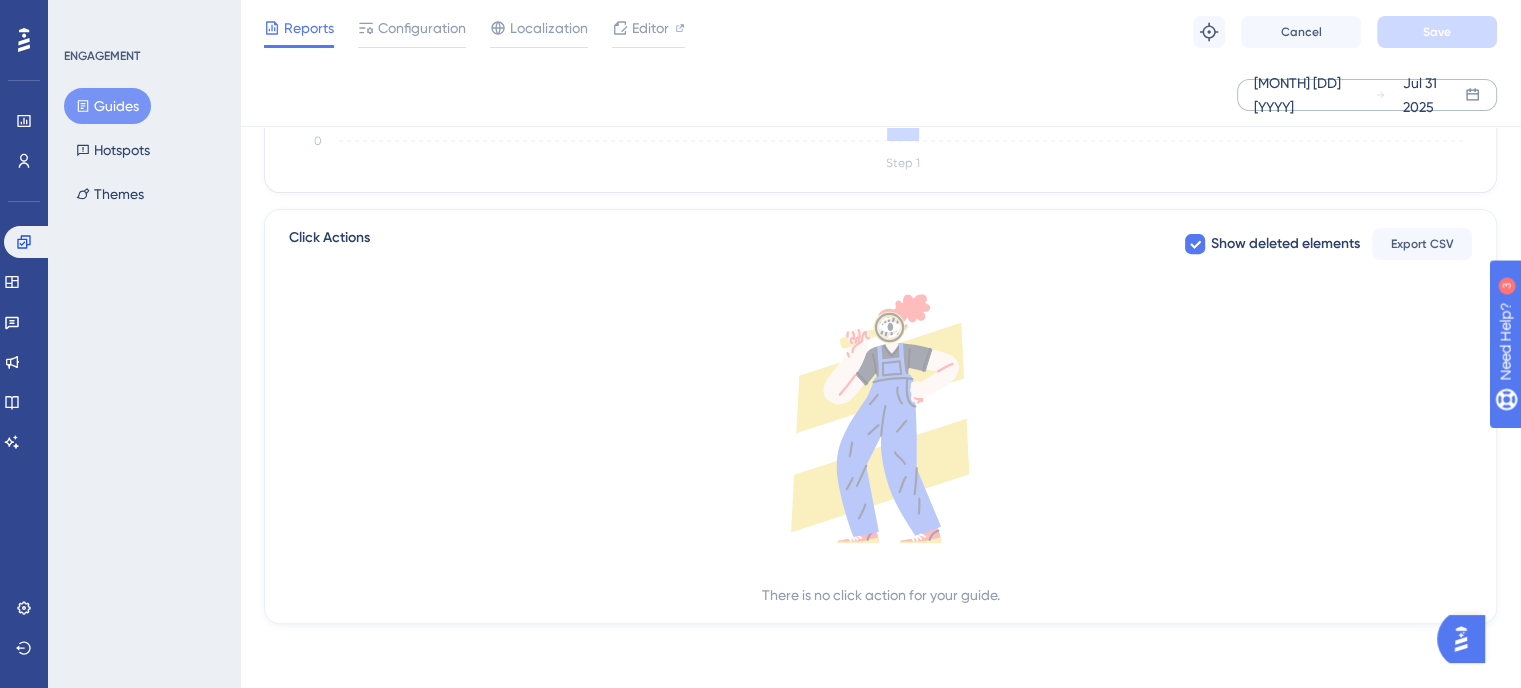 scroll, scrollTop: 408, scrollLeft: 0, axis: vertical 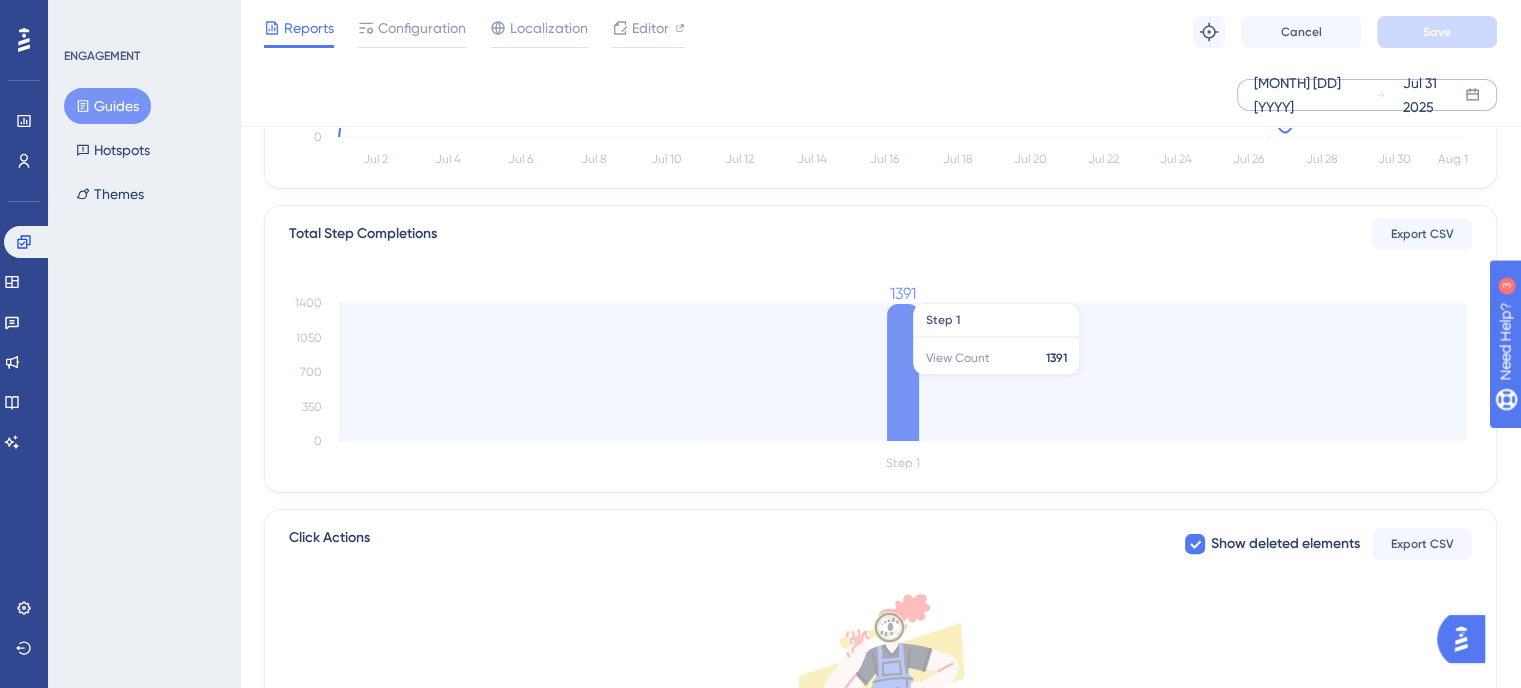 click 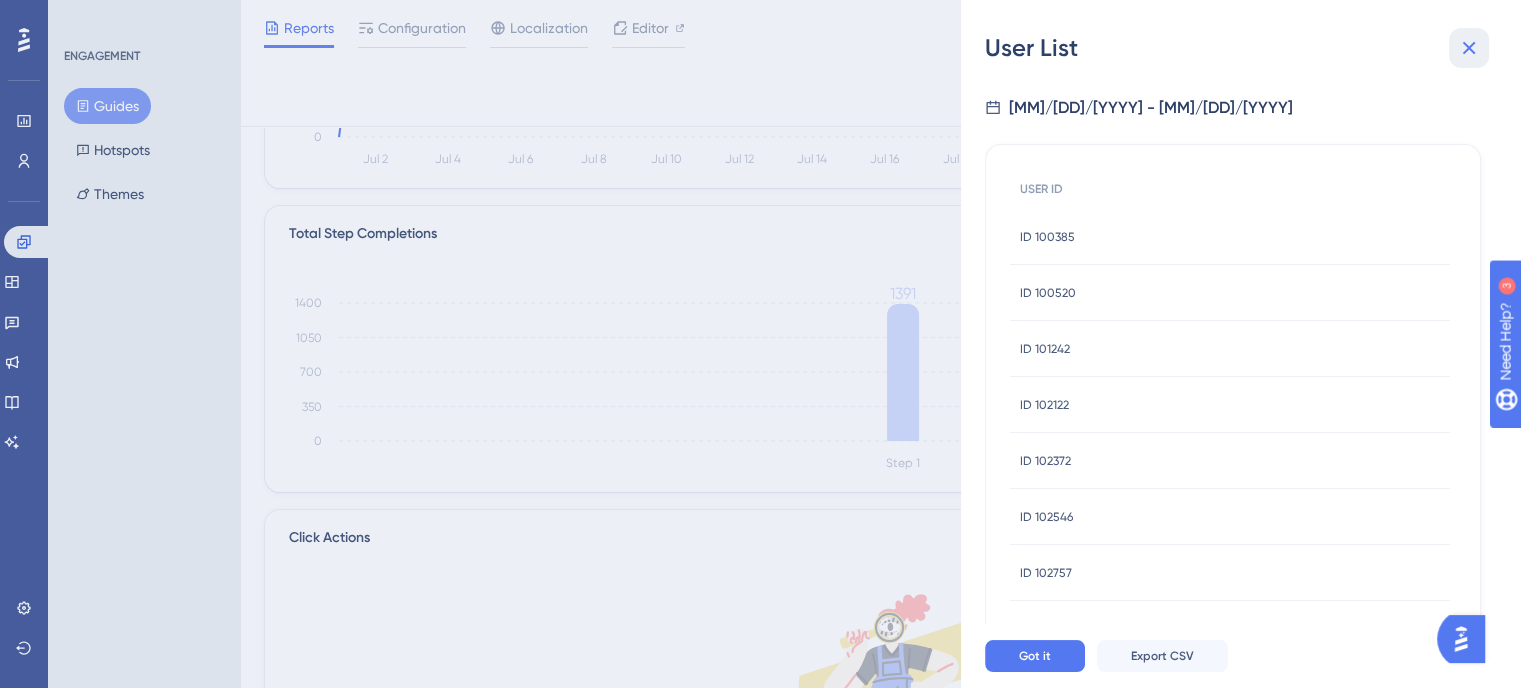 click 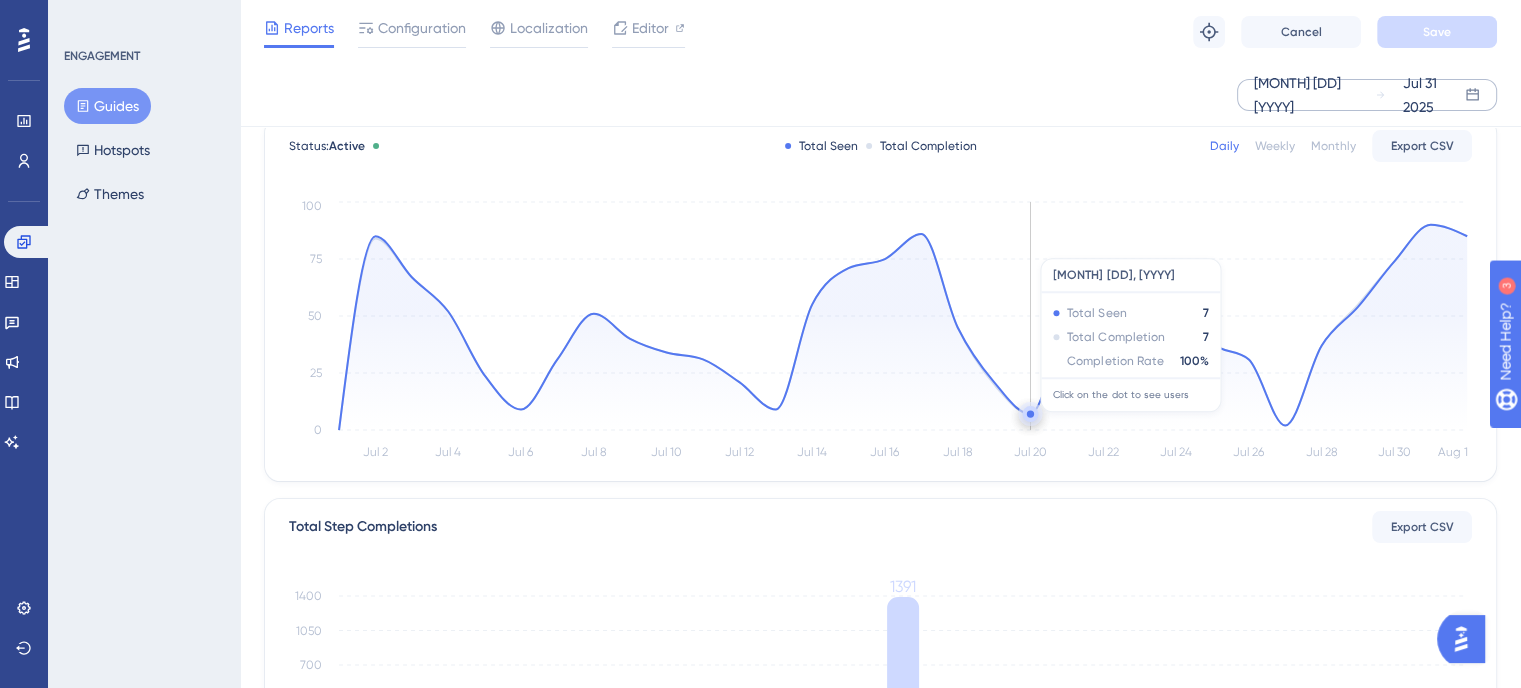 scroll, scrollTop: 8, scrollLeft: 0, axis: vertical 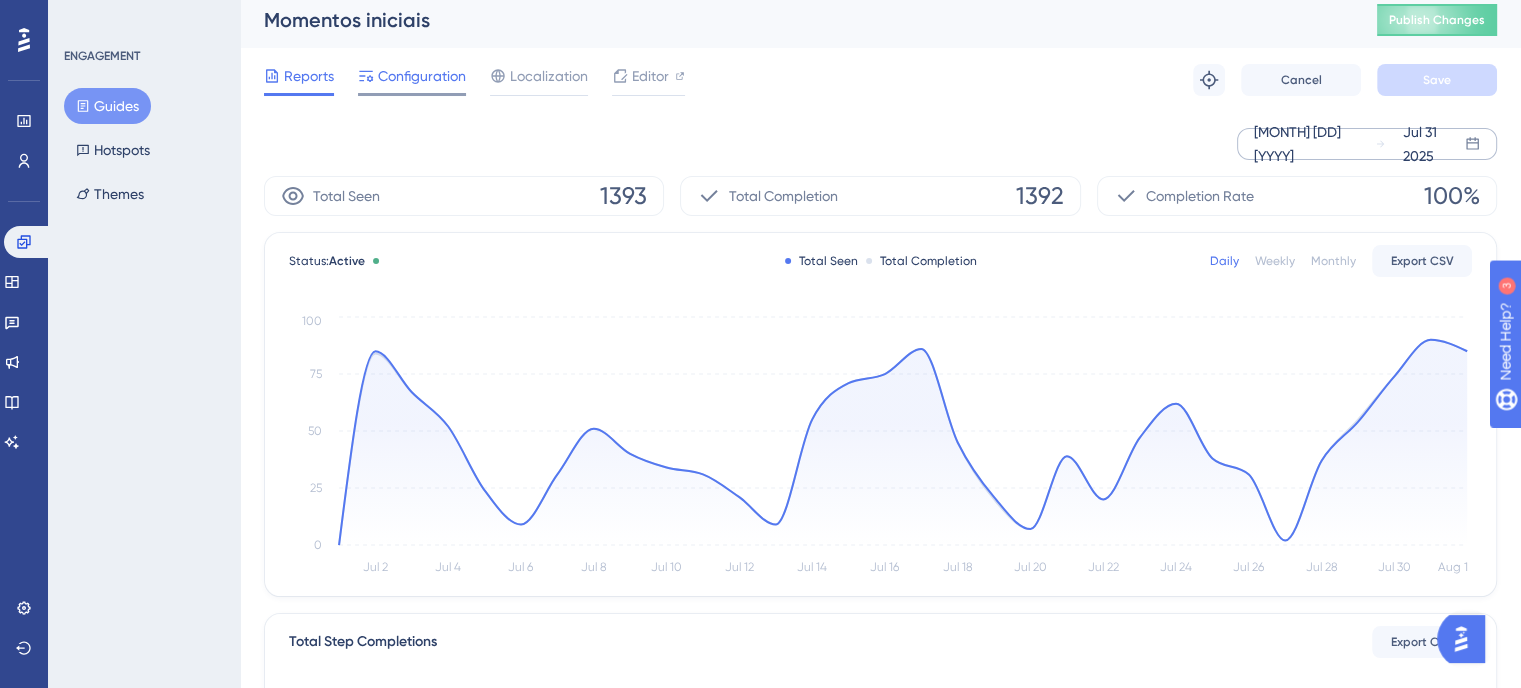 click on "Configuration" at bounding box center (422, 76) 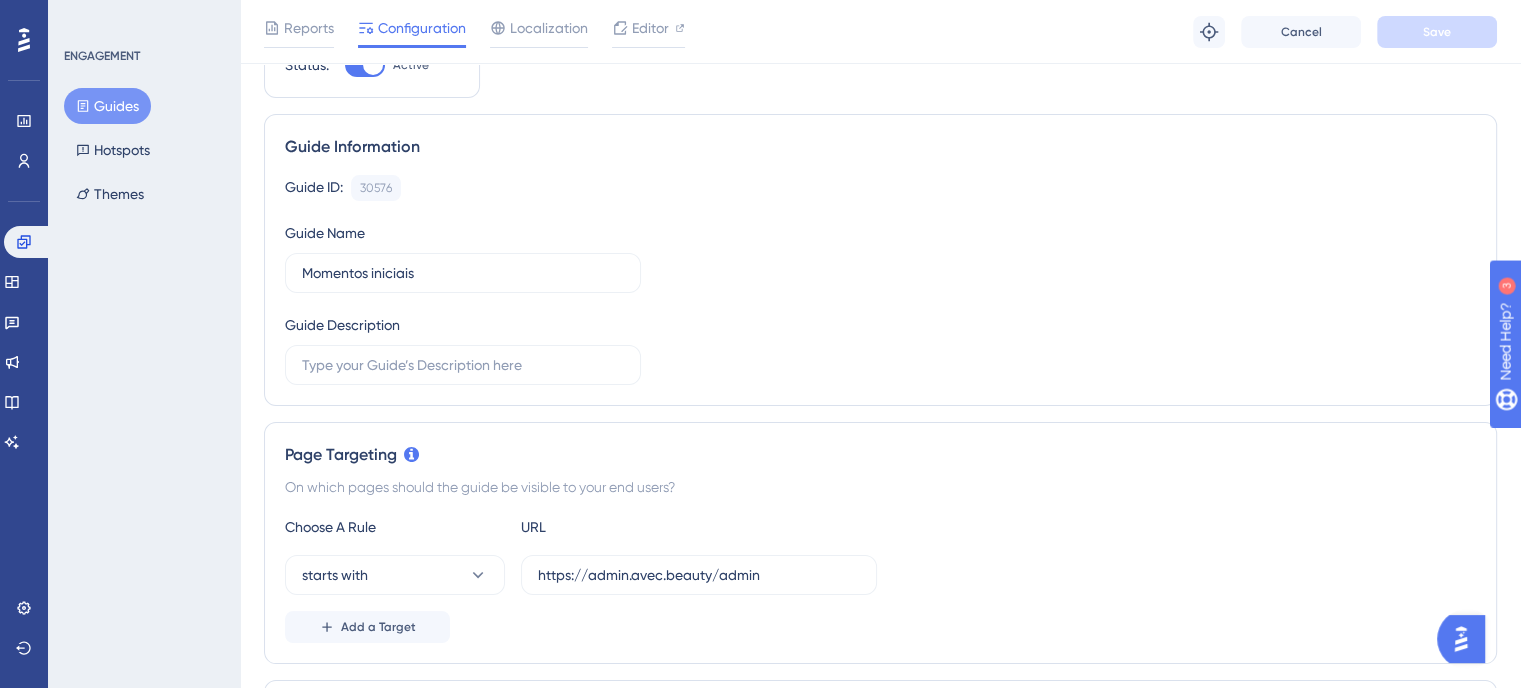 scroll, scrollTop: 0, scrollLeft: 0, axis: both 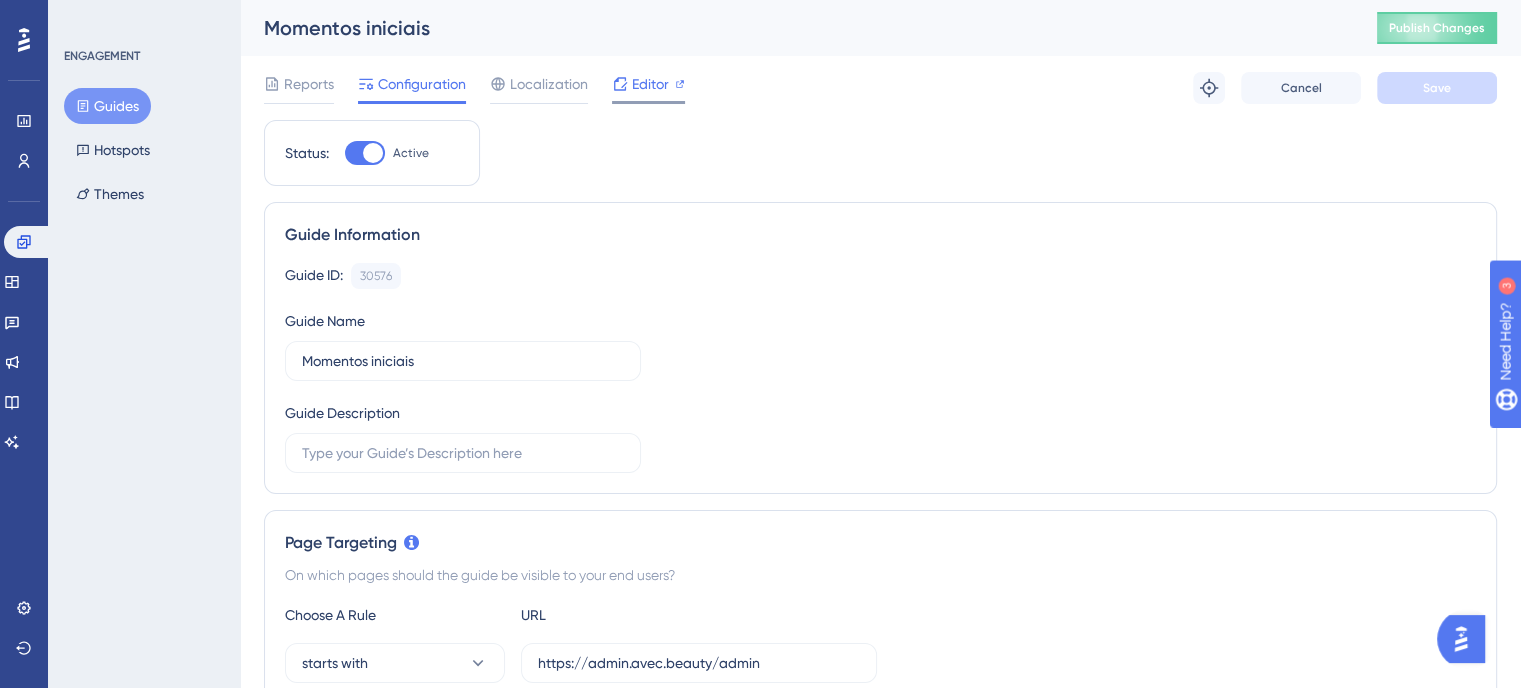 click on "Editor" at bounding box center [650, 84] 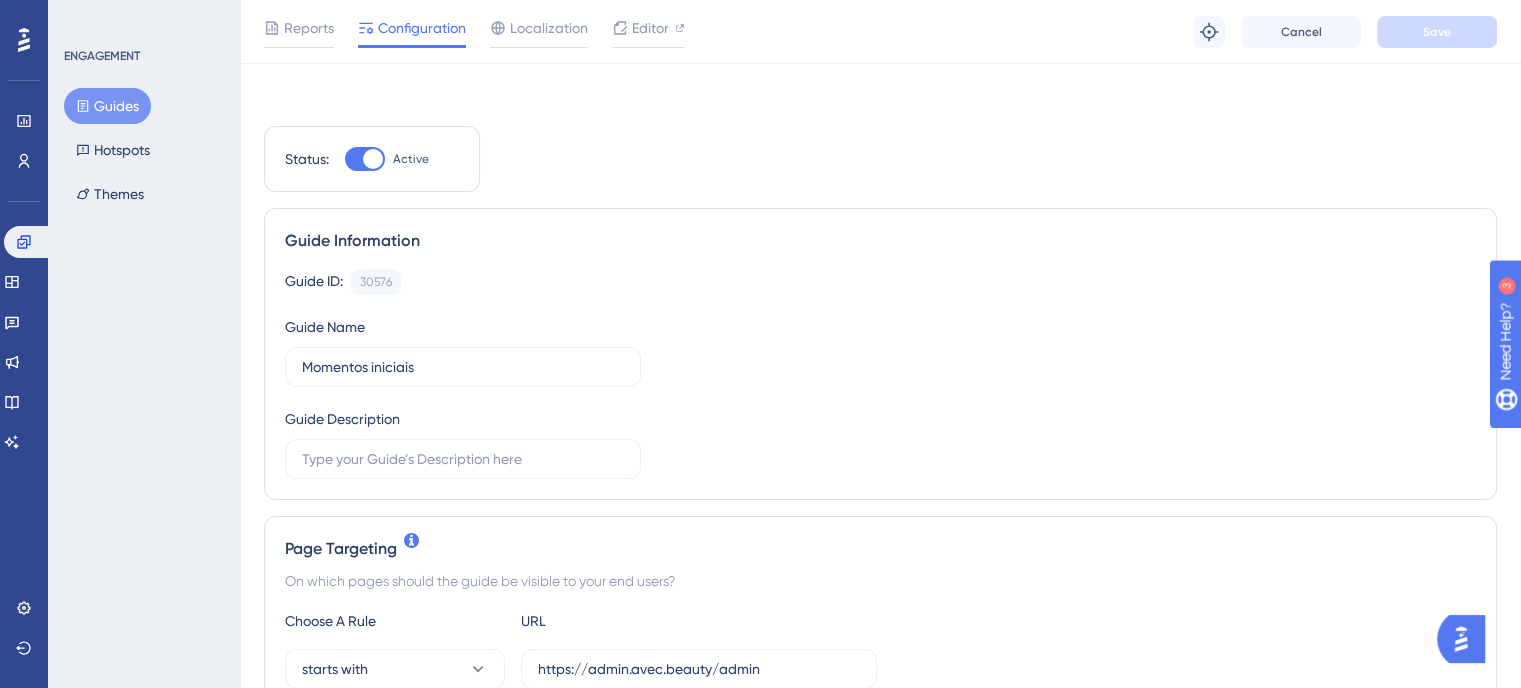 scroll, scrollTop: 0, scrollLeft: 0, axis: both 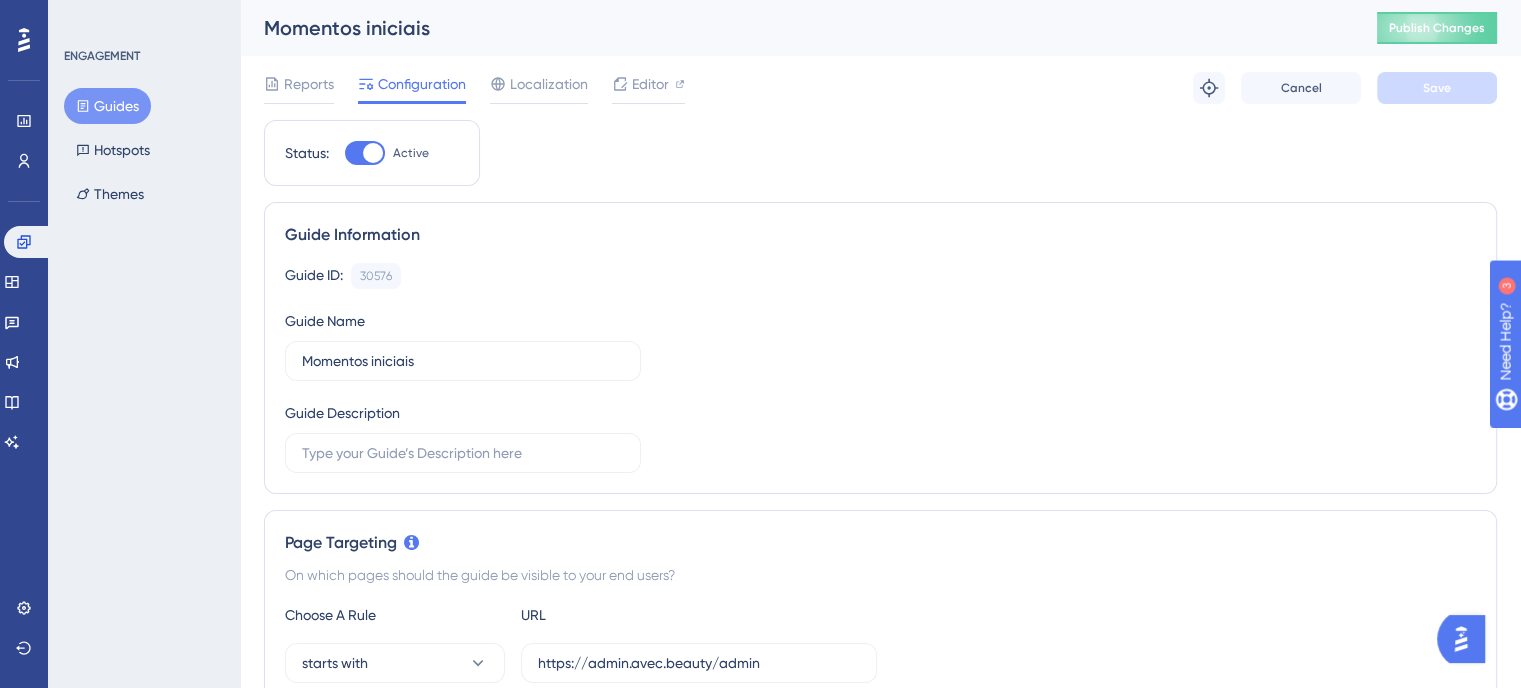 click on "Guides" at bounding box center [107, 106] 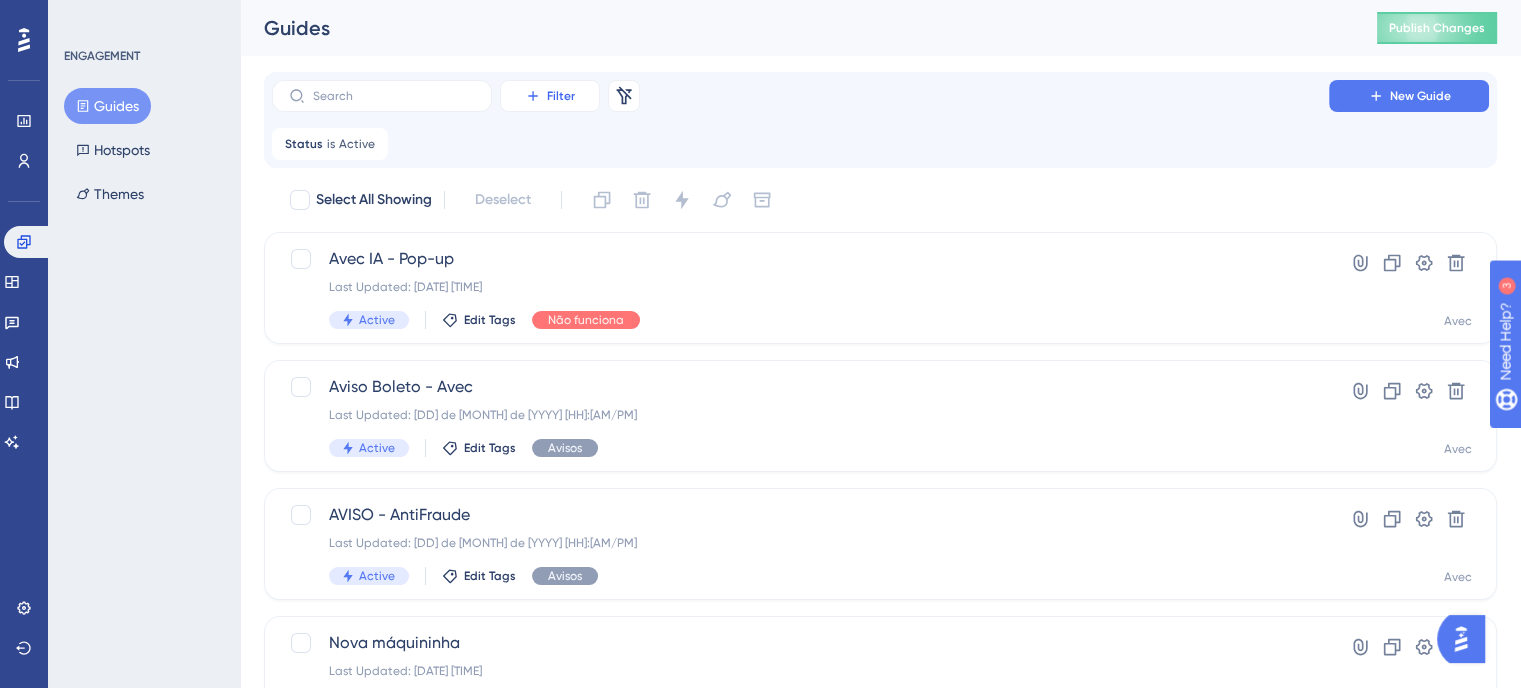 click on "Filter" at bounding box center [550, 96] 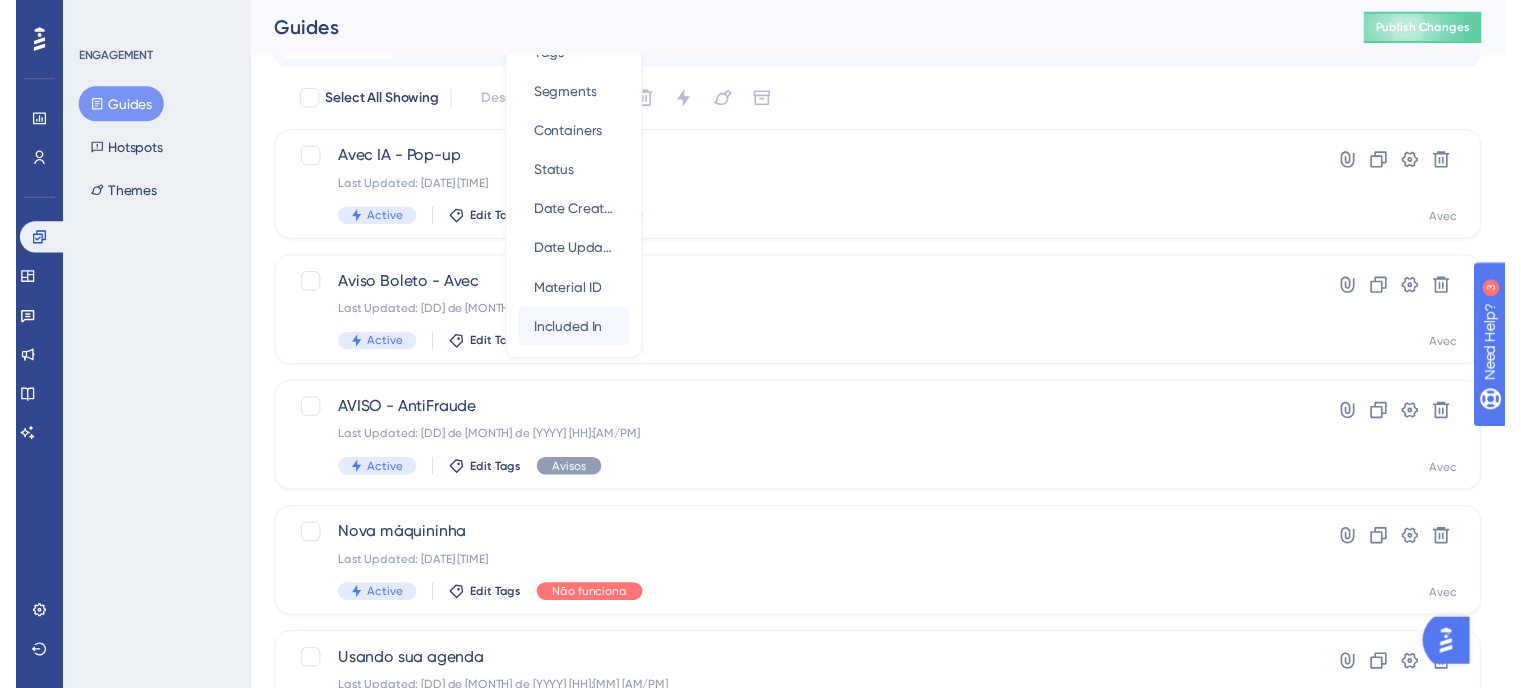 scroll, scrollTop: 0, scrollLeft: 0, axis: both 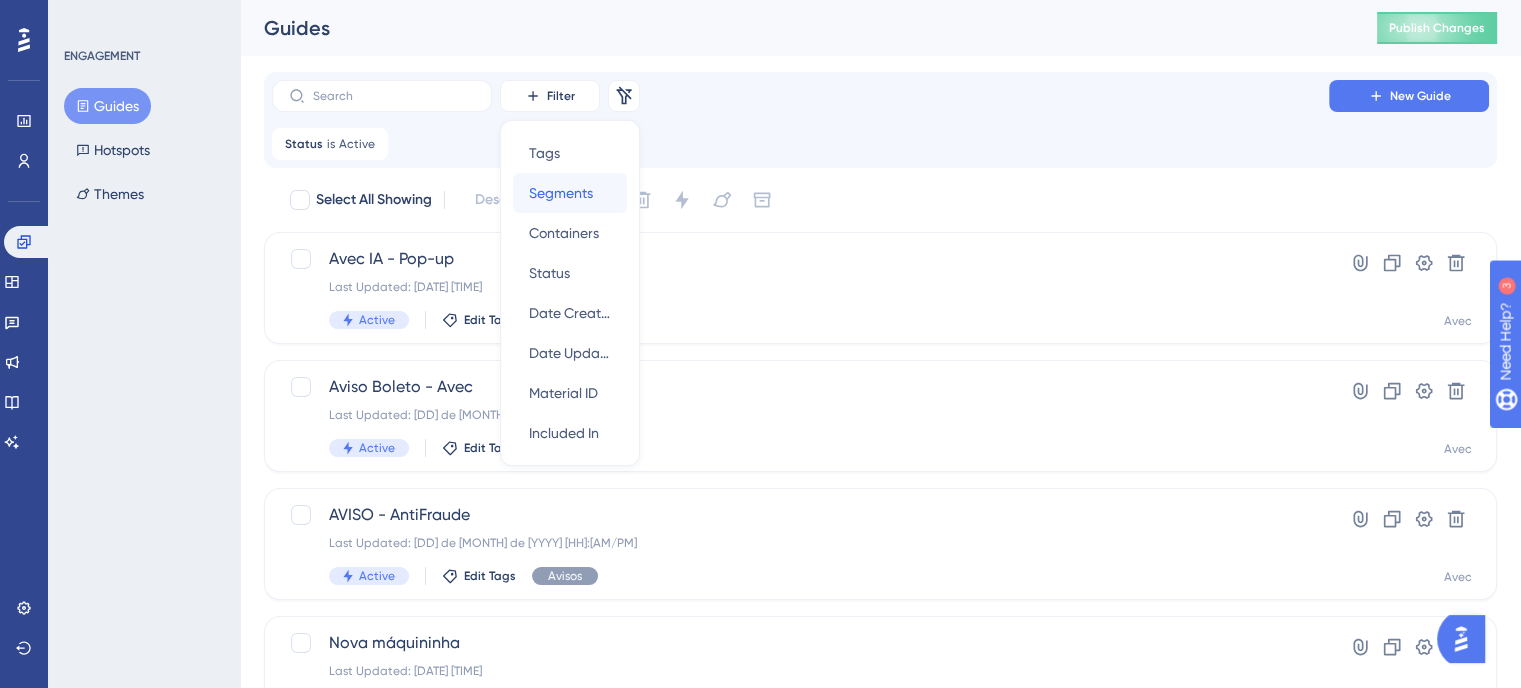 click on "Segments" at bounding box center [561, 193] 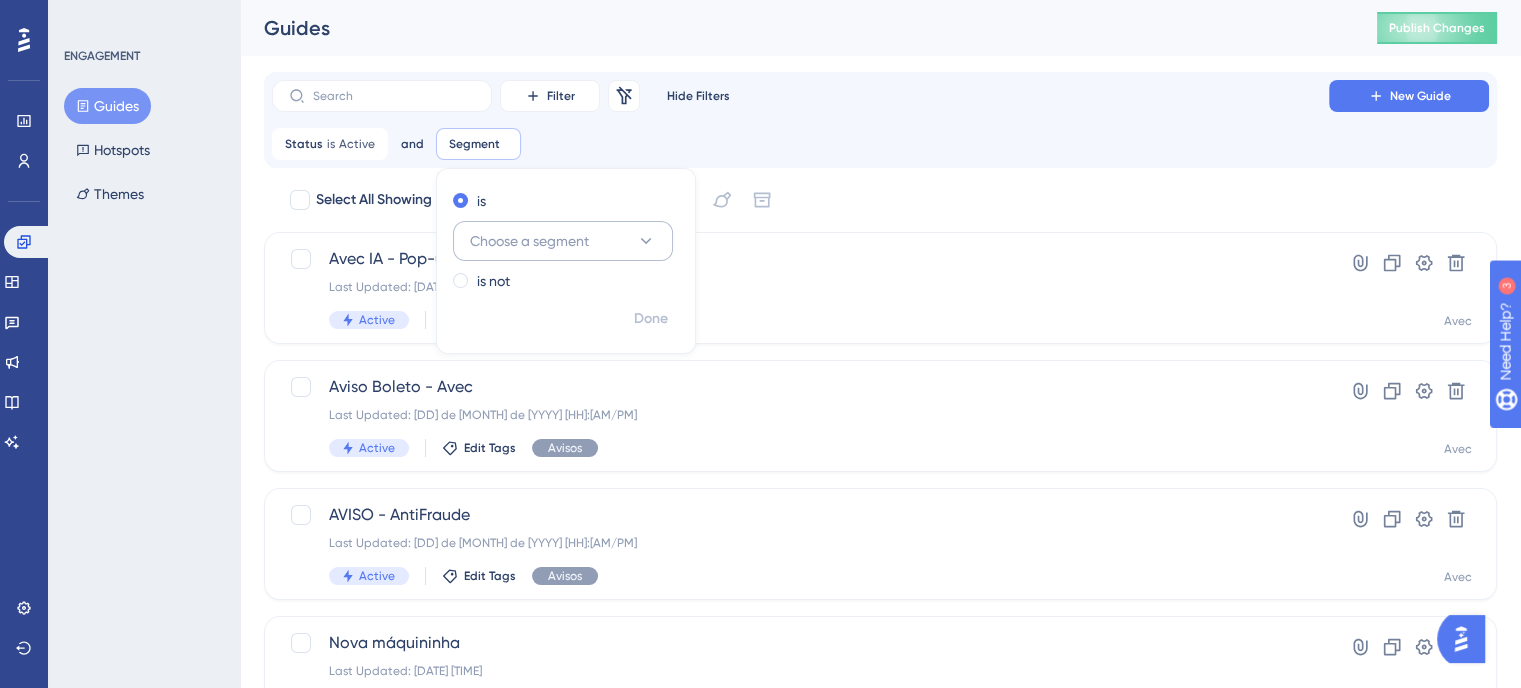 click on "Choose a segment" at bounding box center [529, 241] 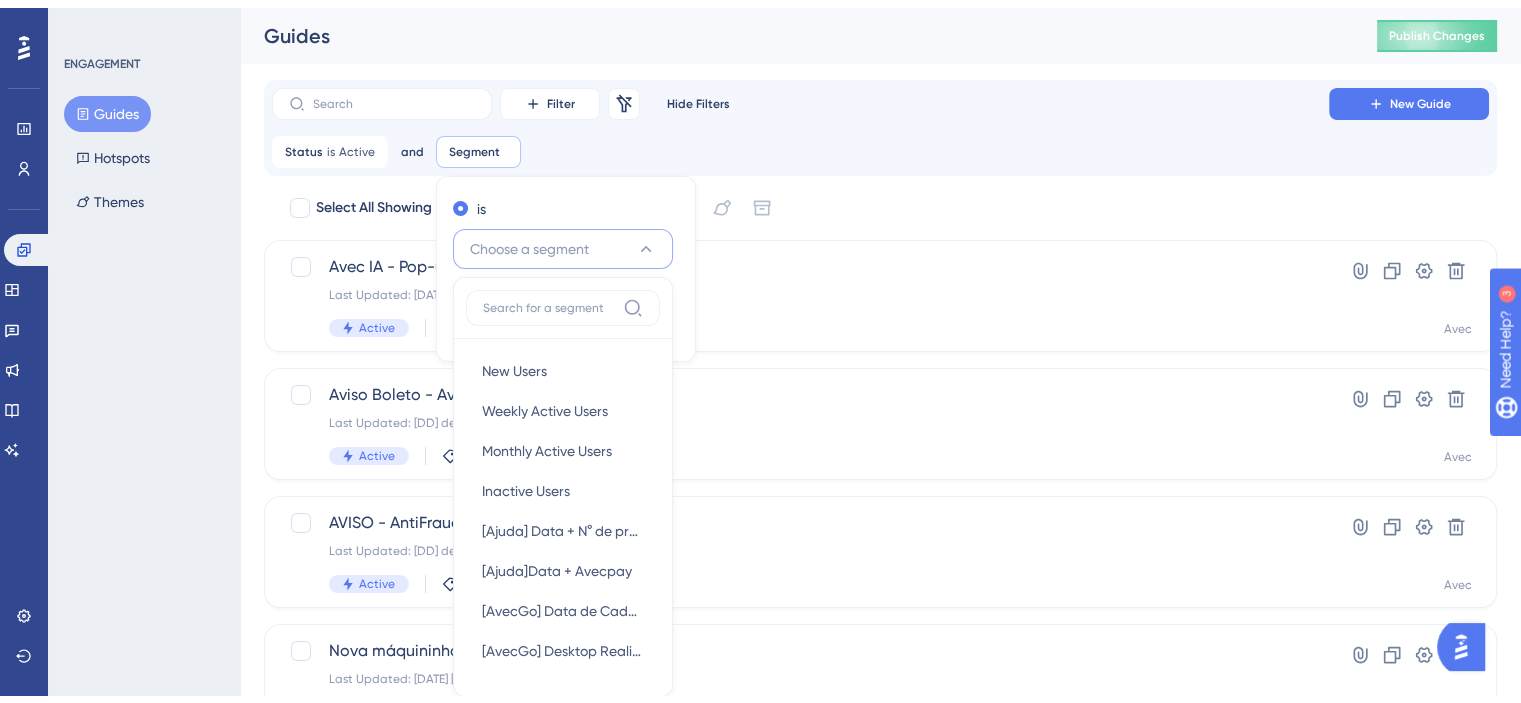 scroll, scrollTop: 93, scrollLeft: 0, axis: vertical 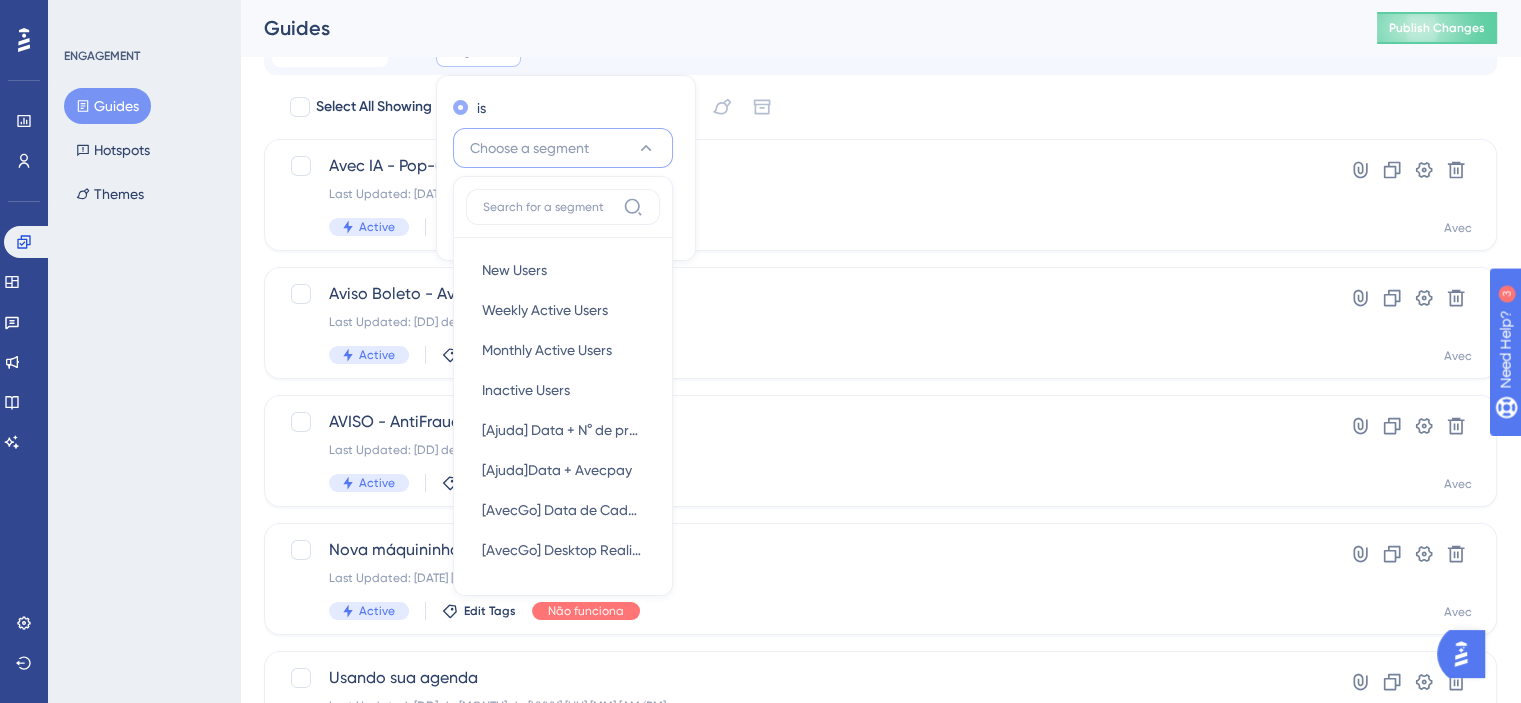 click on "is" at bounding box center (562, 108) 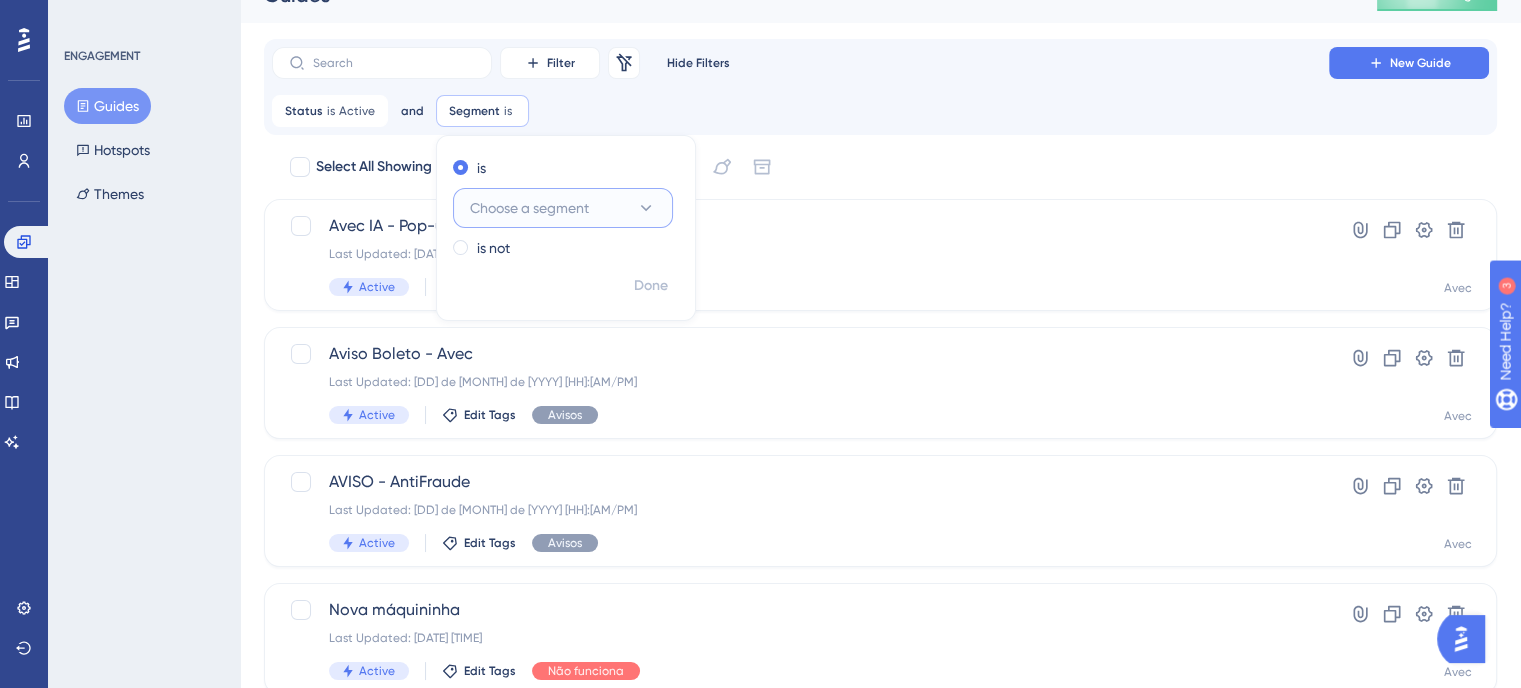 scroll, scrollTop: 0, scrollLeft: 0, axis: both 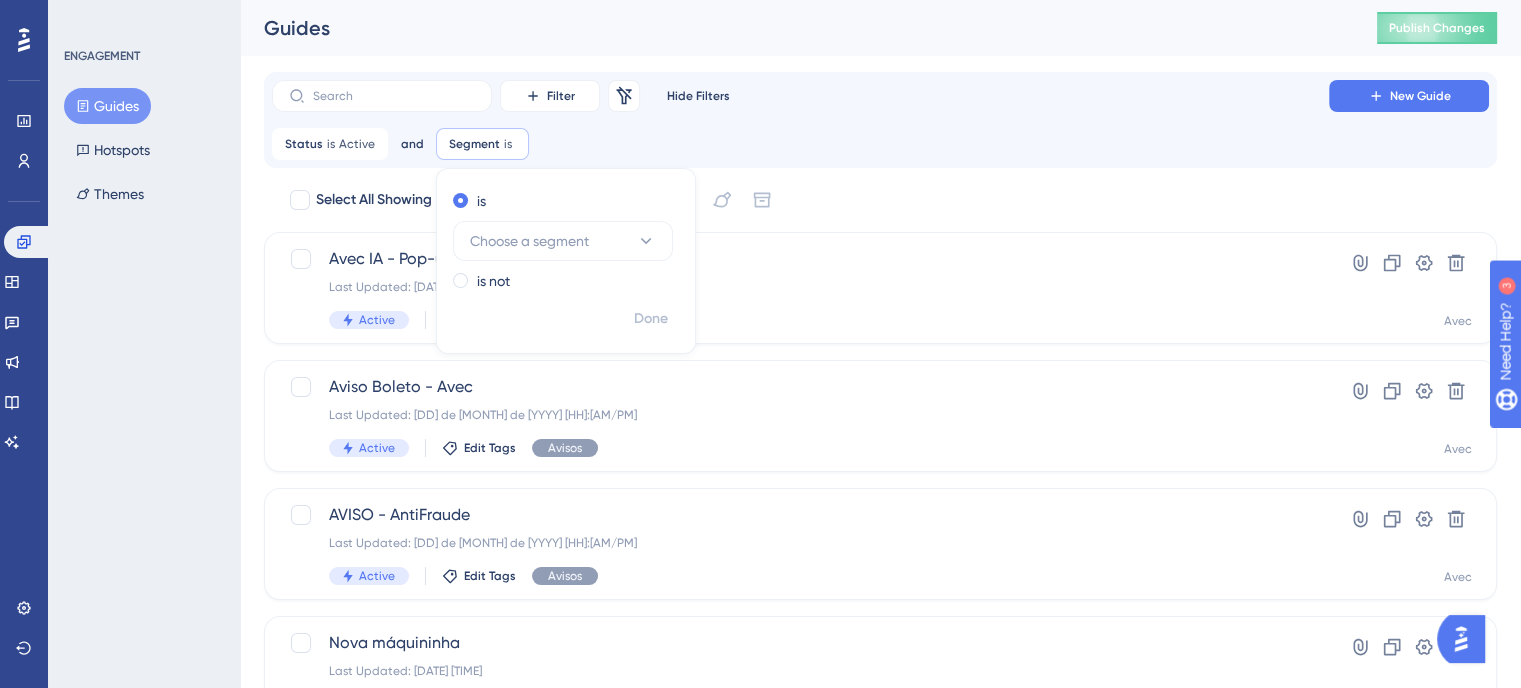 click 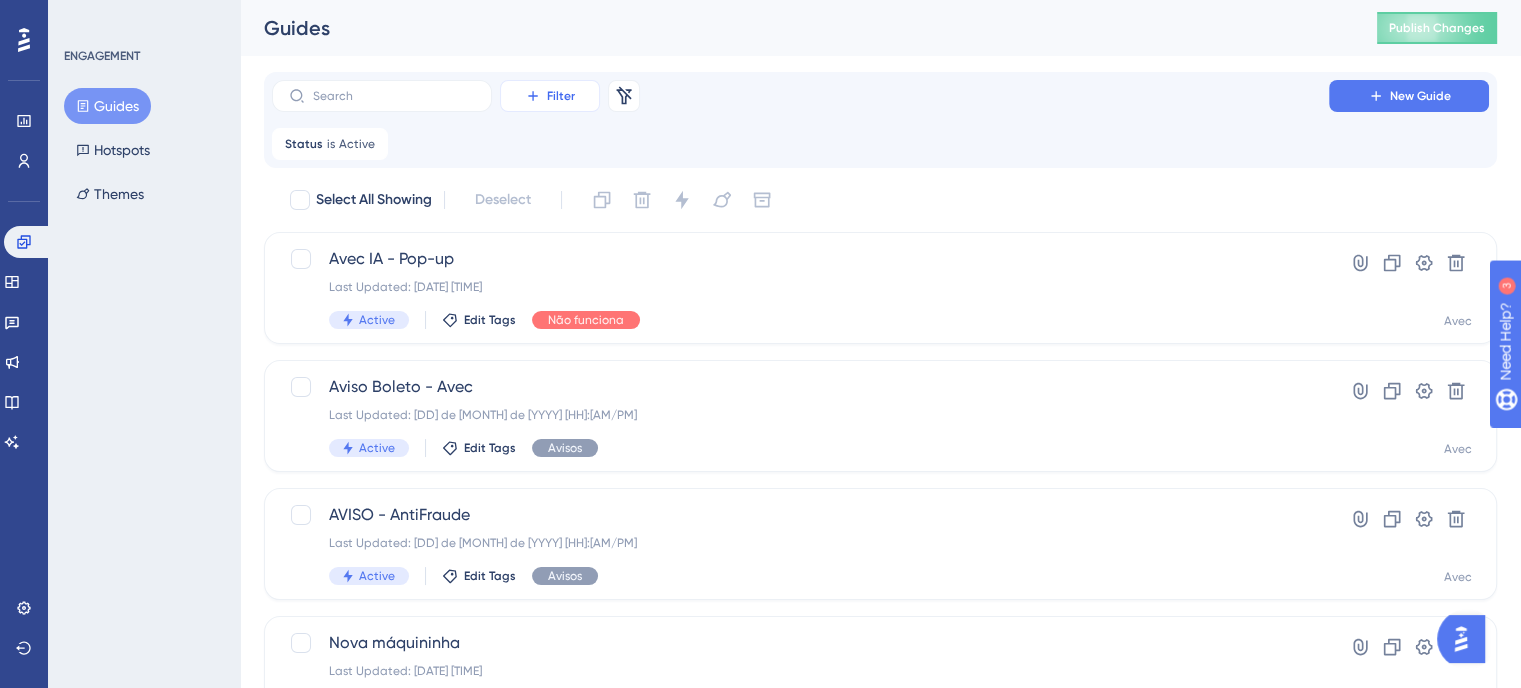click on "Filter" at bounding box center [561, 96] 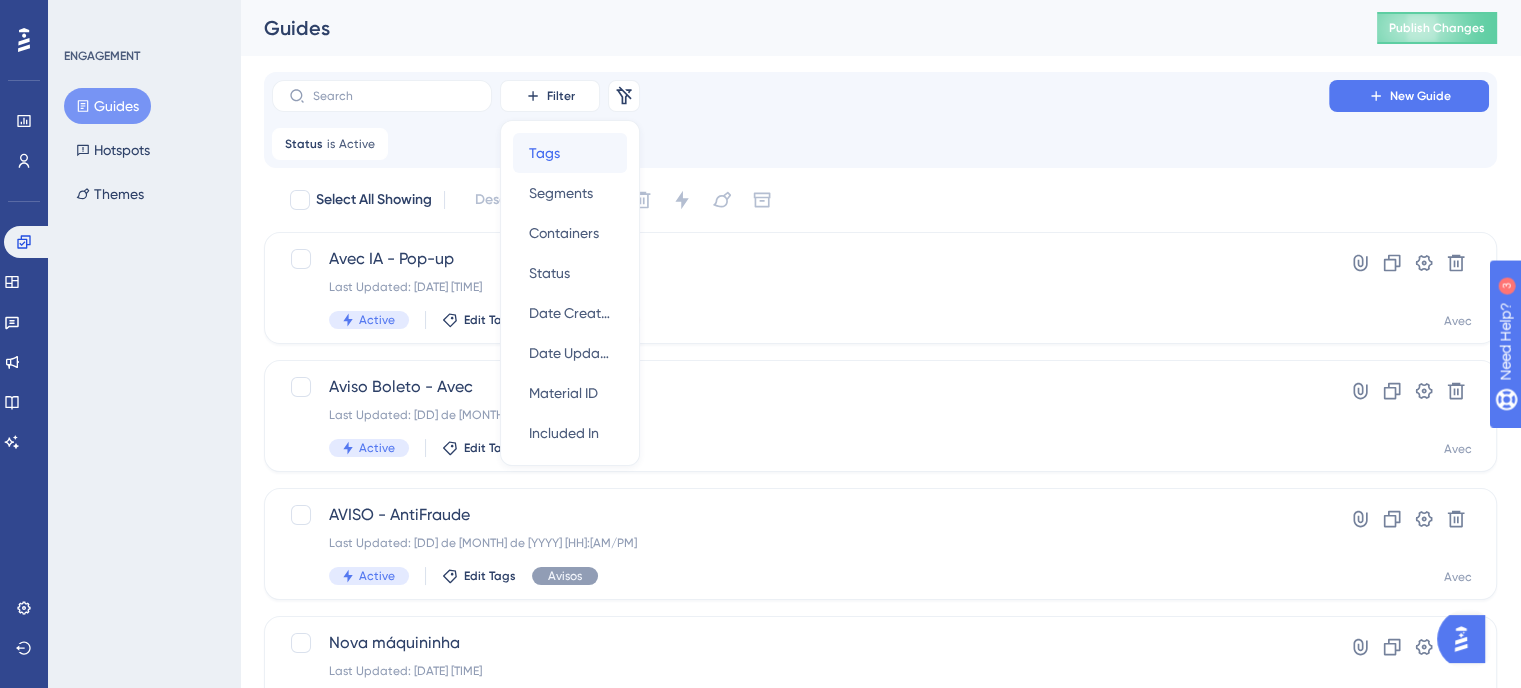 click on "Tags Tags" at bounding box center [570, 153] 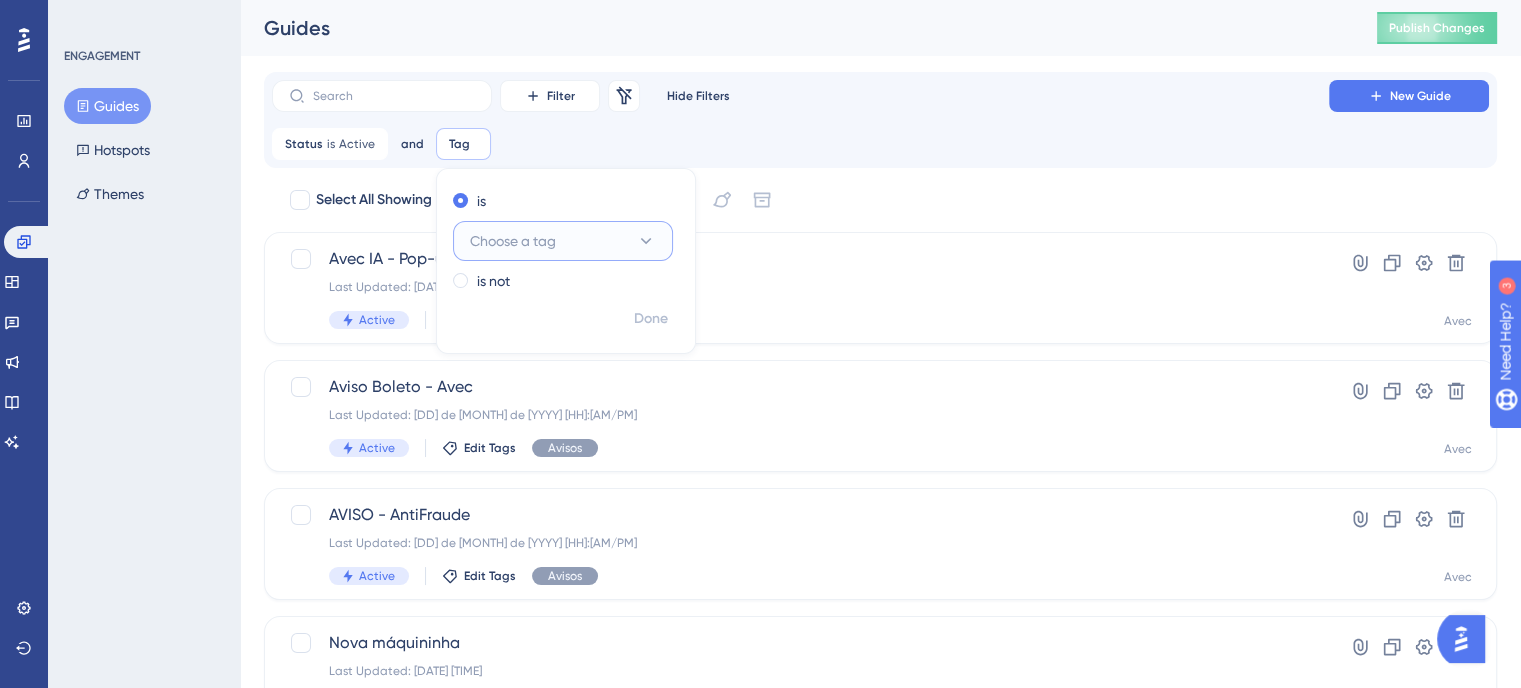 click on "Choose a tag" at bounding box center [513, 241] 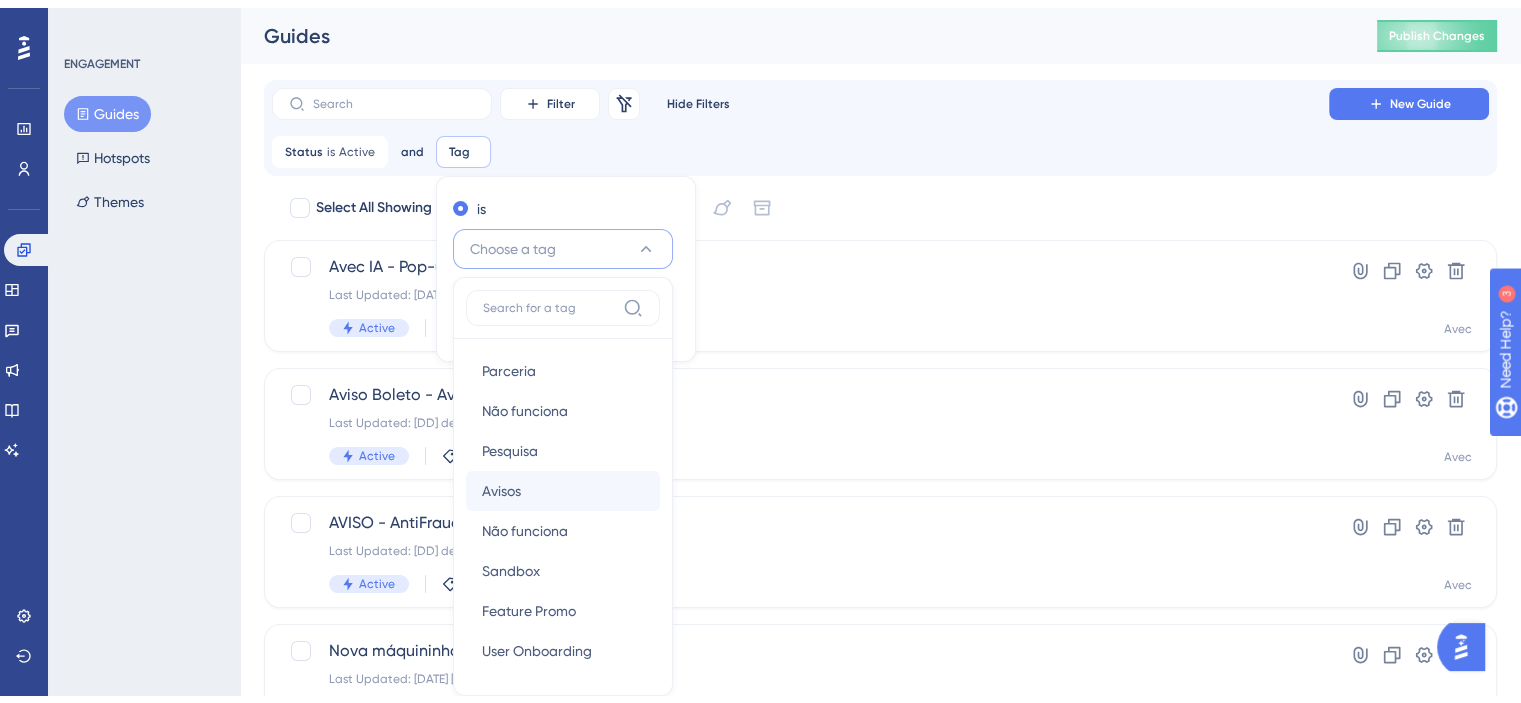 scroll, scrollTop: 134, scrollLeft: 0, axis: vertical 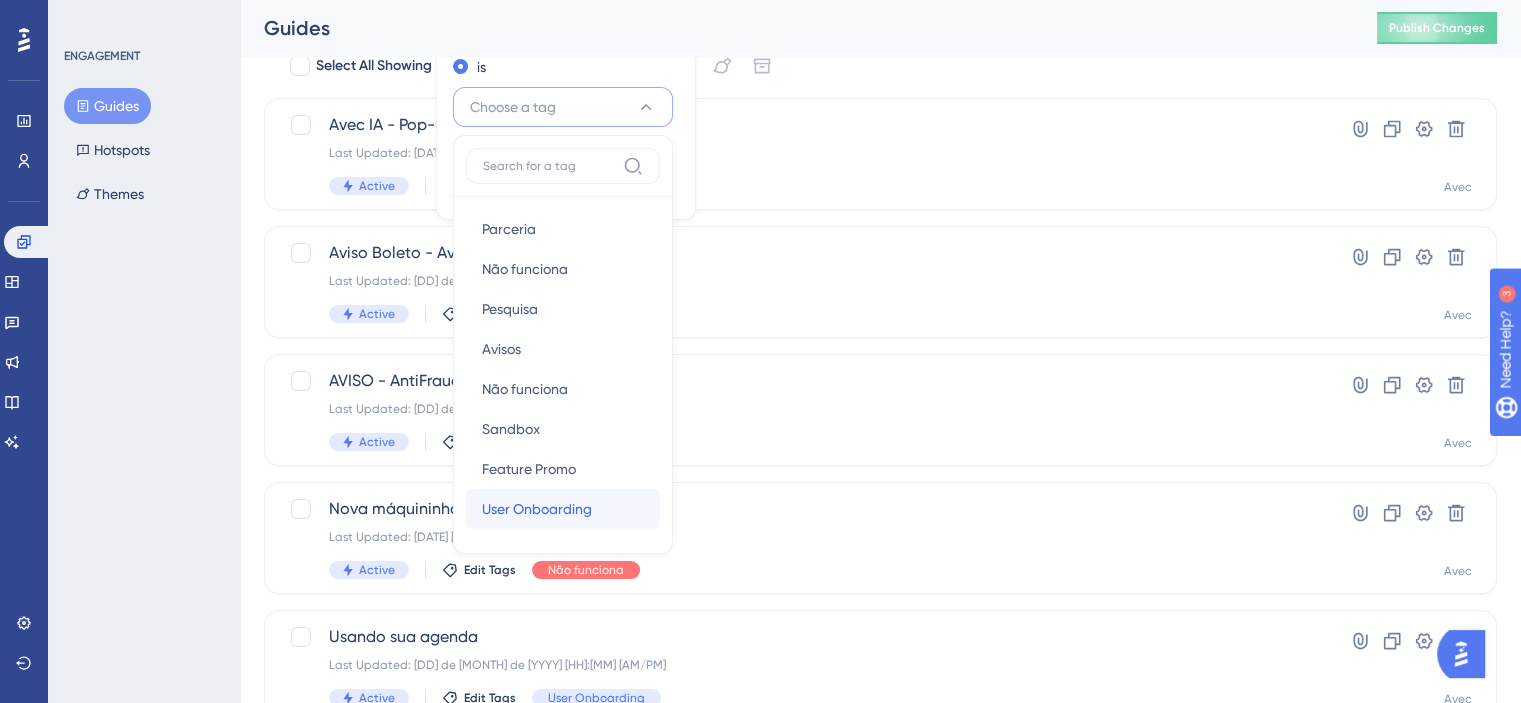 click on "User Onboarding User Onboarding" at bounding box center (563, 509) 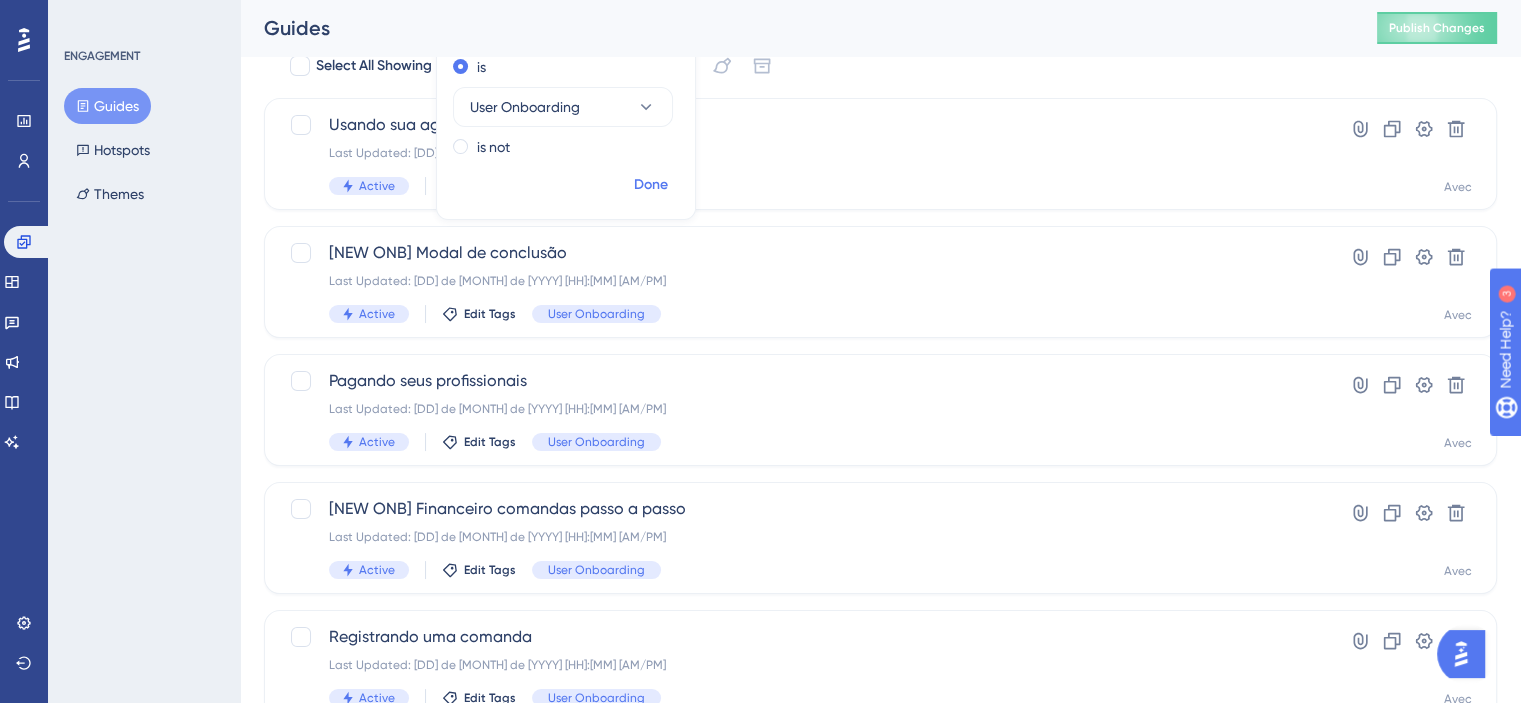 click on "Done" at bounding box center [651, 185] 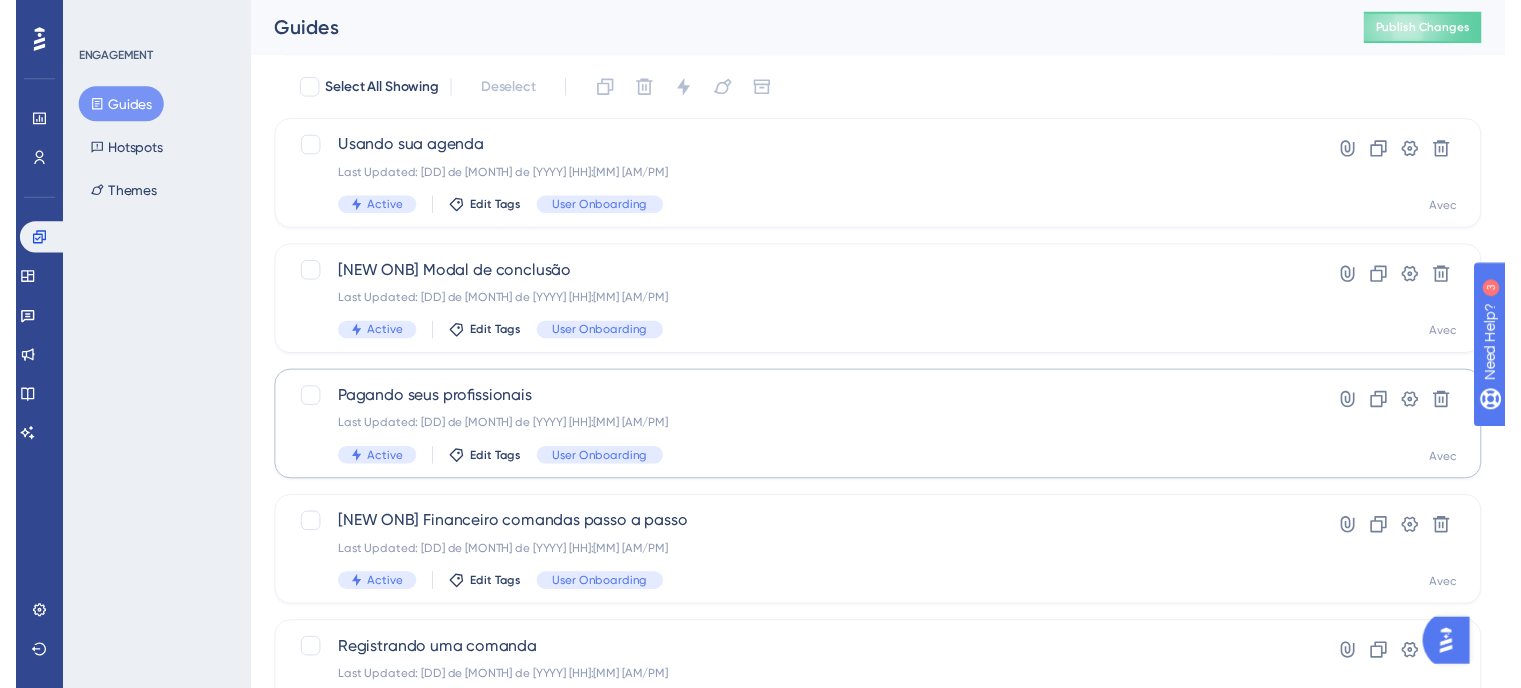 scroll, scrollTop: 0, scrollLeft: 0, axis: both 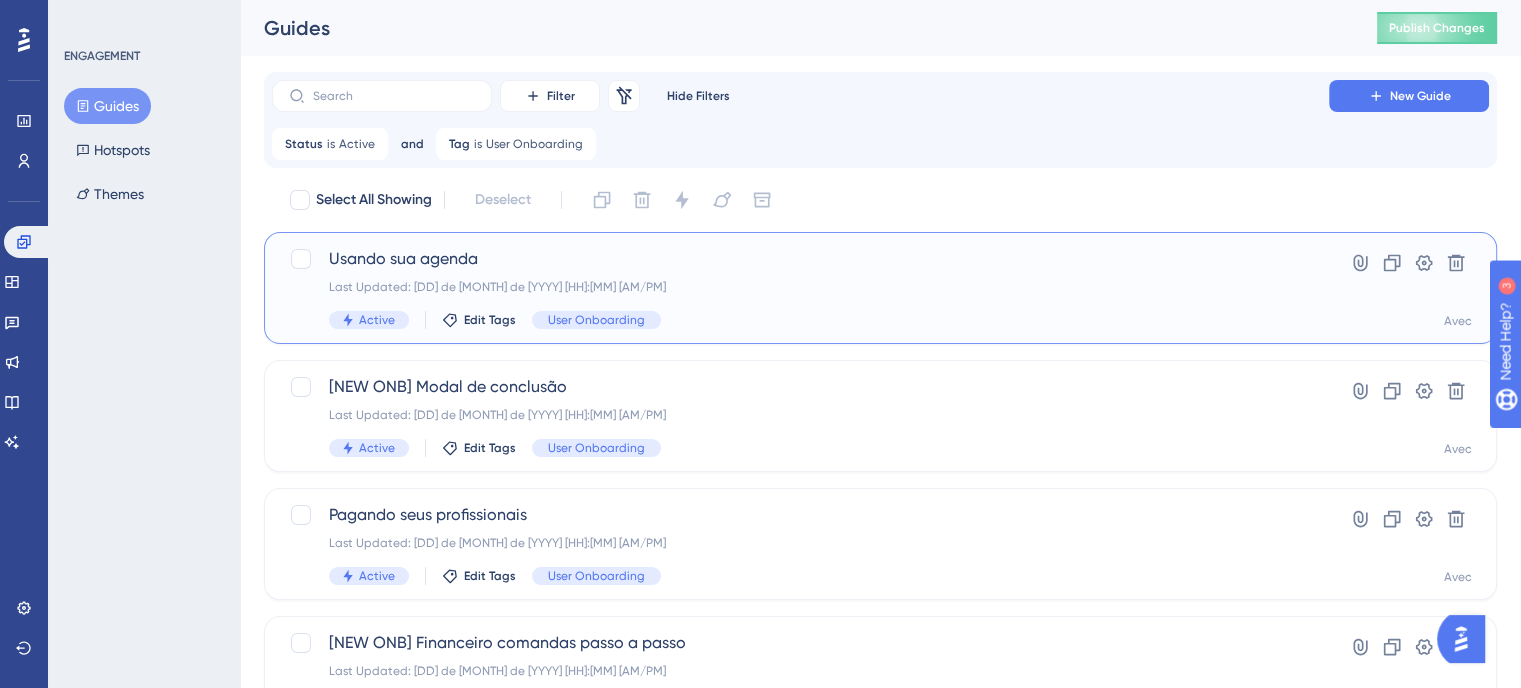 click on "Last Updated: 25 de jul. de 2025 09:26 AM" at bounding box center [800, 287] 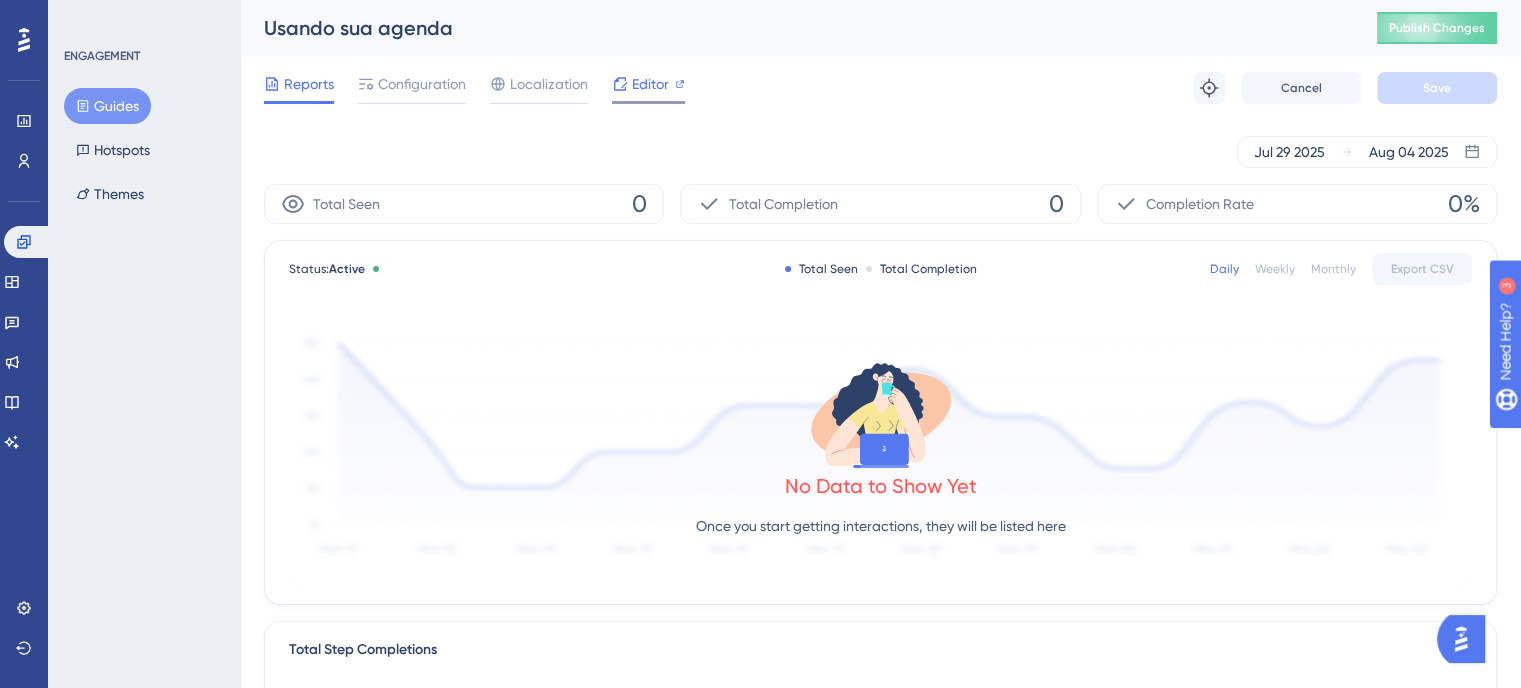 click on "Editor" at bounding box center [648, 84] 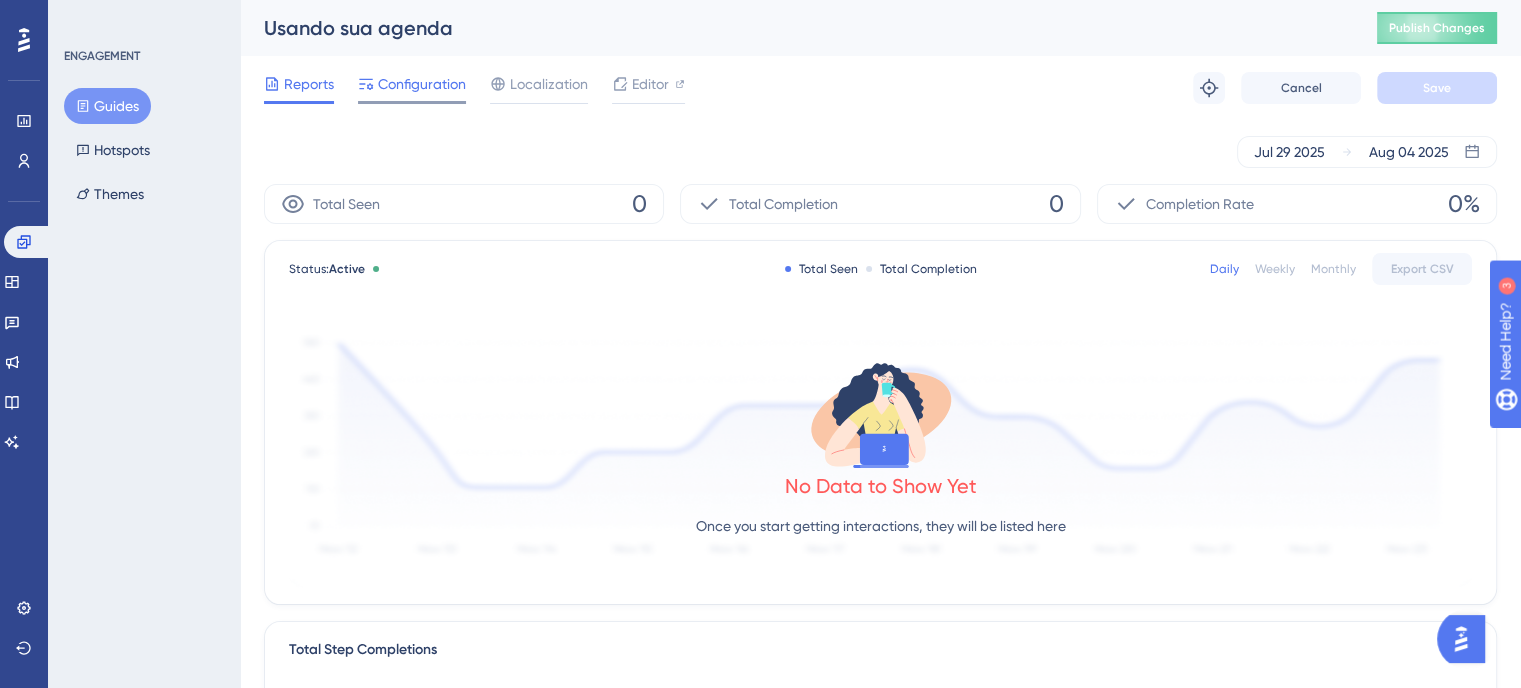 click on "Configuration" at bounding box center (412, 88) 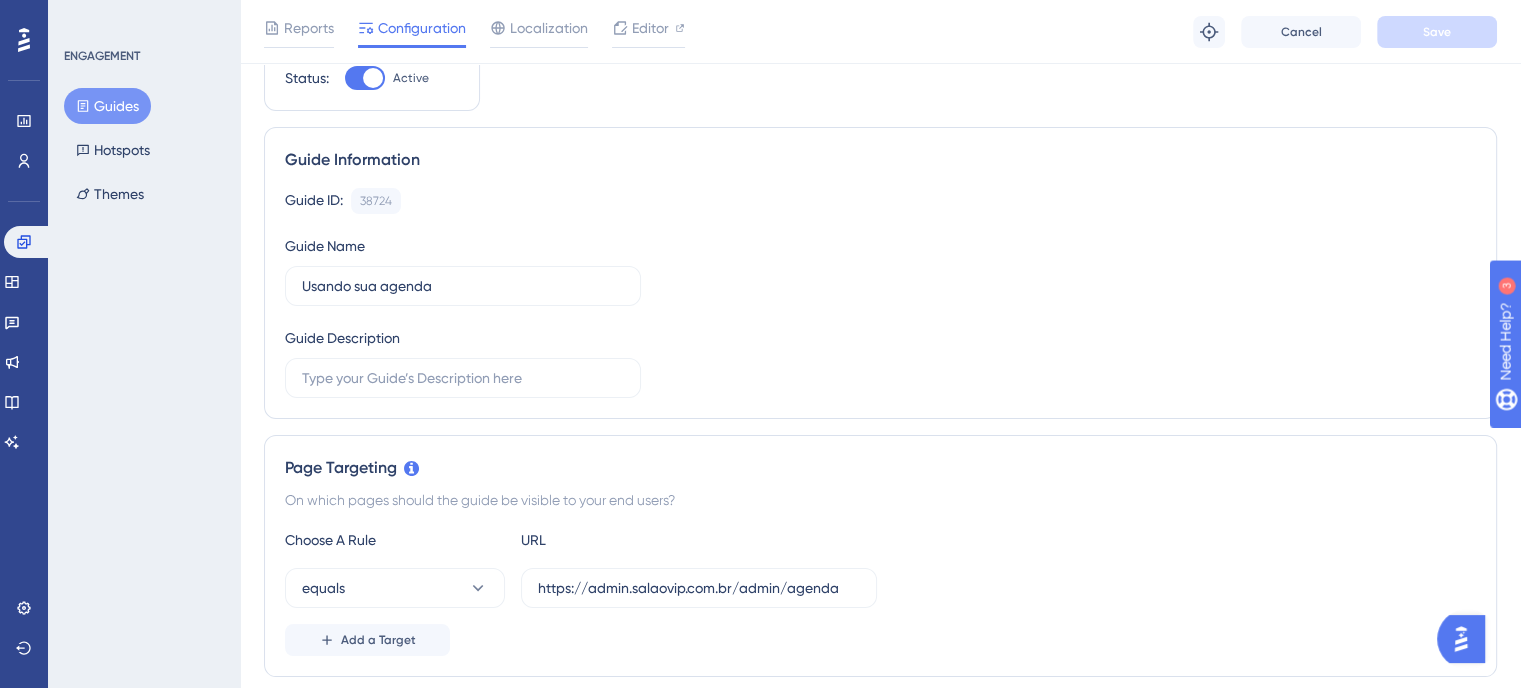 scroll, scrollTop: 0, scrollLeft: 0, axis: both 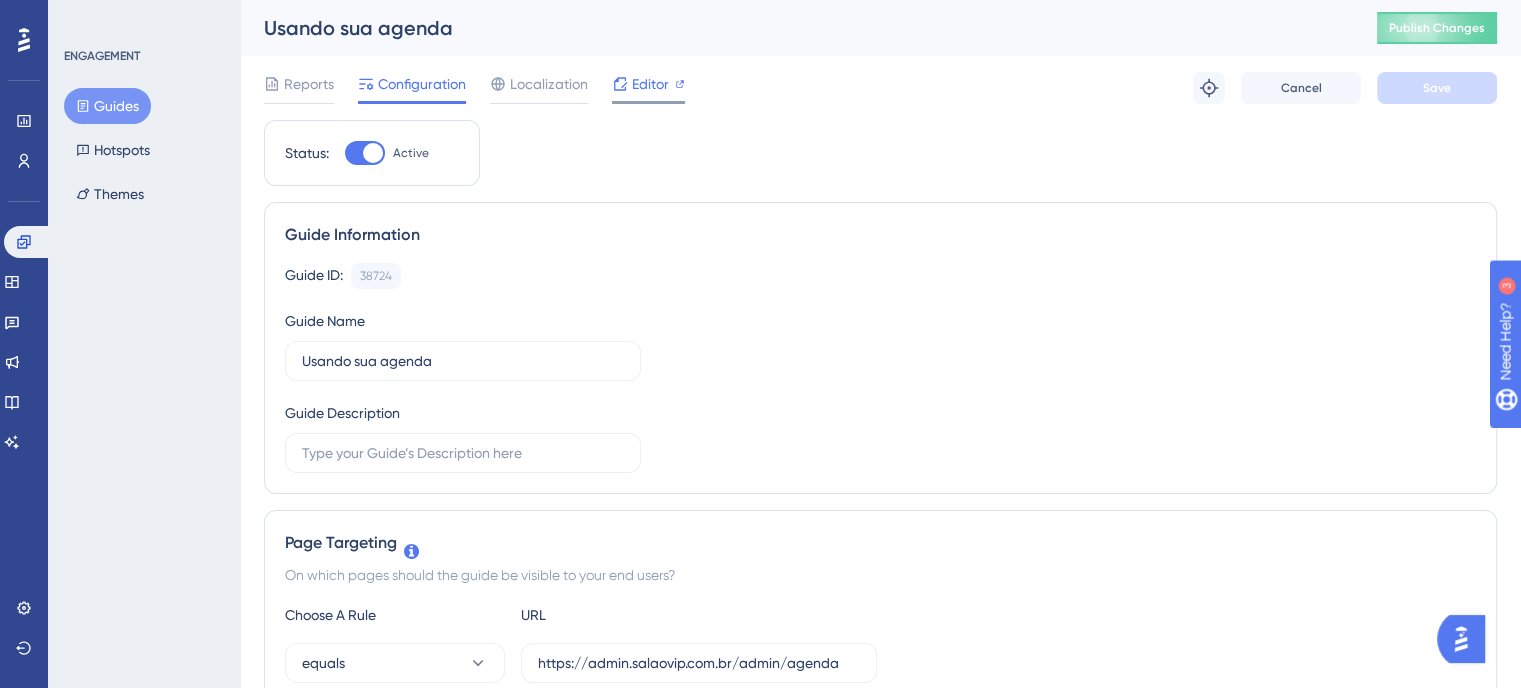 click on "Editor" at bounding box center (650, 84) 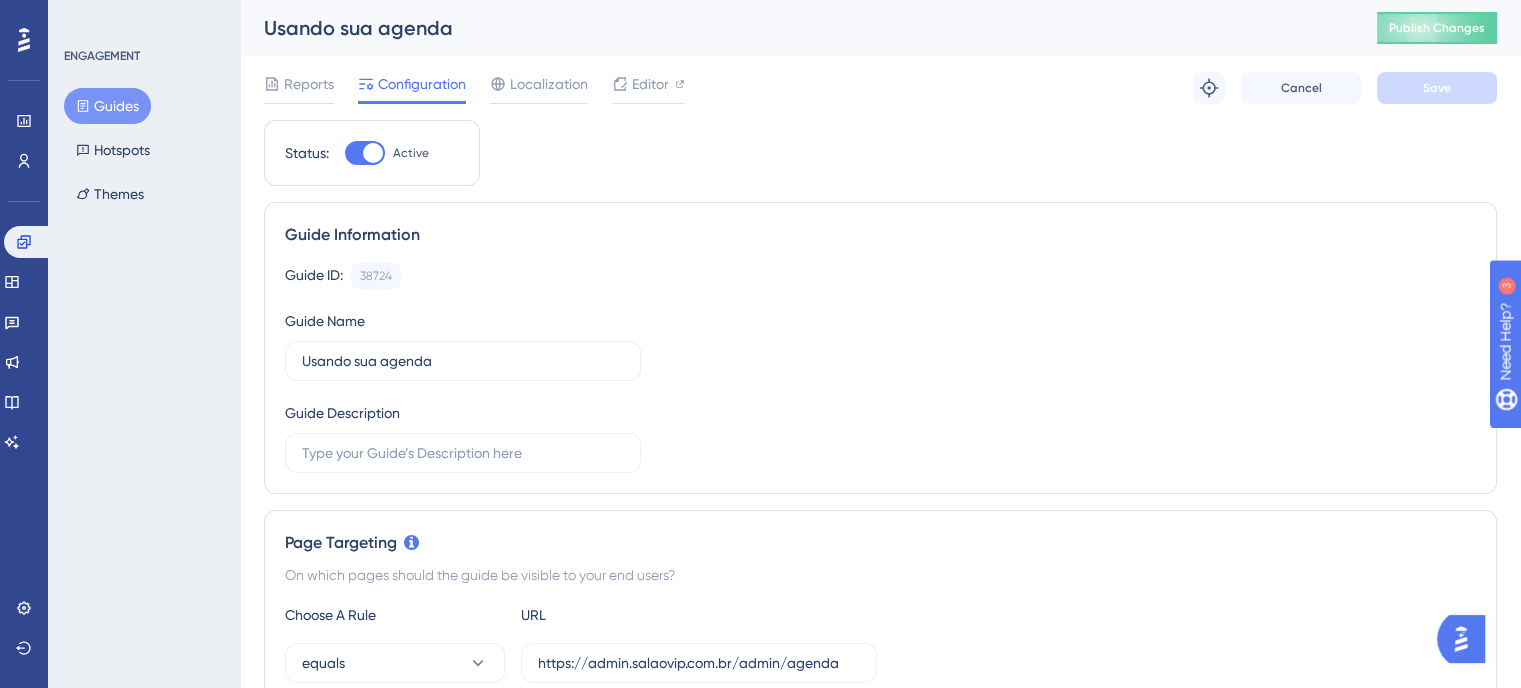 click on "Guides" at bounding box center (107, 106) 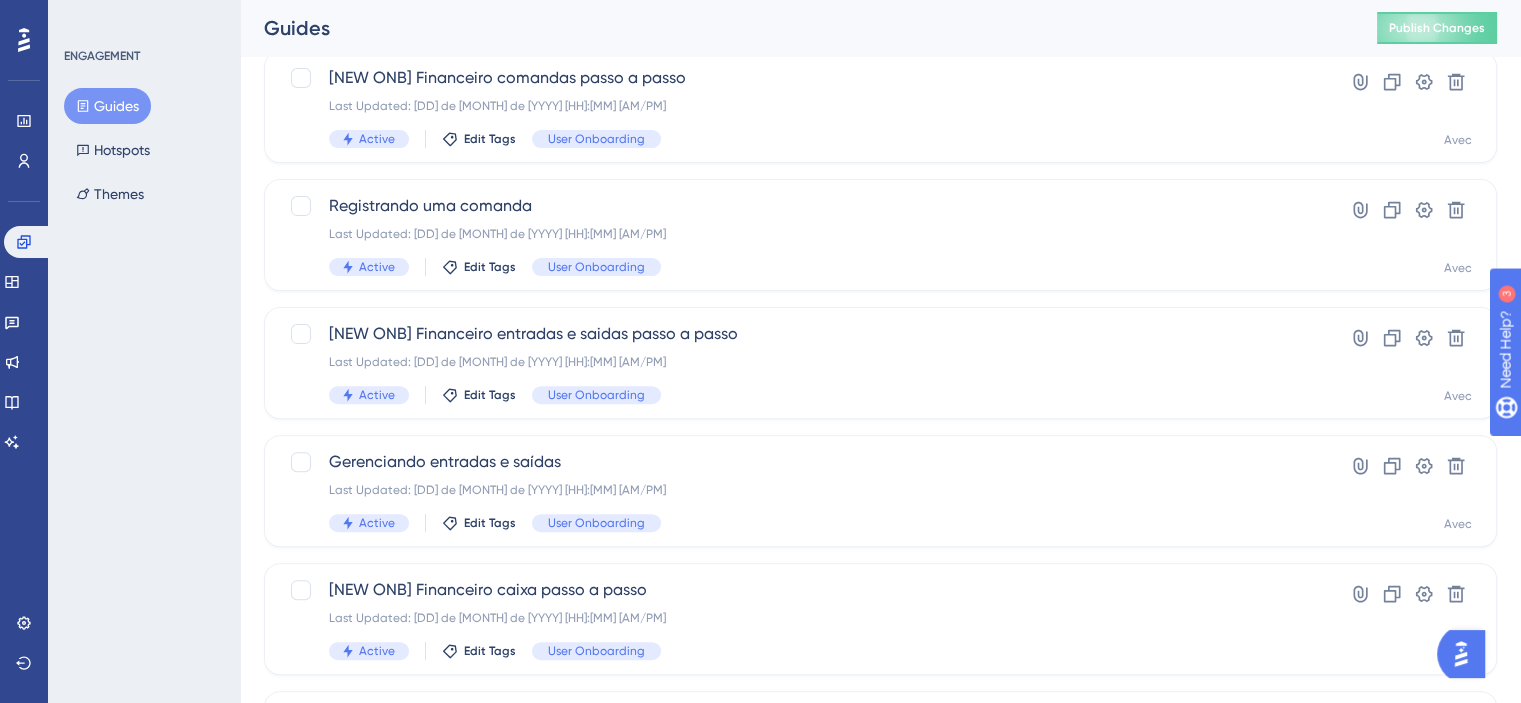 scroll, scrollTop: 700, scrollLeft: 0, axis: vertical 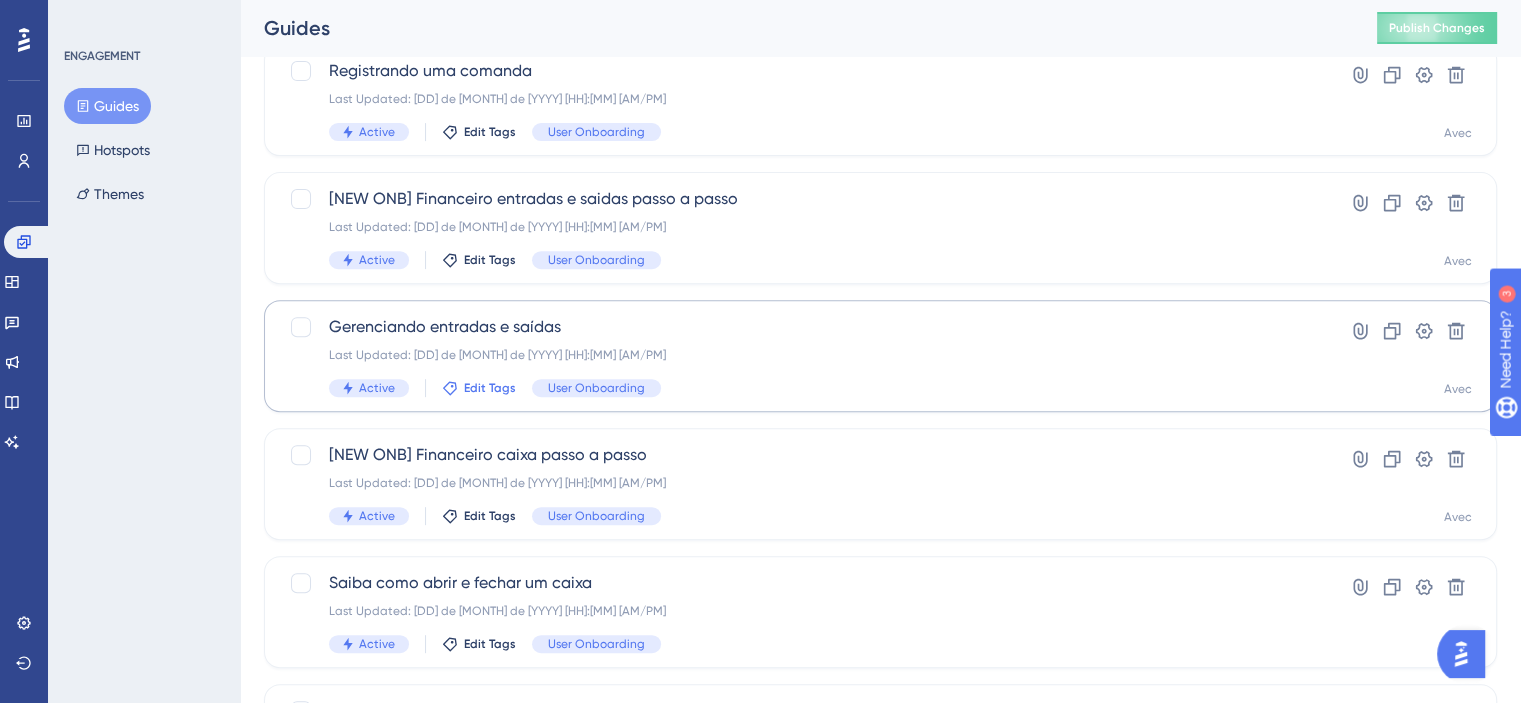 click on "Edit Tags" at bounding box center [490, 388] 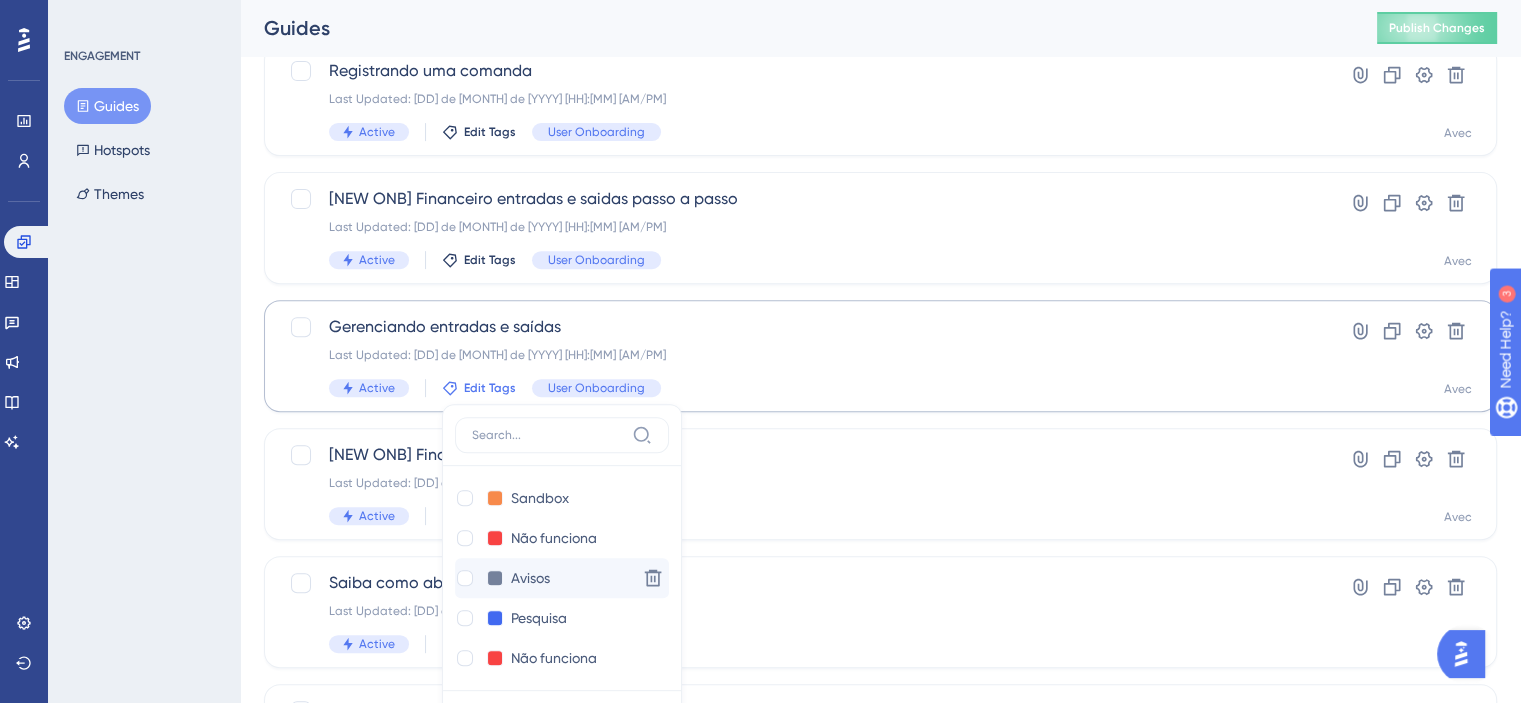 scroll, scrollTop: 896, scrollLeft: 0, axis: vertical 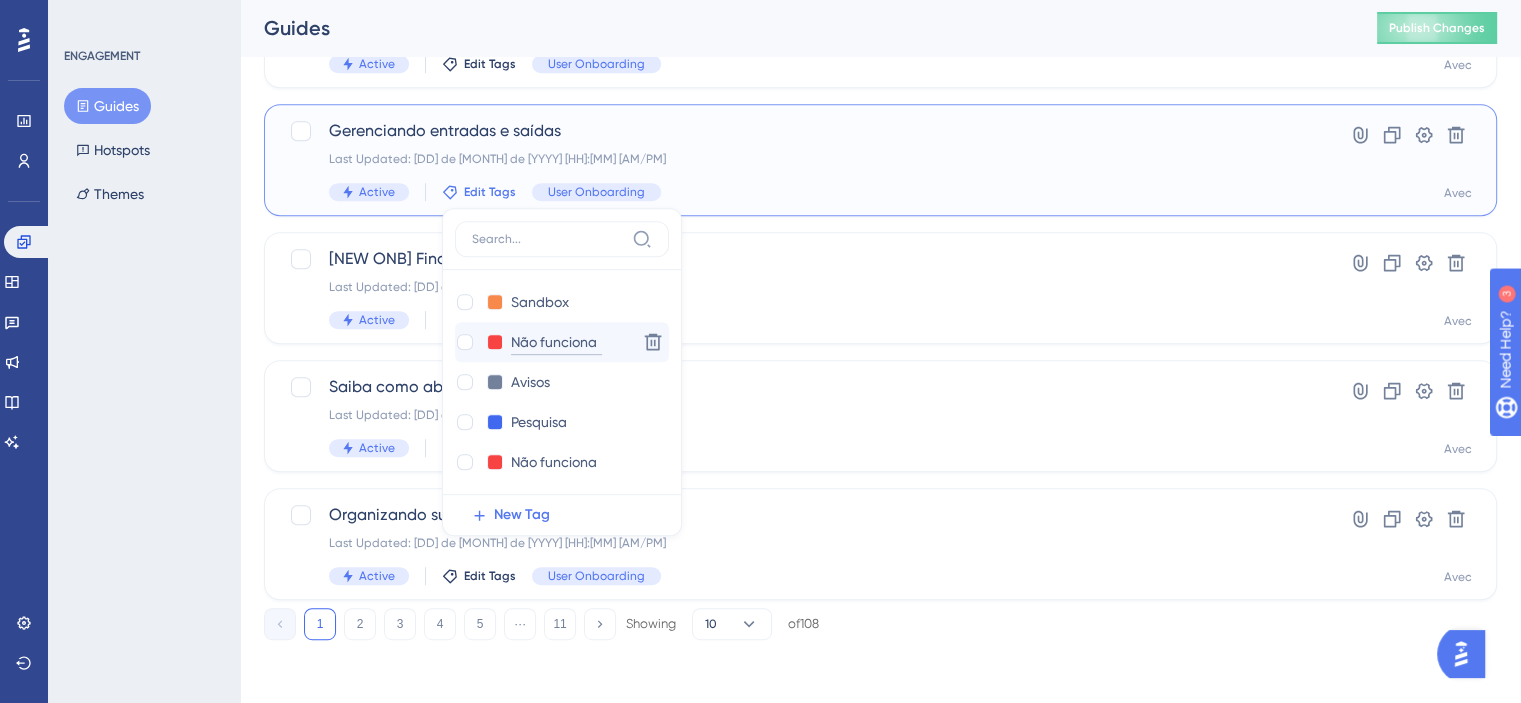 click on "Não funciona" at bounding box center (556, 342) 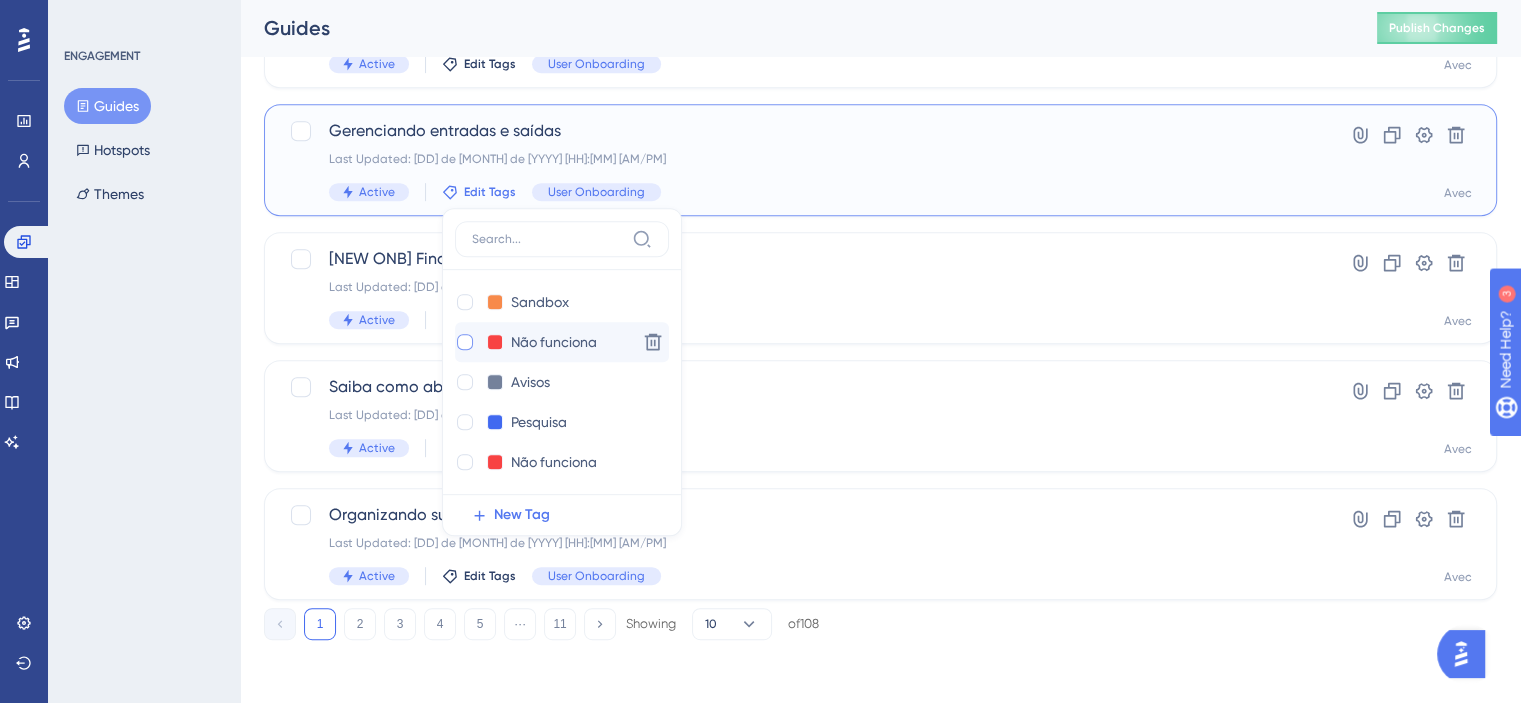 click at bounding box center (465, 342) 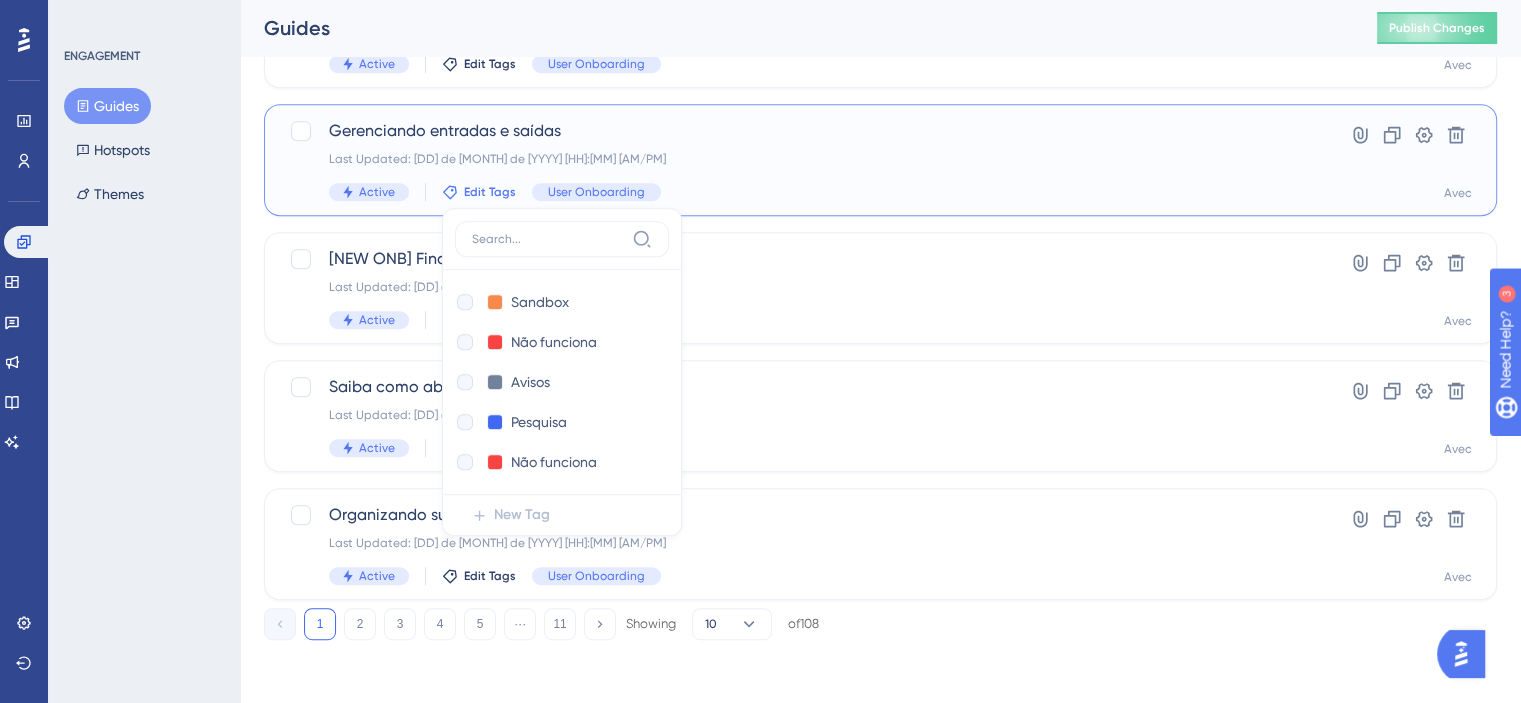 checkbox on "true" 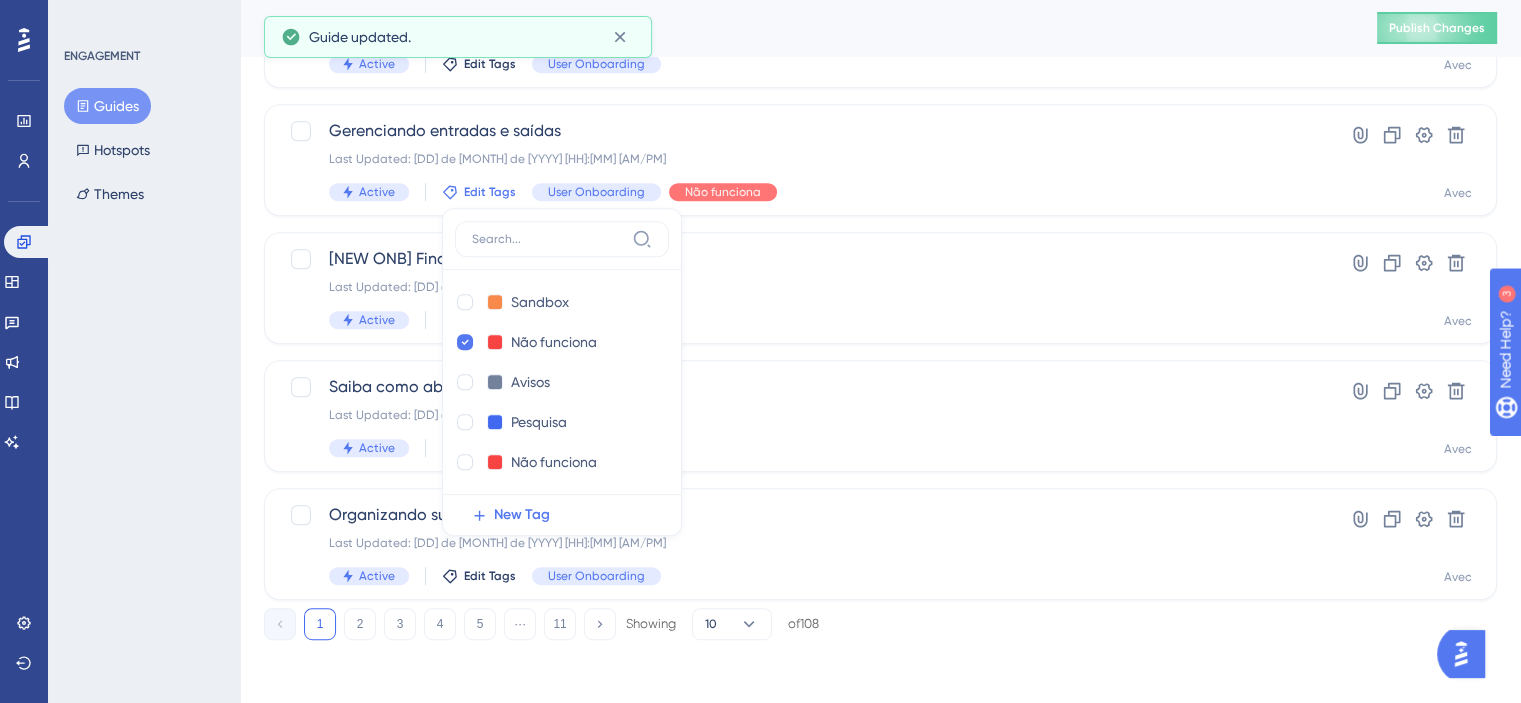 click on "ENGAGEMENT Guides Hotspots Themes" at bounding box center [144, 351] 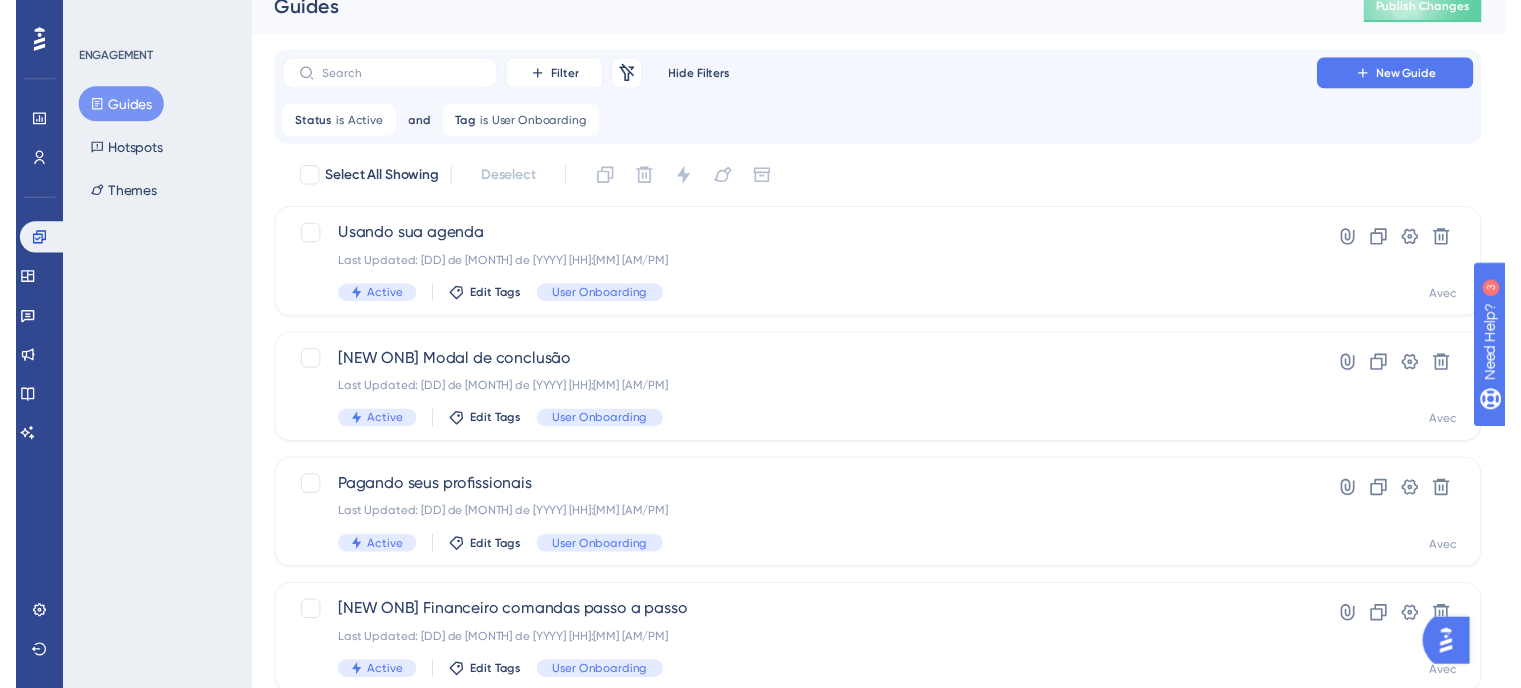 scroll, scrollTop: 0, scrollLeft: 0, axis: both 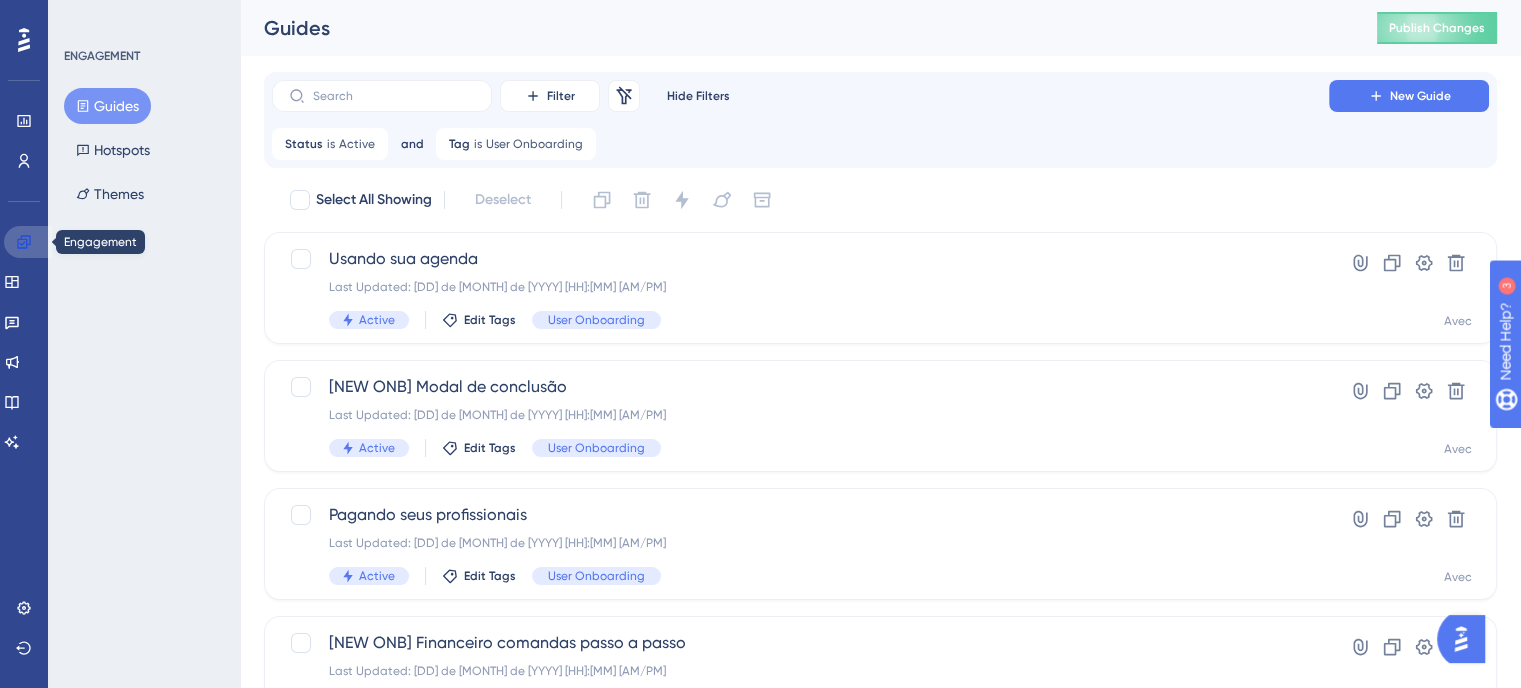 click at bounding box center [28, 242] 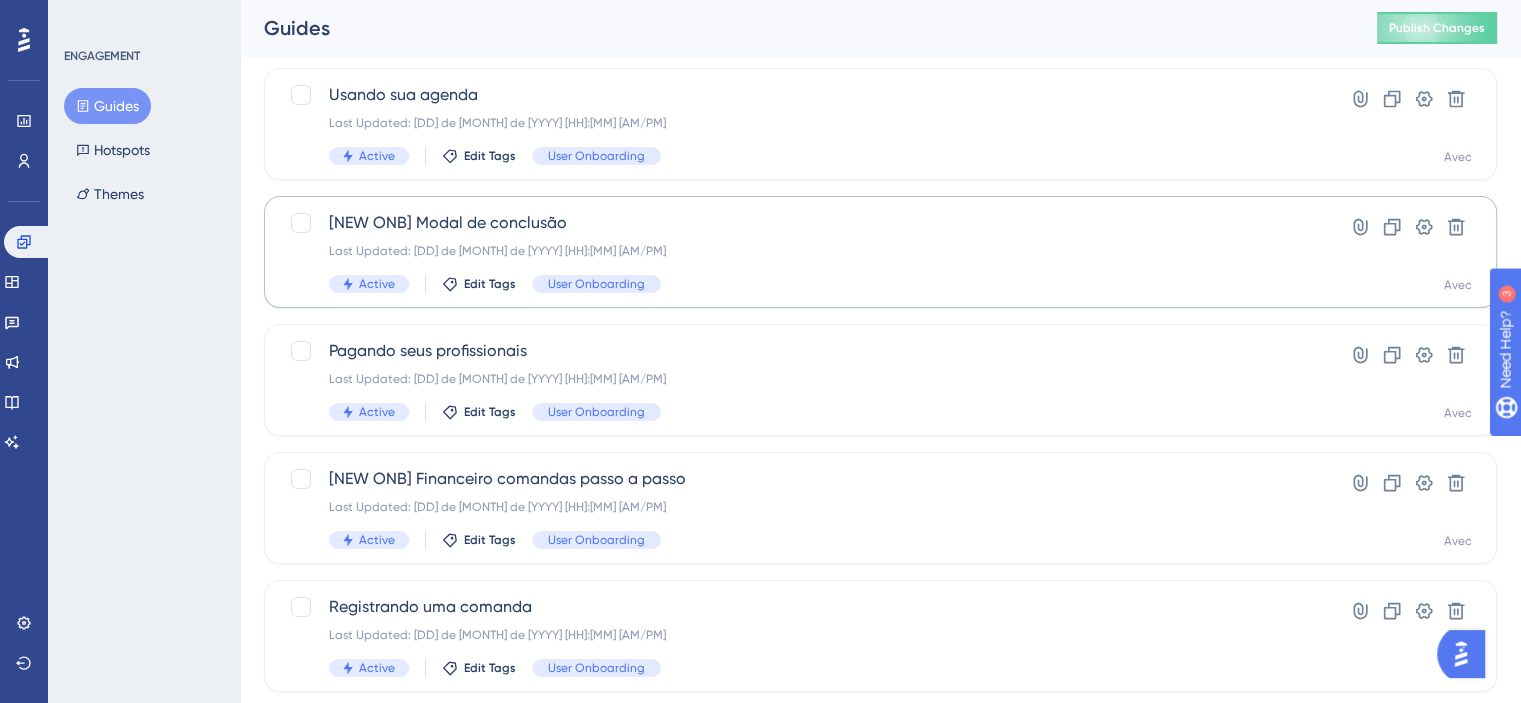 scroll, scrollTop: 200, scrollLeft: 0, axis: vertical 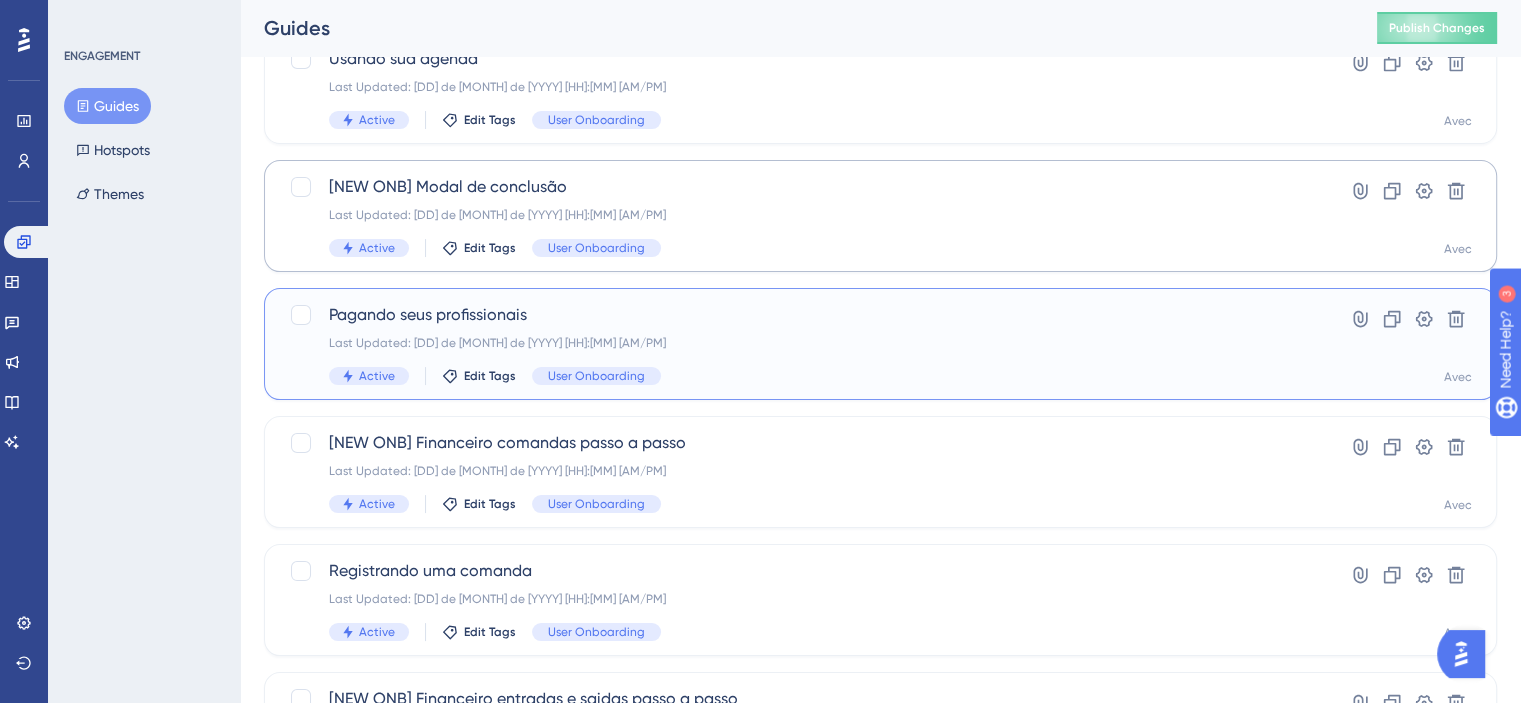 click on "Last Updated: [DATE] [TIME]" at bounding box center (800, 343) 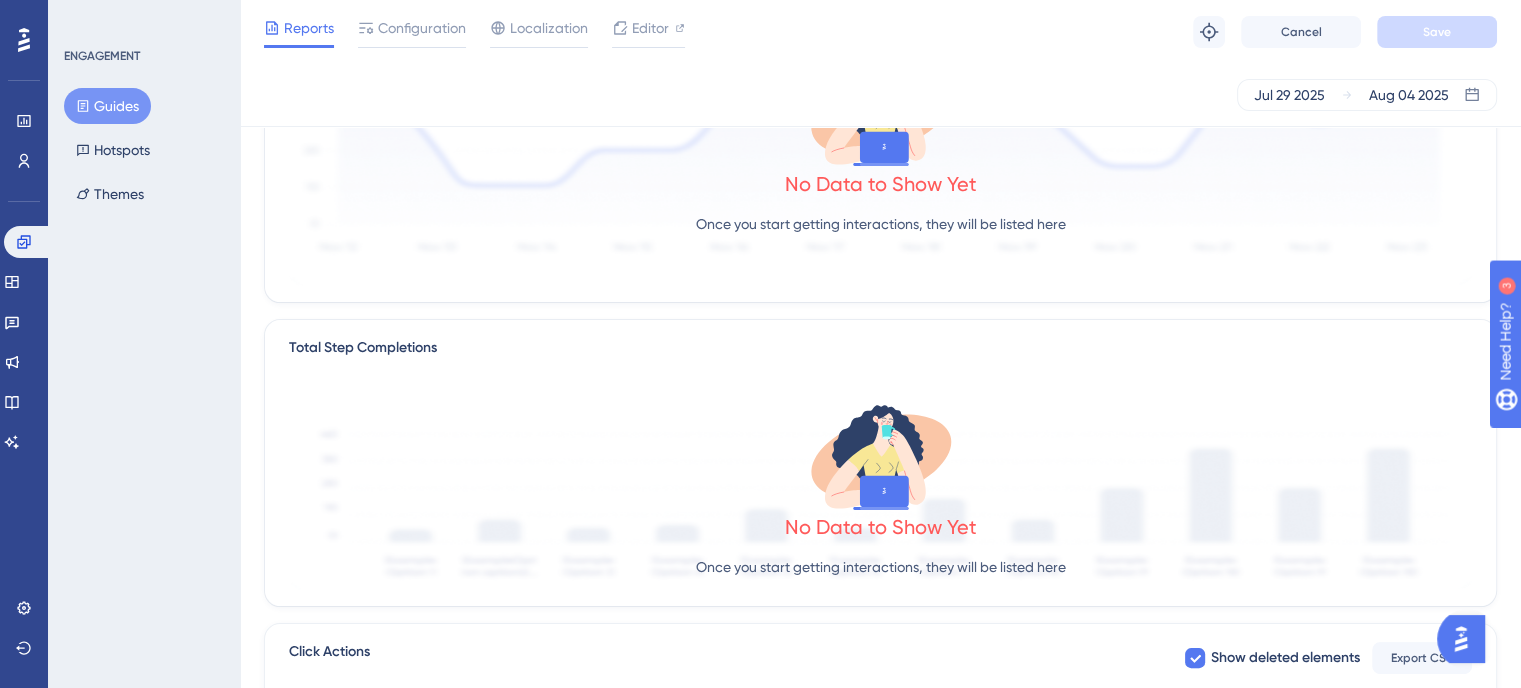 scroll, scrollTop: 0, scrollLeft: 0, axis: both 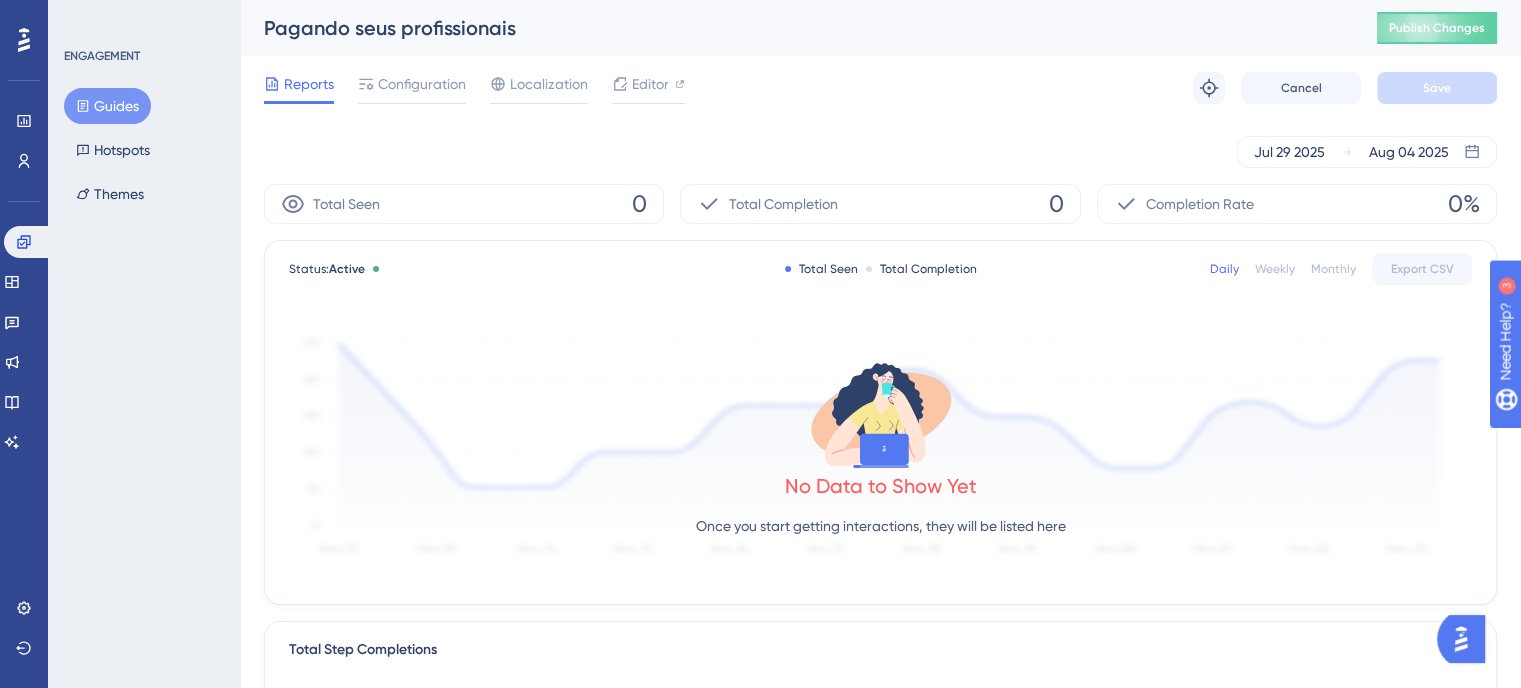 click on "Reports Configuration Localization Editor Troubleshoot Cancel Save" at bounding box center (880, 88) 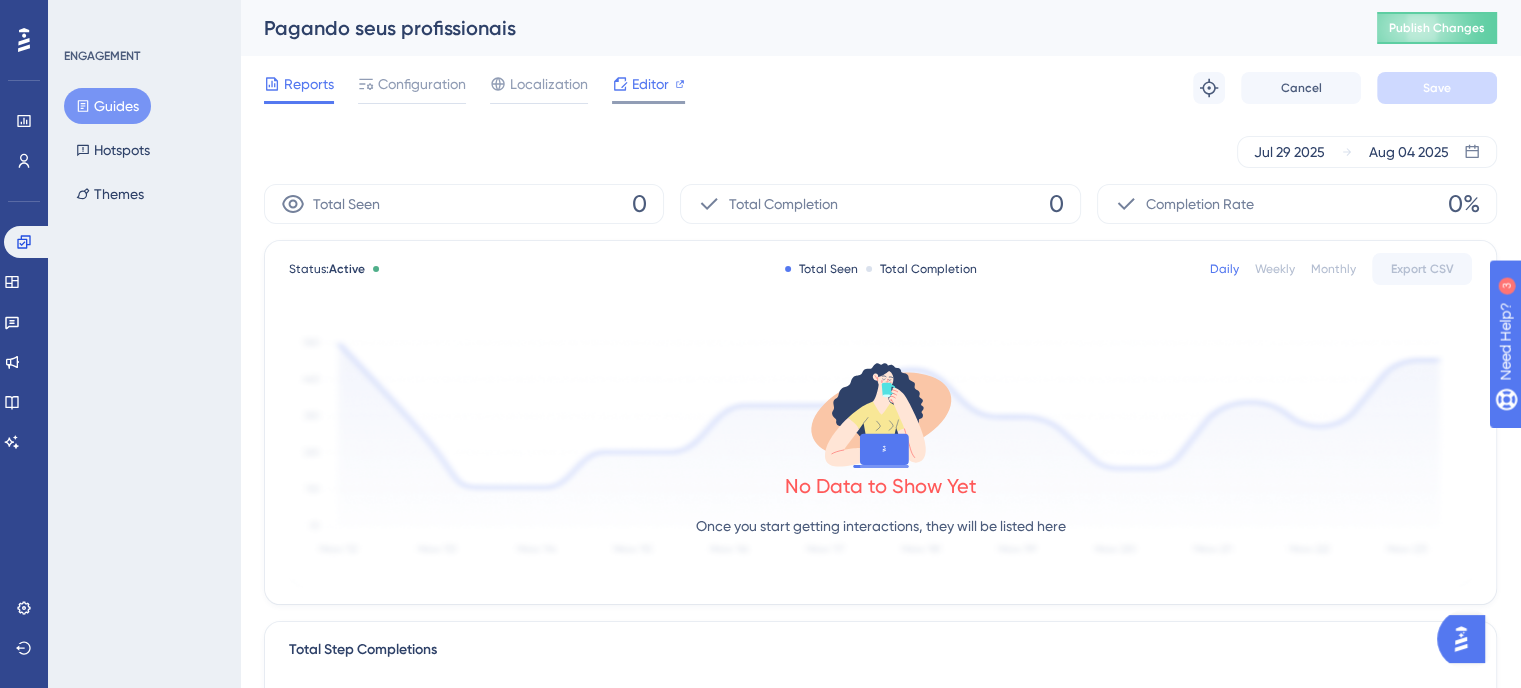 click on "Editor" at bounding box center (650, 84) 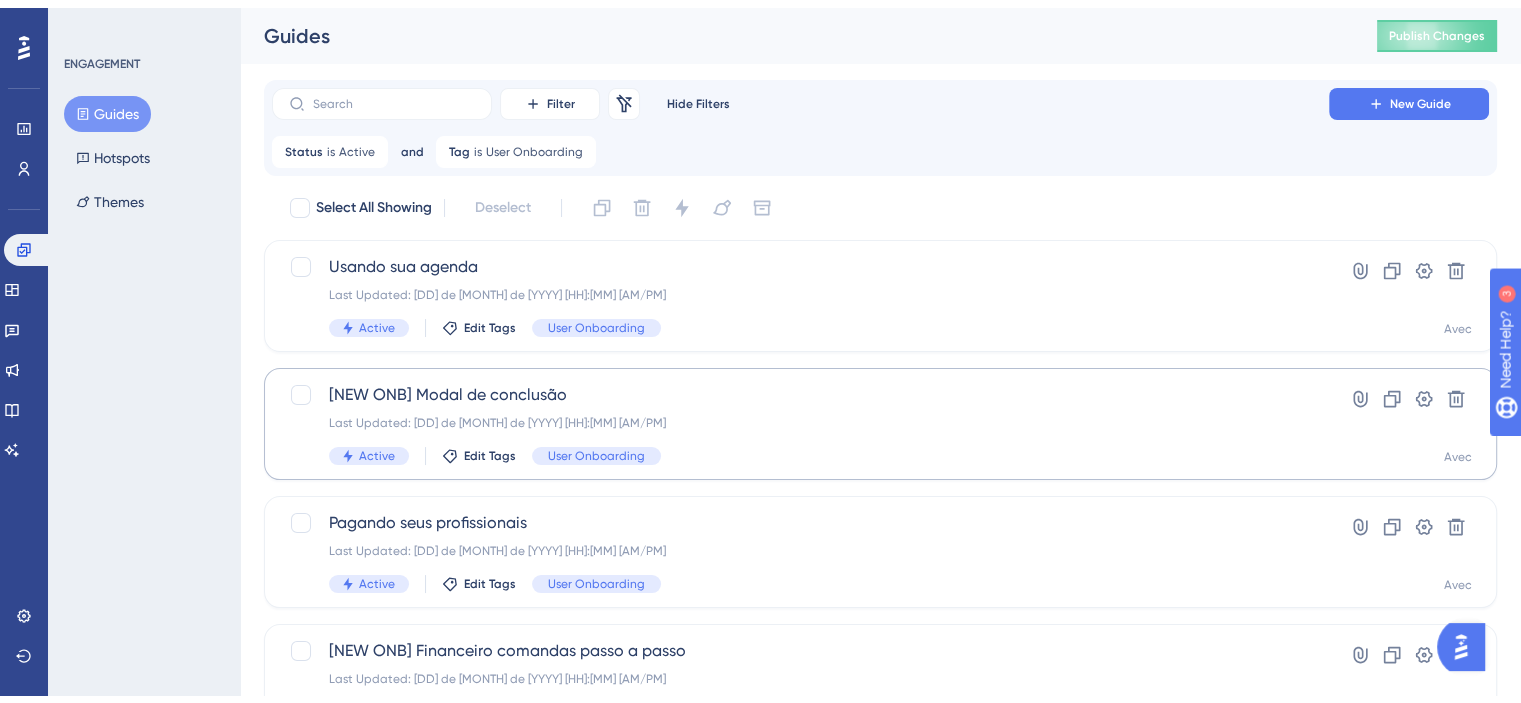 scroll, scrollTop: 200, scrollLeft: 0, axis: vertical 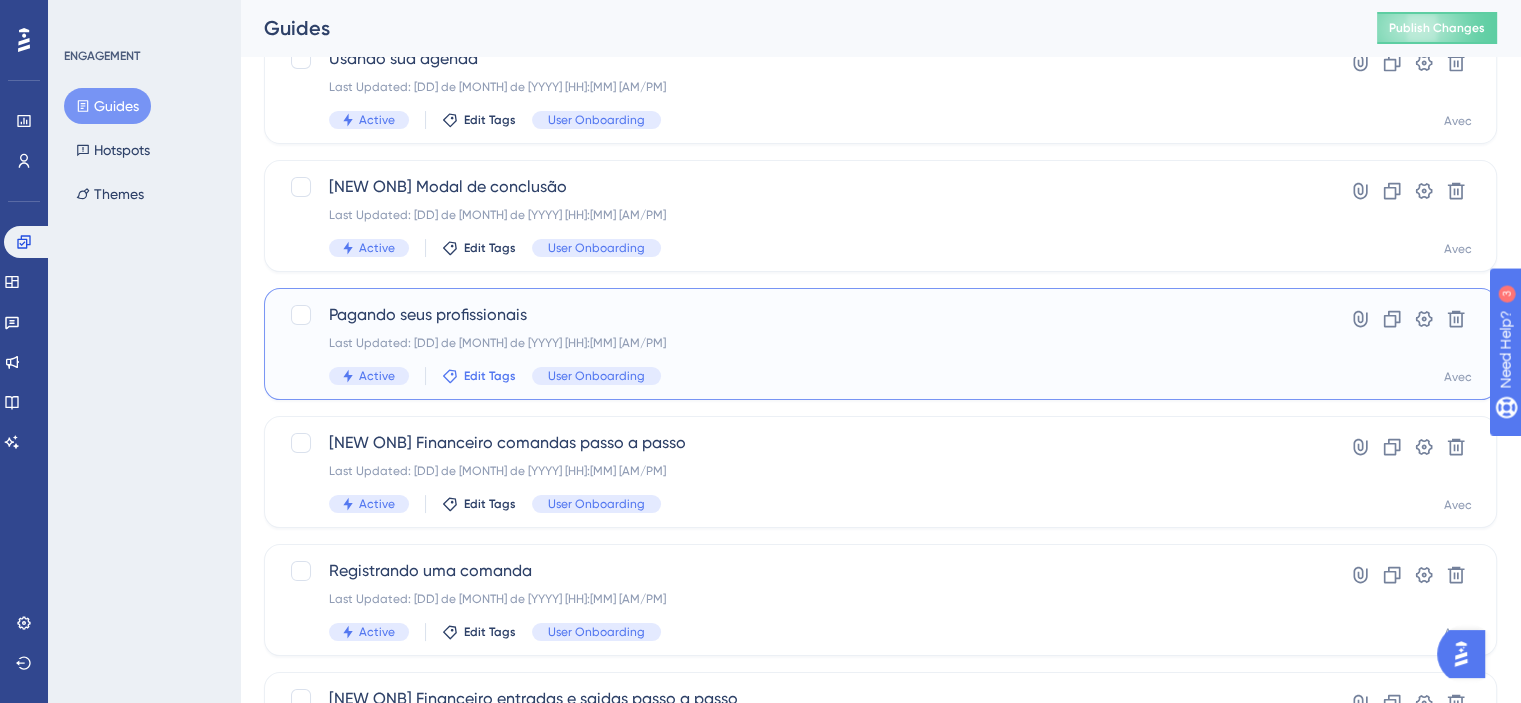 click on "Edit Tags" at bounding box center [490, 376] 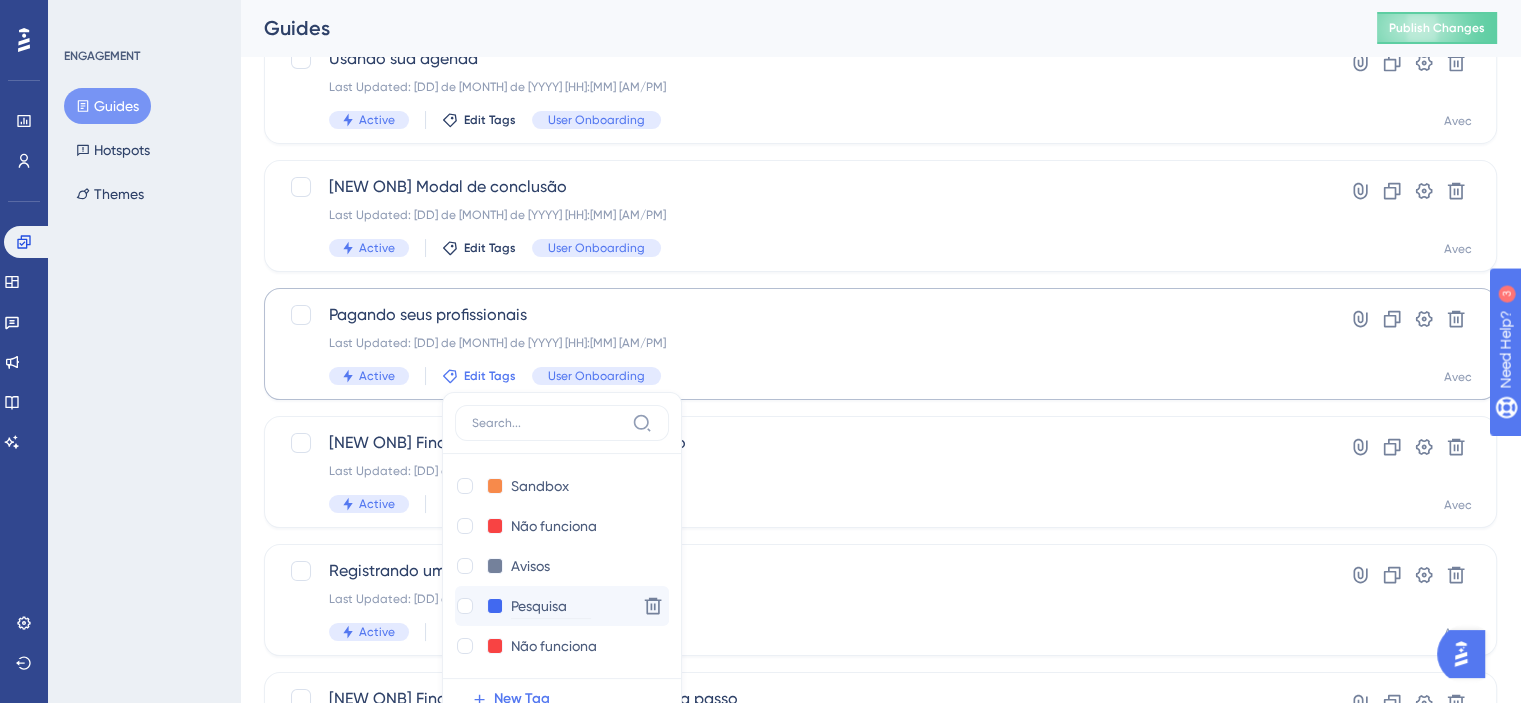 scroll, scrollTop: 404, scrollLeft: 0, axis: vertical 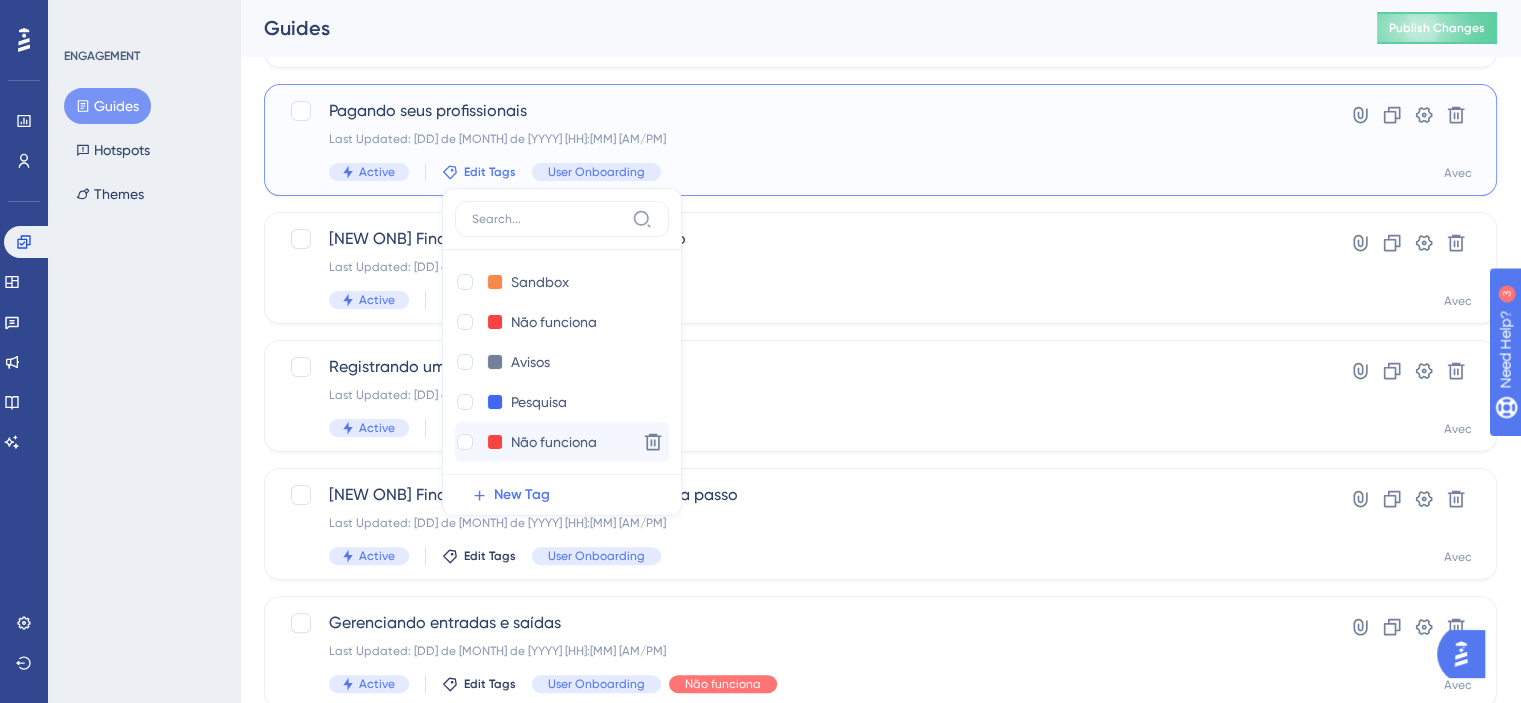 click on "Não funciona Não funciona Delete" at bounding box center (562, 442) 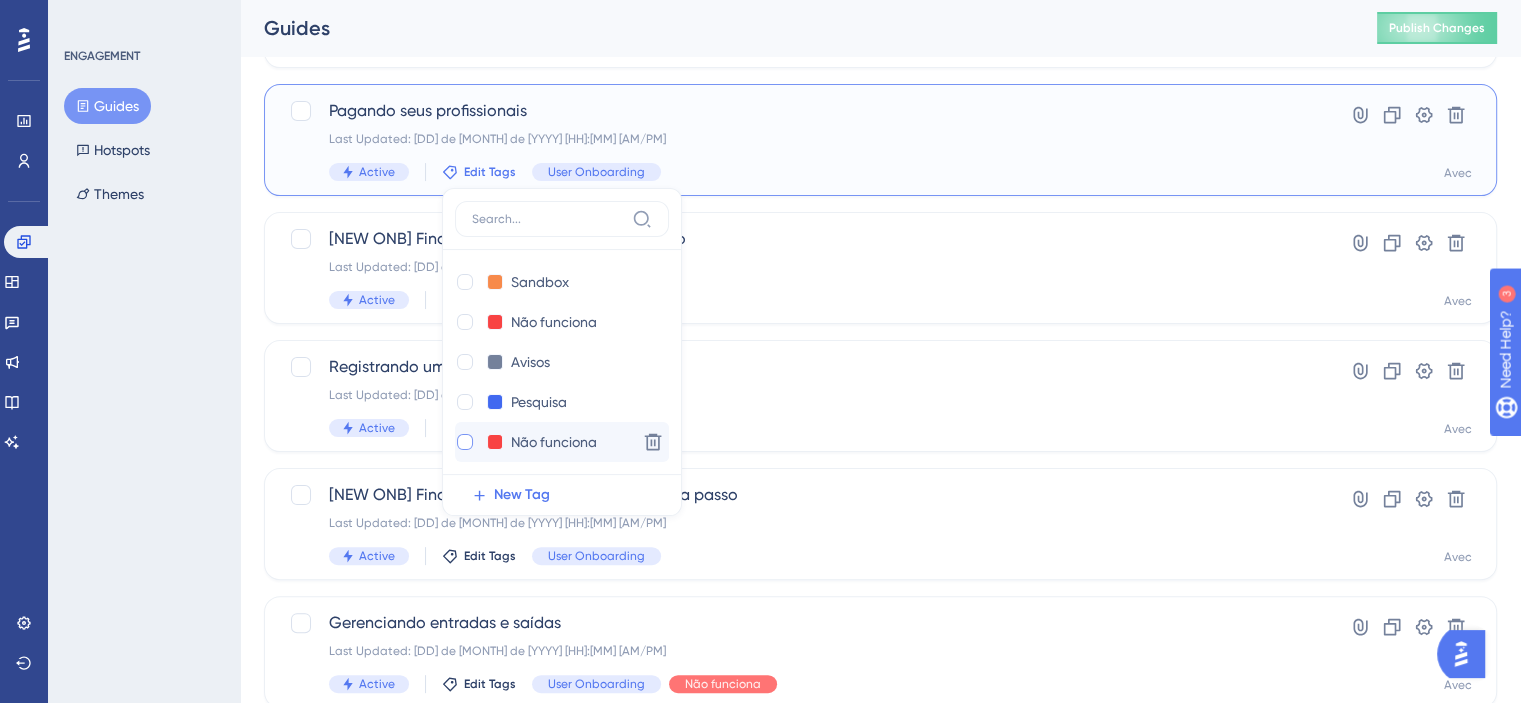 click at bounding box center (465, 442) 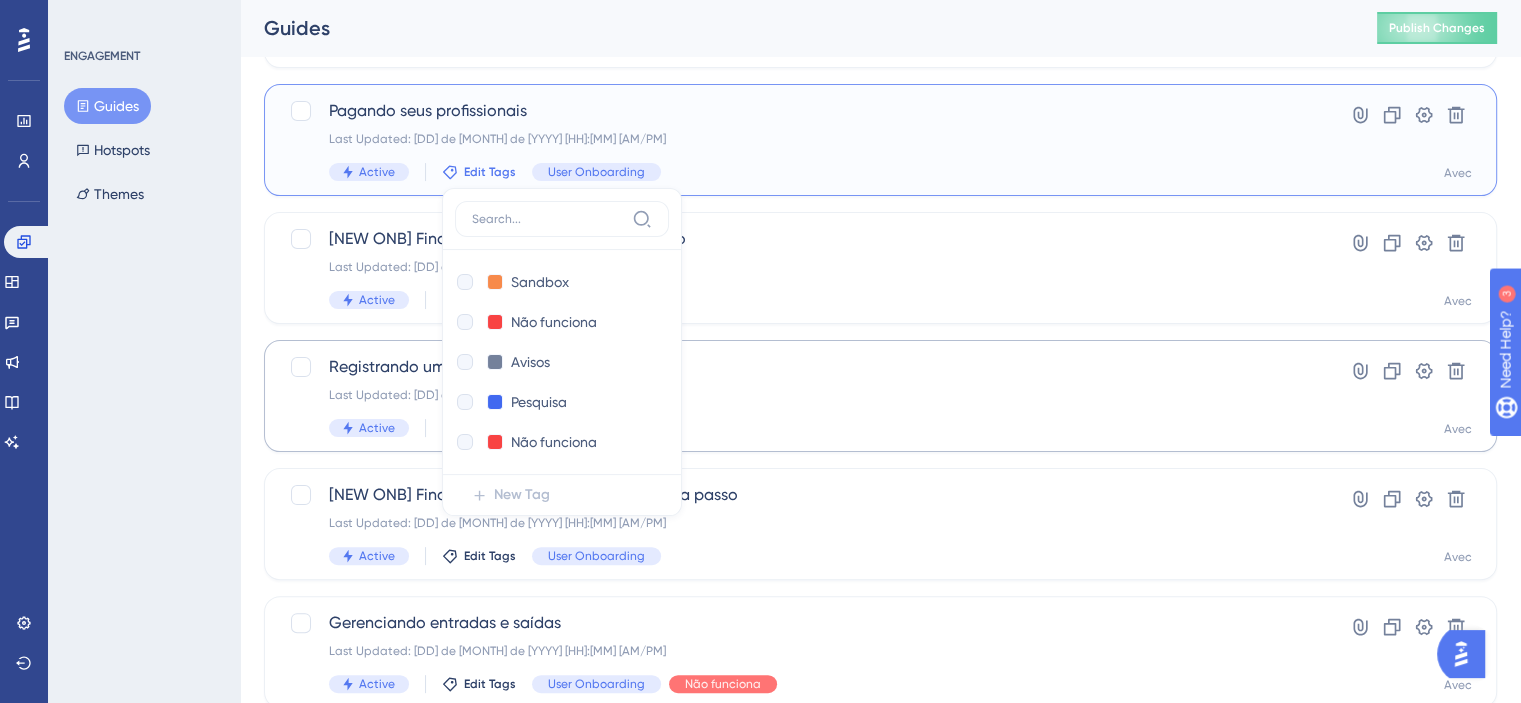 checkbox on "true" 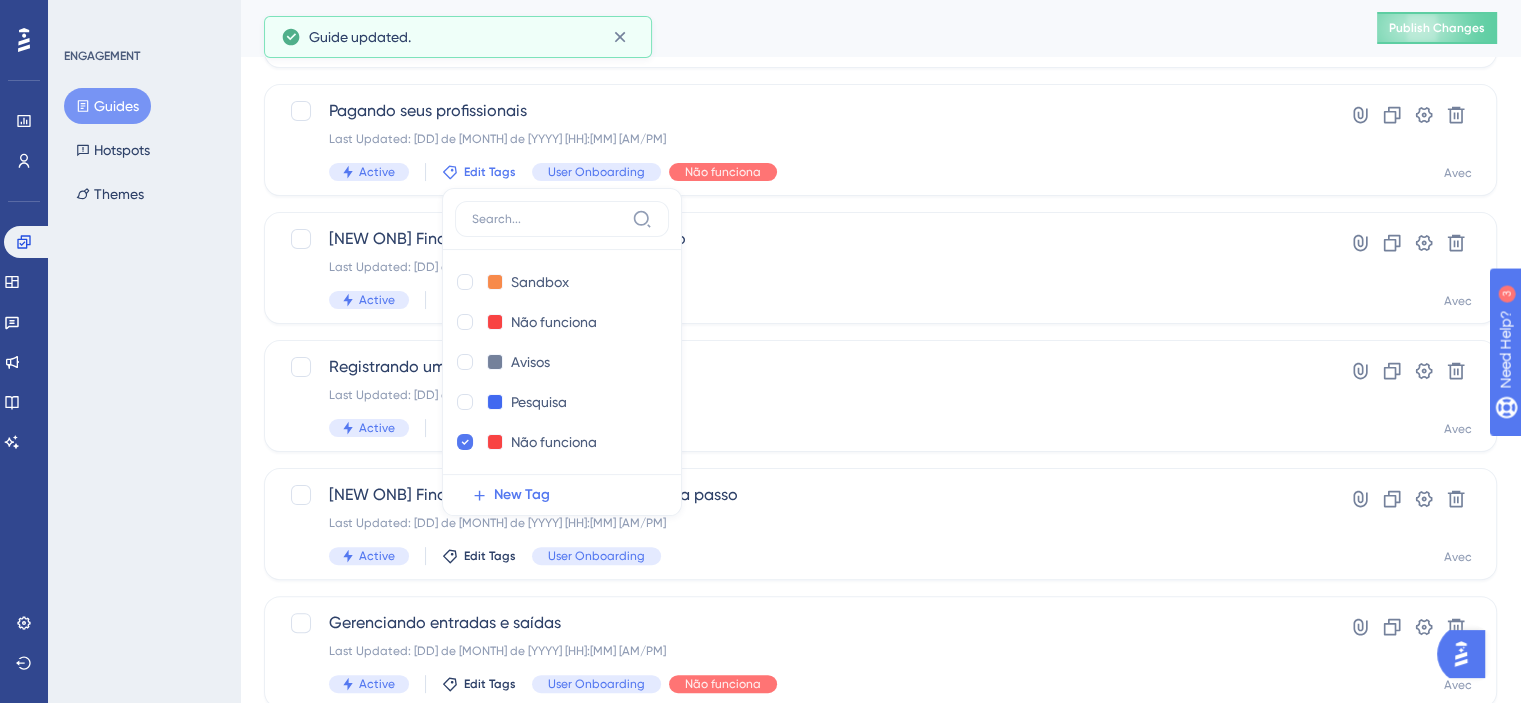 click on "Select All Showing Deselect Usando sua agenda Last Updated: 25 de jul. de 2025 09:26 AM Active Edit Tags User Onboarding Hyperlink Clone Settings Delete Avec [NEW ONB] Modal de conclusão Last Updated: 25 de jul. de 2025 09:26 AM Active Edit Tags User Onboarding Hyperlink Clone Settings Delete Avec Pagando seus profissionais Last Updated: 04 de ago. de 2025 04:03 PM Active Edit Tags Sandbox Sandbox Delete Não funciona Não funciona Delete Avisos Avisos Delete Pesquisa Pesquisa Delete Não funciona Não funciona Delete Parceria Parceria Delete Feature Promo Feature Promo Delete User Onboarding User Onboarding Delete New Tag User Onboarding Não funciona Hyperlink Clone Settings Delete Avec [NEW ONB] Financeiro comandas passo a passo Last Updated: 01 de ago. de 2025 10:39 AM Active Edit Tags User Onboarding Hyperlink Clone Settings Delete Avec Registrando uma comanda Last Updated: 25 de jul. de 2025 09:26 AM Active Edit Tags User Onboarding Hyperlink Clone Settings Delete Avec Active Edit Tags User Onboarding" at bounding box center (880, 436) 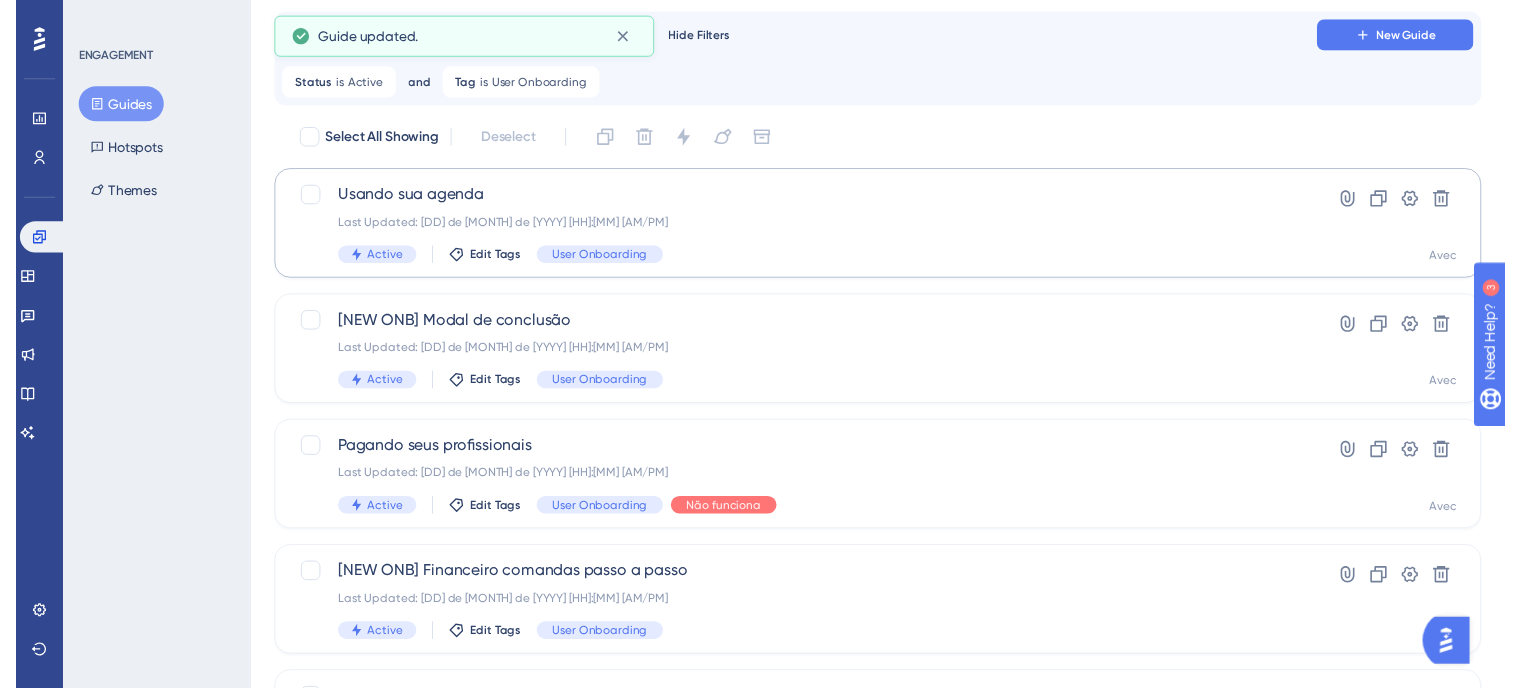 scroll, scrollTop: 0, scrollLeft: 0, axis: both 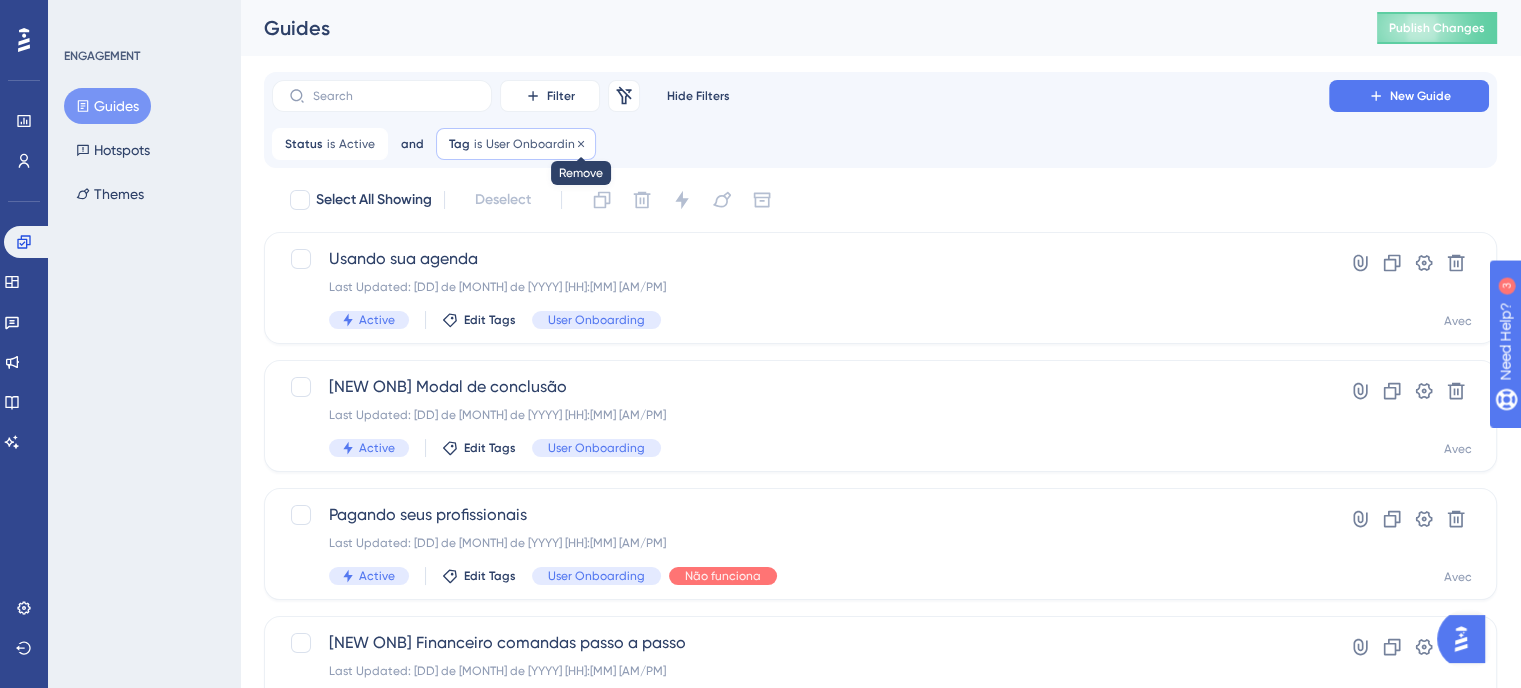 click 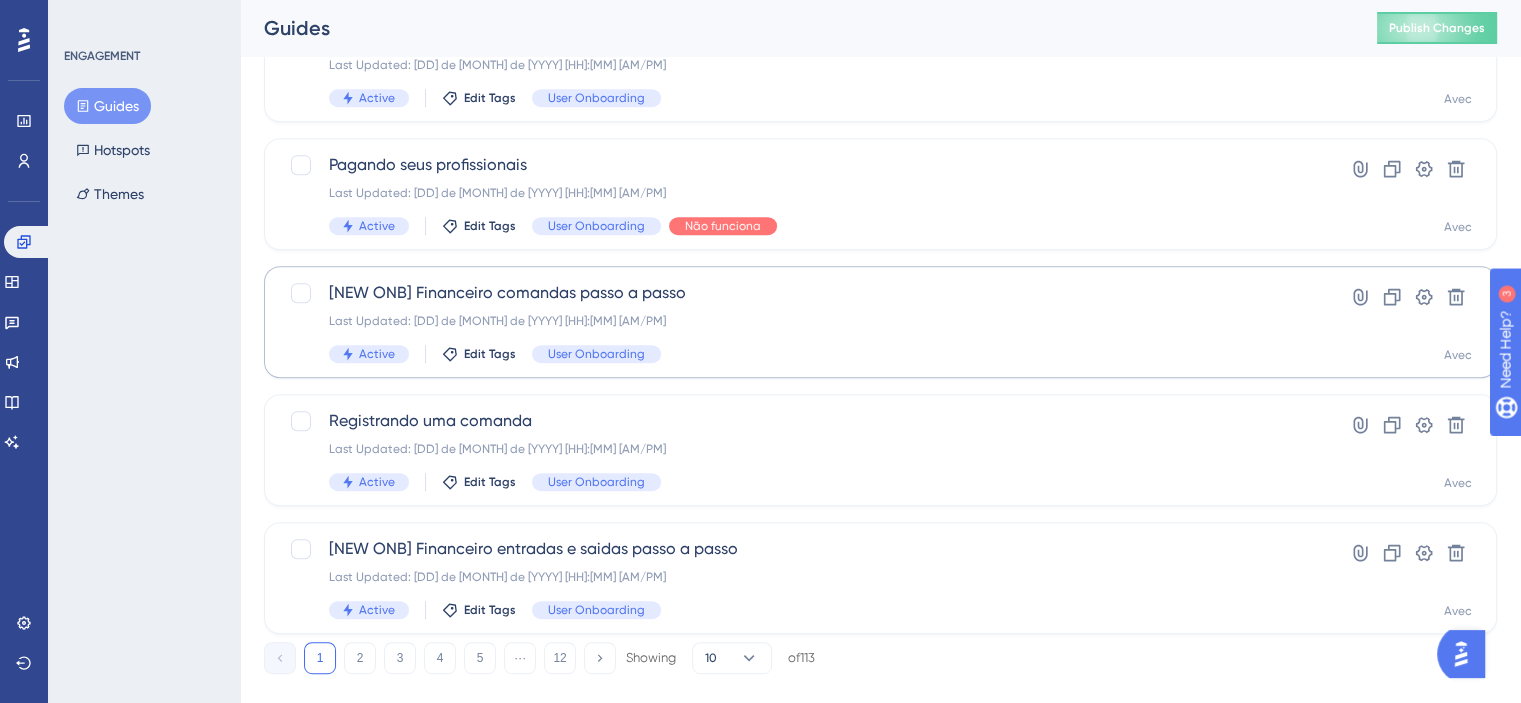 scroll, scrollTop: 896, scrollLeft: 0, axis: vertical 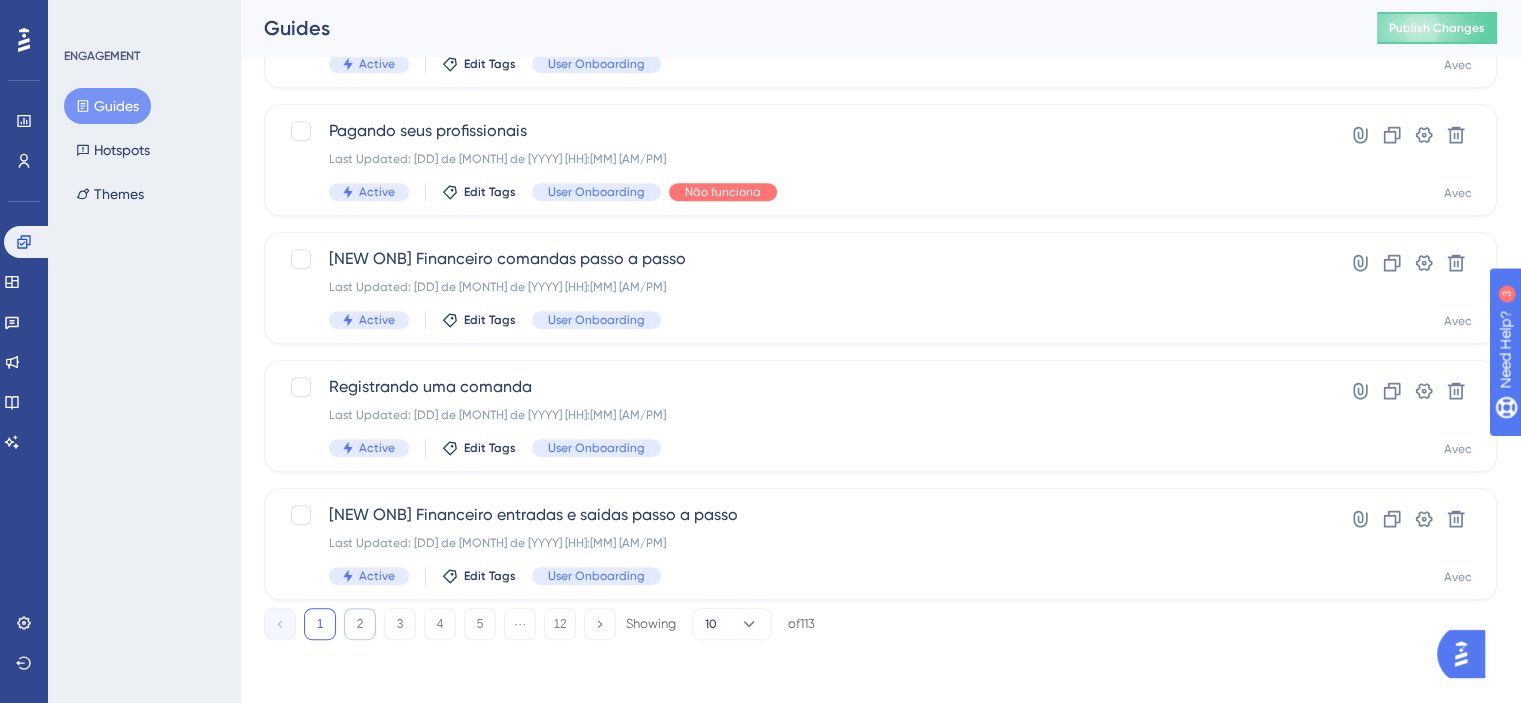 click on "2" at bounding box center (360, 624) 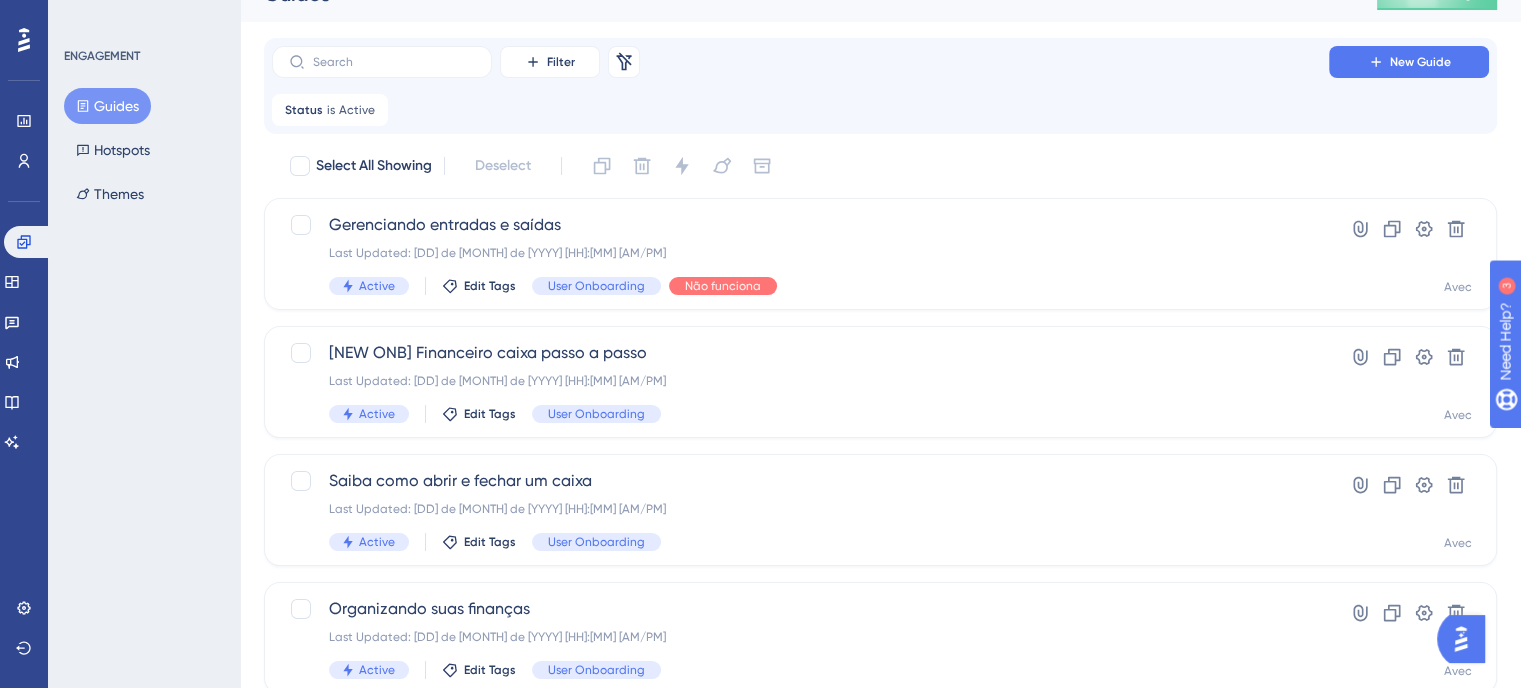 scroll, scrollTop: 0, scrollLeft: 0, axis: both 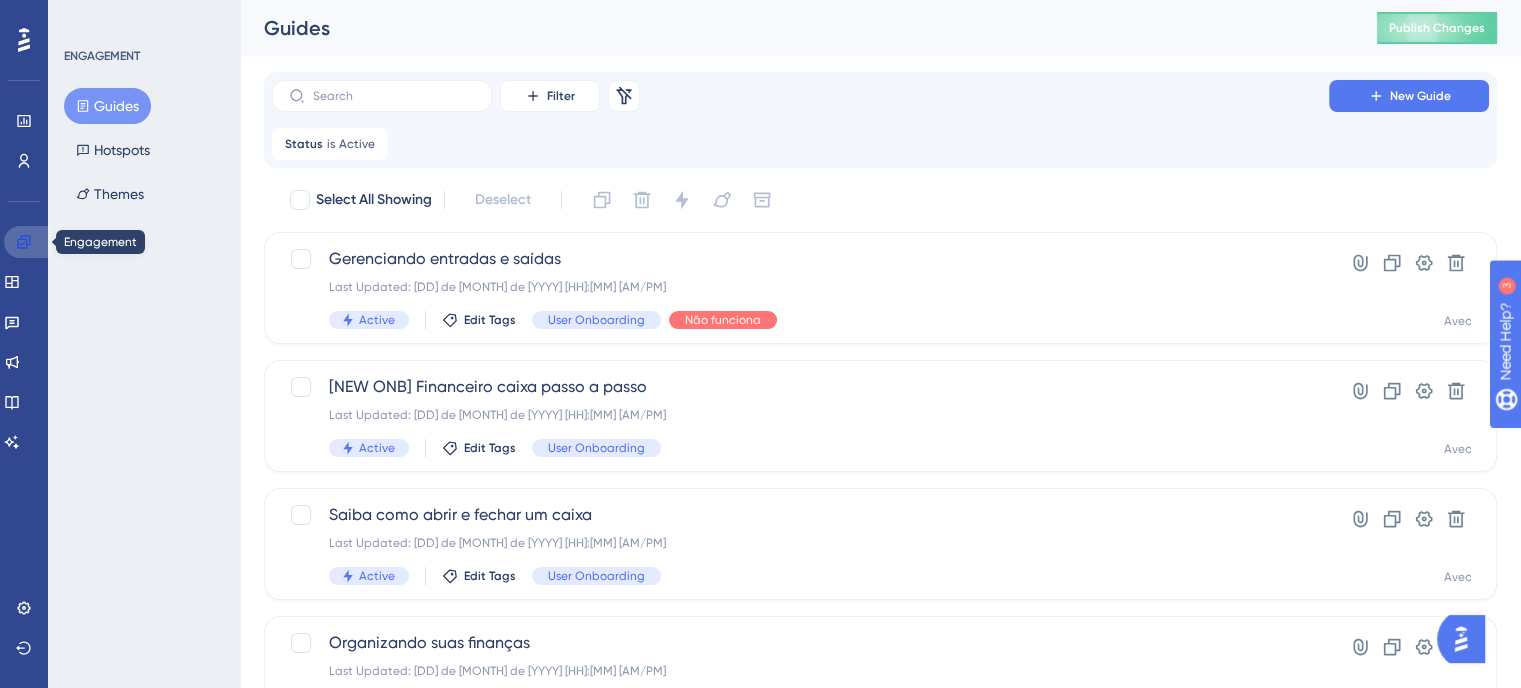 click 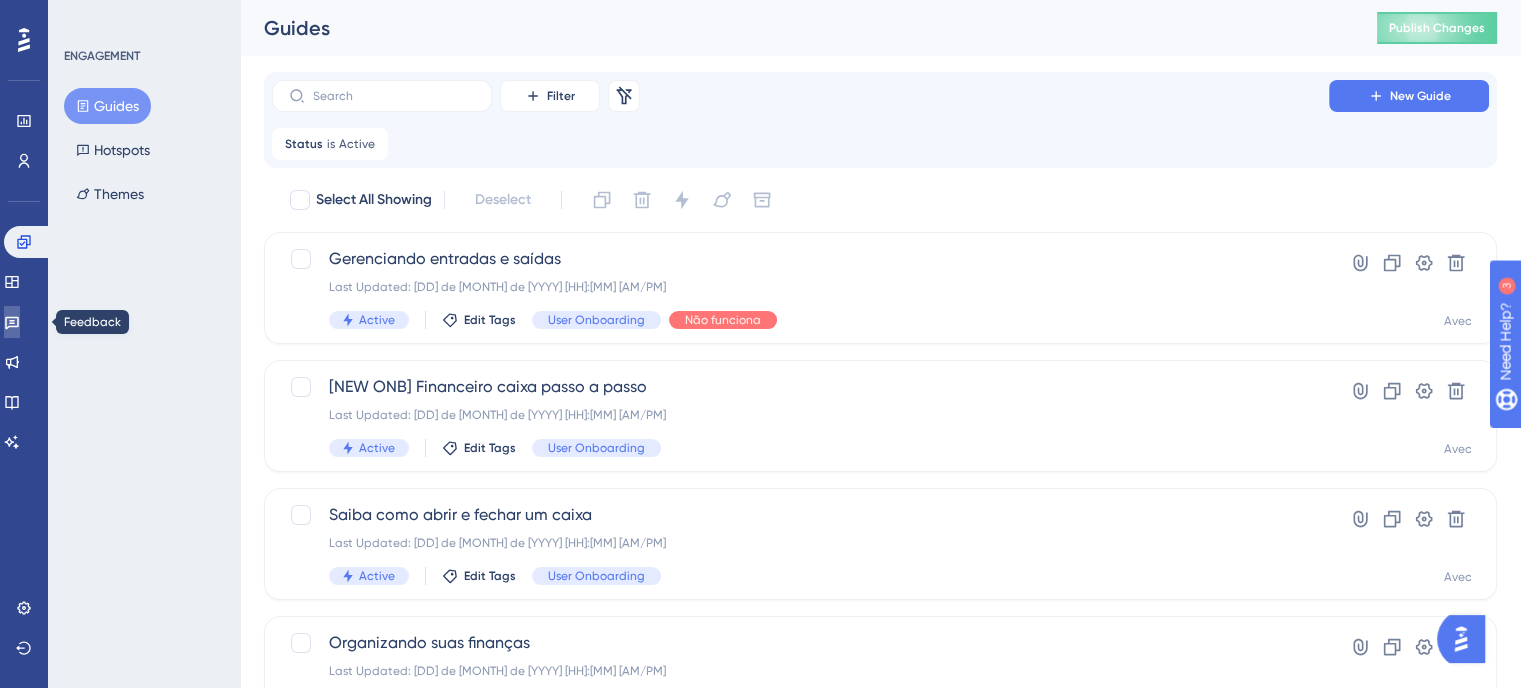 click 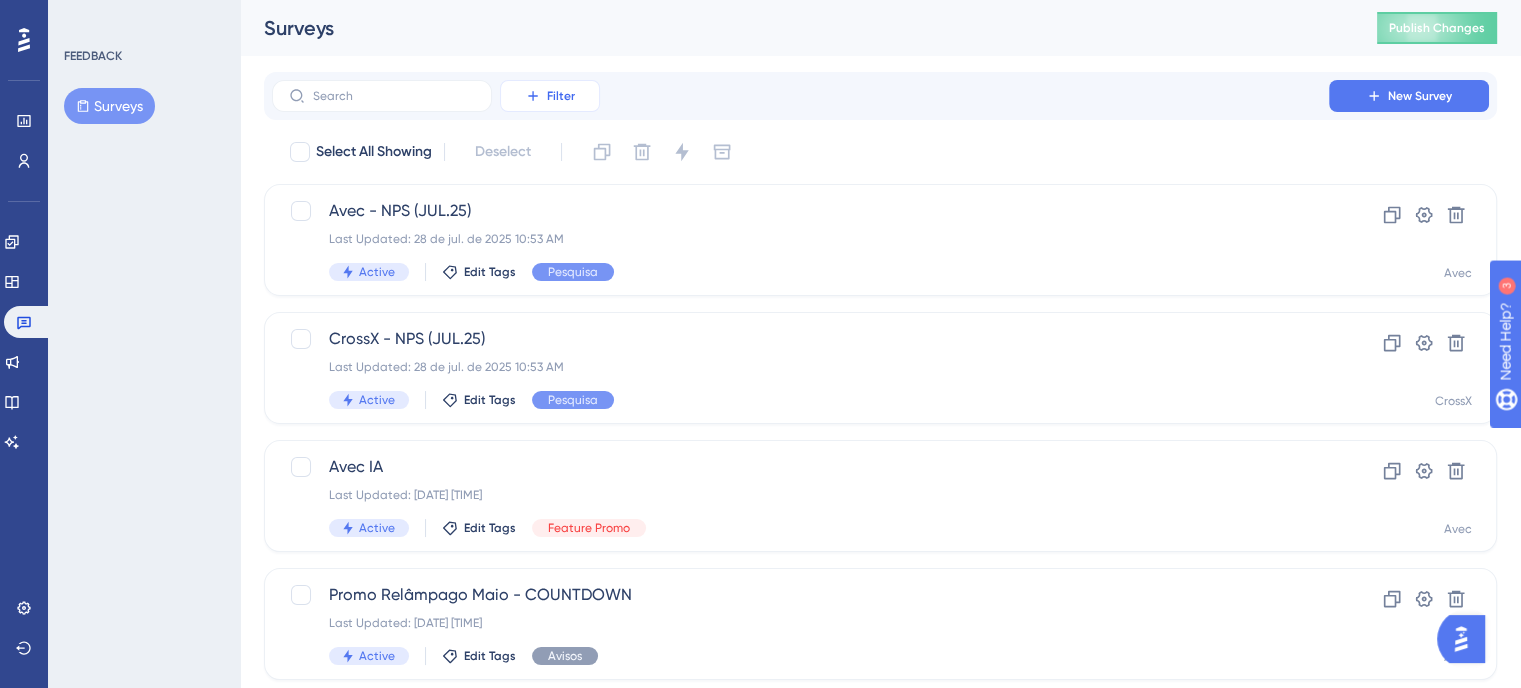click 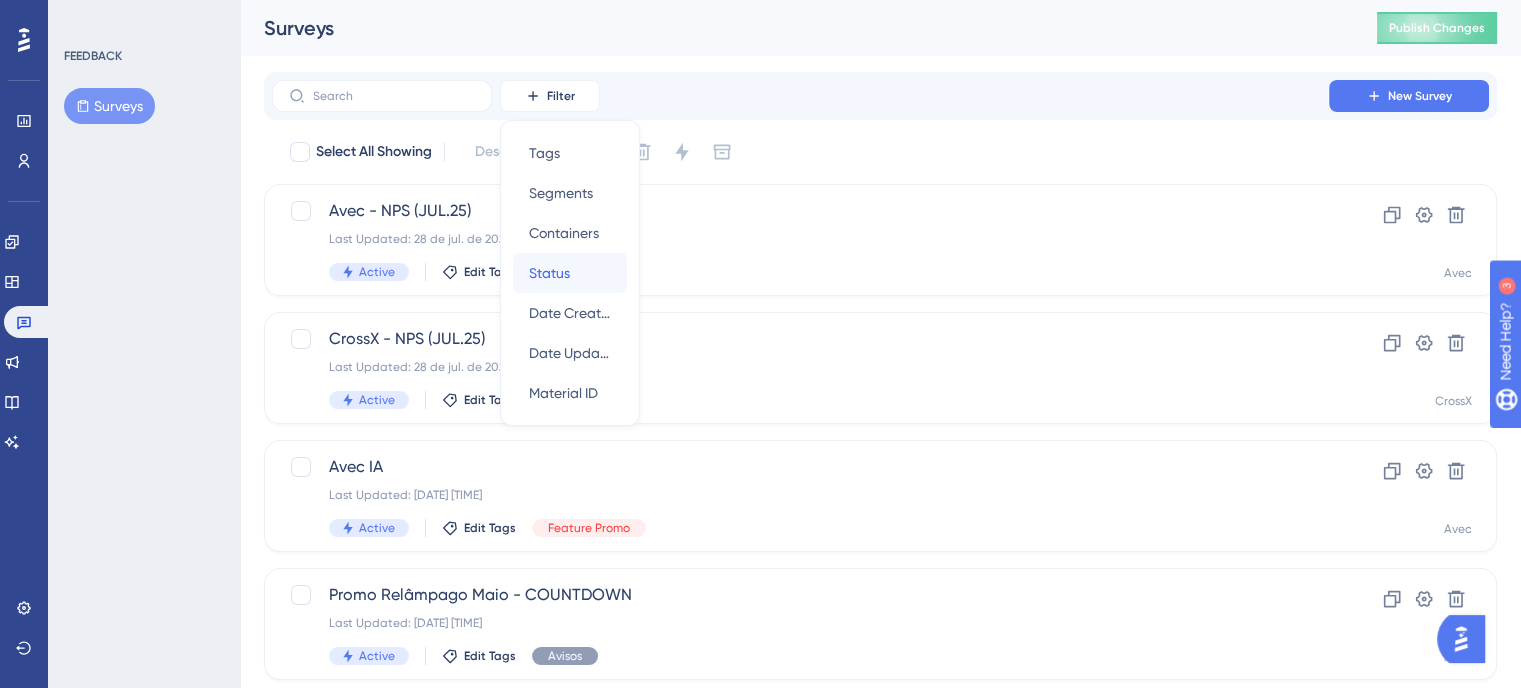 click on "Status" at bounding box center [549, 273] 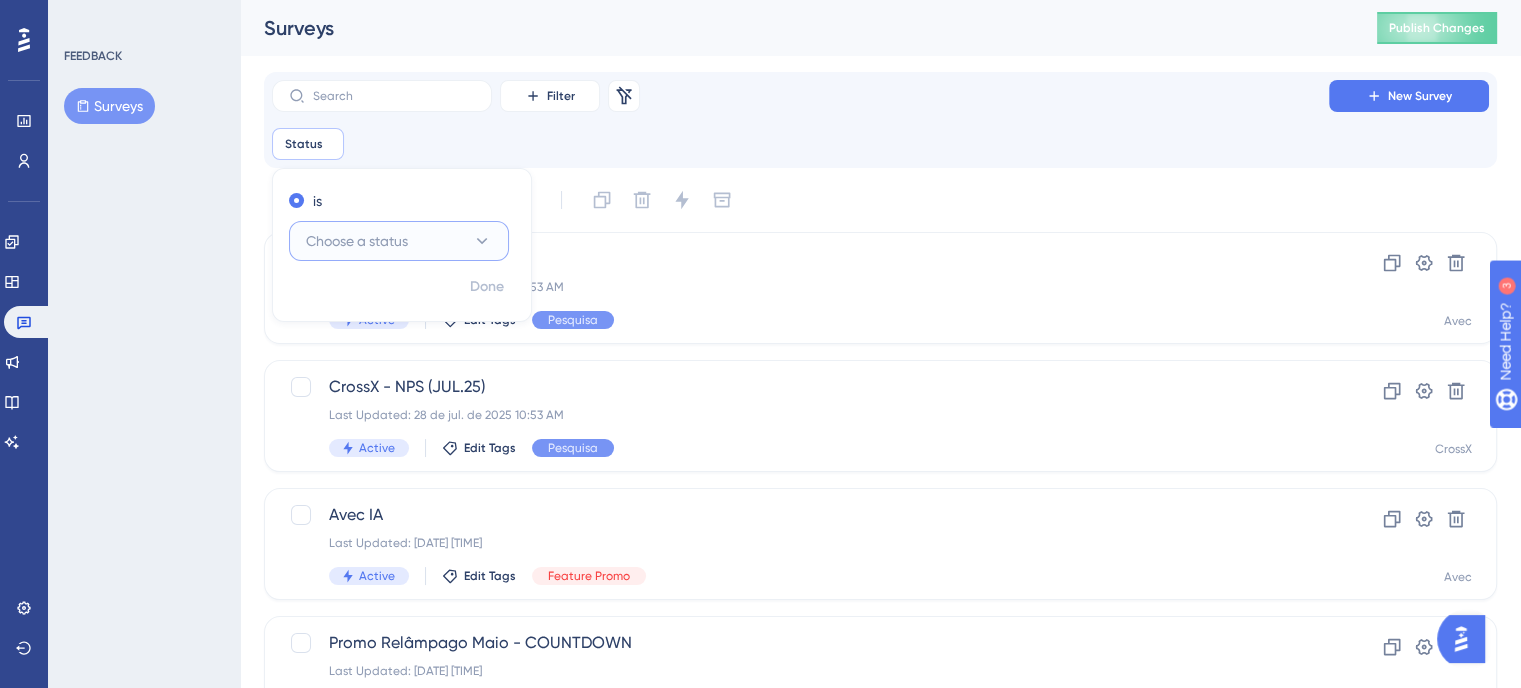 click on "Choose a status" at bounding box center [357, 241] 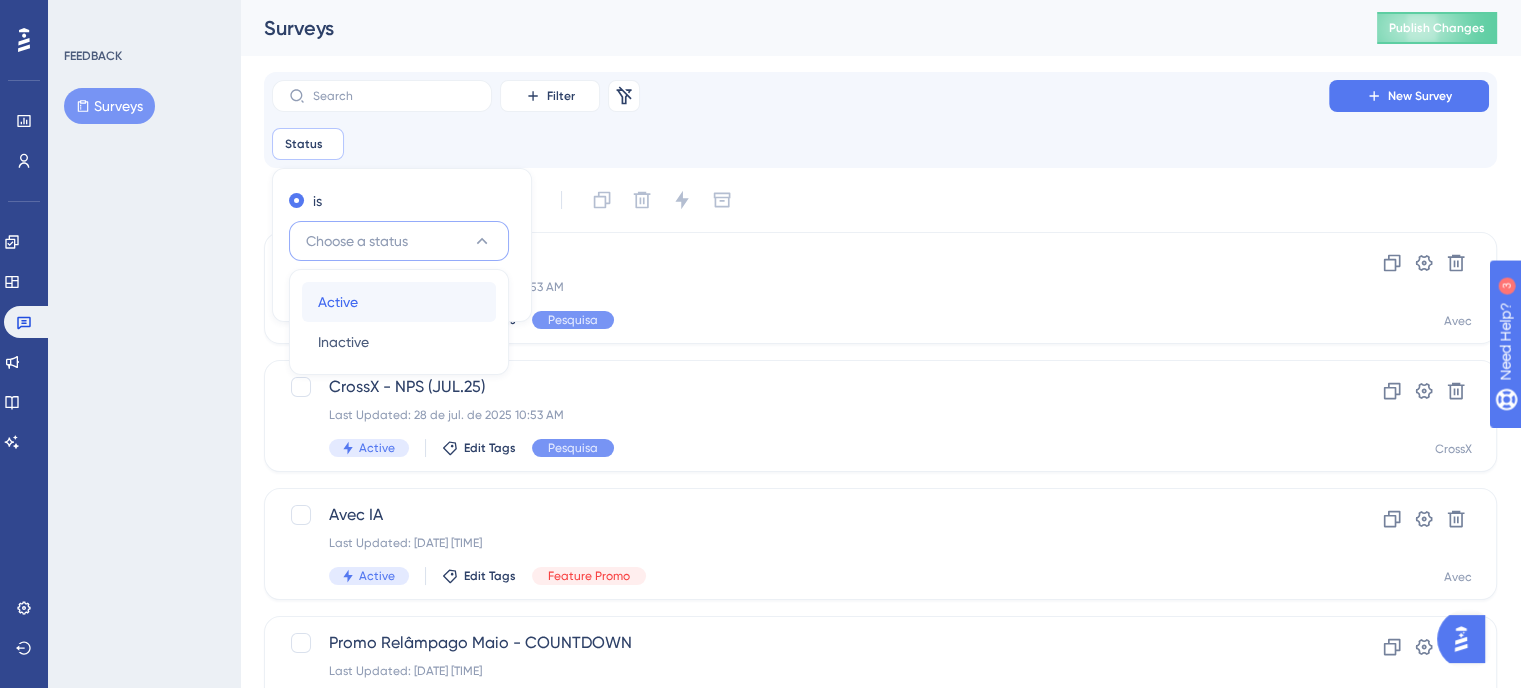click on "Active Active" at bounding box center (399, 302) 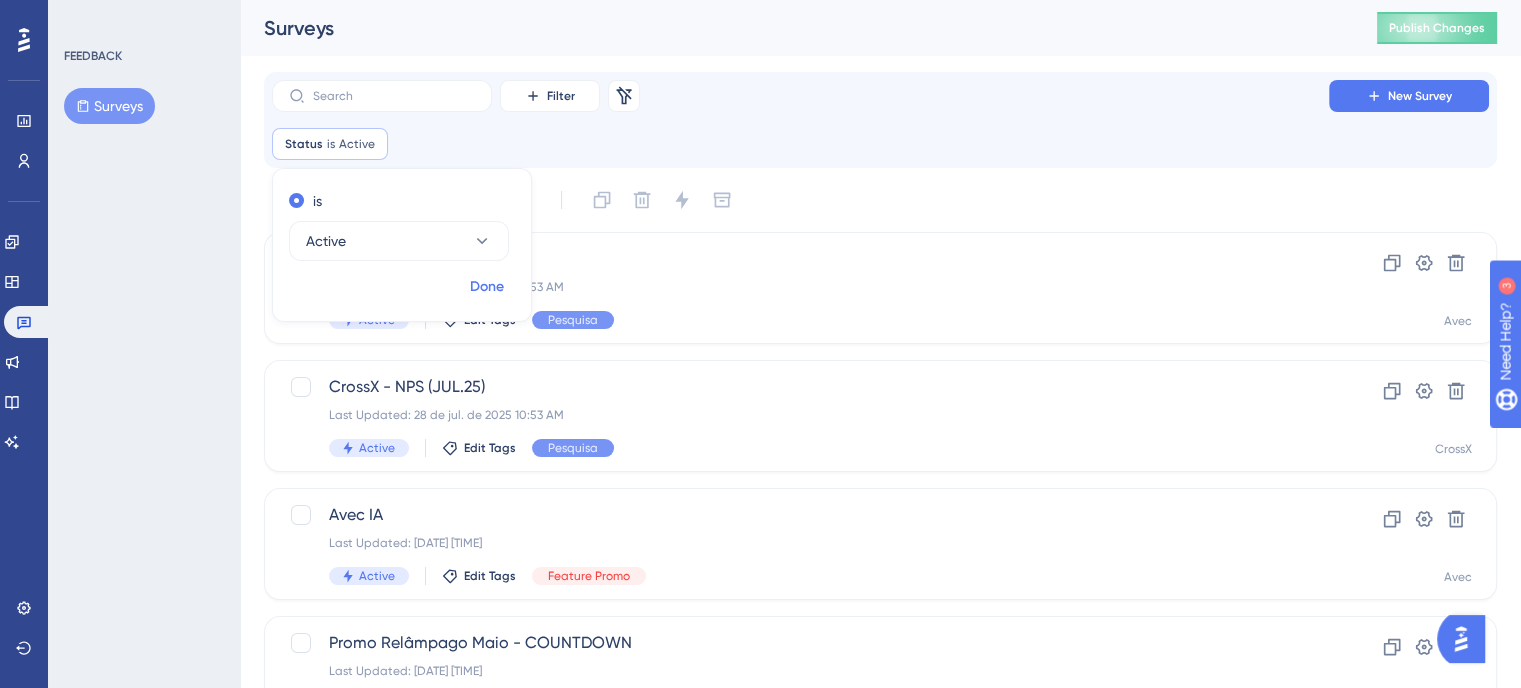 click on "Done" at bounding box center [487, 287] 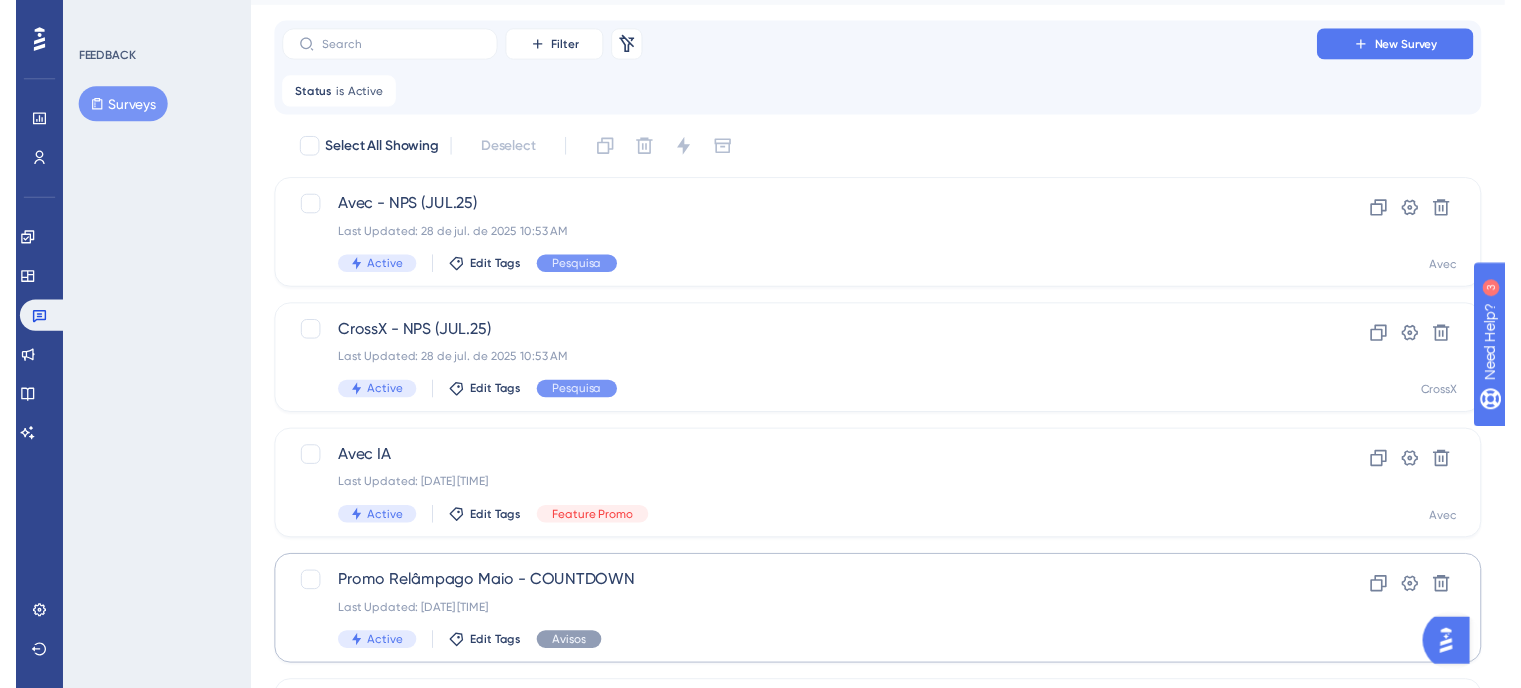 scroll, scrollTop: 16, scrollLeft: 0, axis: vertical 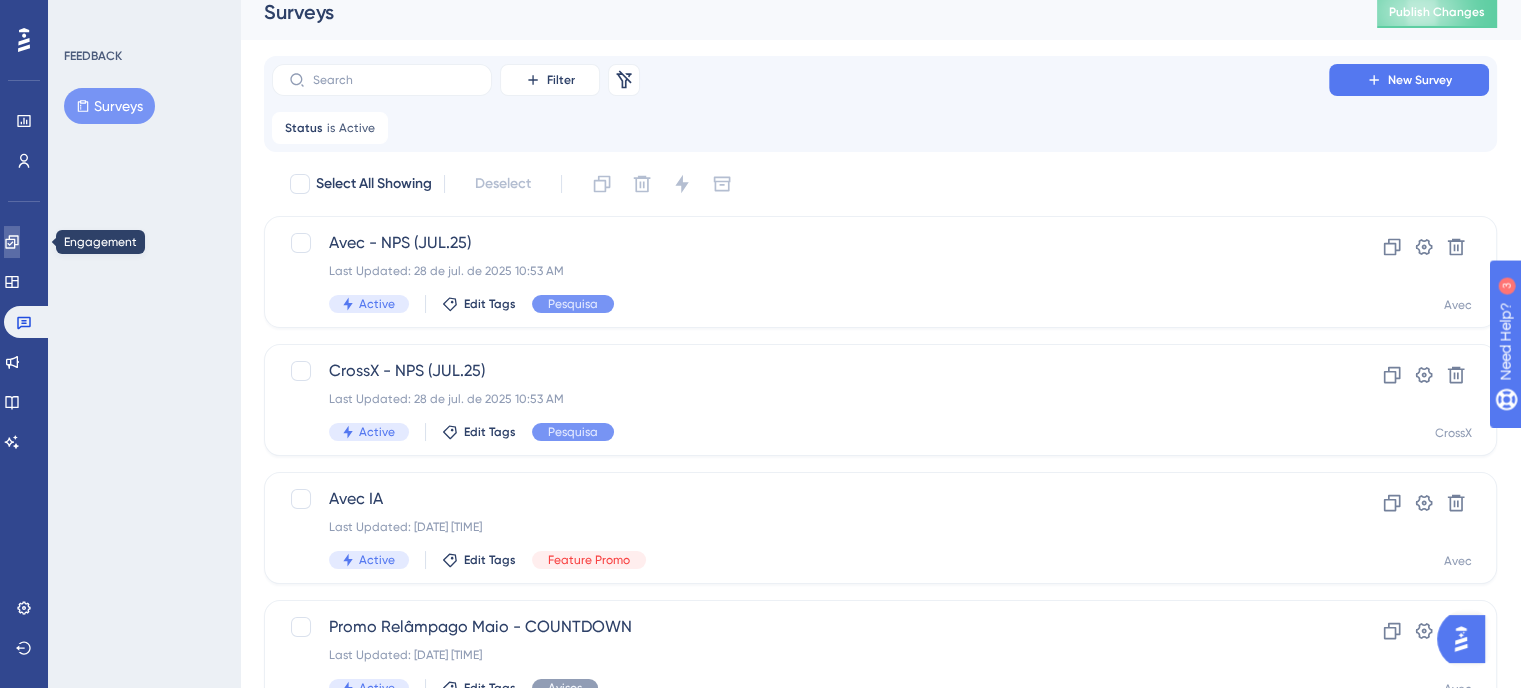 click 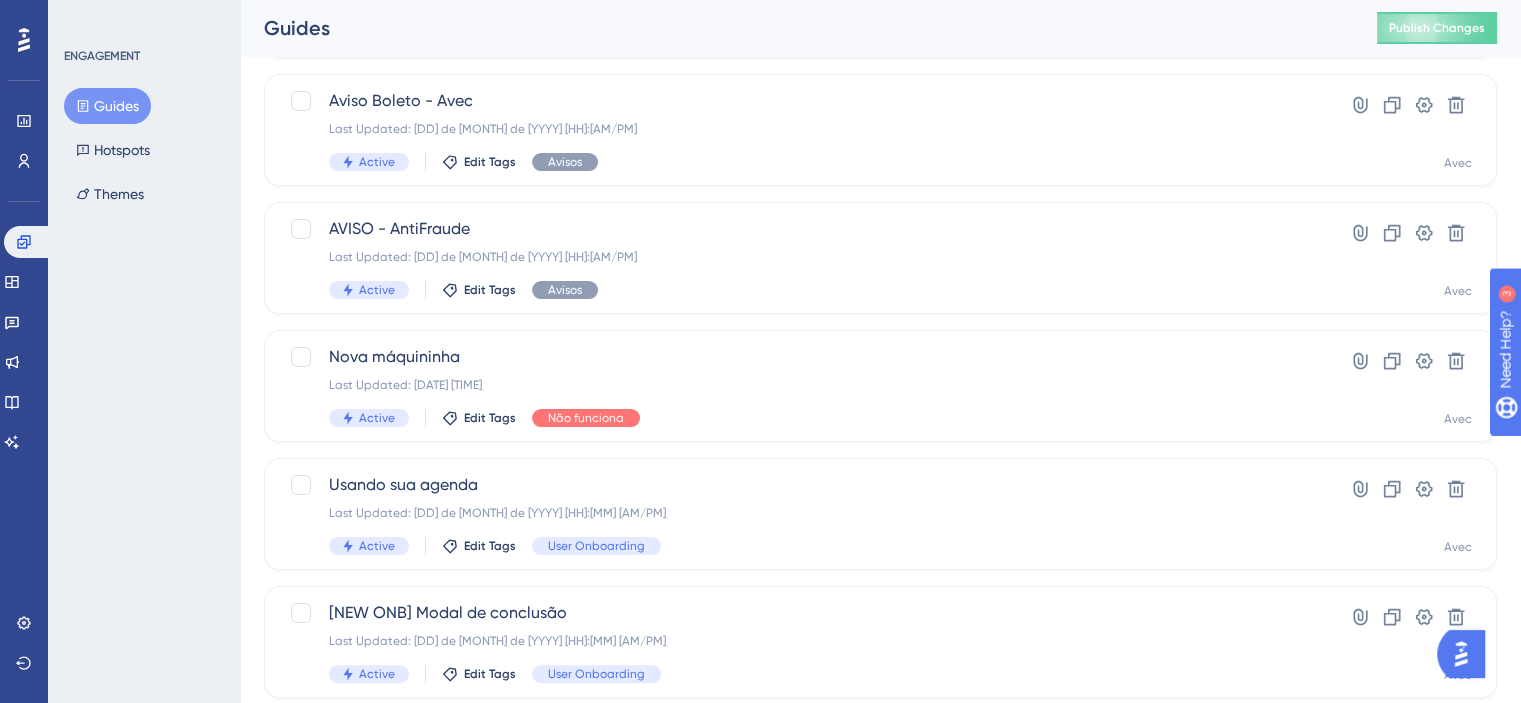 scroll, scrollTop: 196, scrollLeft: 0, axis: vertical 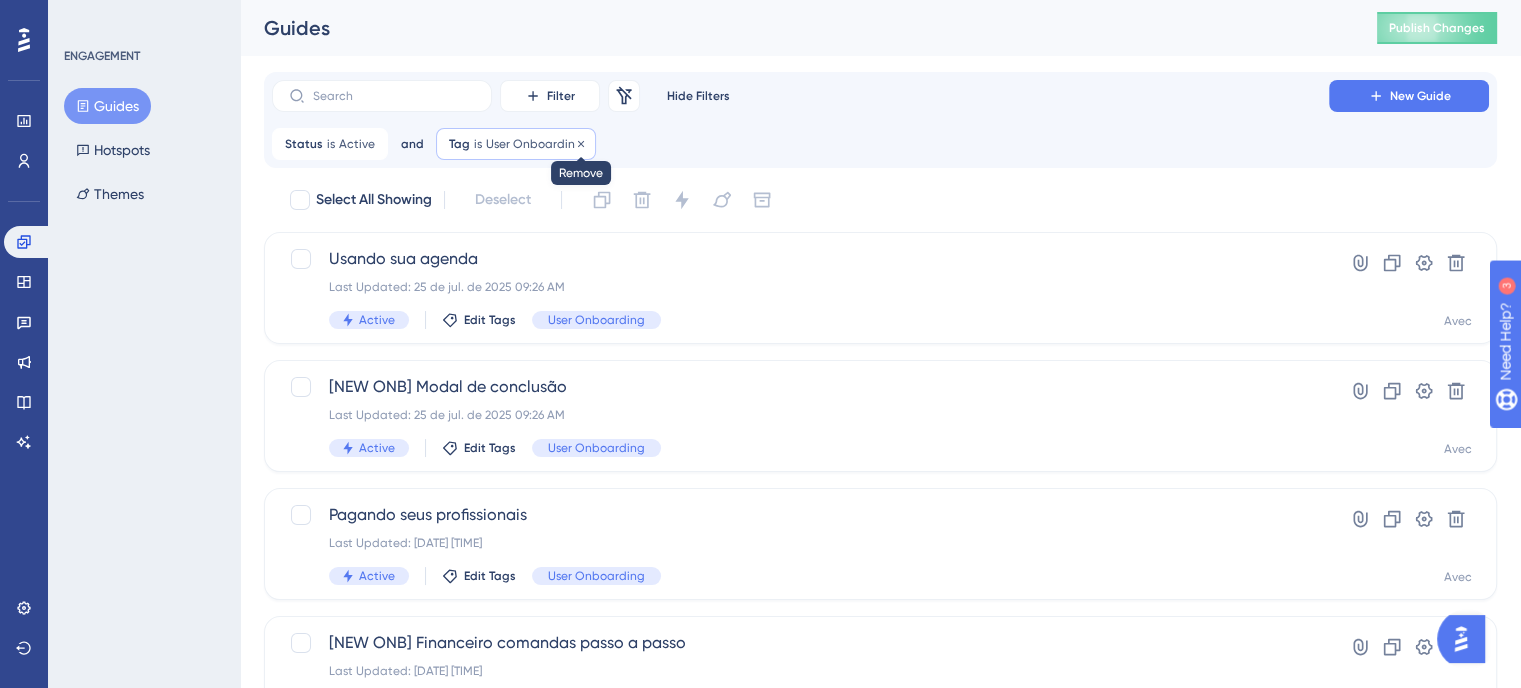 click 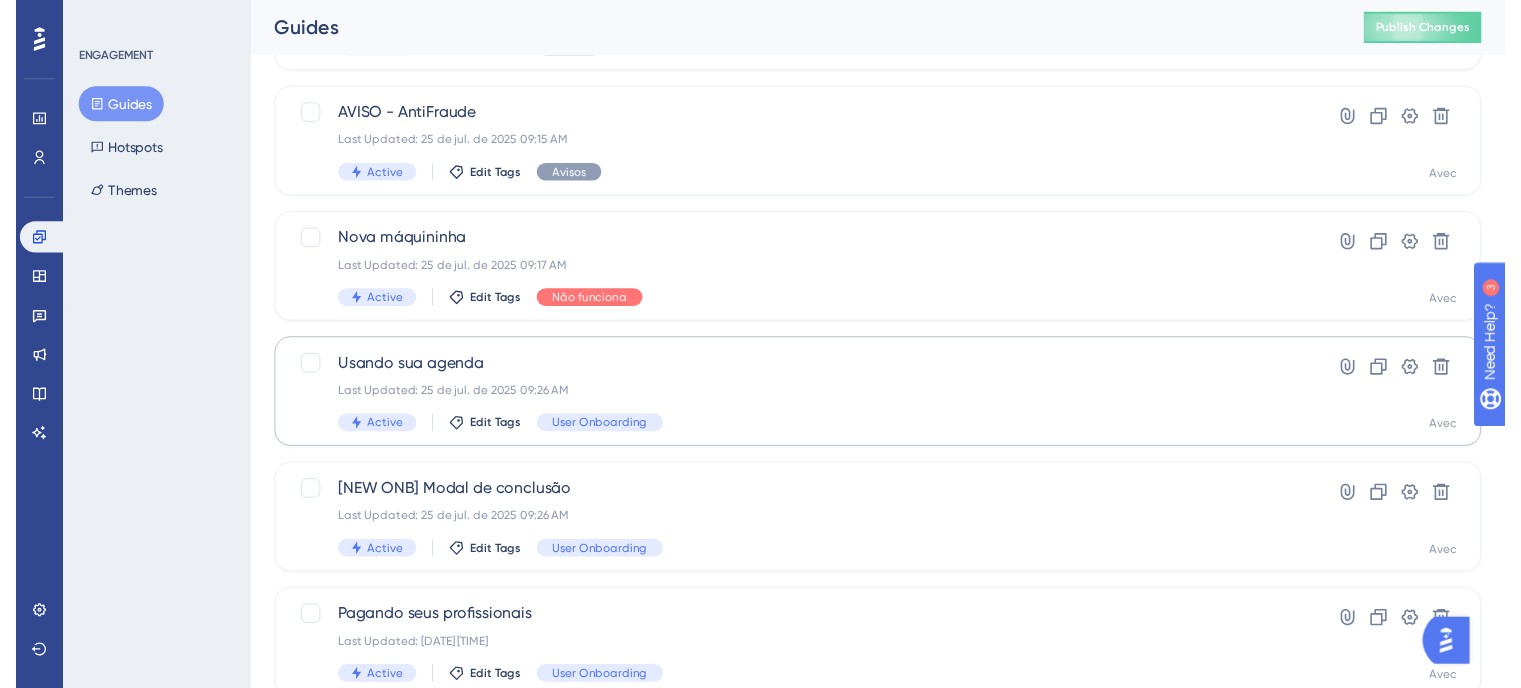 scroll, scrollTop: 0, scrollLeft: 0, axis: both 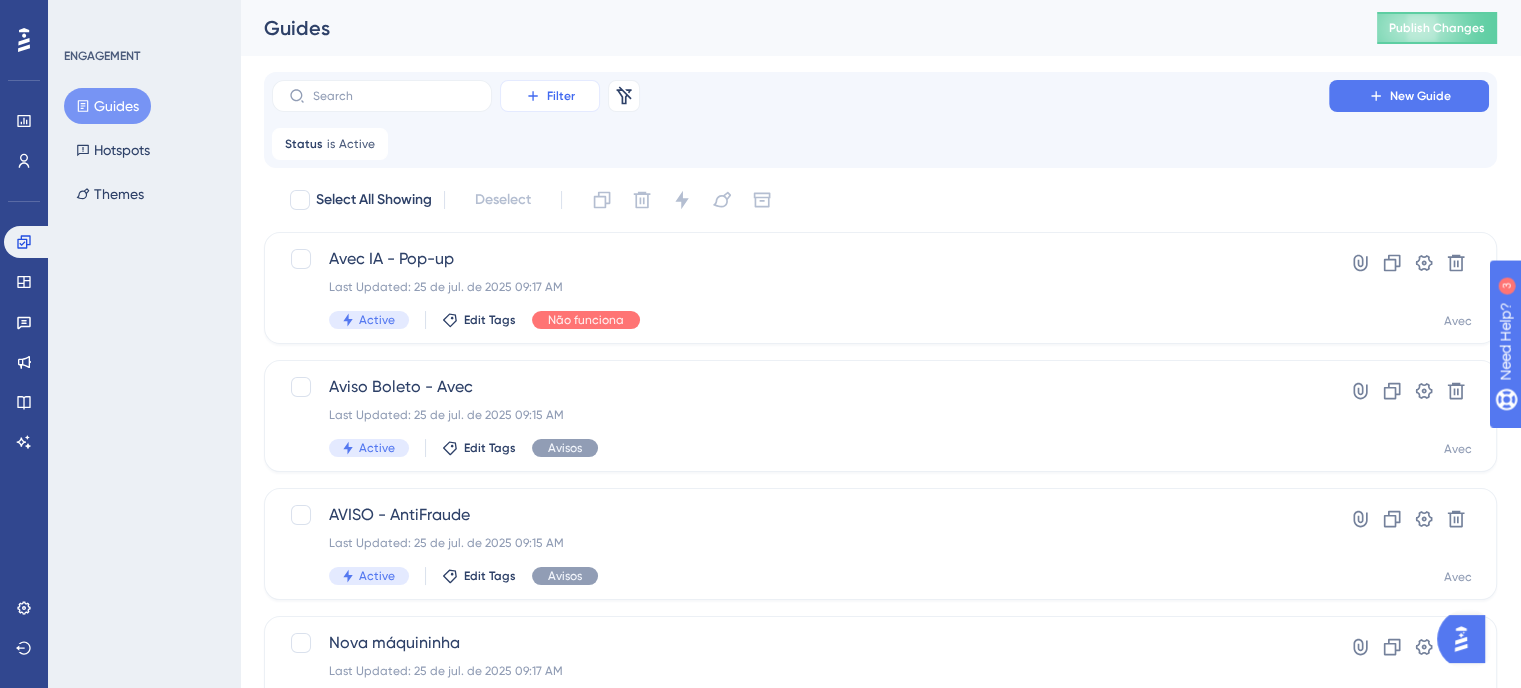 click on "Filter" at bounding box center (550, 96) 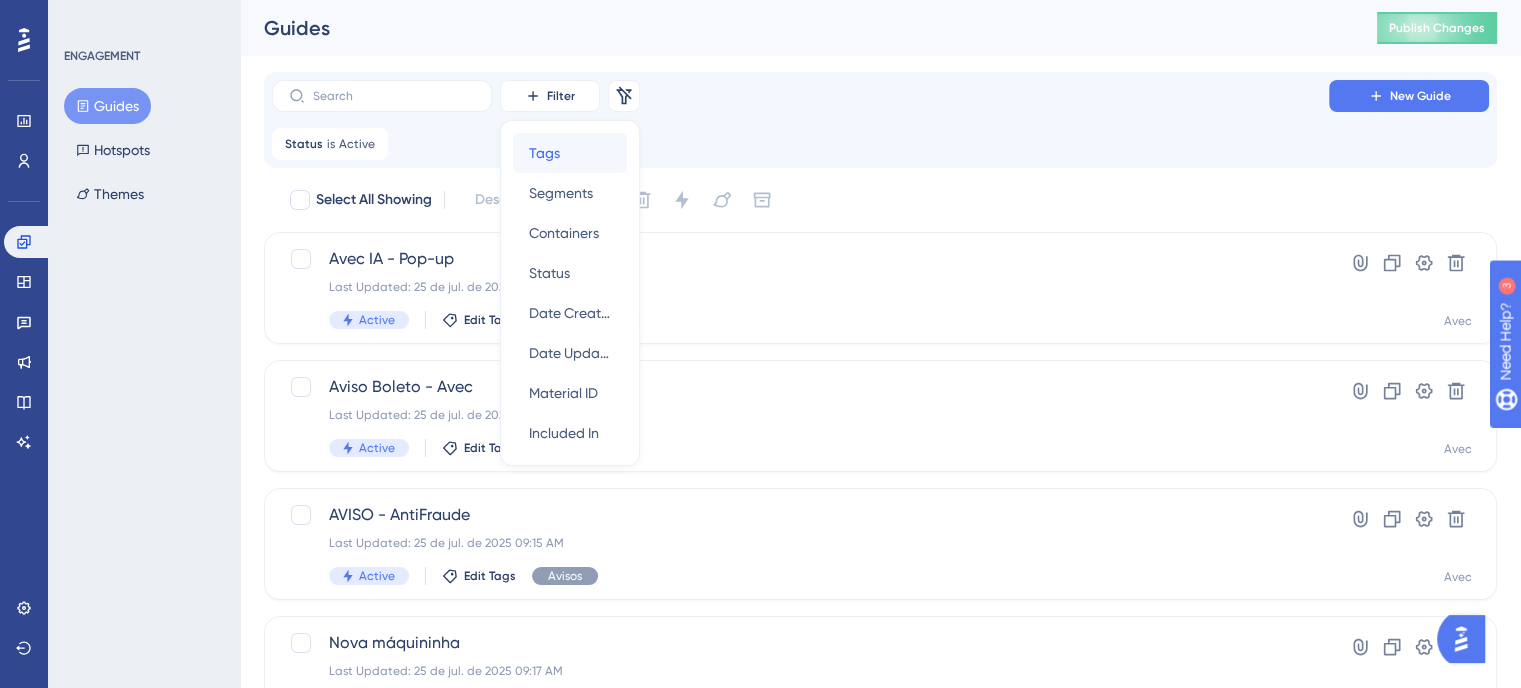 click on "Tags Tags" at bounding box center [570, 153] 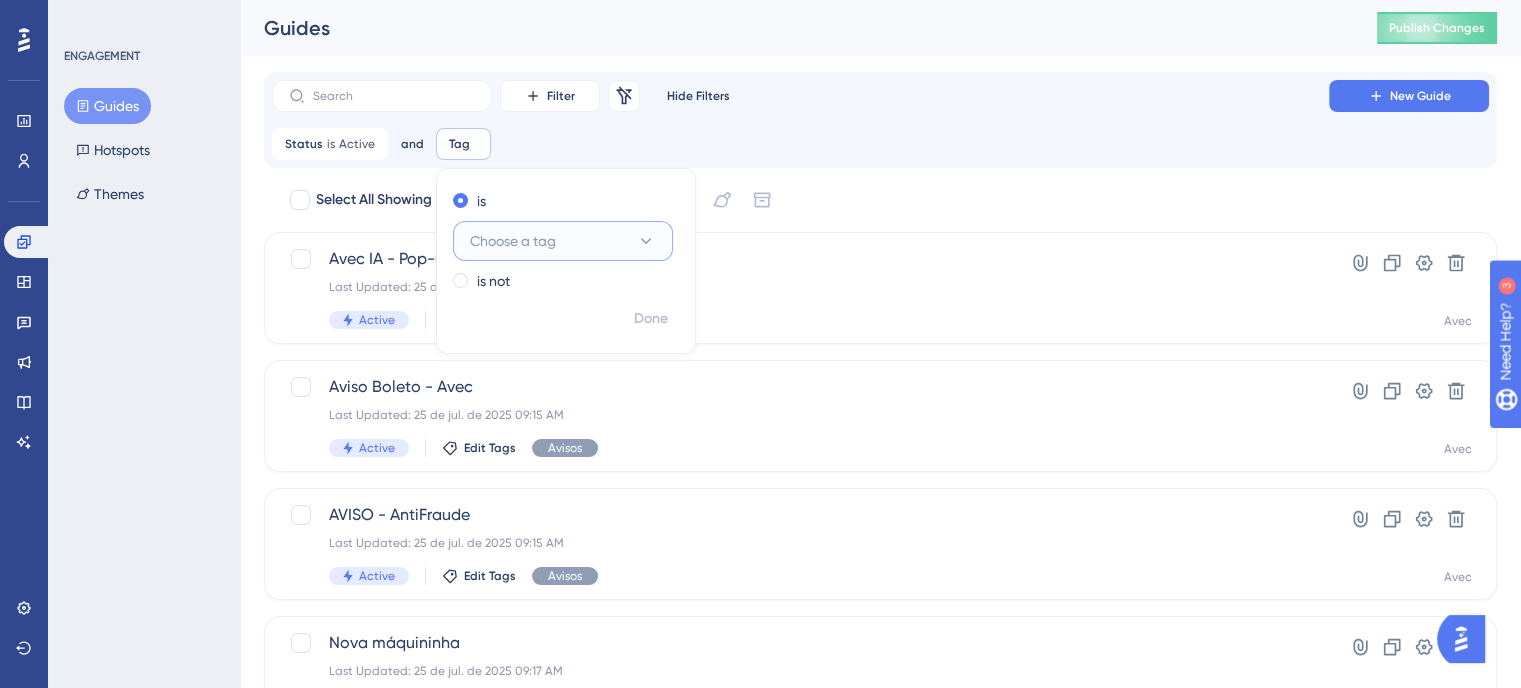 click on "Choose a tag" at bounding box center [563, 241] 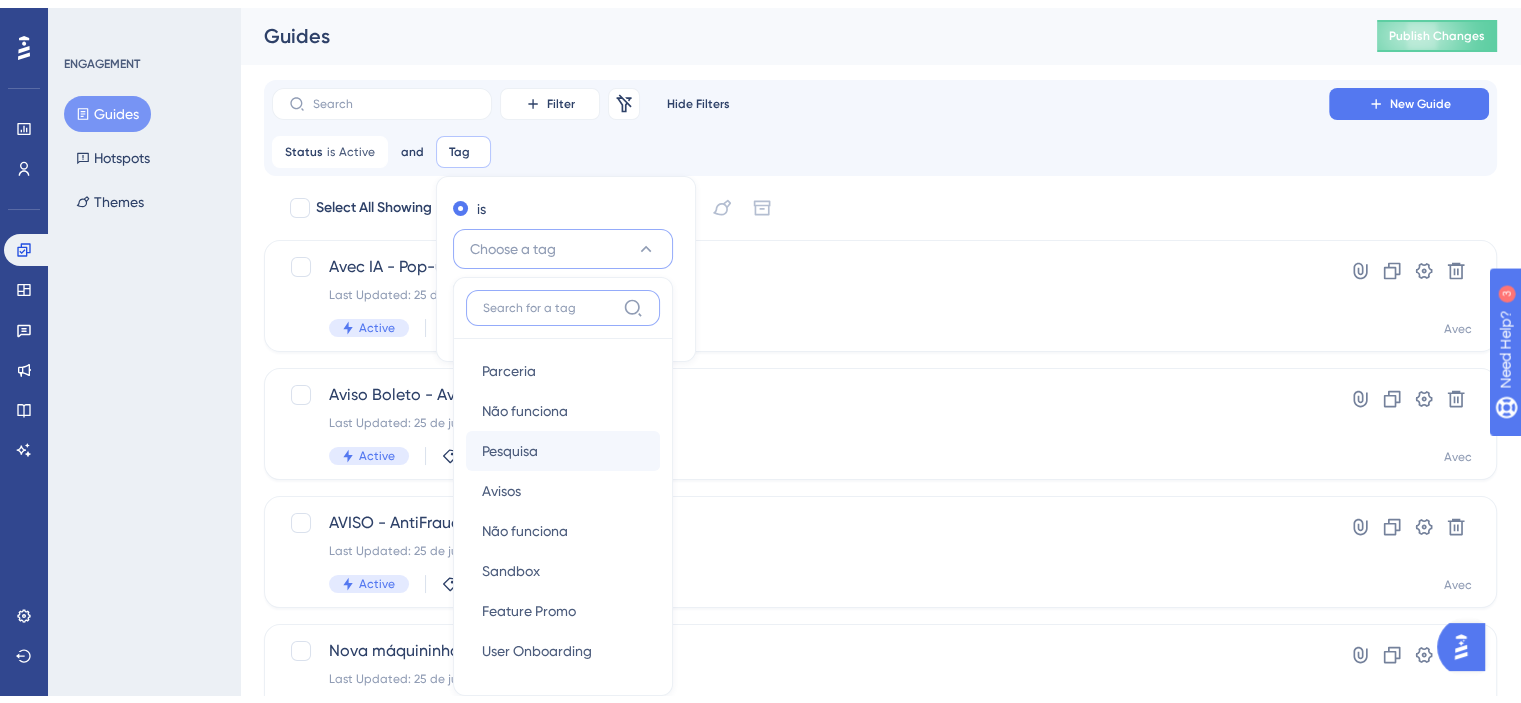 scroll, scrollTop: 130, scrollLeft: 0, axis: vertical 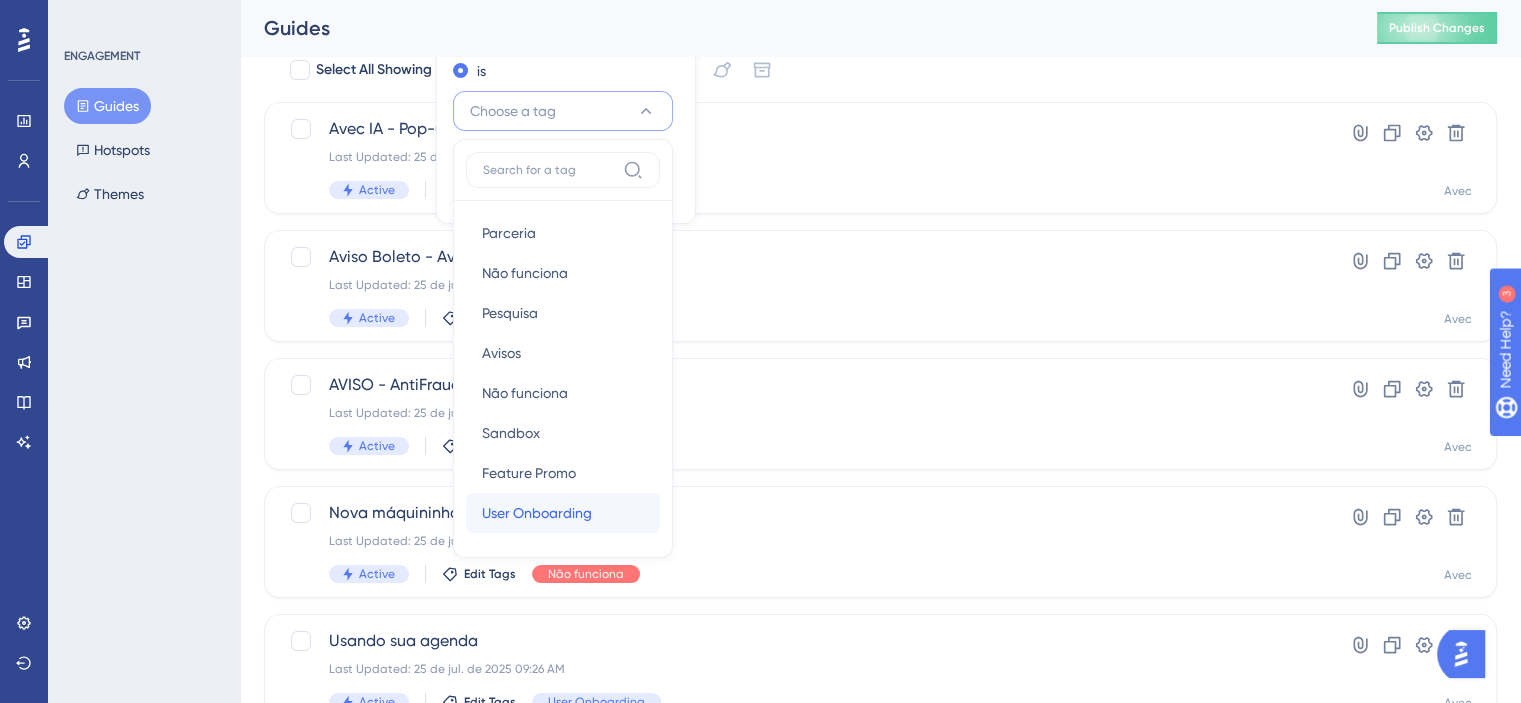 click on "User Onboarding" at bounding box center [537, 513] 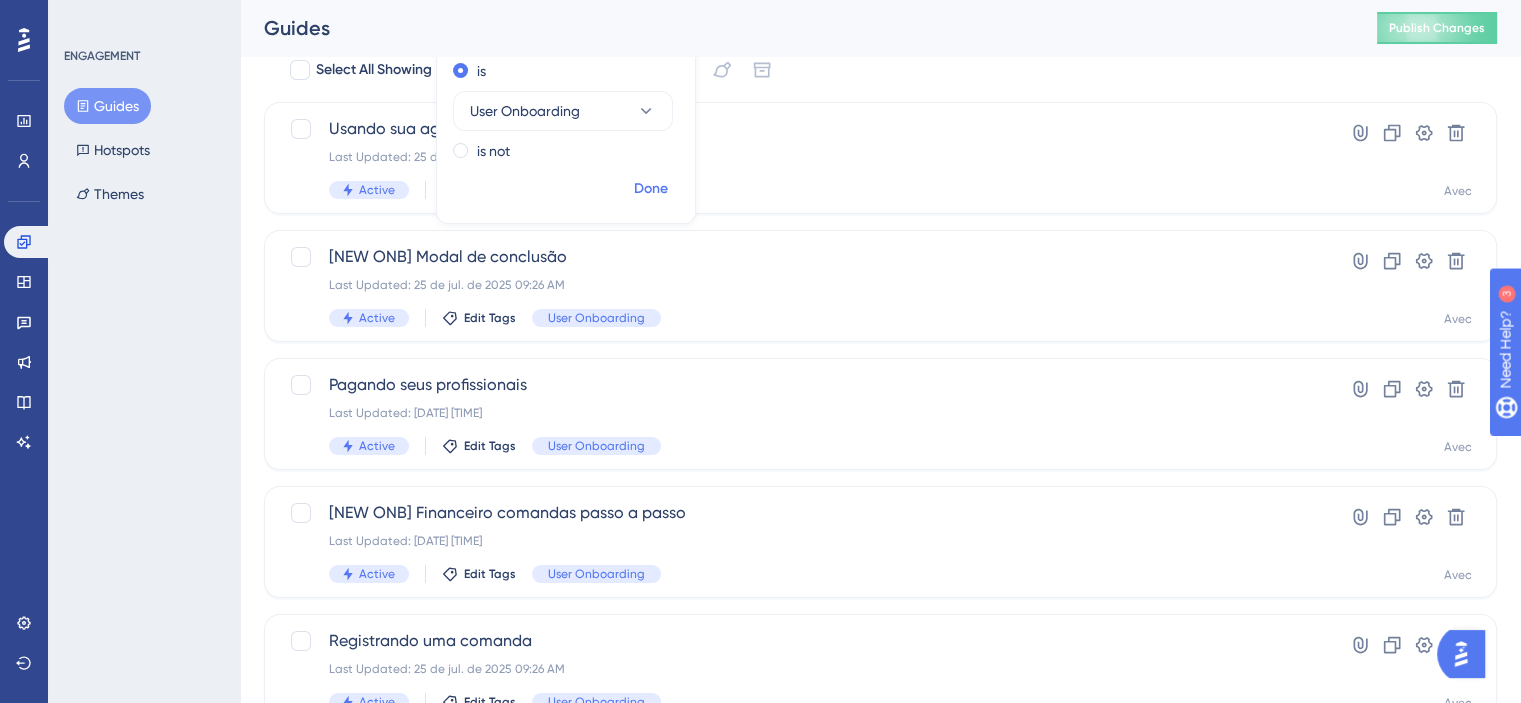 click on "Done" at bounding box center (651, 189) 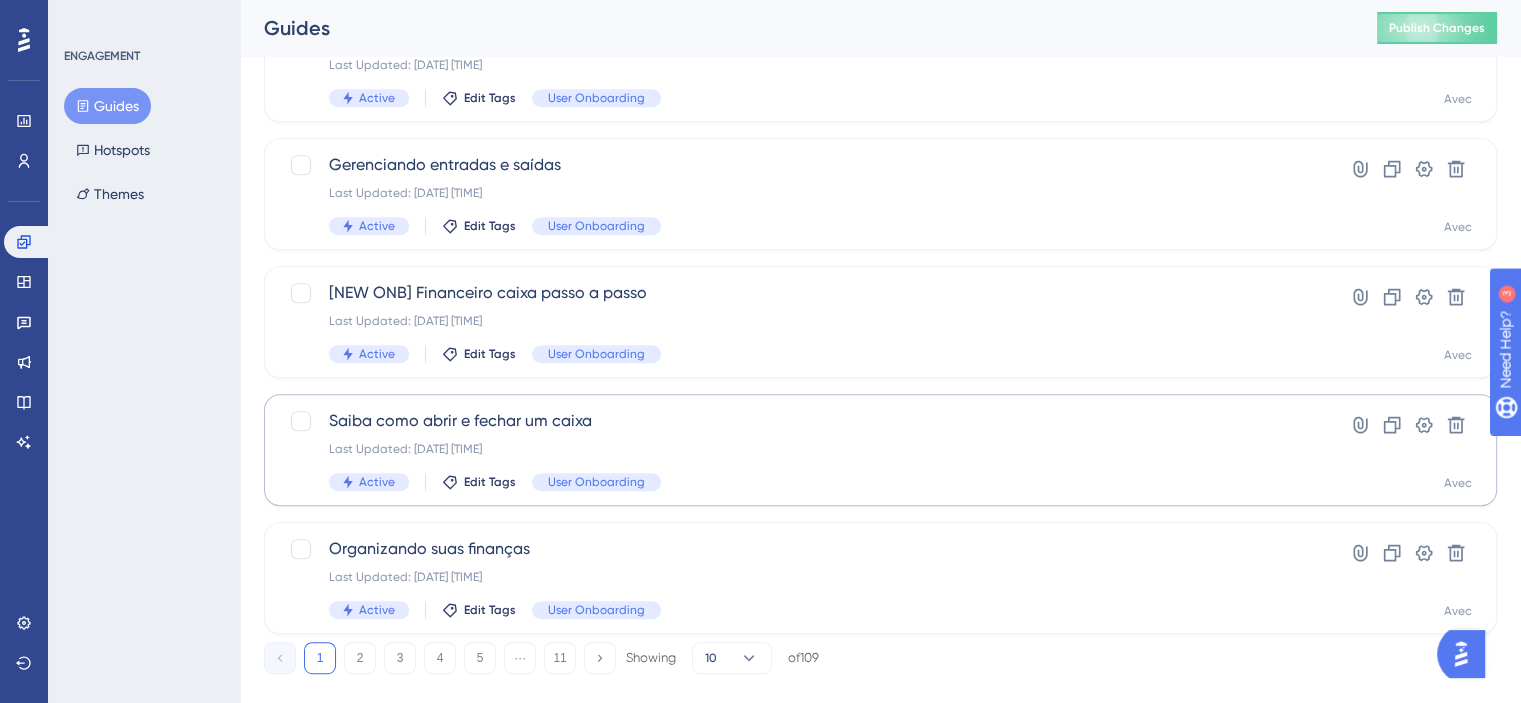 scroll, scrollTop: 896, scrollLeft: 0, axis: vertical 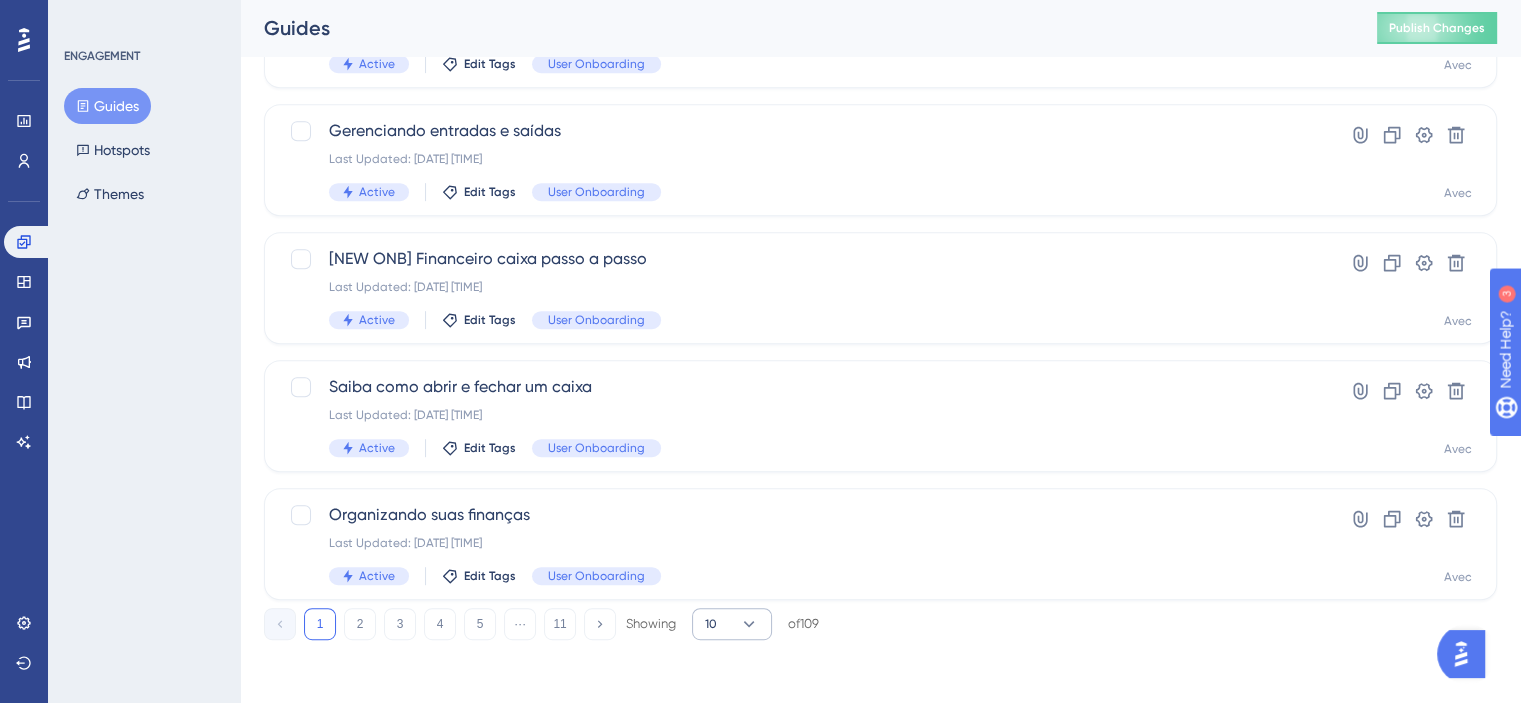 click on "Performance Users Engagement Widgets Feedback Product Updates Knowledge Base AI Assistant Settings Logout ENGAGEMENT Guides Hotspots Themes Guides Publish Changes Filter Remove Filters Hide Filters New Guide Status is Active Active Remove and Tag is User Onboarding User Onboarding Remove Select All Showing Deselect Usando sua agenda Last Updated: 25 de jul. de 2025 09:26 AM Active Edit Tags User Onboarding Hyperlink Clone Settings Delete Avec [NEW ONB] Modal de conclusão Last Updated: 25 de jul. de 2025 09:26 AM Active Edit Tags User Onboarding Hyperlink Clone Settings Delete Avec Pagando seus profissionais Last Updated: 01 de ago. de 2025 10:39 AM Active Edit Tags User Onboarding Hyperlink Clone Settings Delete Avec [NEW ONB] Financeiro comandas passo a passo Last Updated: 01 de ago. de 2025 10:39 AM Active Edit Tags User Onboarding Hyperlink Clone Settings Delete Avec Registrando uma comanda Last Updated: 25 de jul. de 2025 09:26 AM Active Edit Tags User Onboarding Hyperlink Clone Settings Delete Avec Avec" at bounding box center [880, -76] 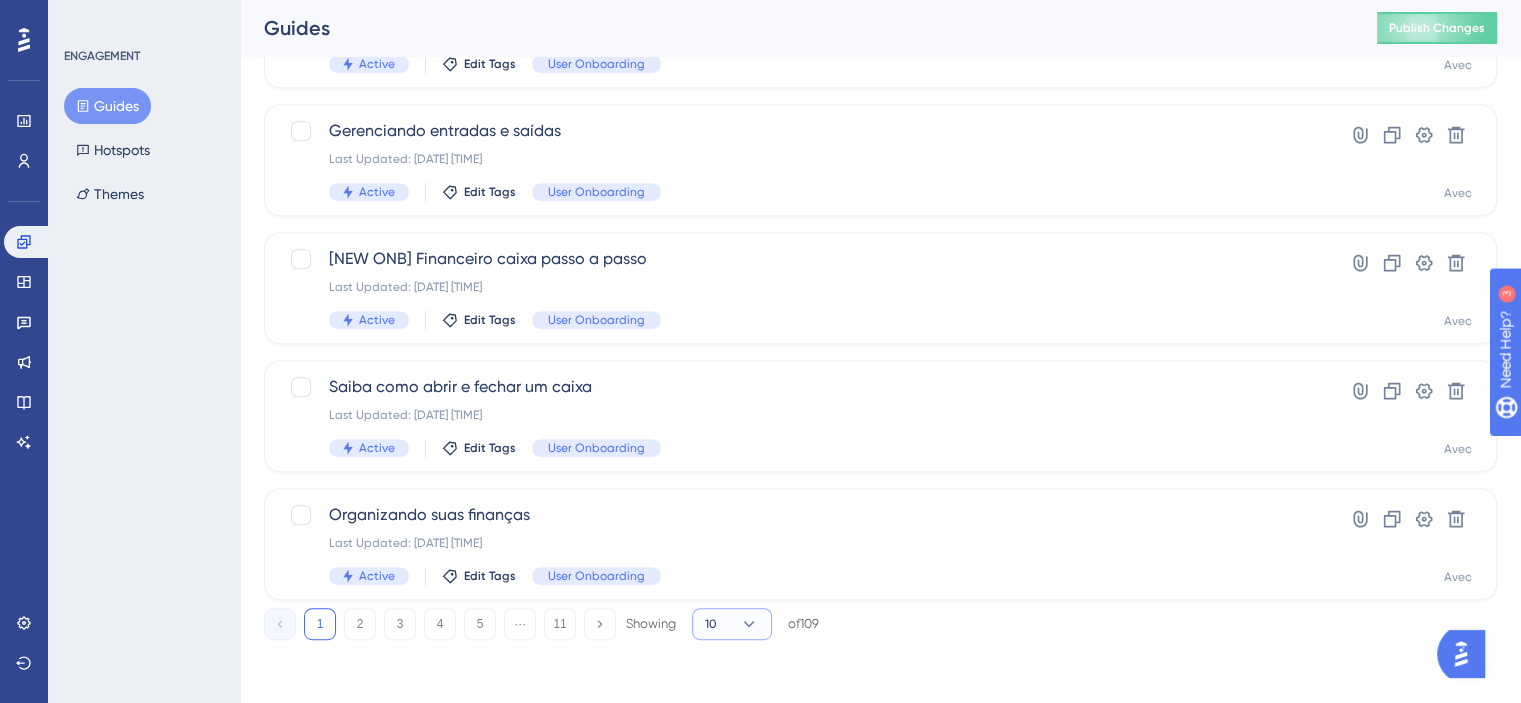 click 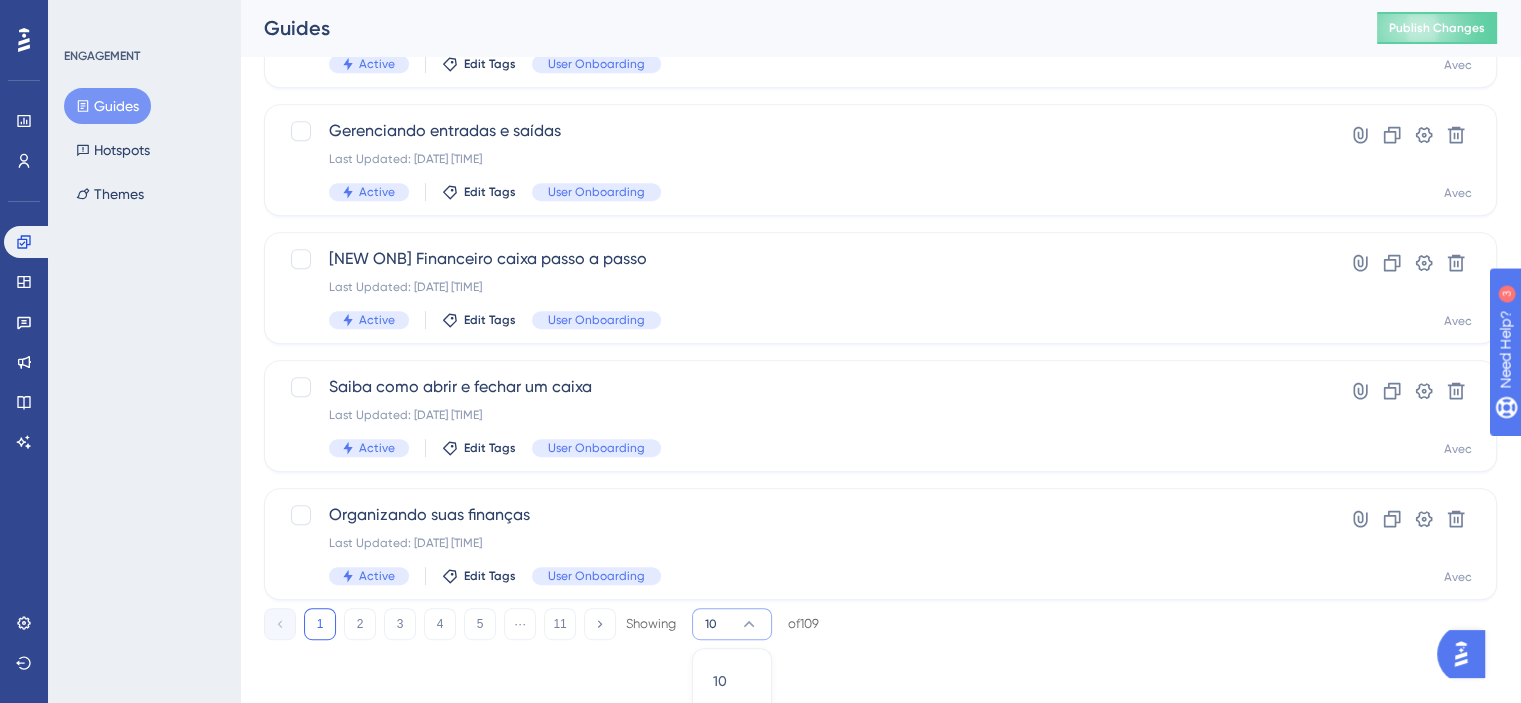 scroll, scrollTop: 1026, scrollLeft: 0, axis: vertical 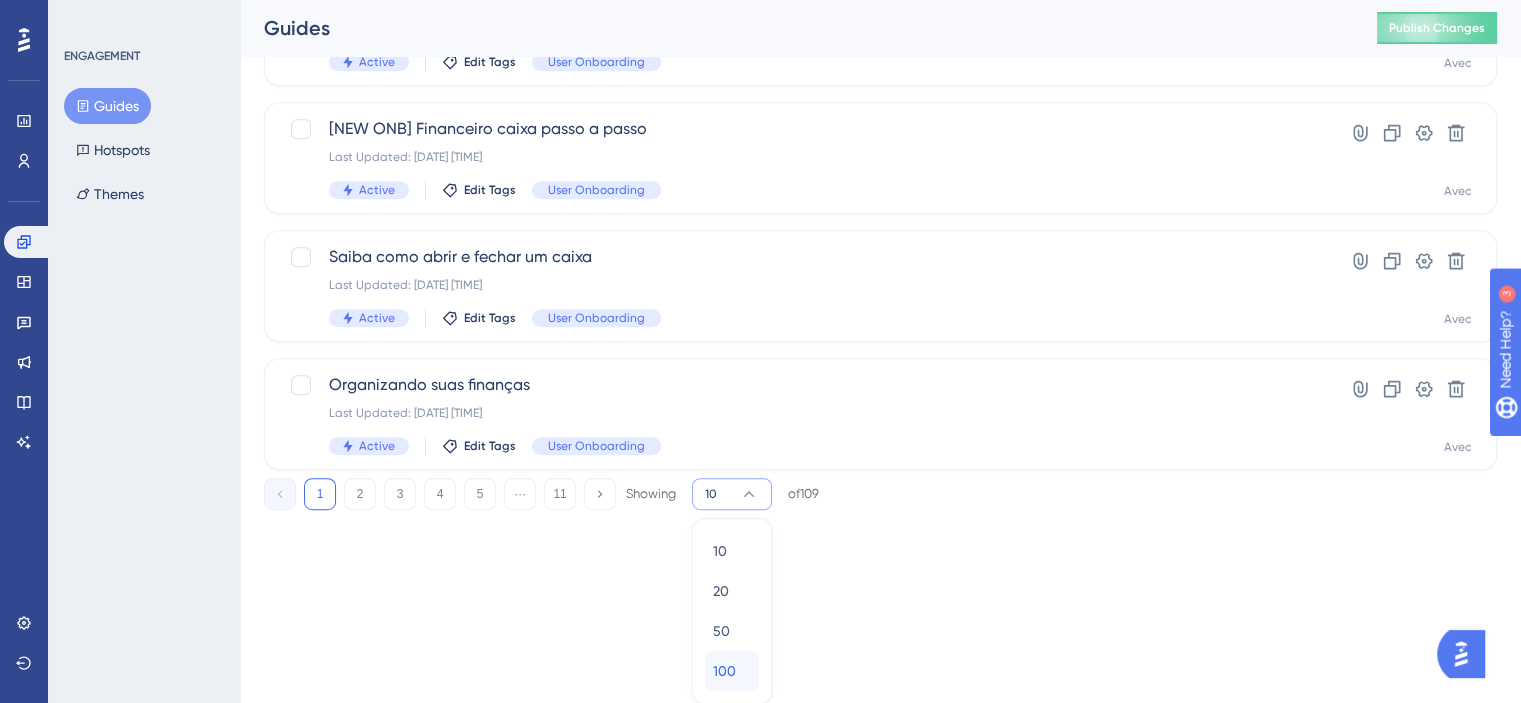 click on "100" at bounding box center [724, 671] 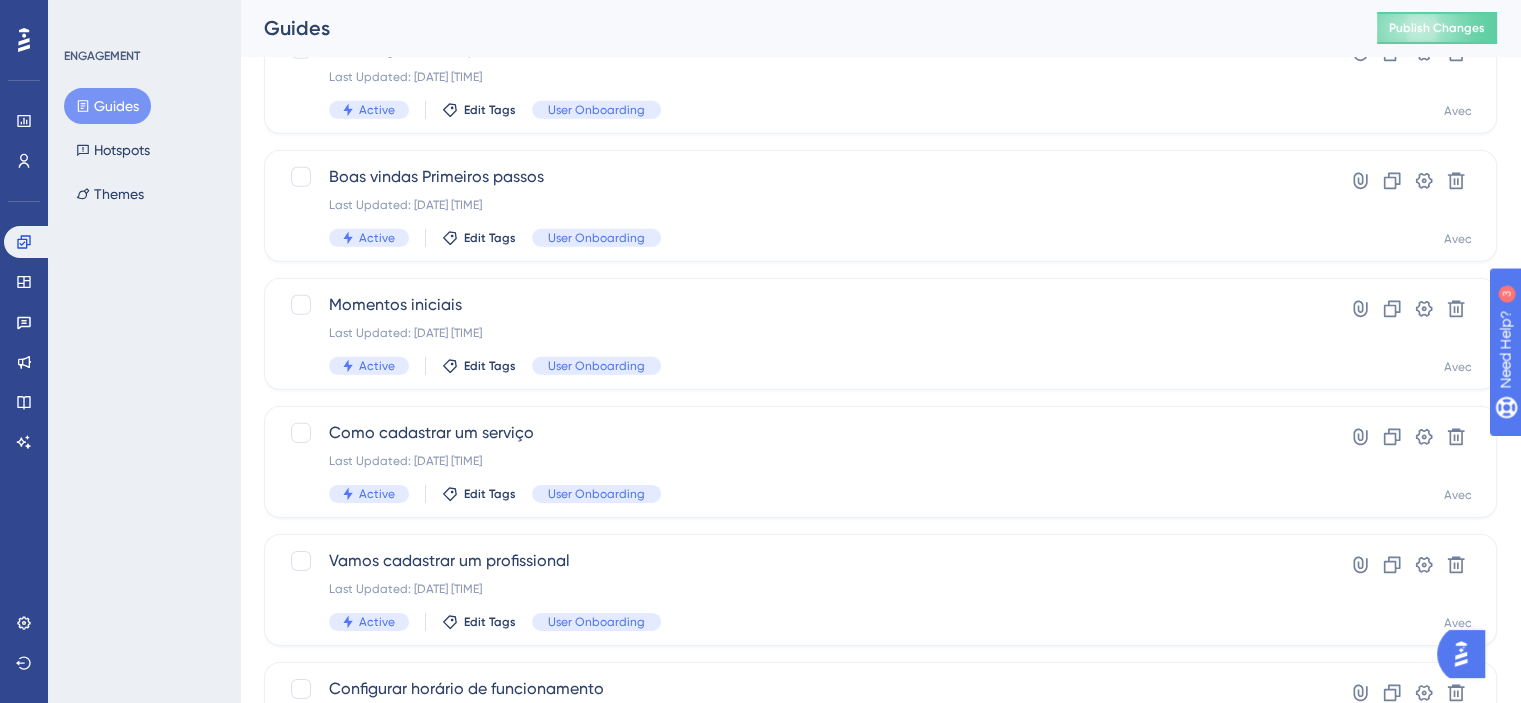 scroll, scrollTop: 6326, scrollLeft: 0, axis: vertical 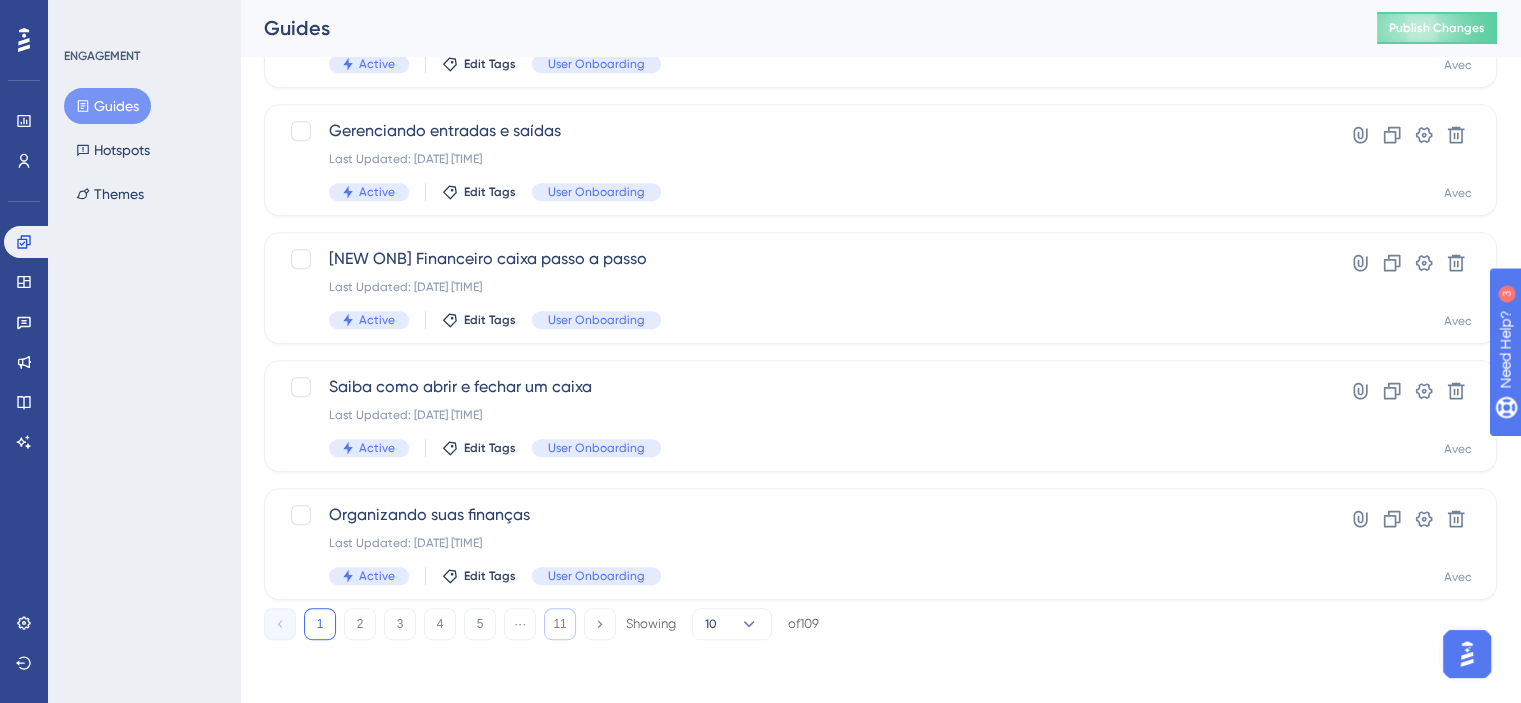 click on "11" at bounding box center [560, 624] 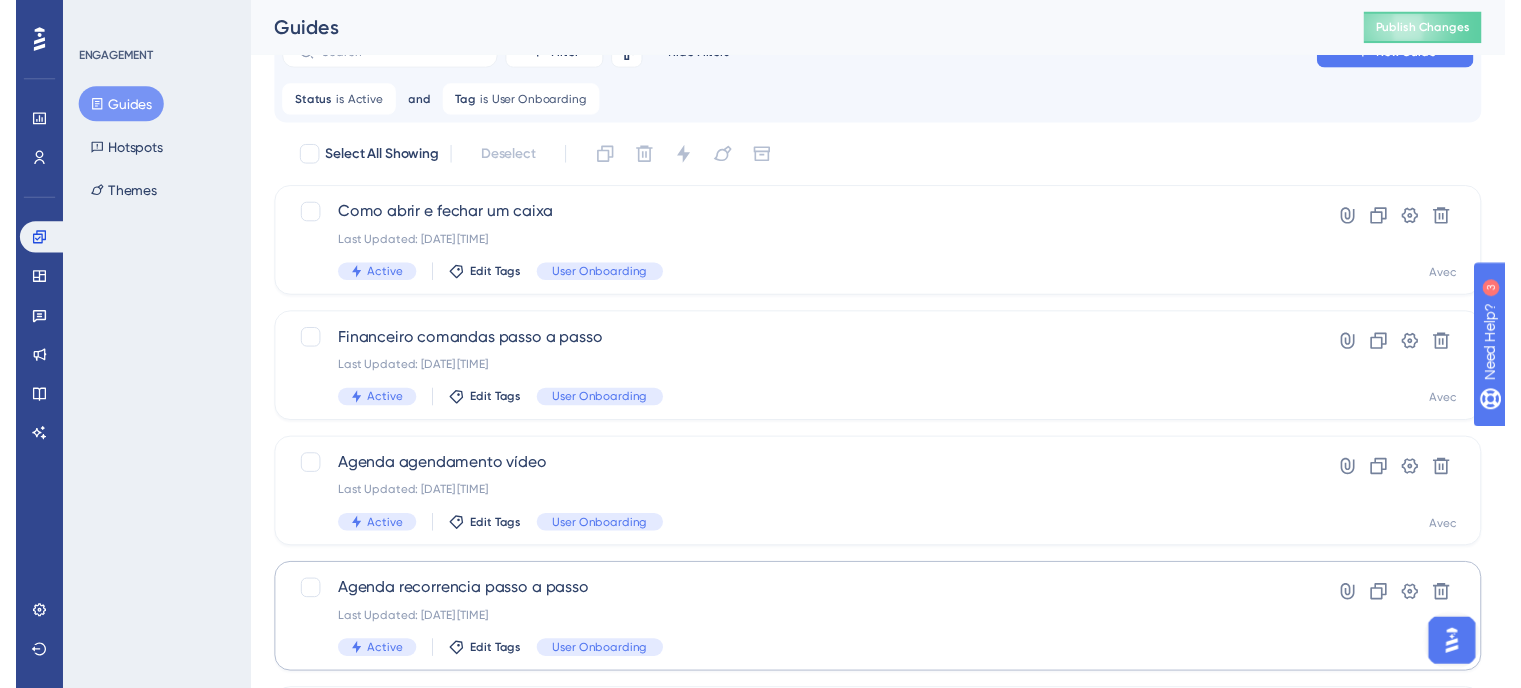 scroll, scrollTop: 0, scrollLeft: 0, axis: both 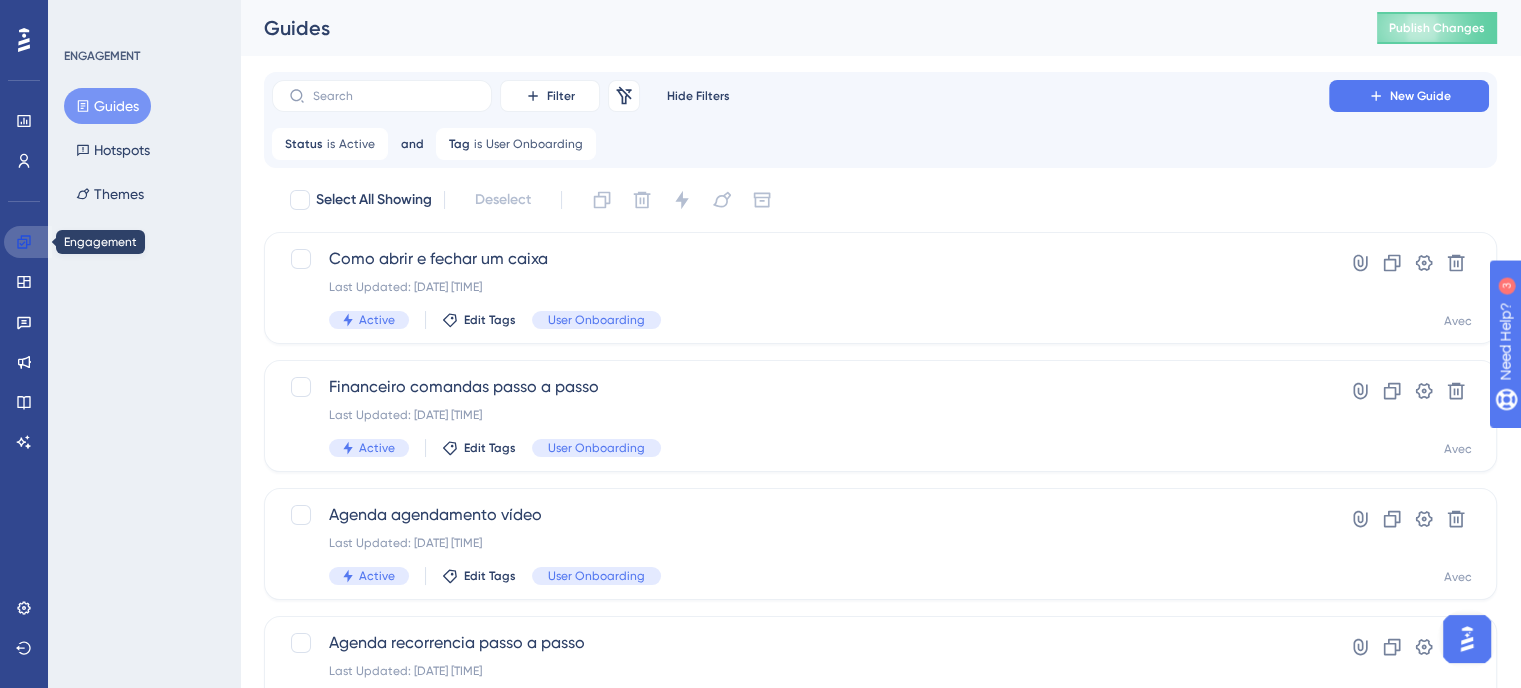 click at bounding box center (28, 242) 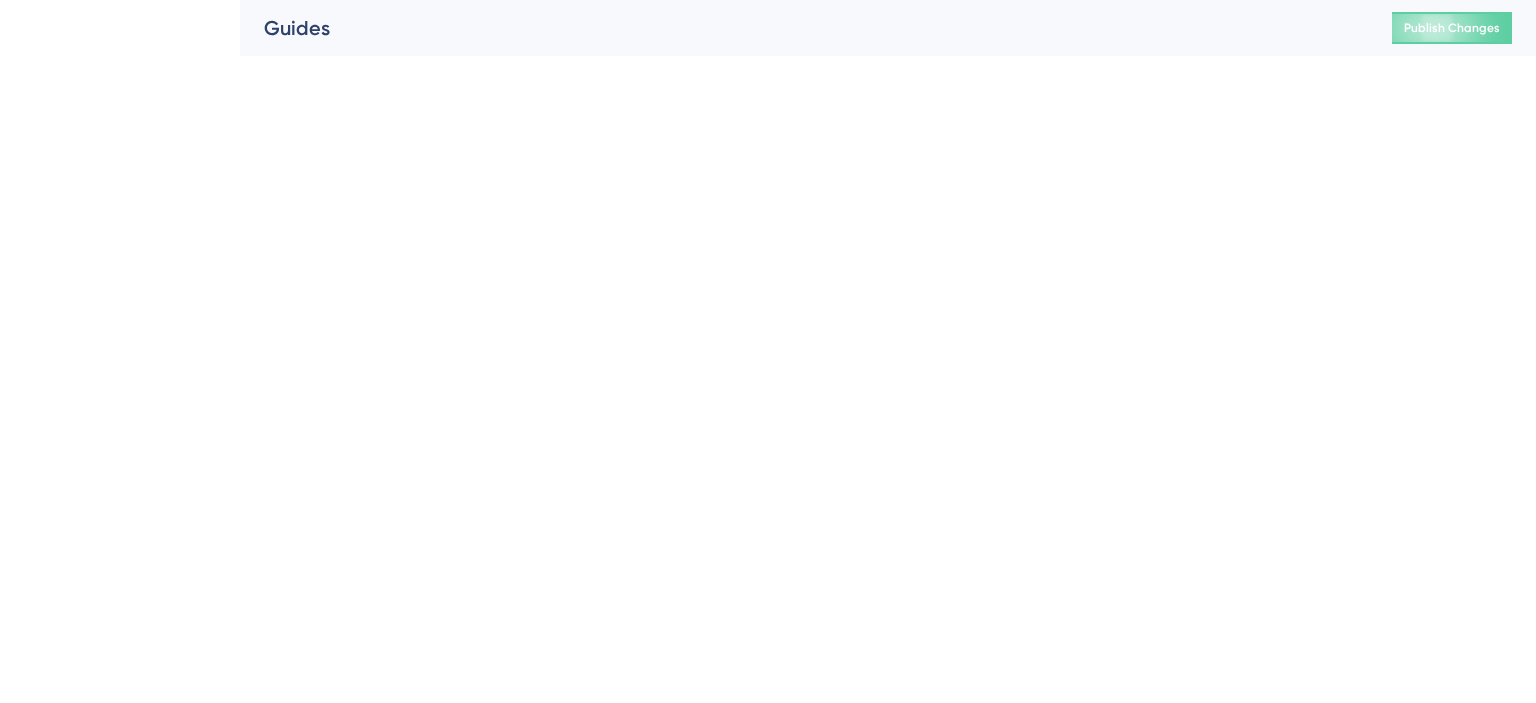 scroll, scrollTop: 0, scrollLeft: 0, axis: both 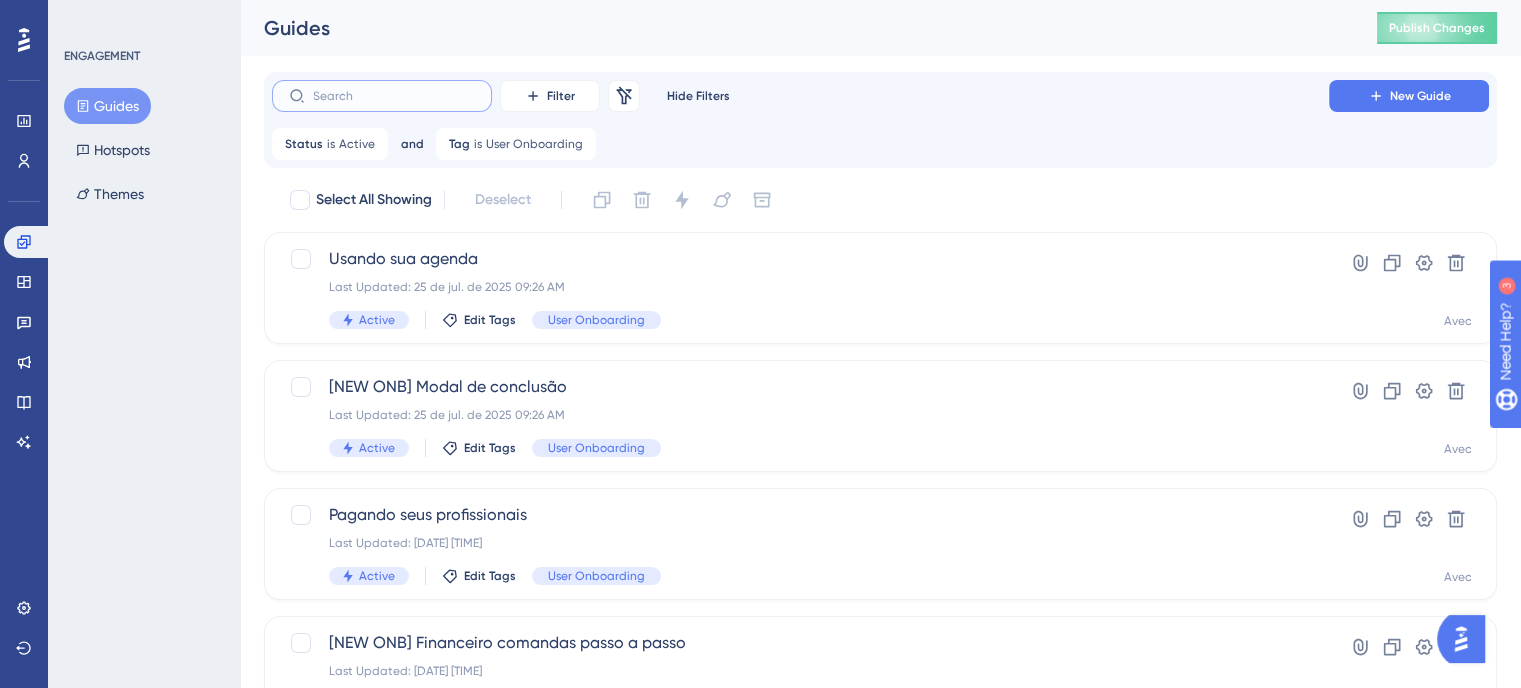 click at bounding box center [394, 96] 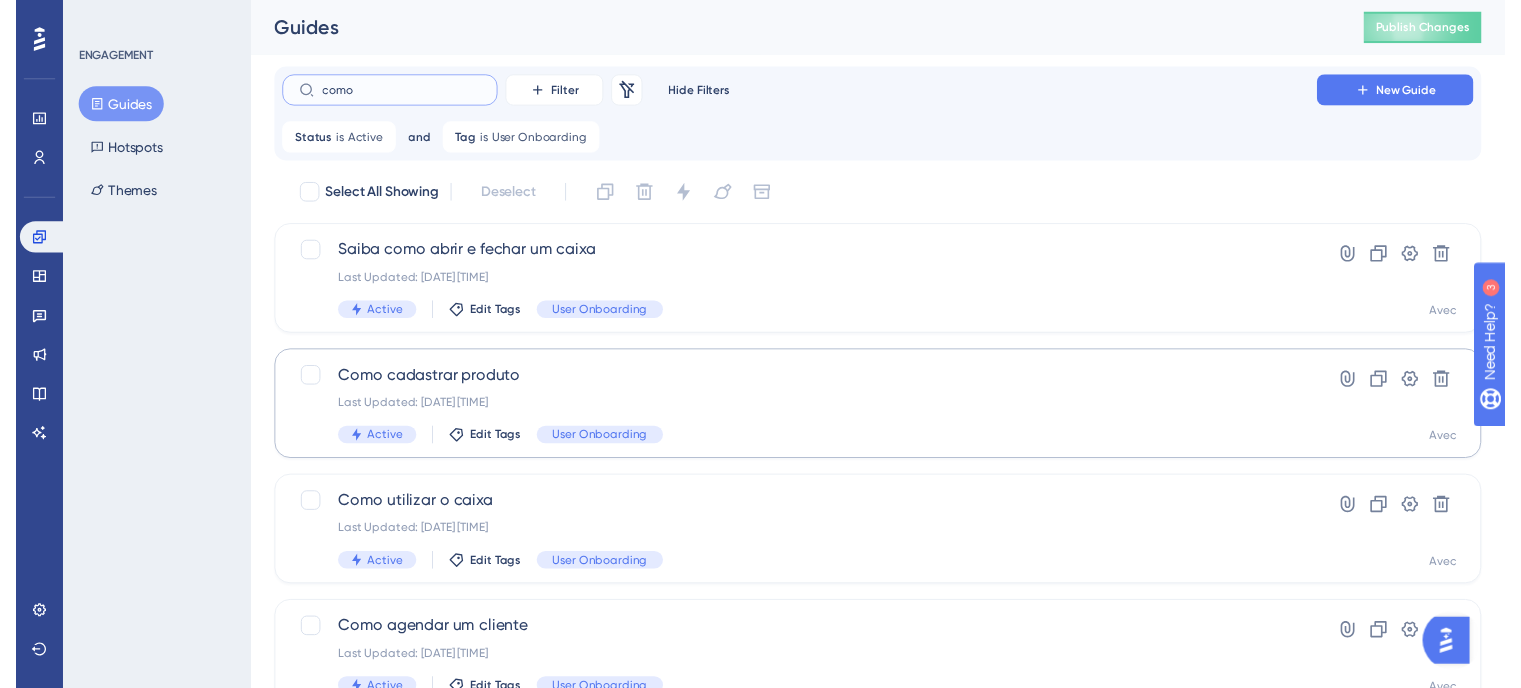 scroll, scrollTop: 0, scrollLeft: 0, axis: both 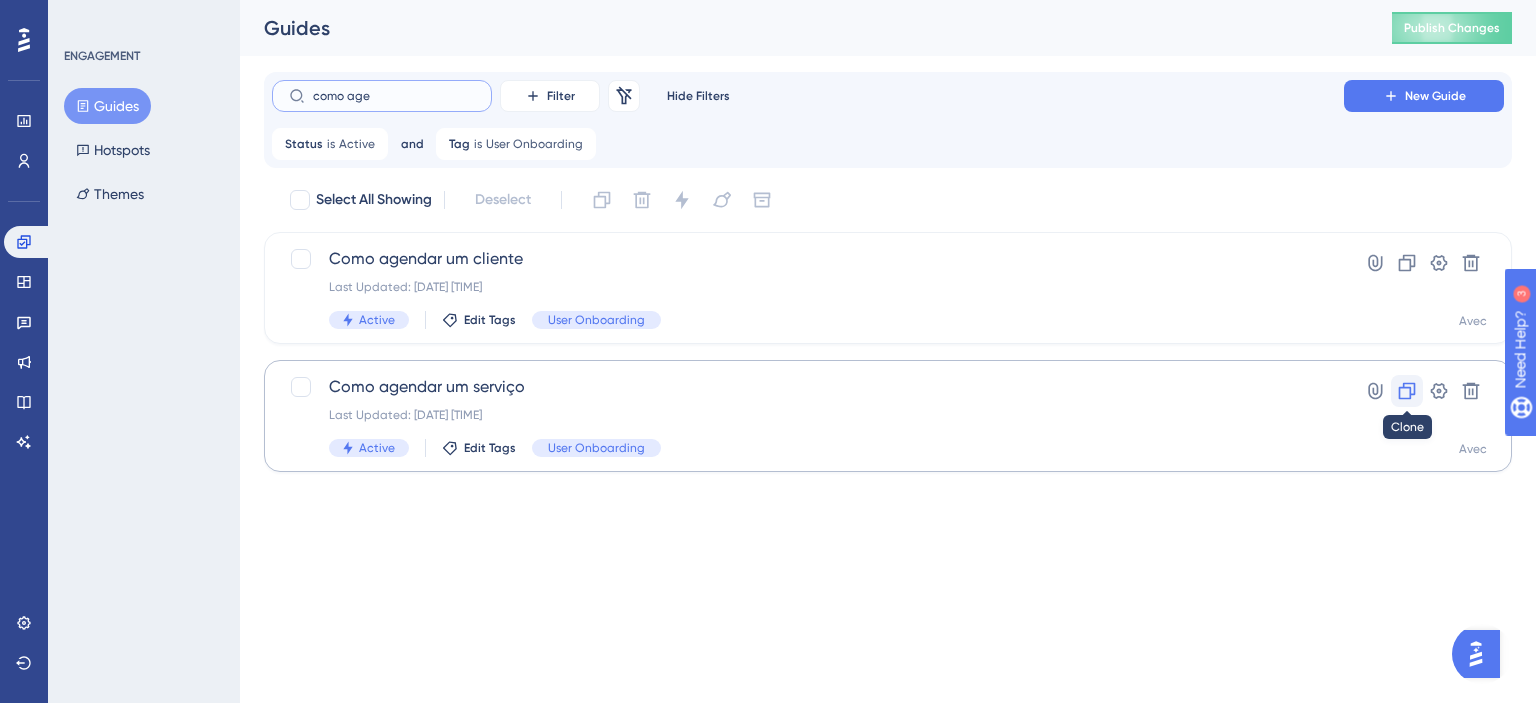 type on "como age" 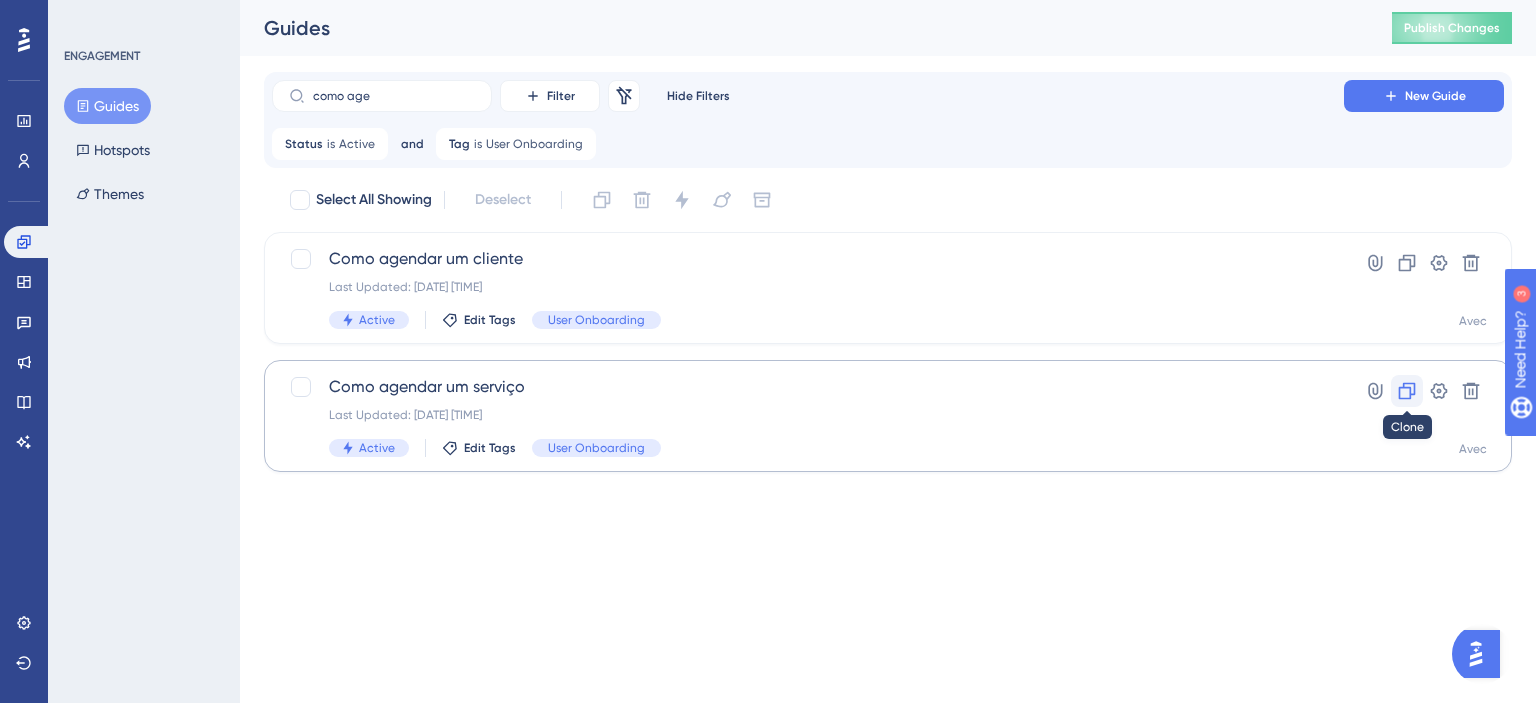 click 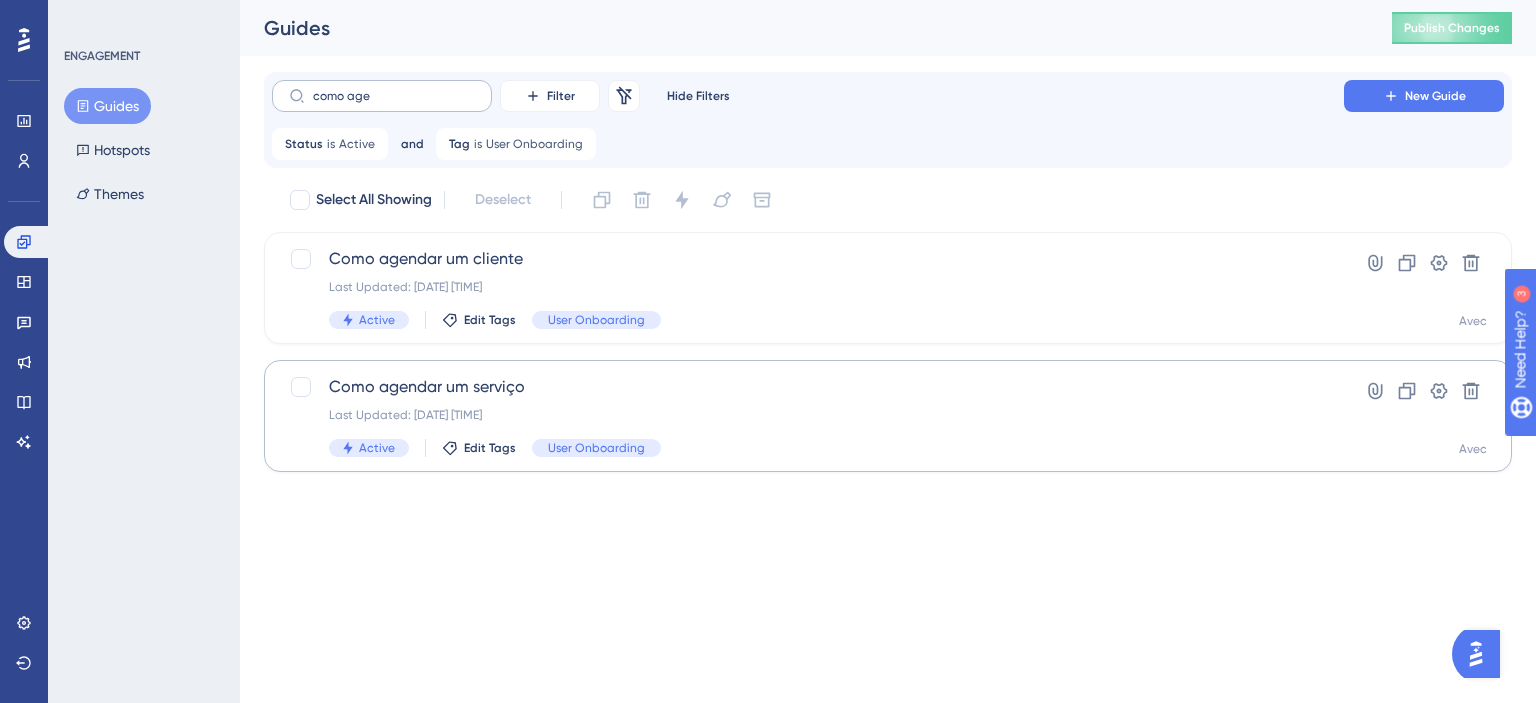 click on "como age" at bounding box center (382, 96) 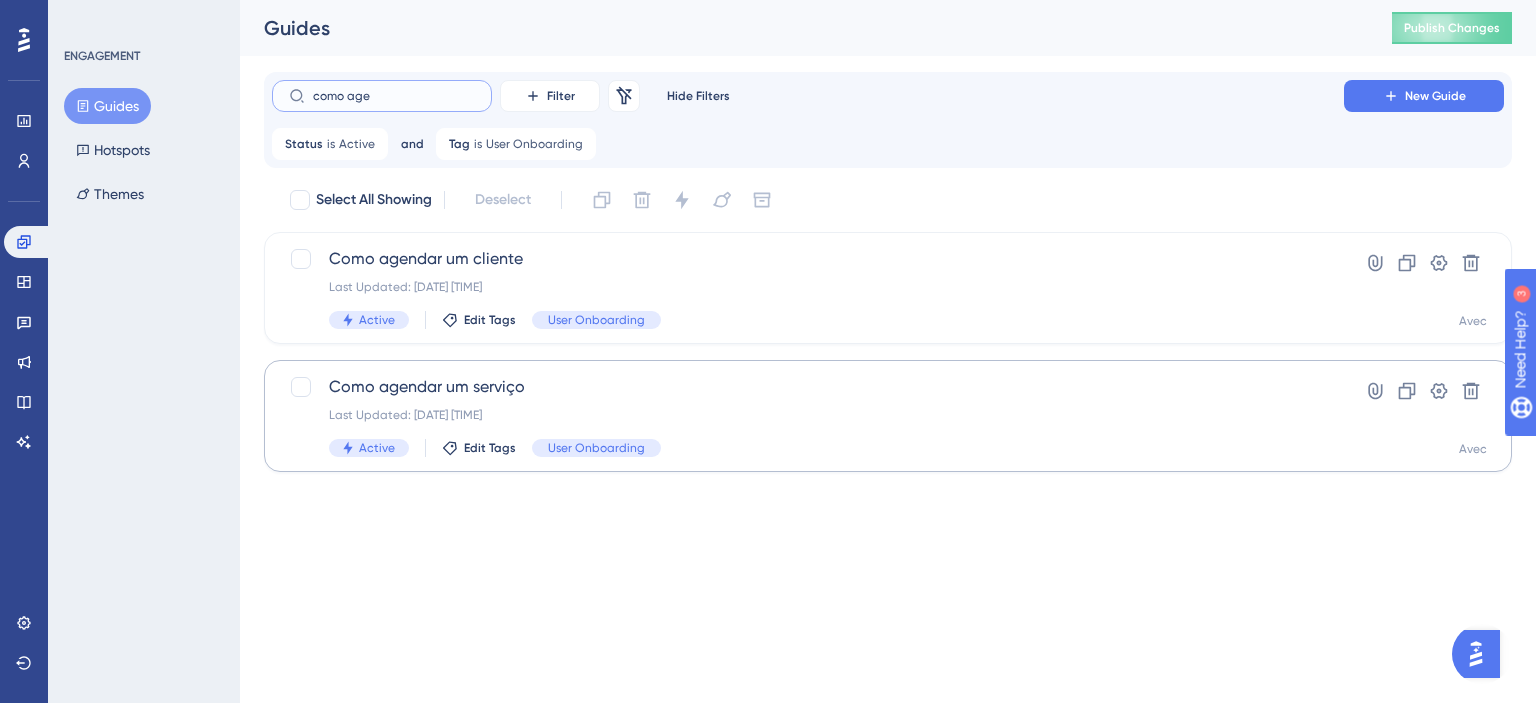 click on "como age" at bounding box center [394, 96] 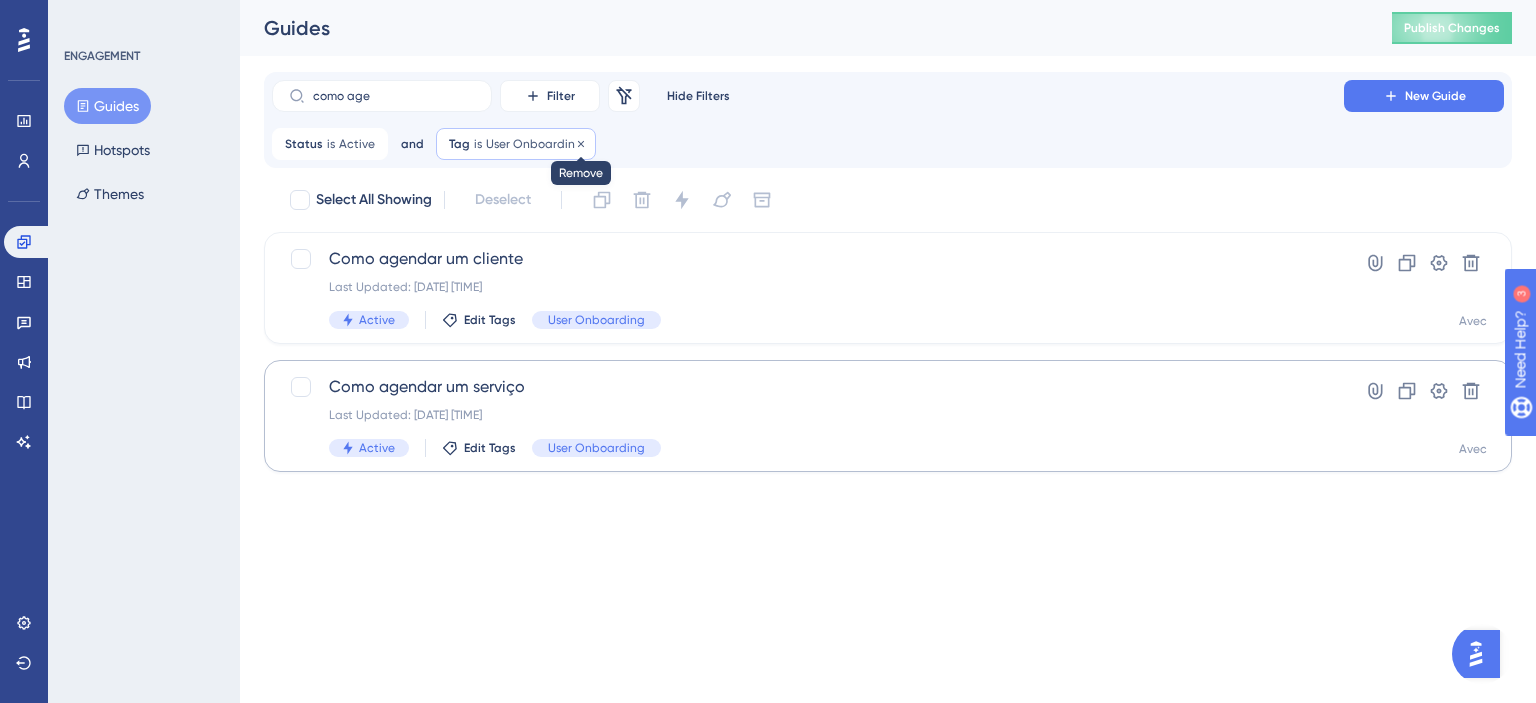 click 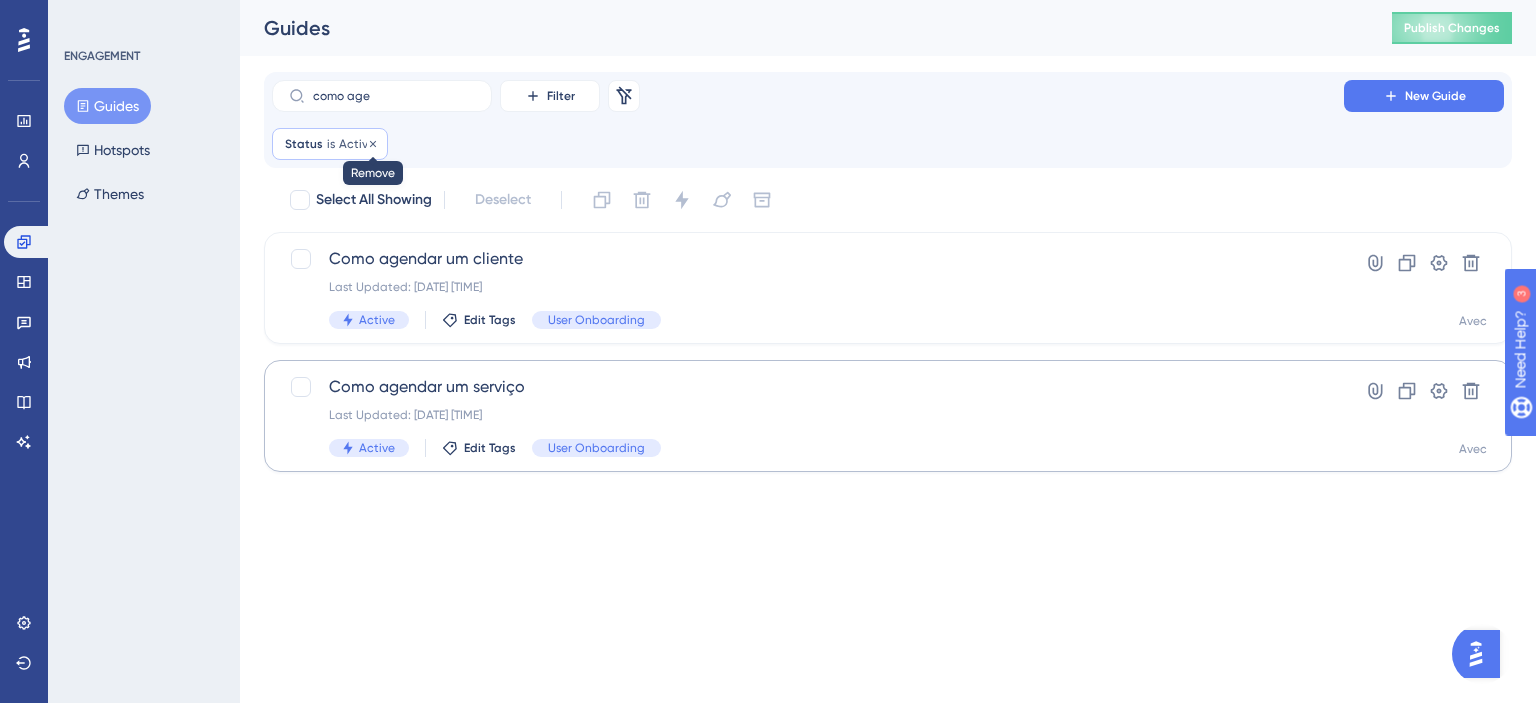 click 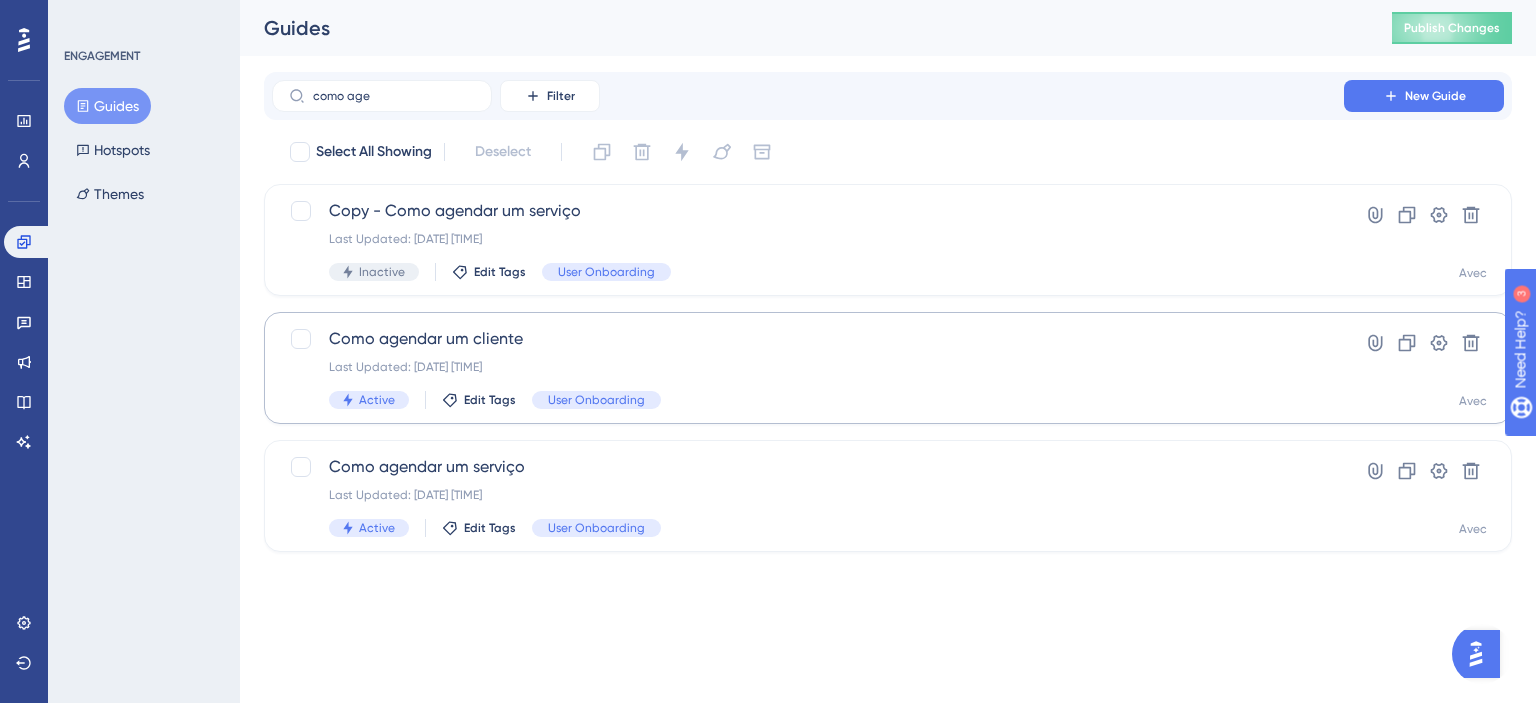 drag, startPoint x: 608, startPoint y: 486, endPoint x: 1340, endPoint y: 563, distance: 736.0387 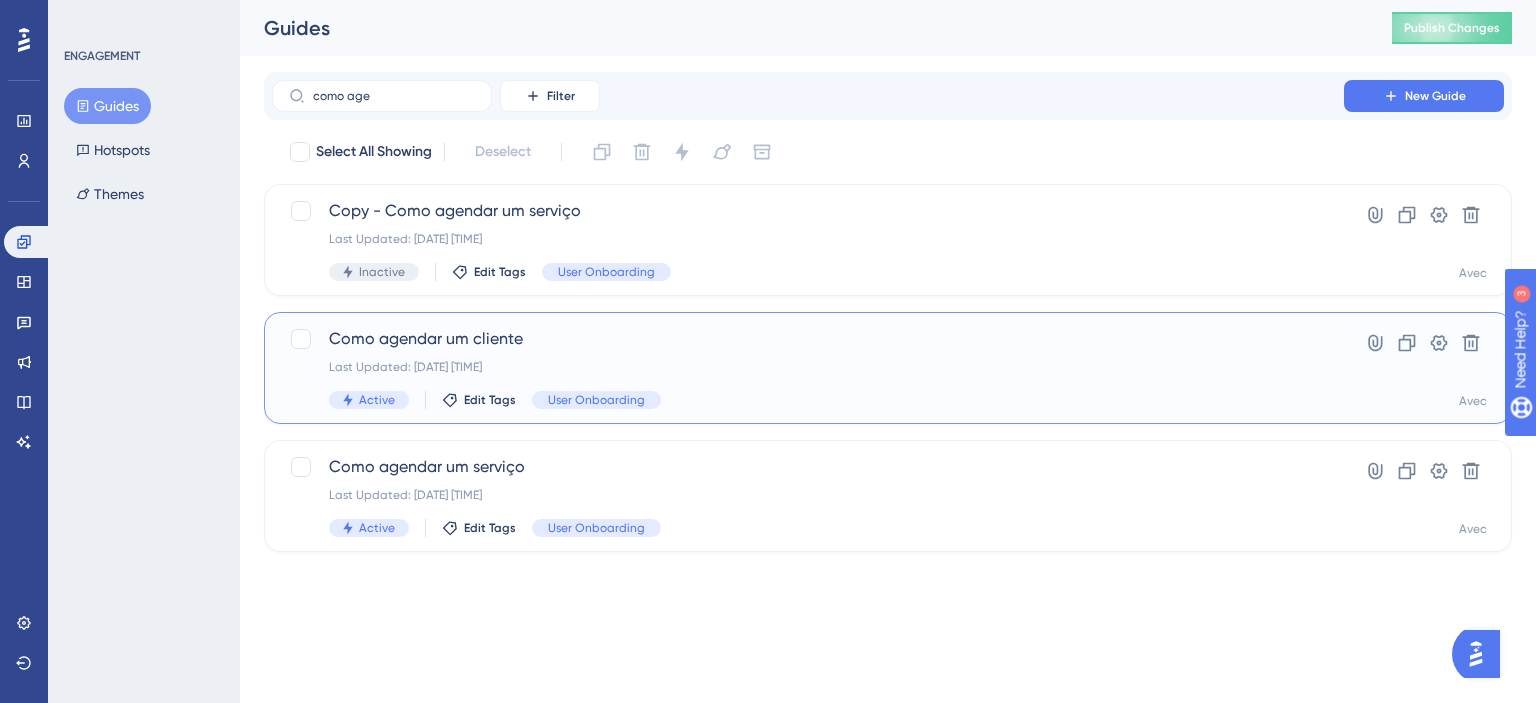 click on "Como agendar um cliente" at bounding box center (808, 339) 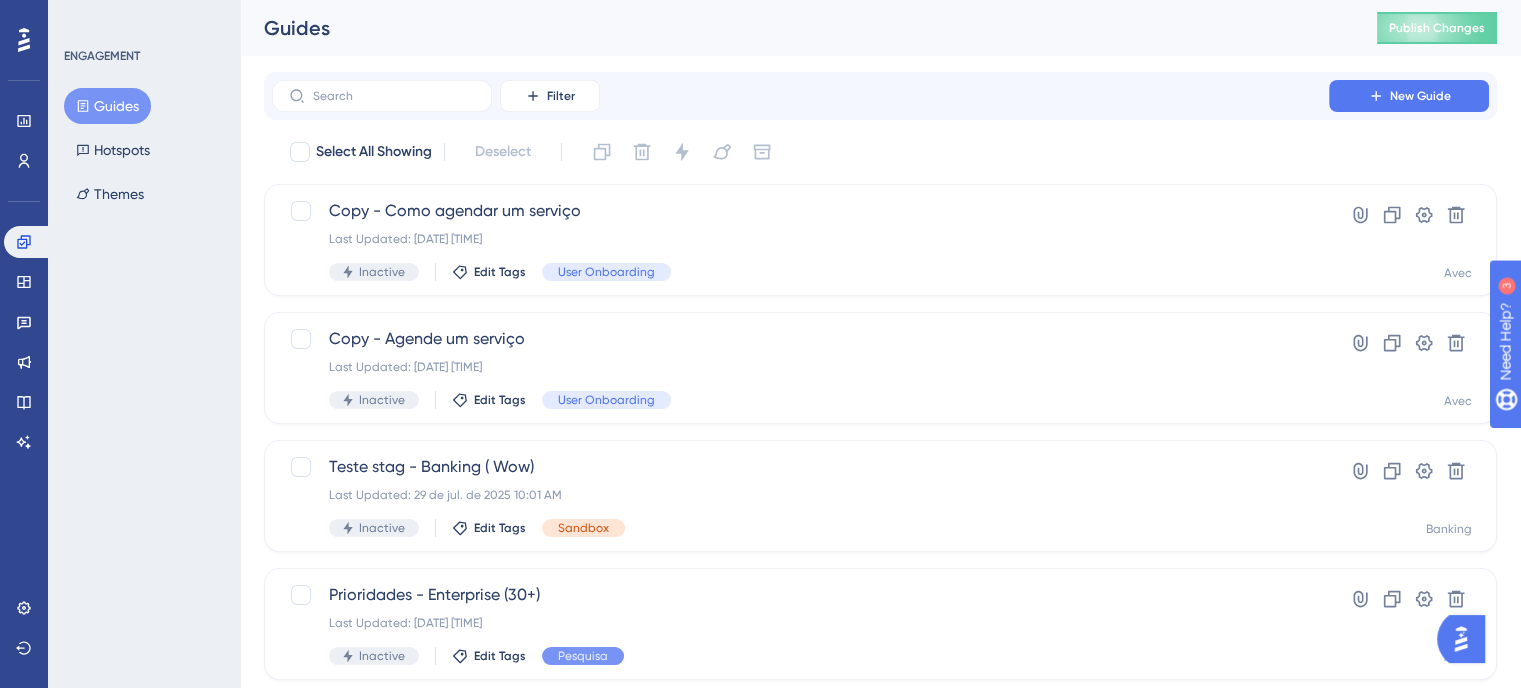 click on "Filter New Guide" at bounding box center (880, 96) 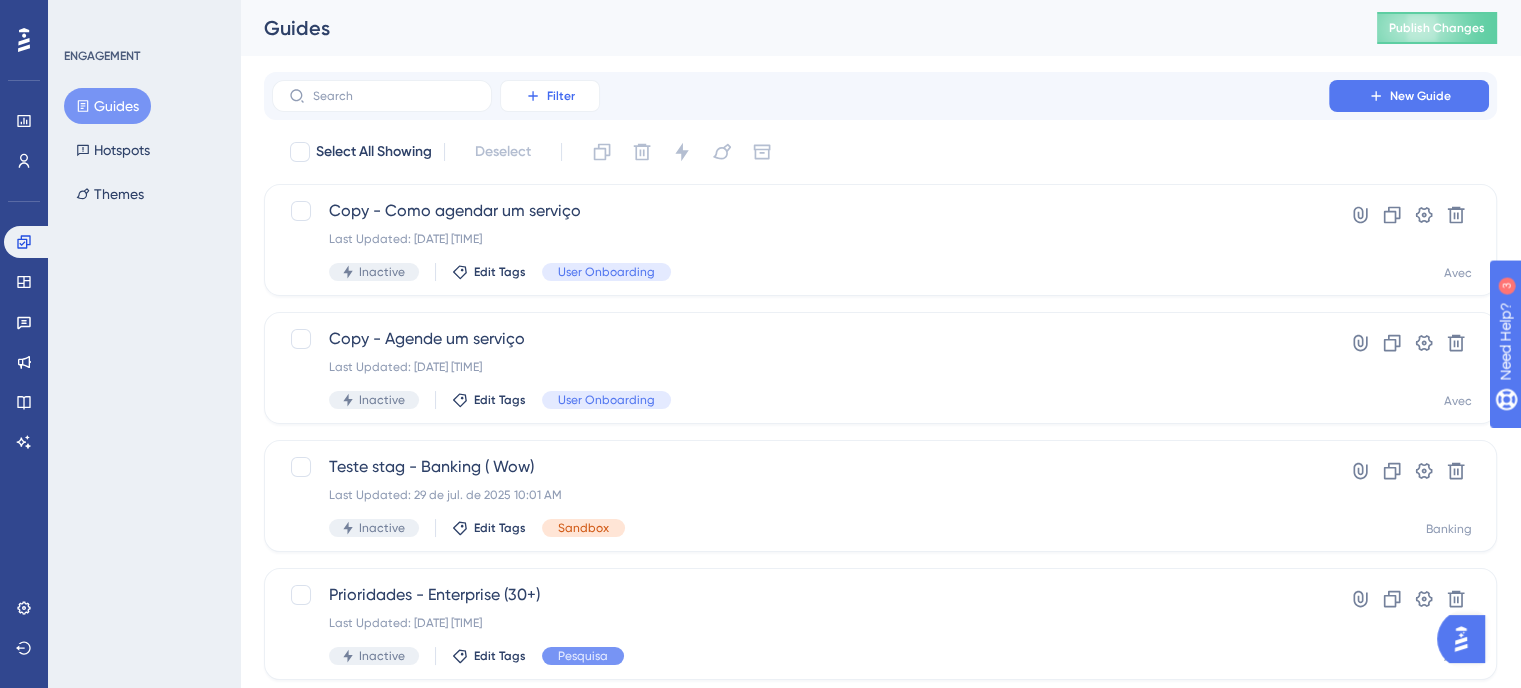 click on "Filter" at bounding box center (561, 96) 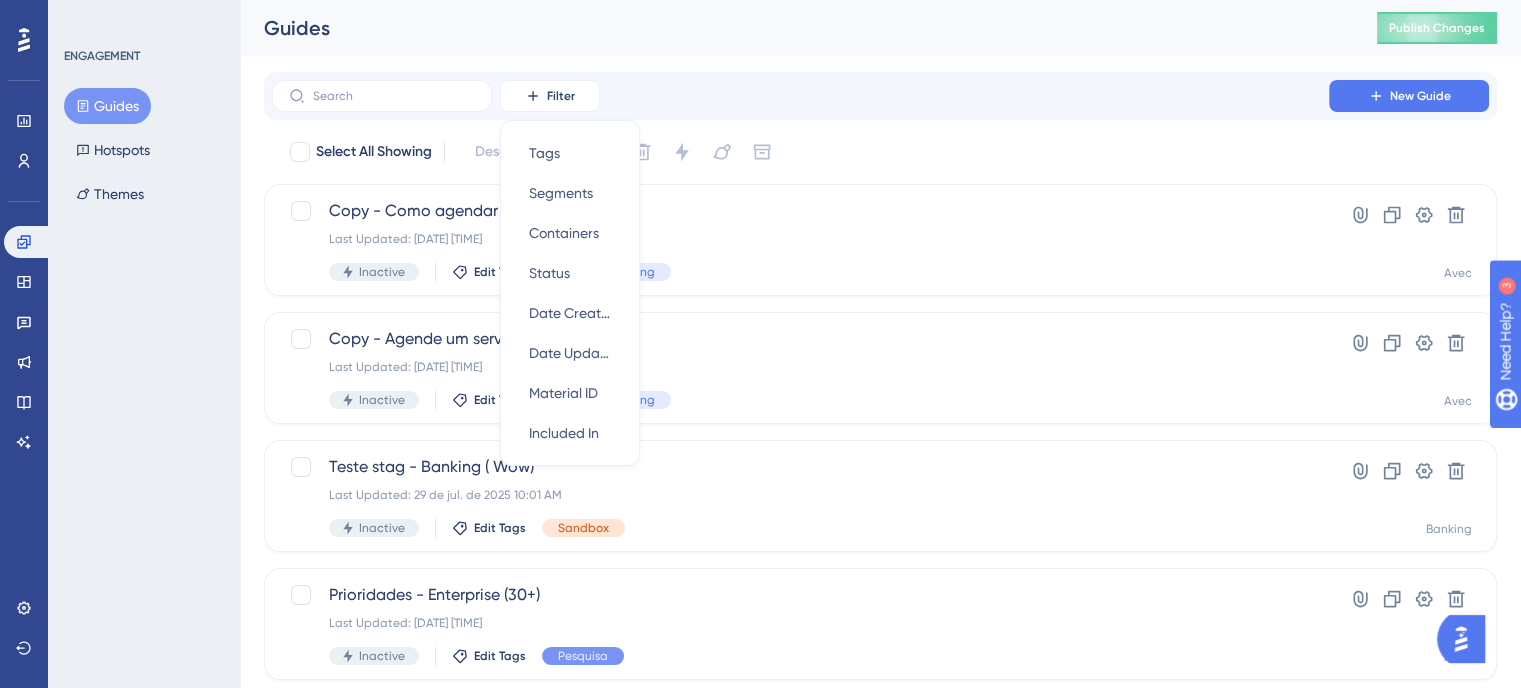 click on "Filter Tags Tags Segments Segments Containers Containers Status Status Date Created Date Created Date Updated Date Updated Material ID Material ID Included In Included In New Guide" at bounding box center (880, 96) 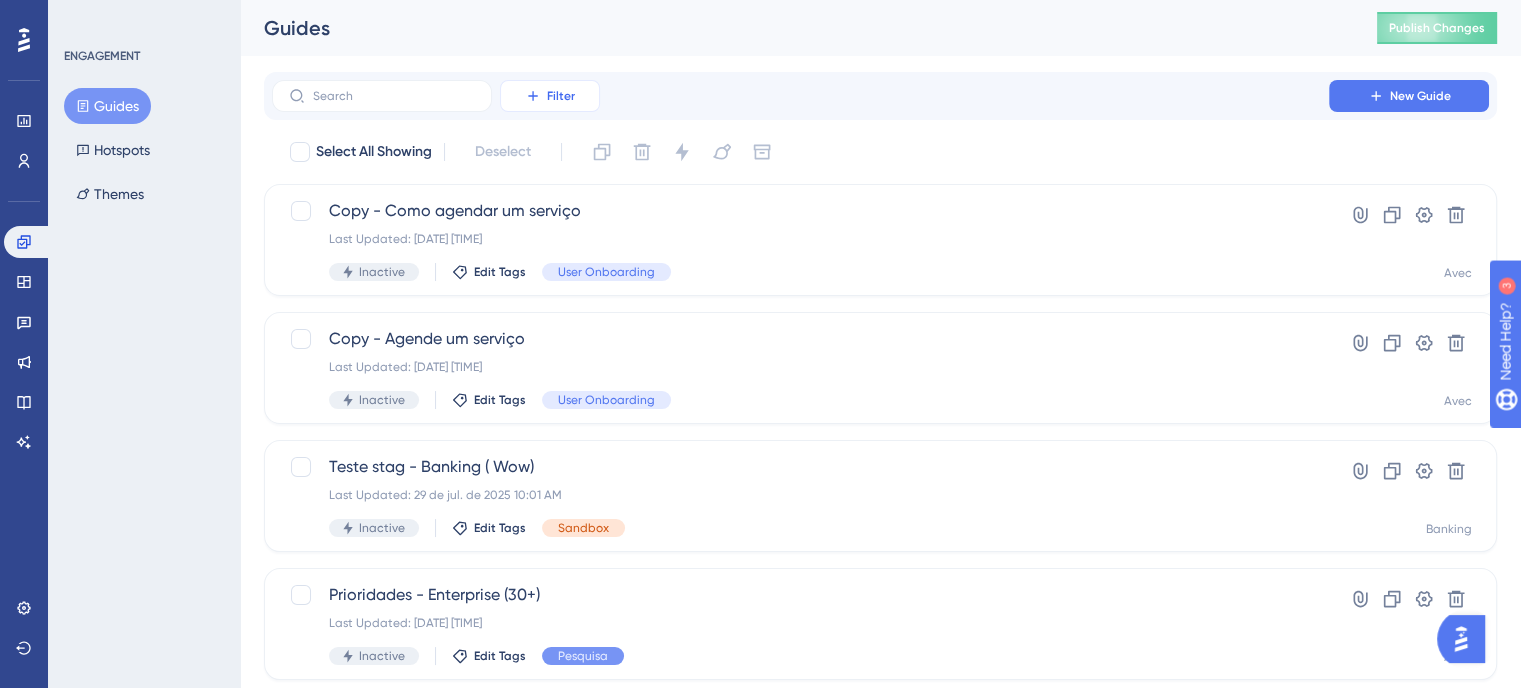 click on "Filter" at bounding box center [561, 96] 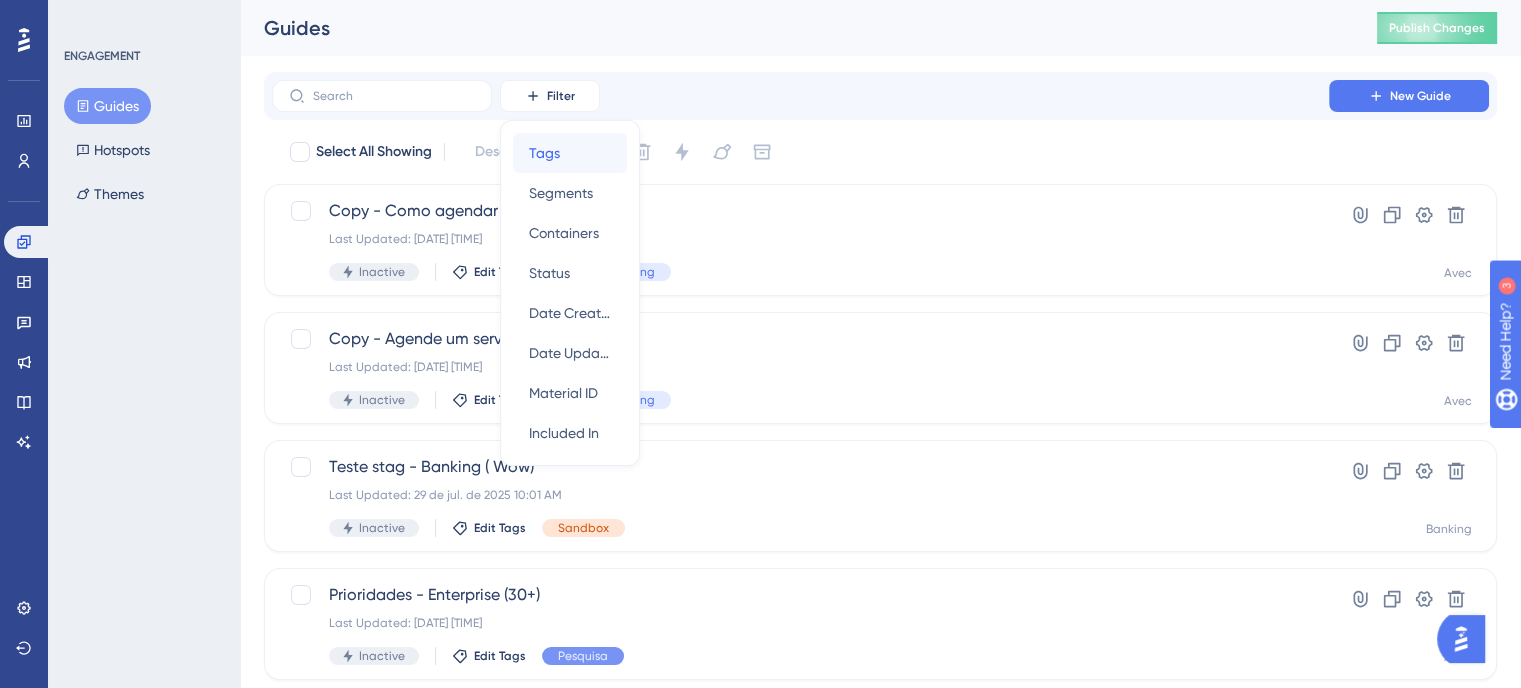 click on "Tags" at bounding box center (544, 153) 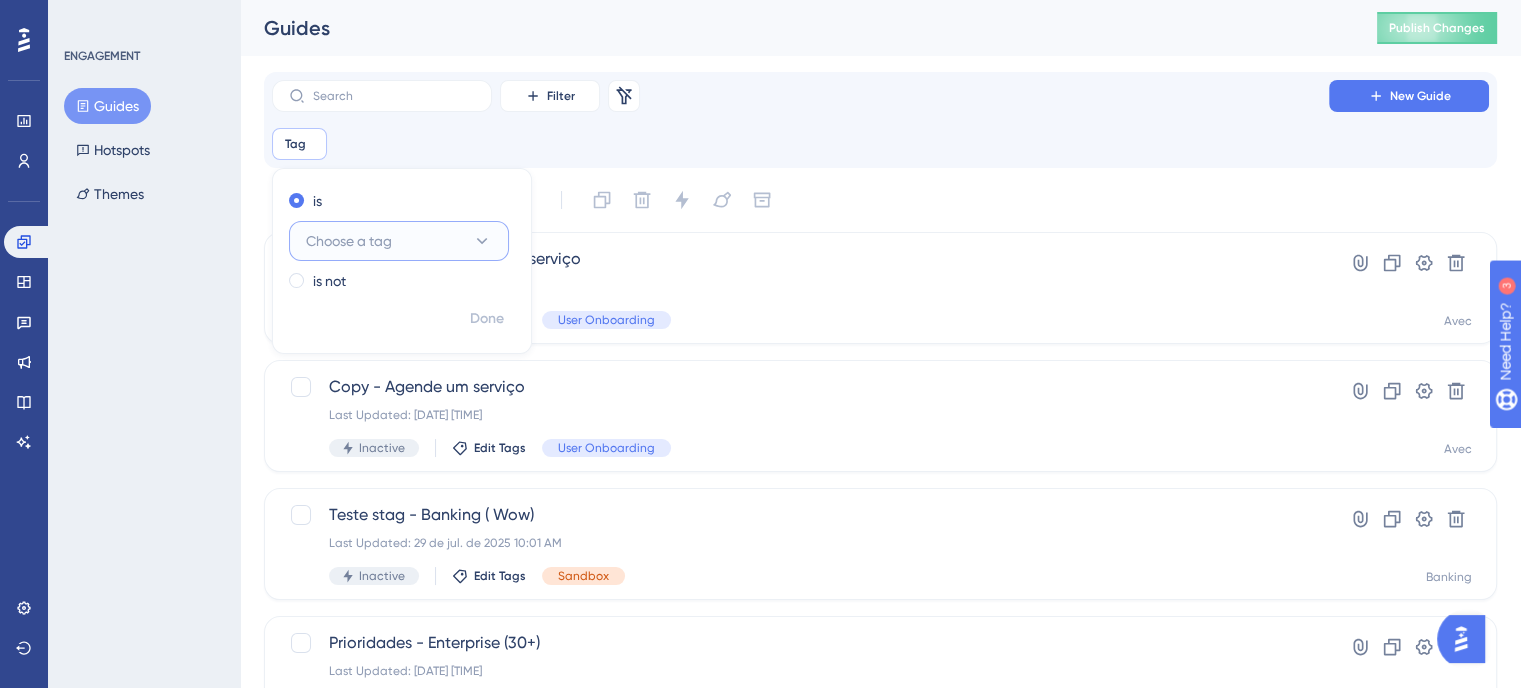 click on "Choose a tag" at bounding box center [349, 241] 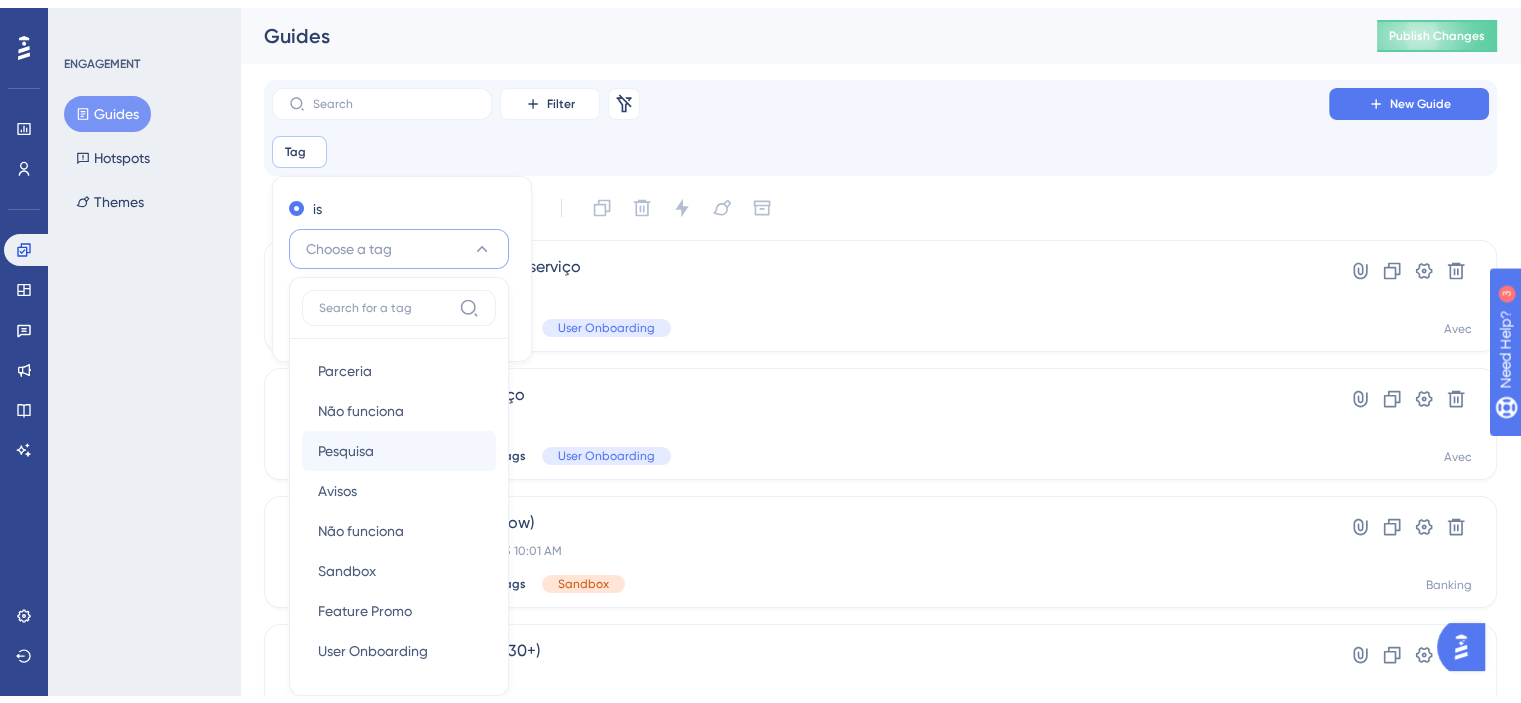 scroll, scrollTop: 133, scrollLeft: 0, axis: vertical 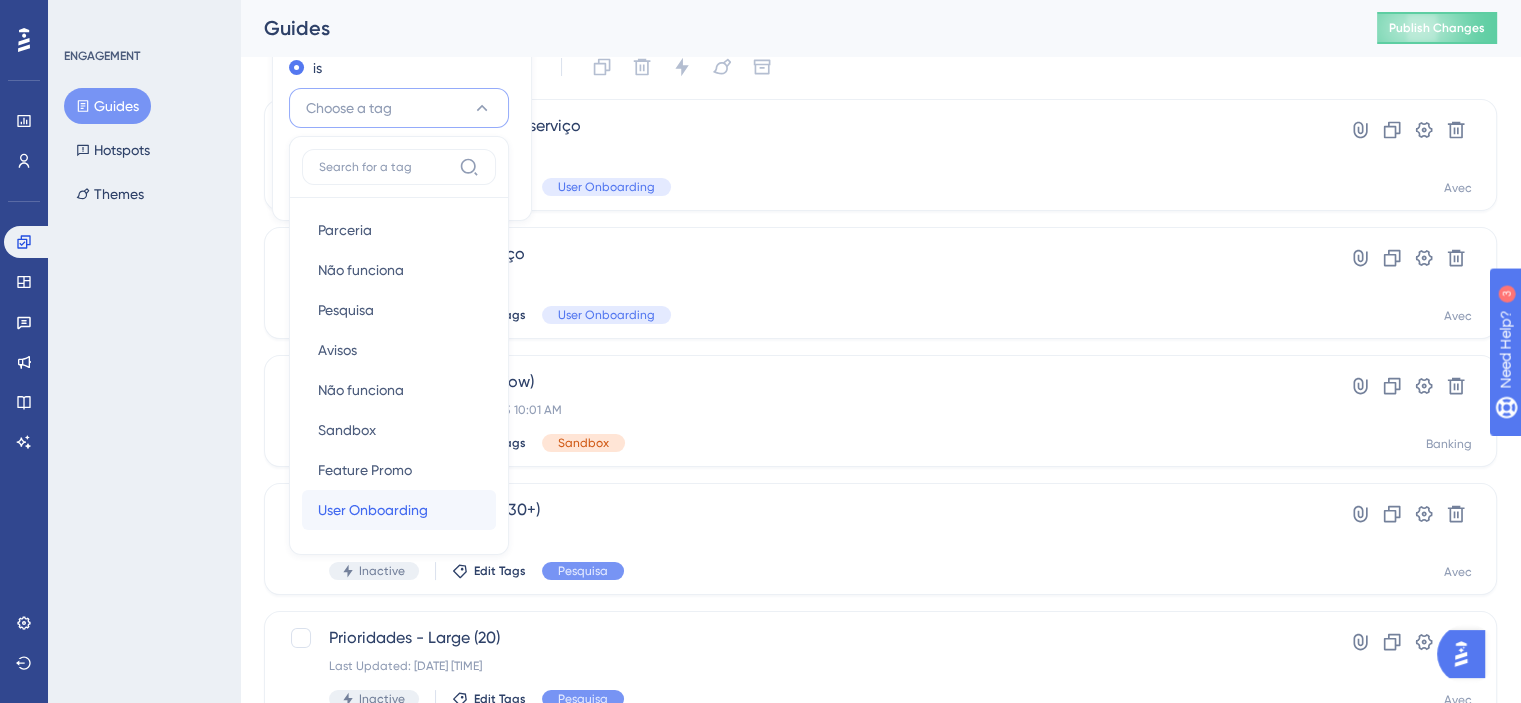 click on "User Onboarding" at bounding box center [373, 510] 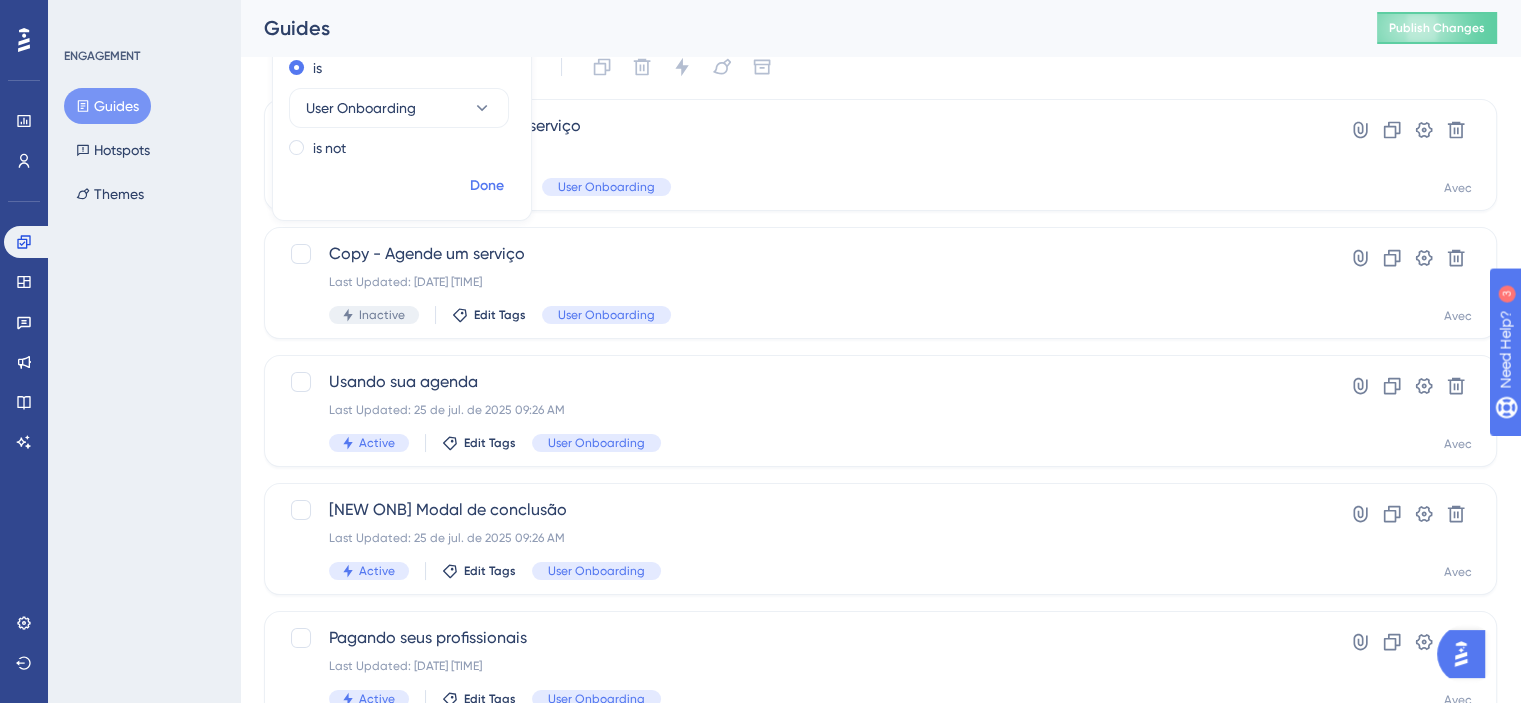 click on "Done" at bounding box center (487, 186) 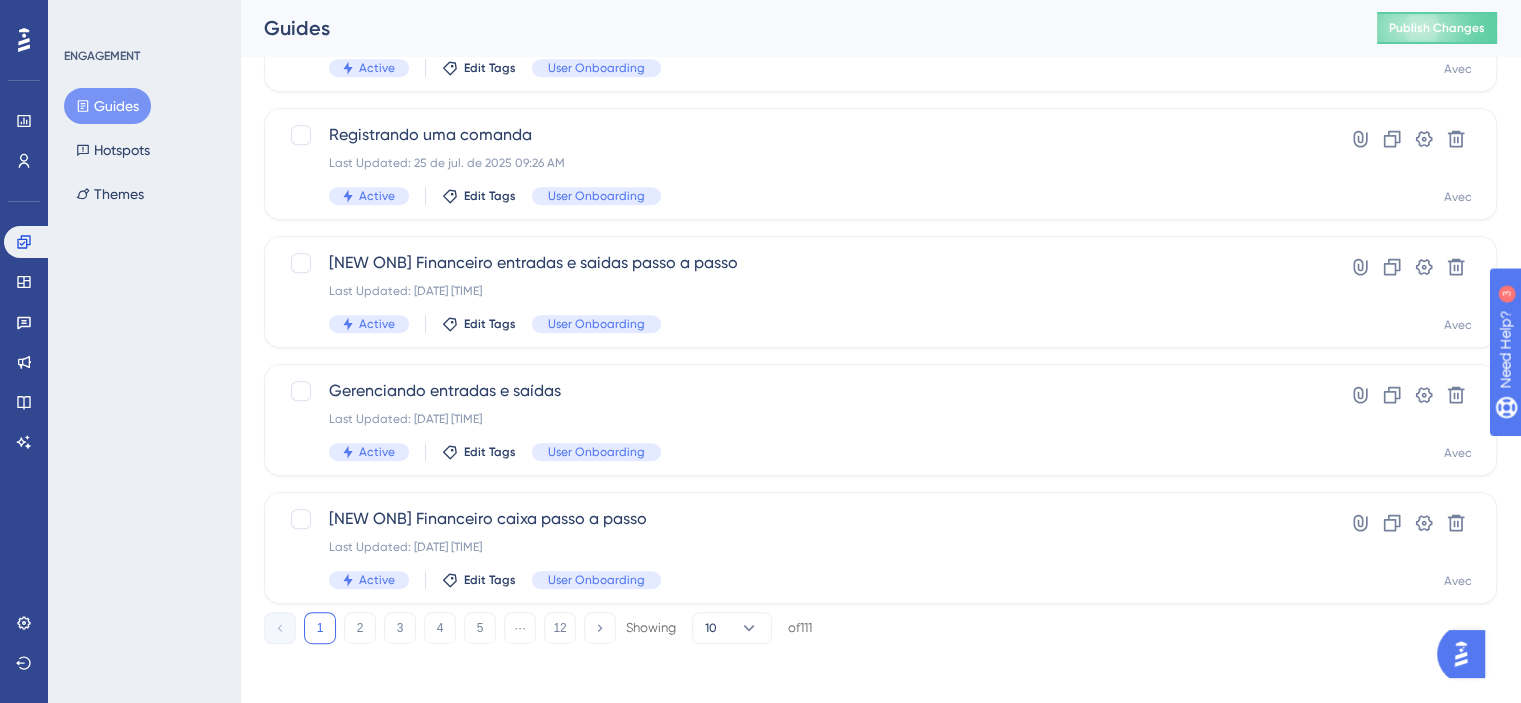 scroll, scrollTop: 896, scrollLeft: 0, axis: vertical 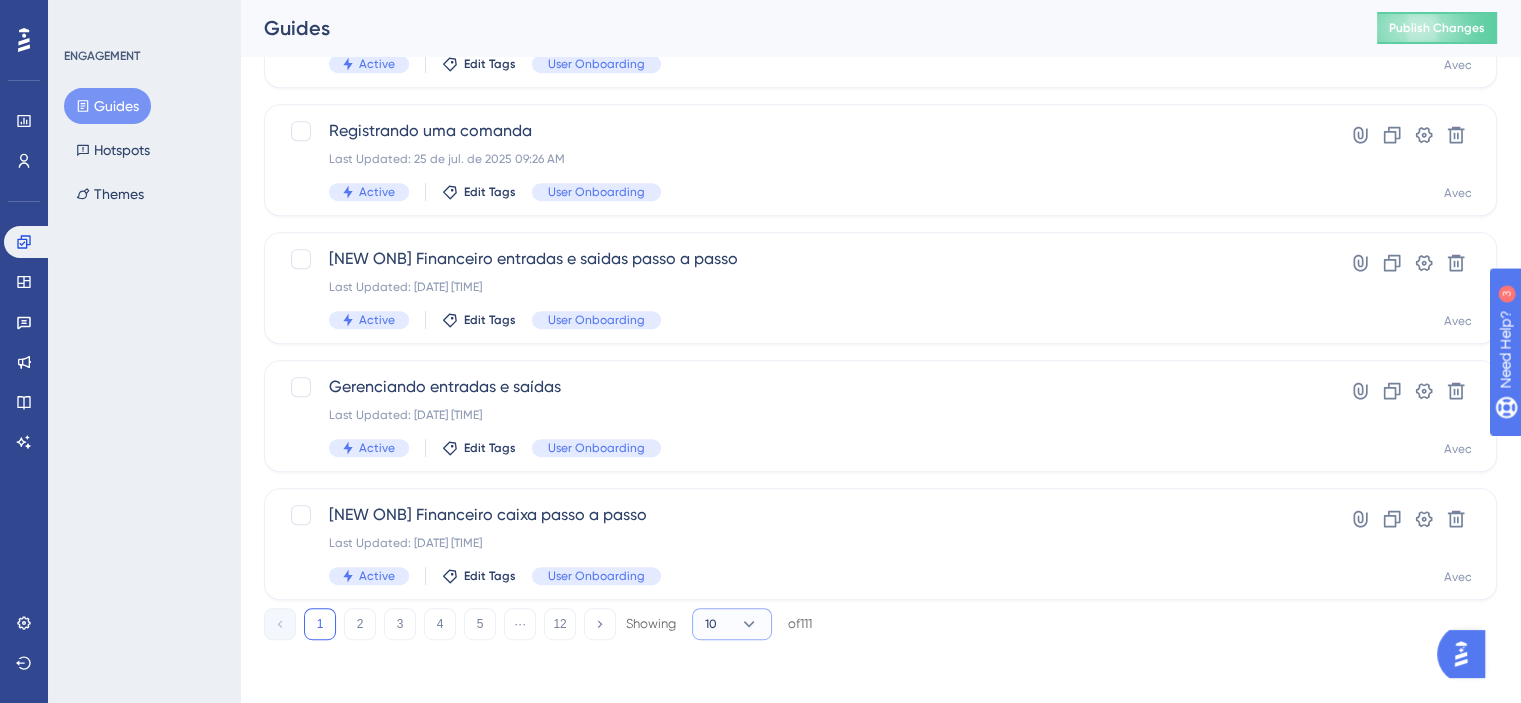 click on "10" at bounding box center [732, 624] 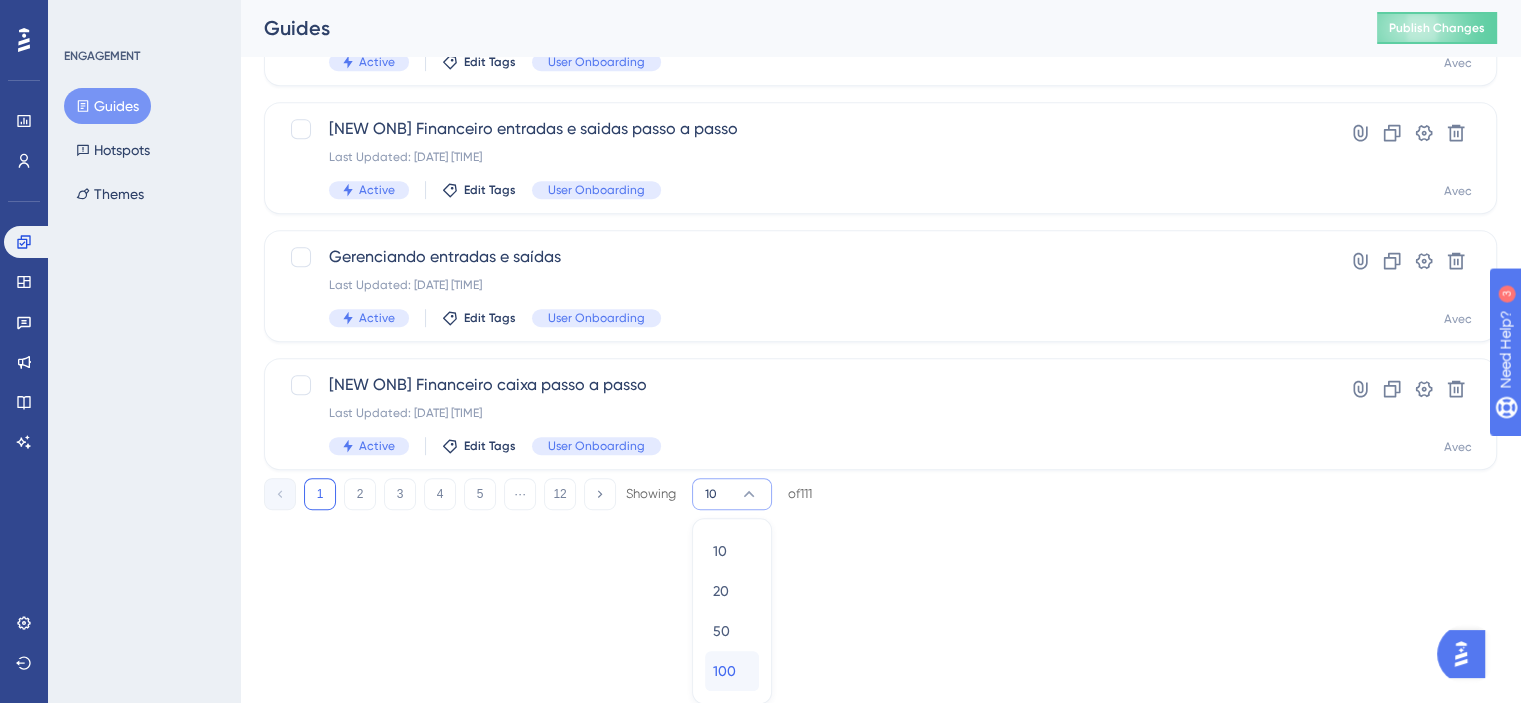 click on "100" at bounding box center [724, 671] 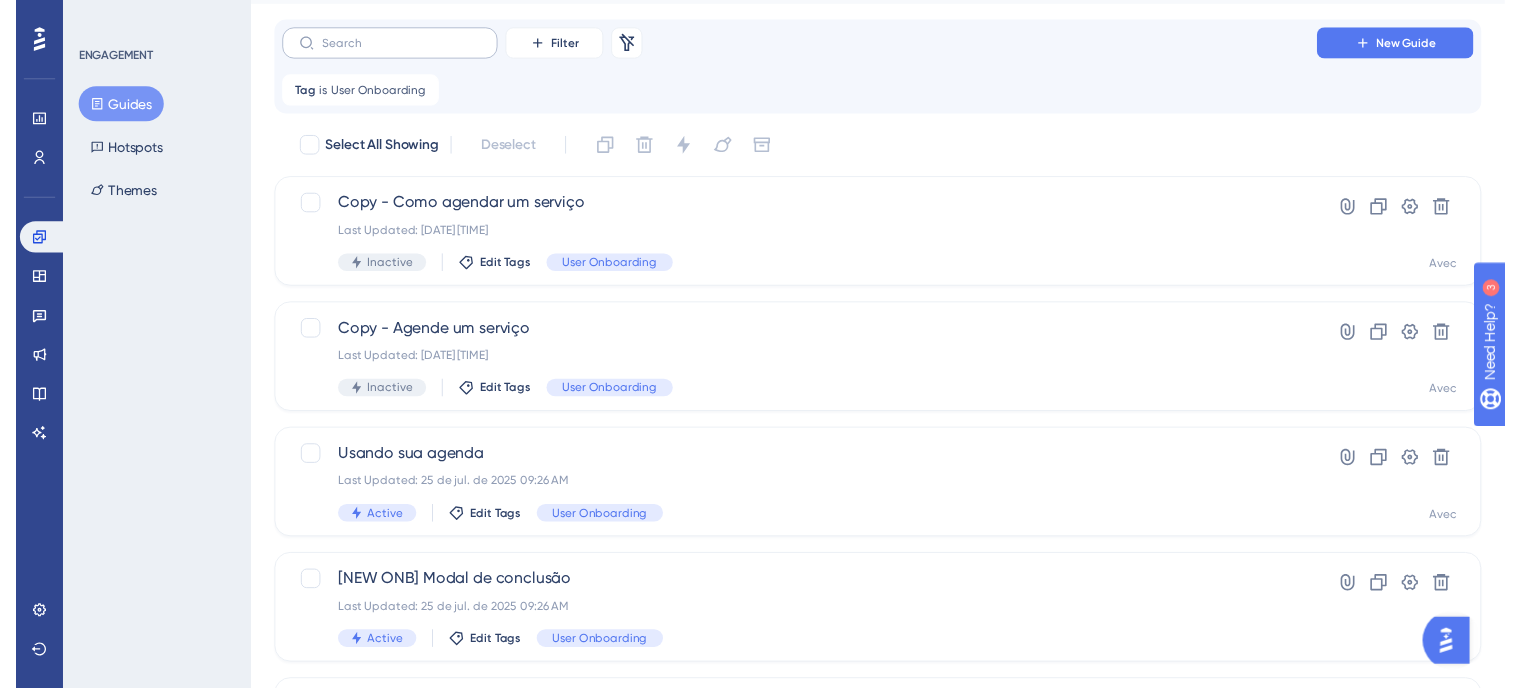 scroll, scrollTop: 0, scrollLeft: 0, axis: both 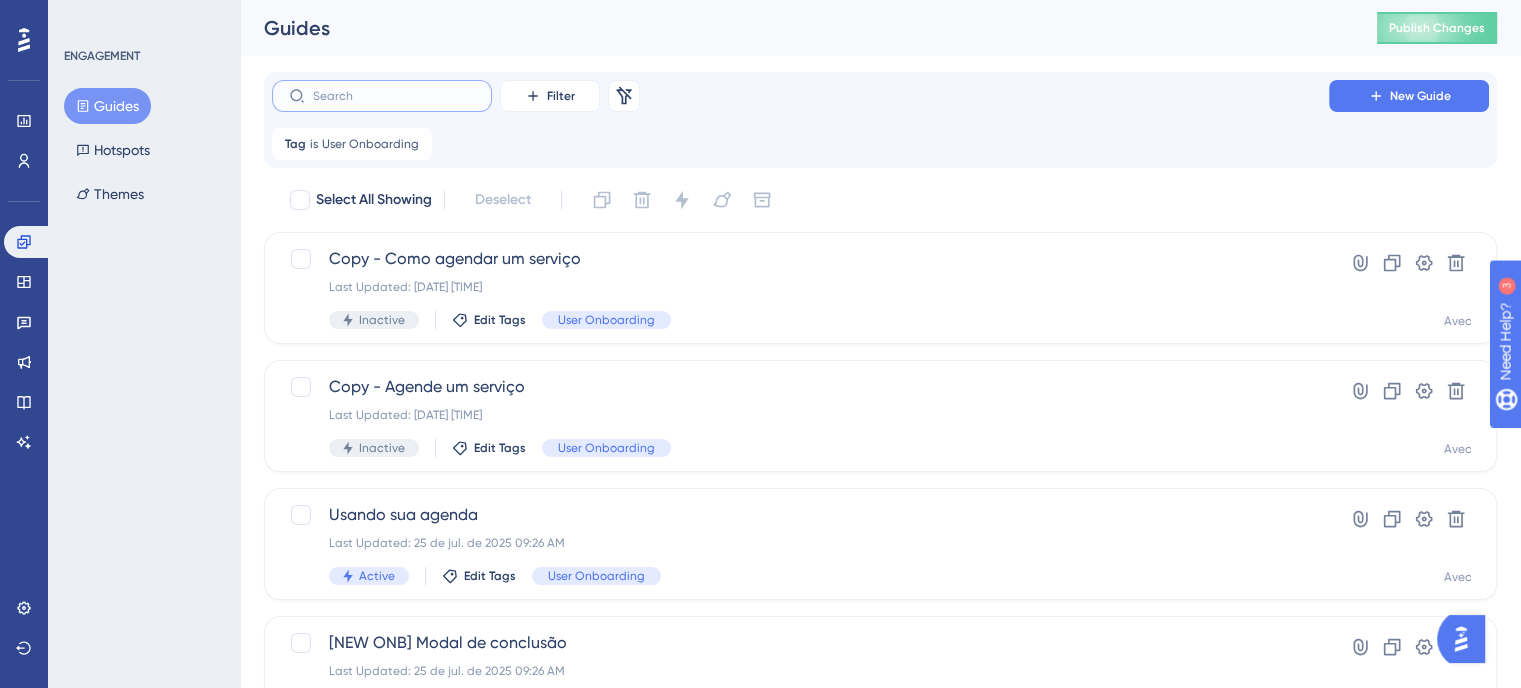 click at bounding box center [394, 96] 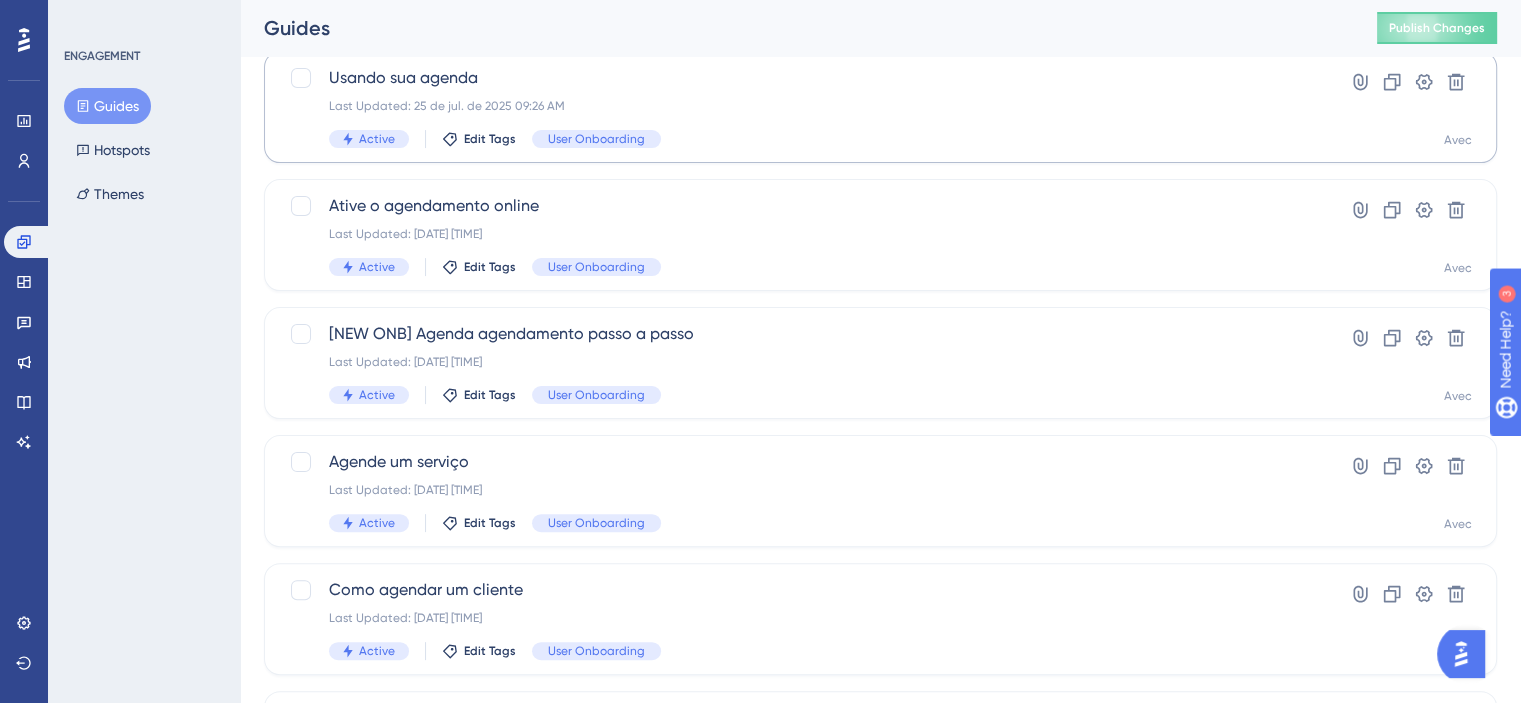 scroll, scrollTop: 500, scrollLeft: 0, axis: vertical 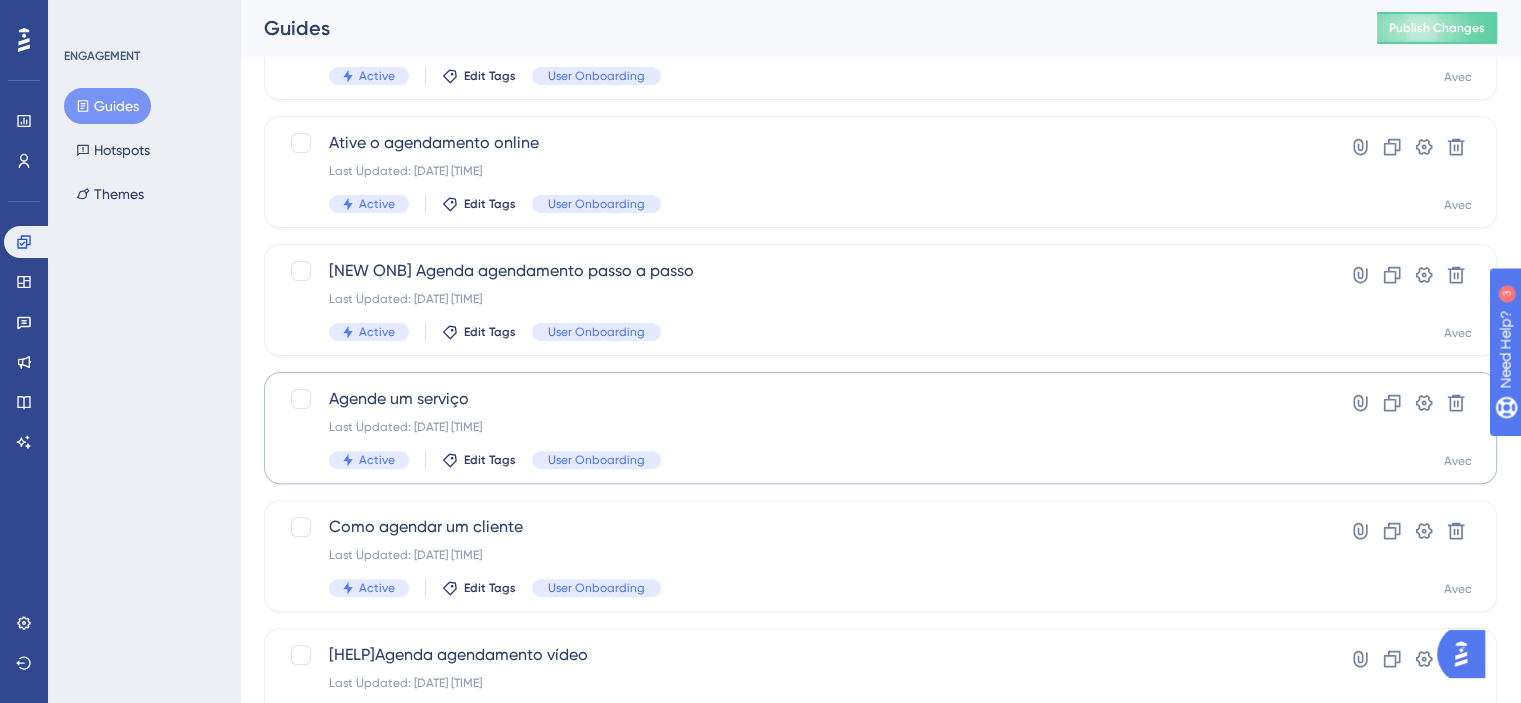 type on "agen" 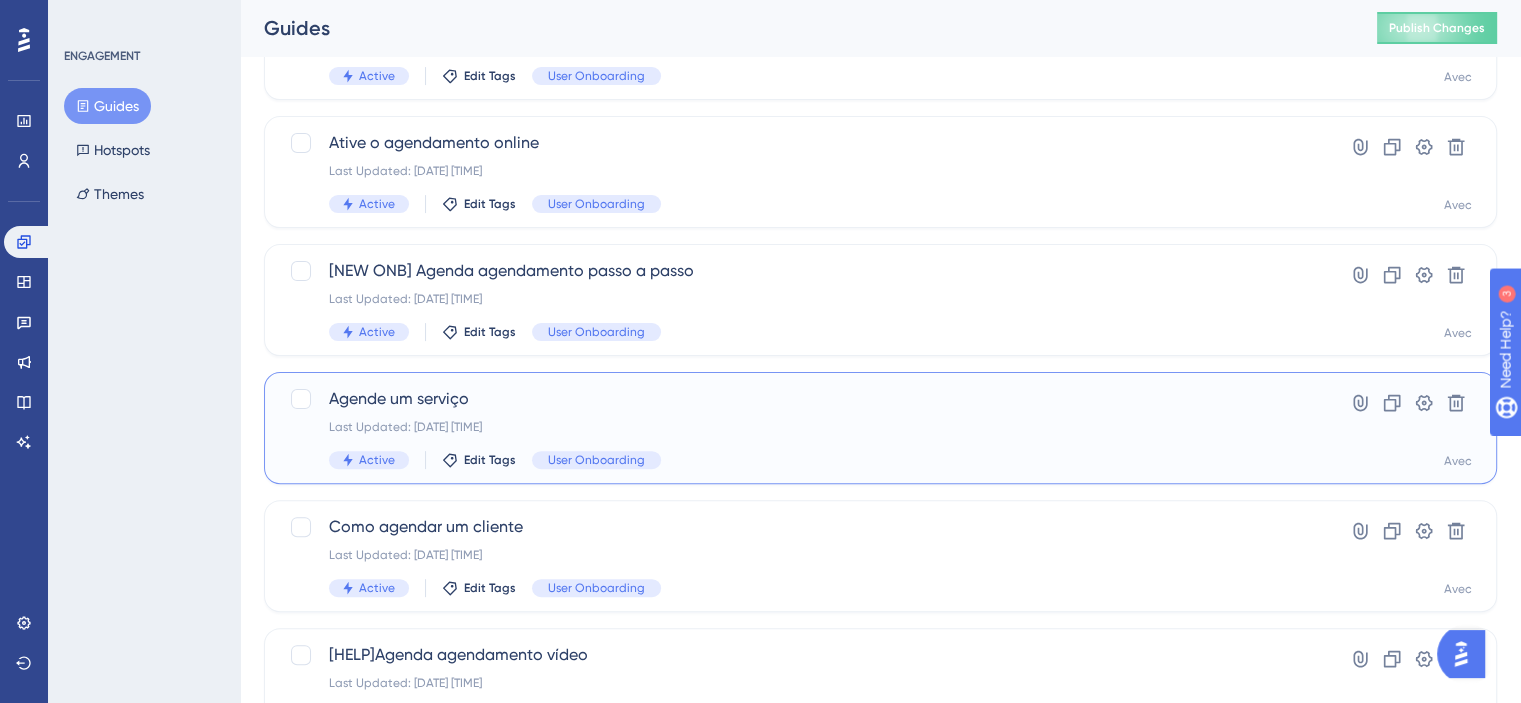 click on "Agende um serviço Last Updated: 25 de jul. de 2025 09:27 AM Active Edit Tags User Onboarding" at bounding box center [800, 428] 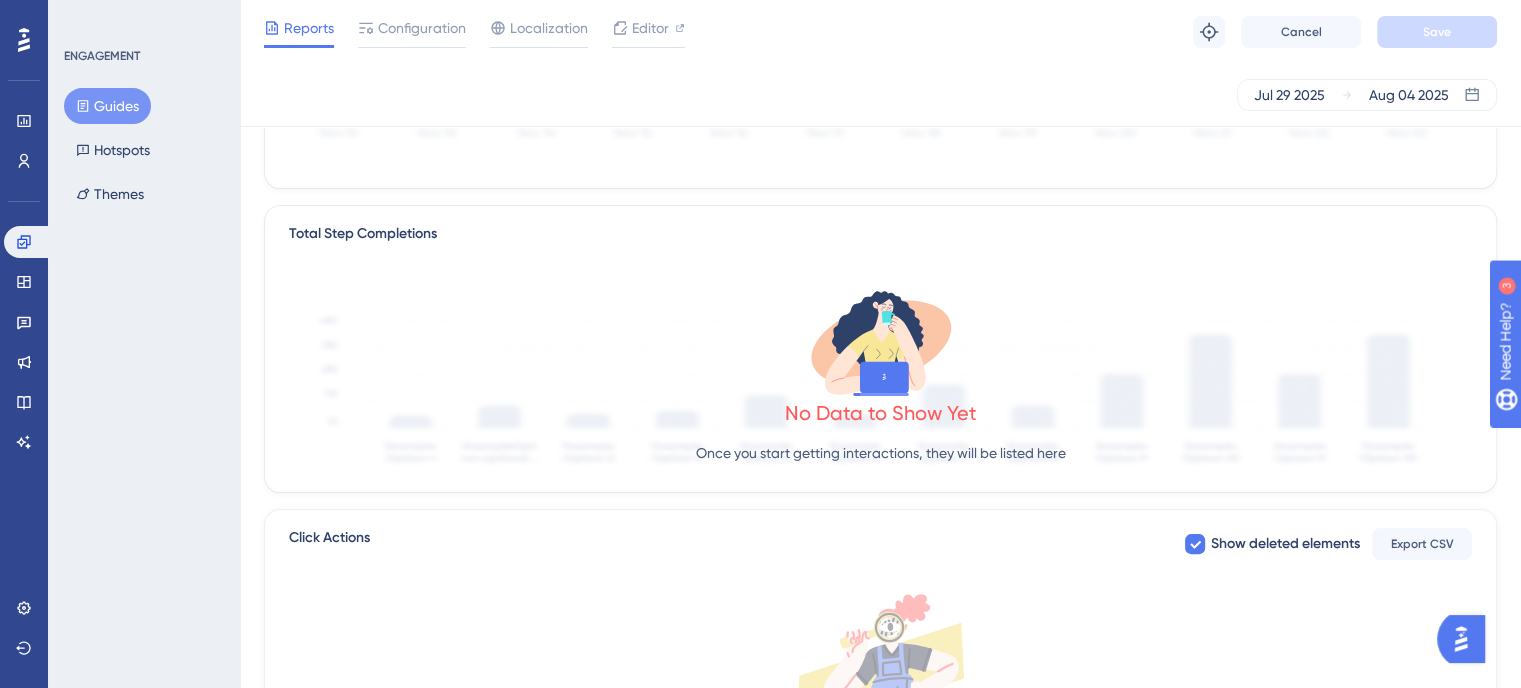 scroll, scrollTop: 0, scrollLeft: 0, axis: both 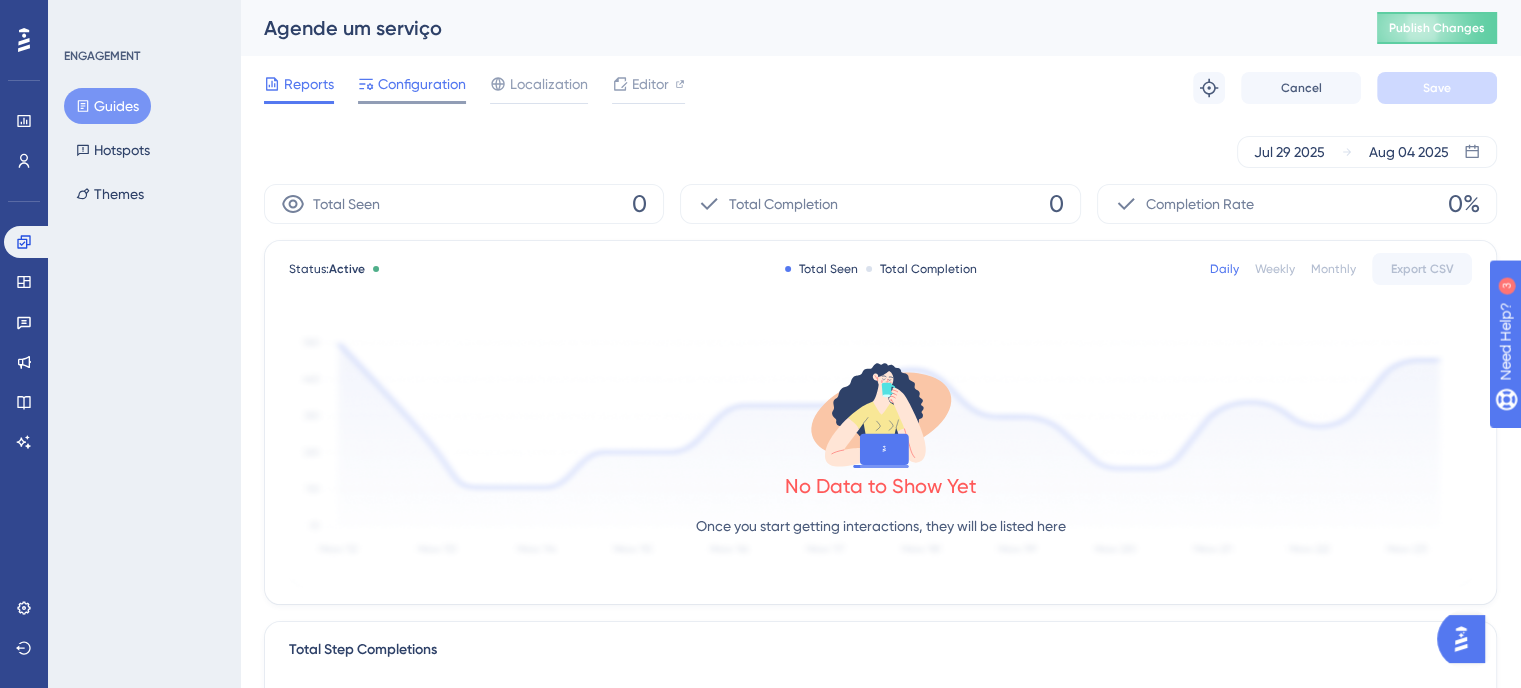 click on "Configuration" at bounding box center (422, 84) 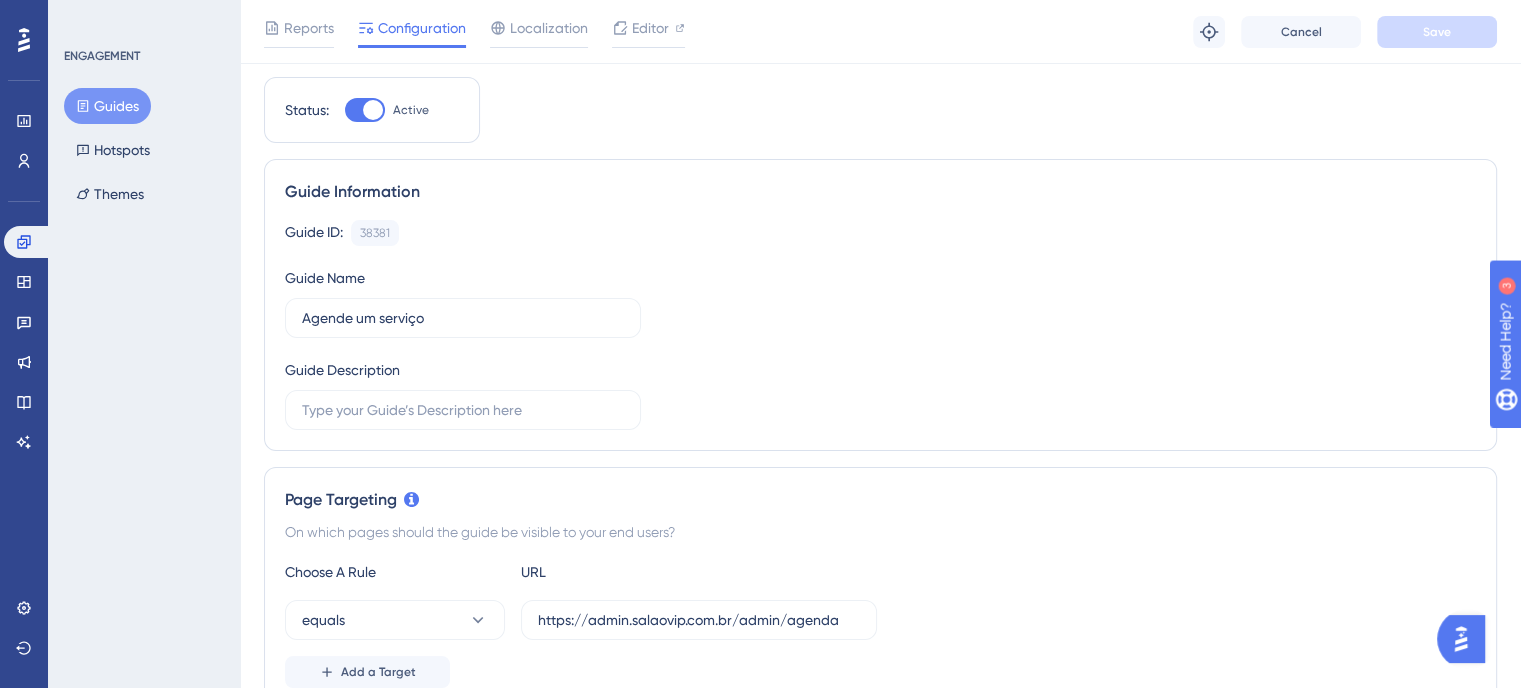 scroll, scrollTop: 0, scrollLeft: 0, axis: both 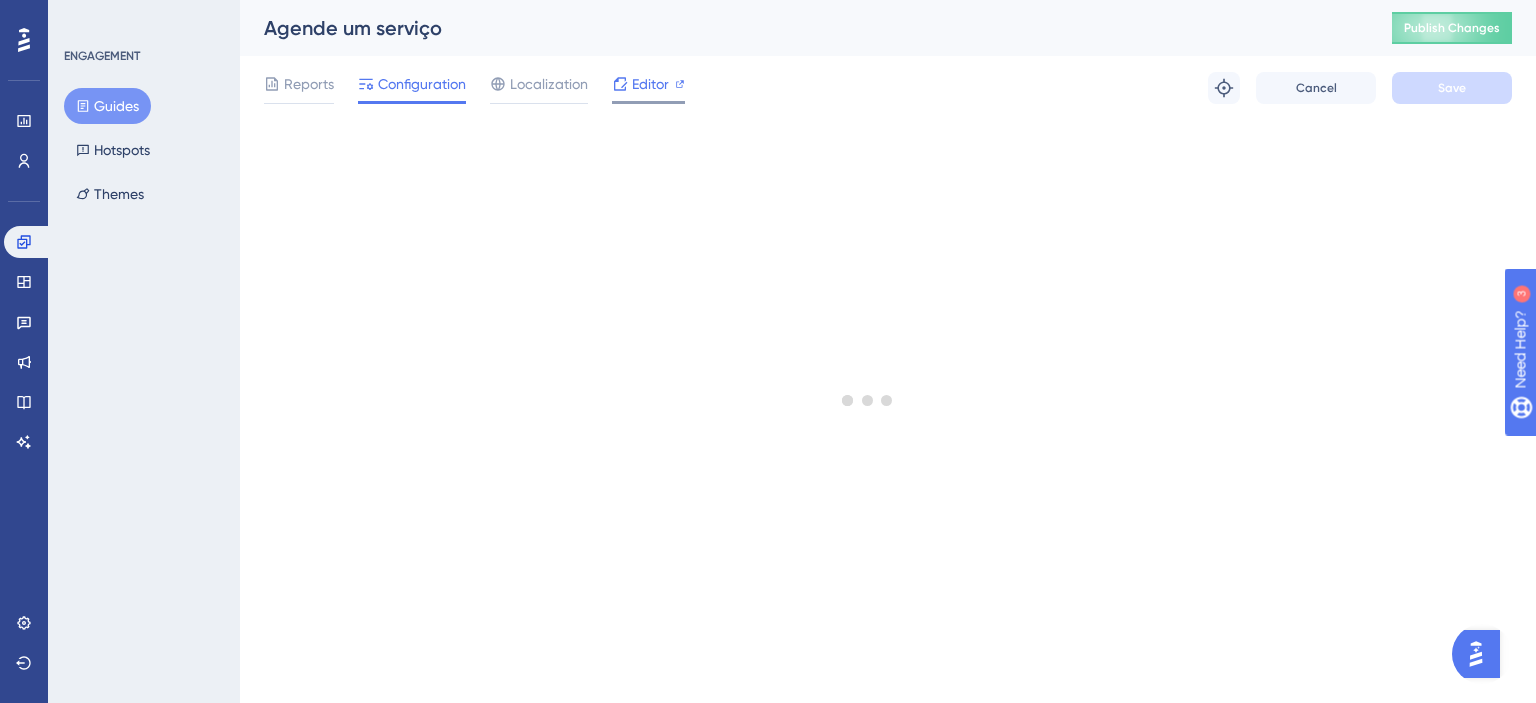 click on "Editor" at bounding box center (650, 84) 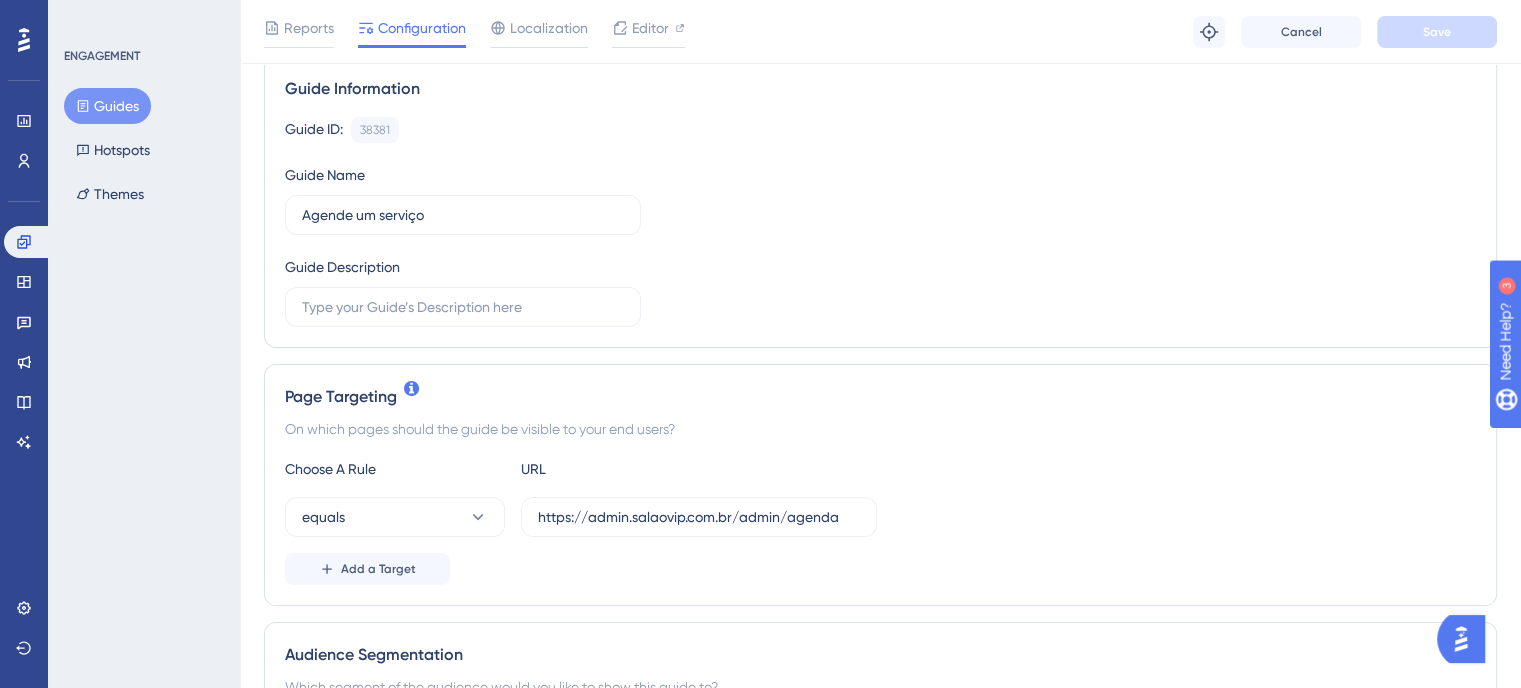 scroll, scrollTop: 200, scrollLeft: 0, axis: vertical 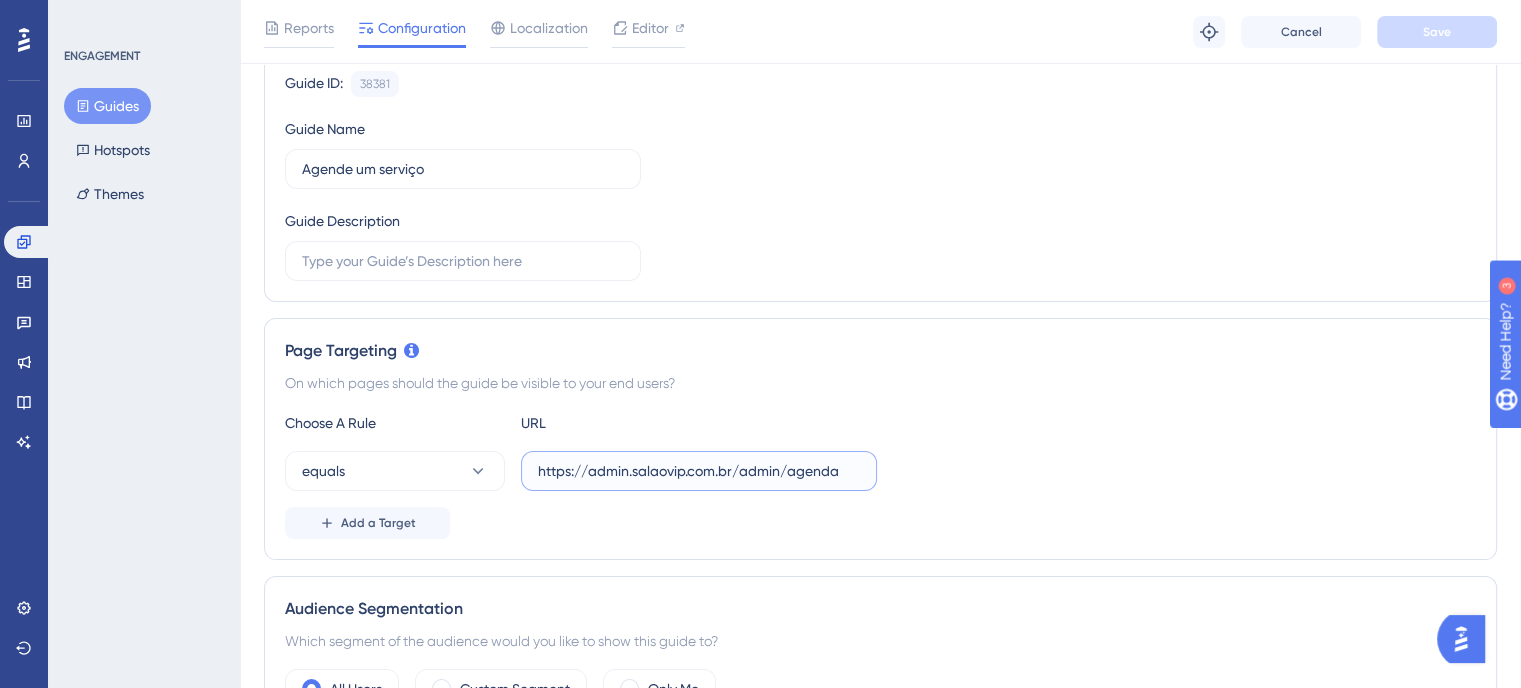 click on "https://admin.salaovip.com.br/admin/agenda" at bounding box center (699, 471) 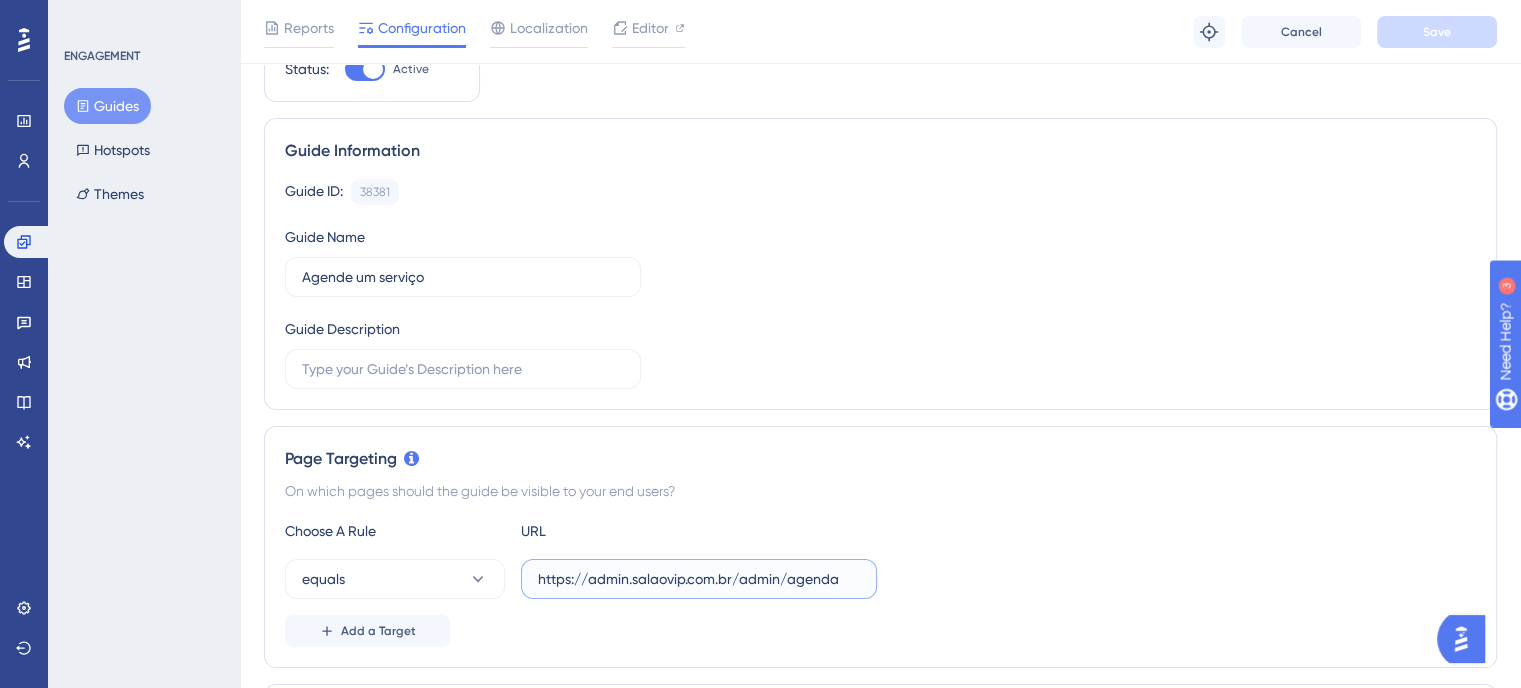 scroll, scrollTop: 0, scrollLeft: 0, axis: both 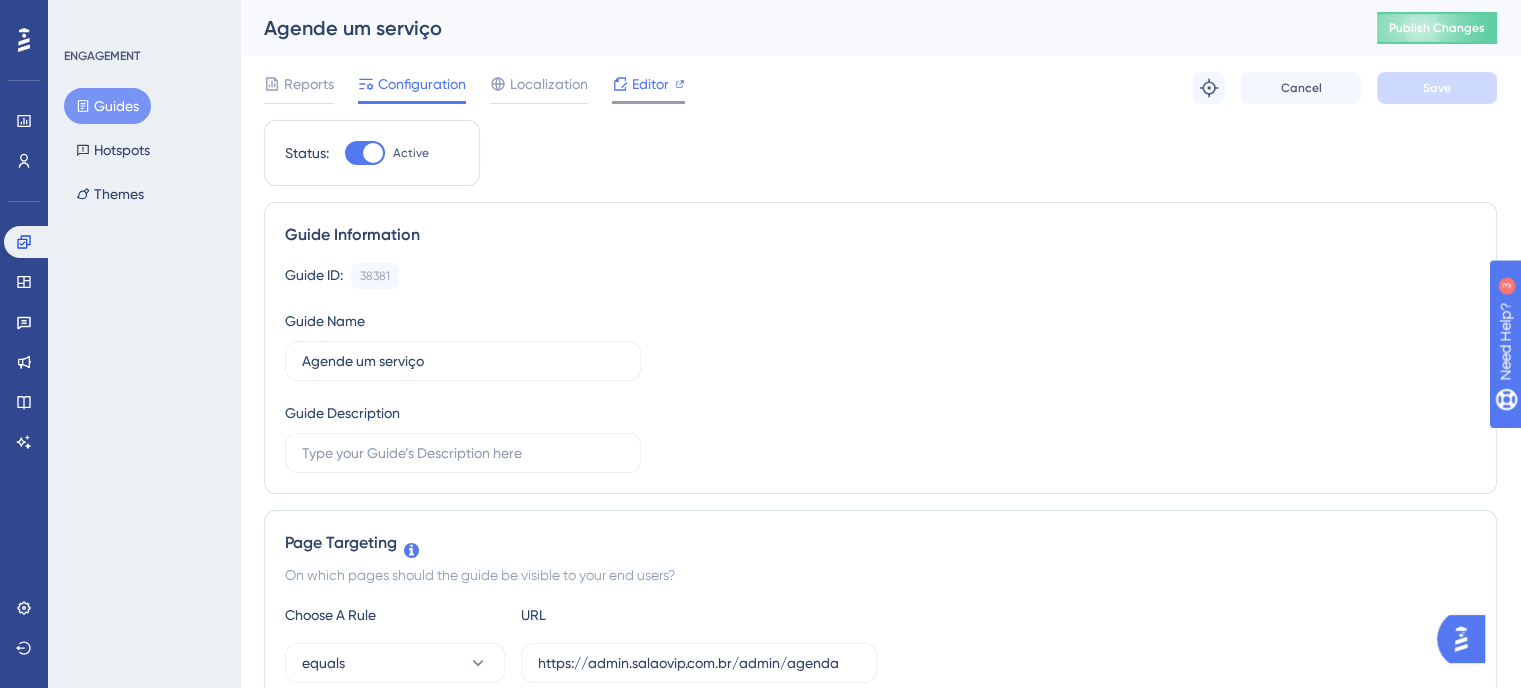 click at bounding box center (648, 102) 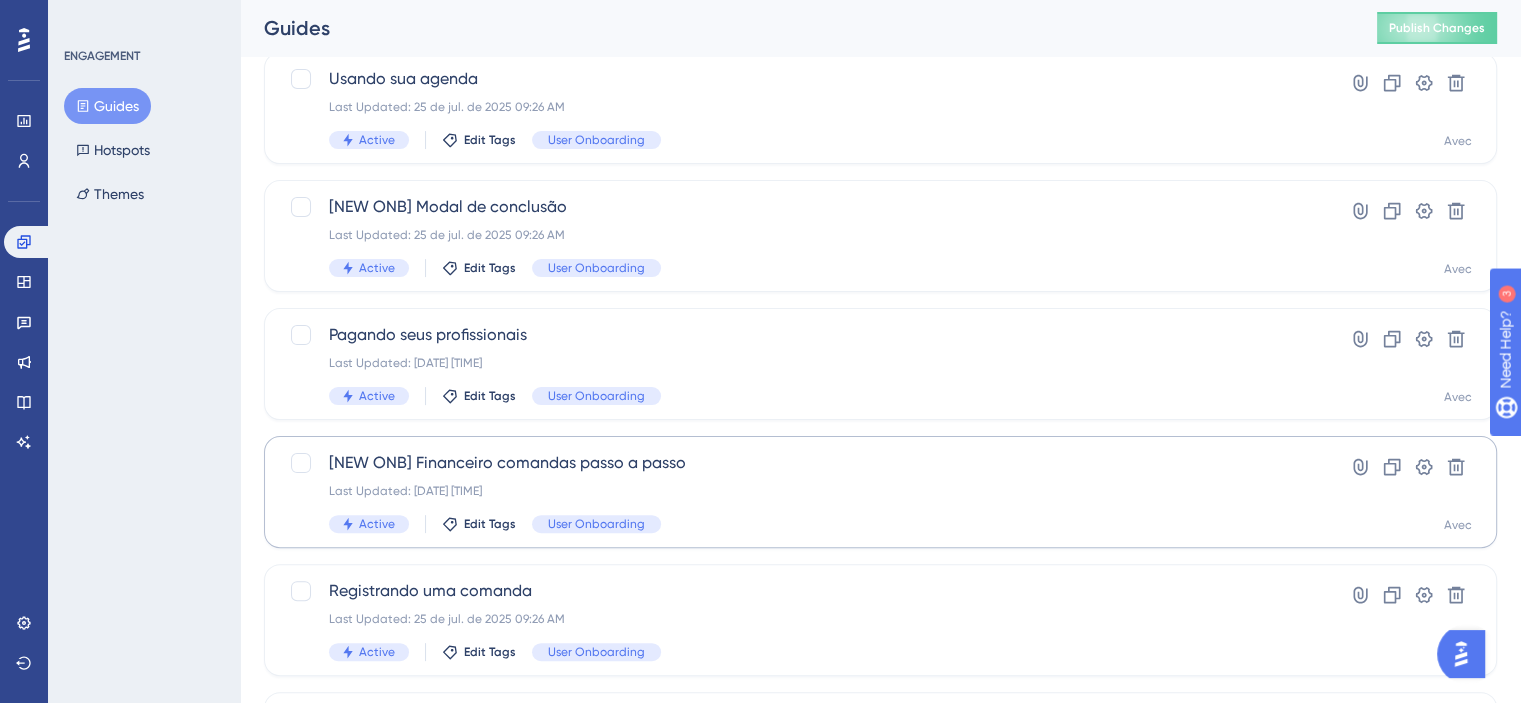 scroll, scrollTop: 536, scrollLeft: 0, axis: vertical 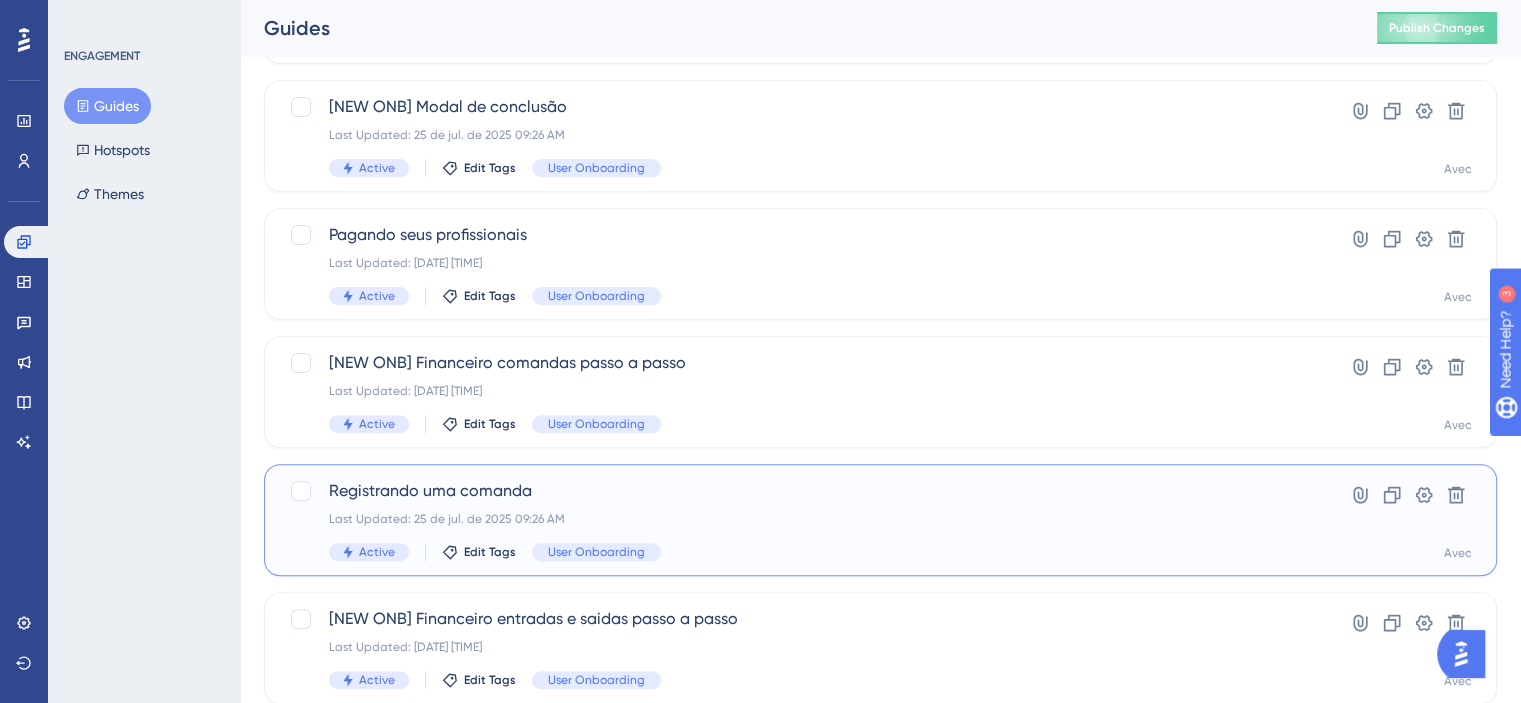 click on "Registrando uma comanda" at bounding box center (800, 491) 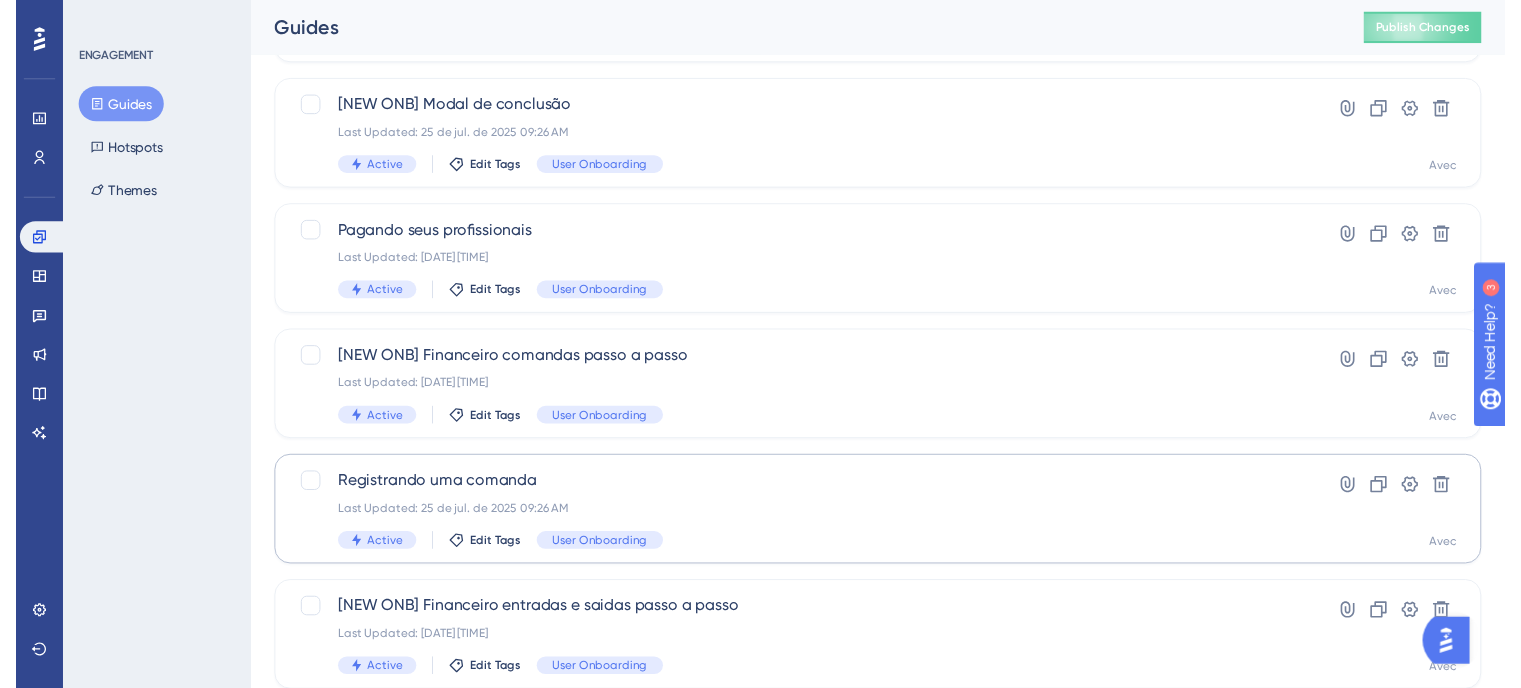 scroll, scrollTop: 0, scrollLeft: 0, axis: both 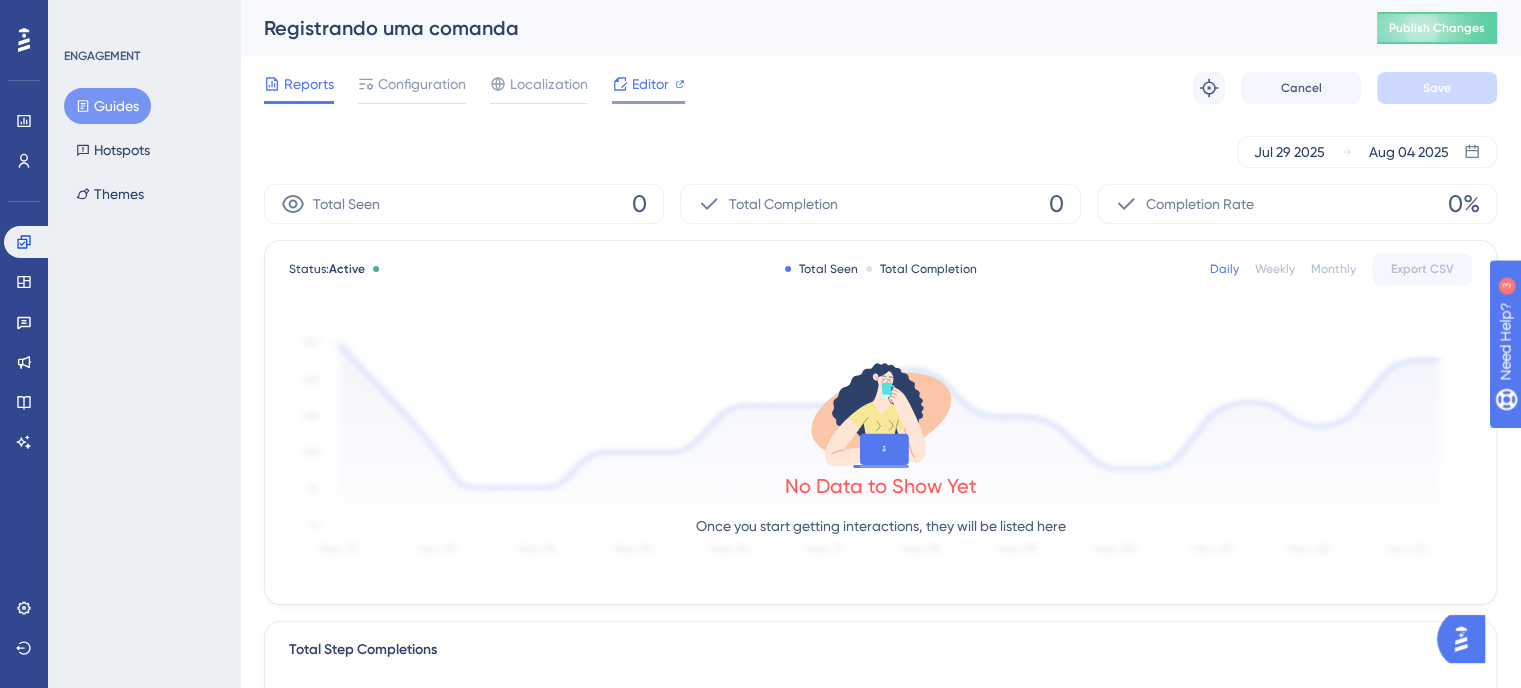 click on "Editor" at bounding box center (650, 84) 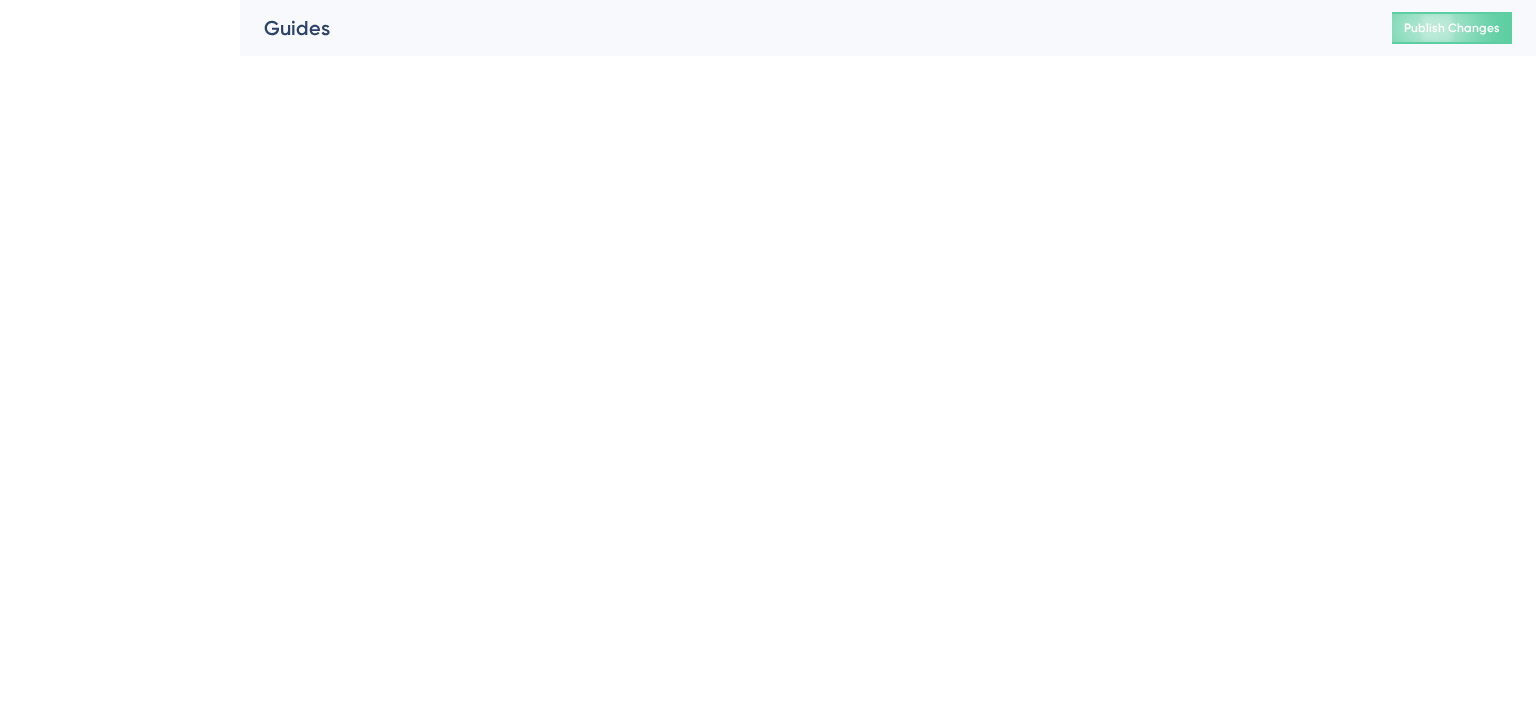 scroll, scrollTop: 0, scrollLeft: 0, axis: both 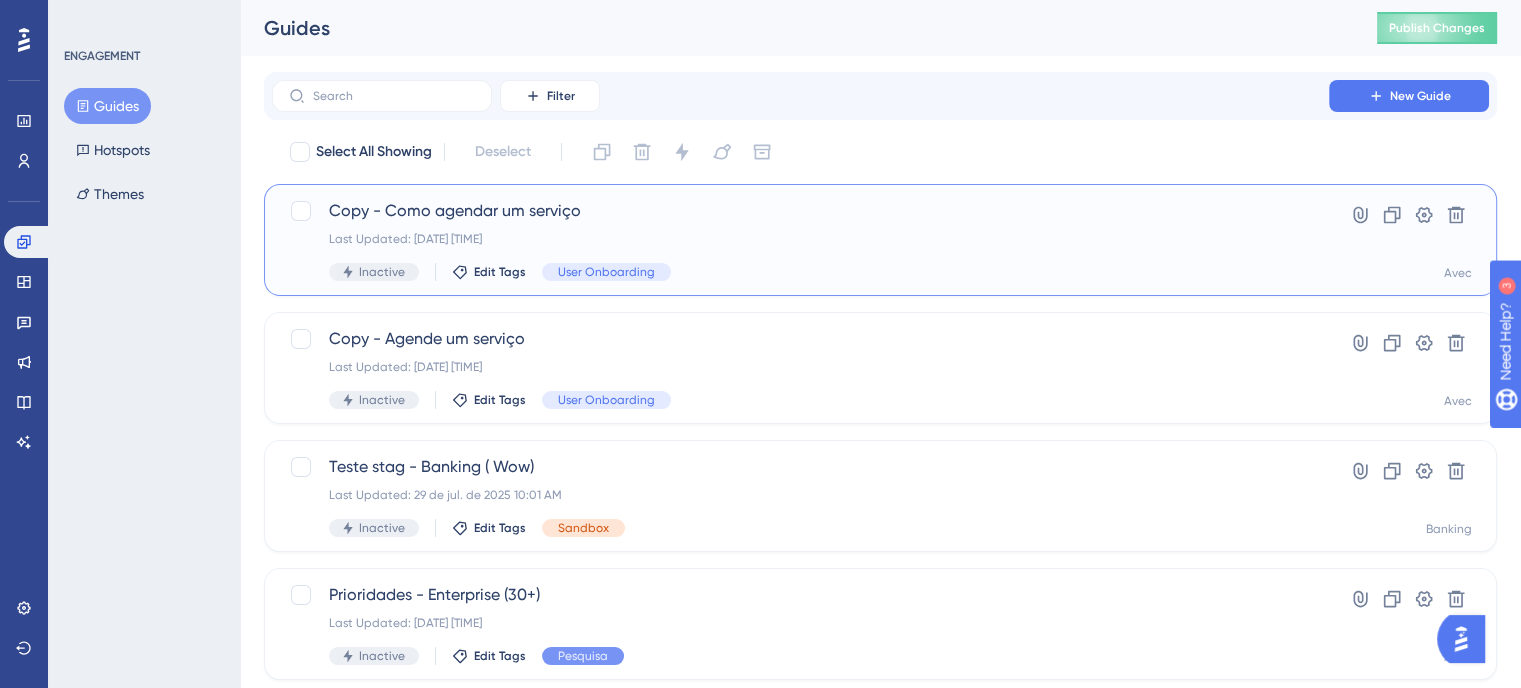 click on "Copy - Como agendar um serviço Last Updated: [DATE] [TIME] Inactive Edit Tags User Onboarding" at bounding box center (800, 240) 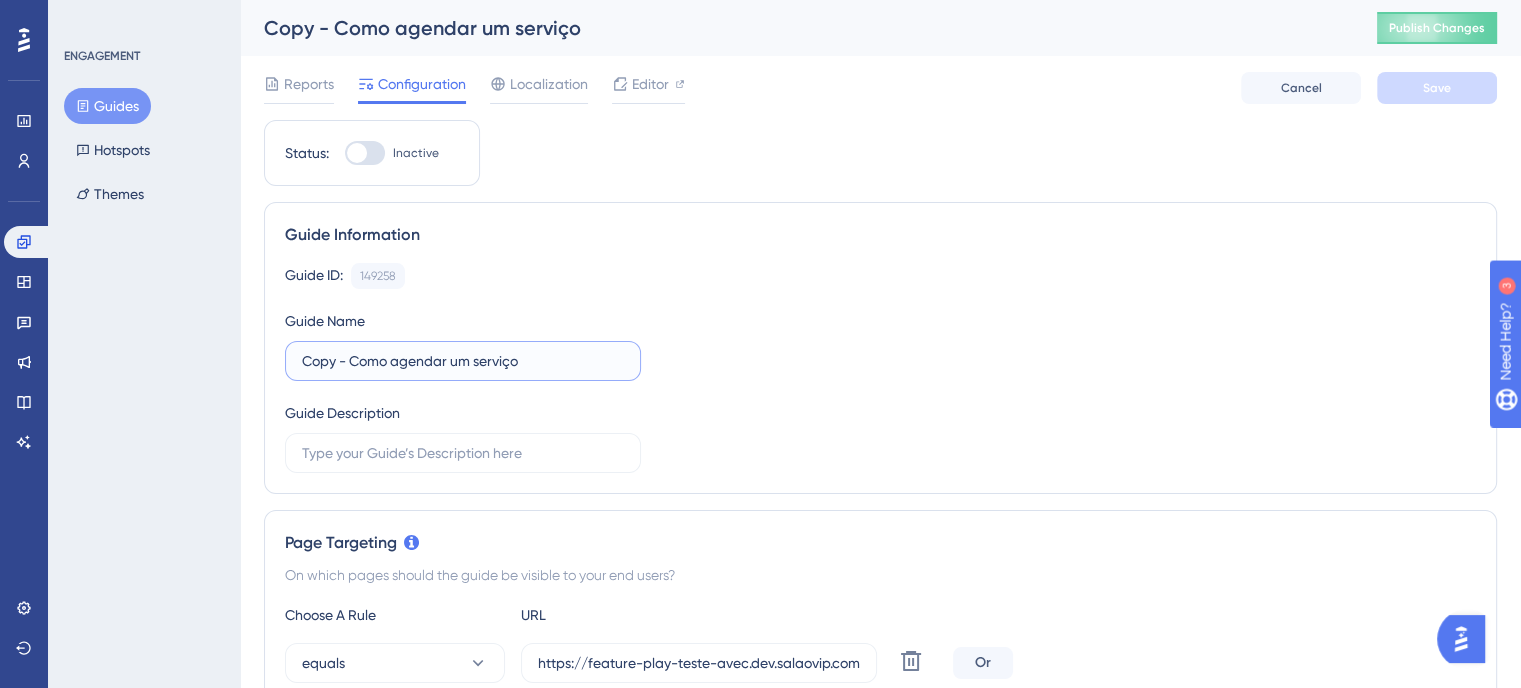 drag, startPoint x: 533, startPoint y: 365, endPoint x: 273, endPoint y: 366, distance: 260.00192 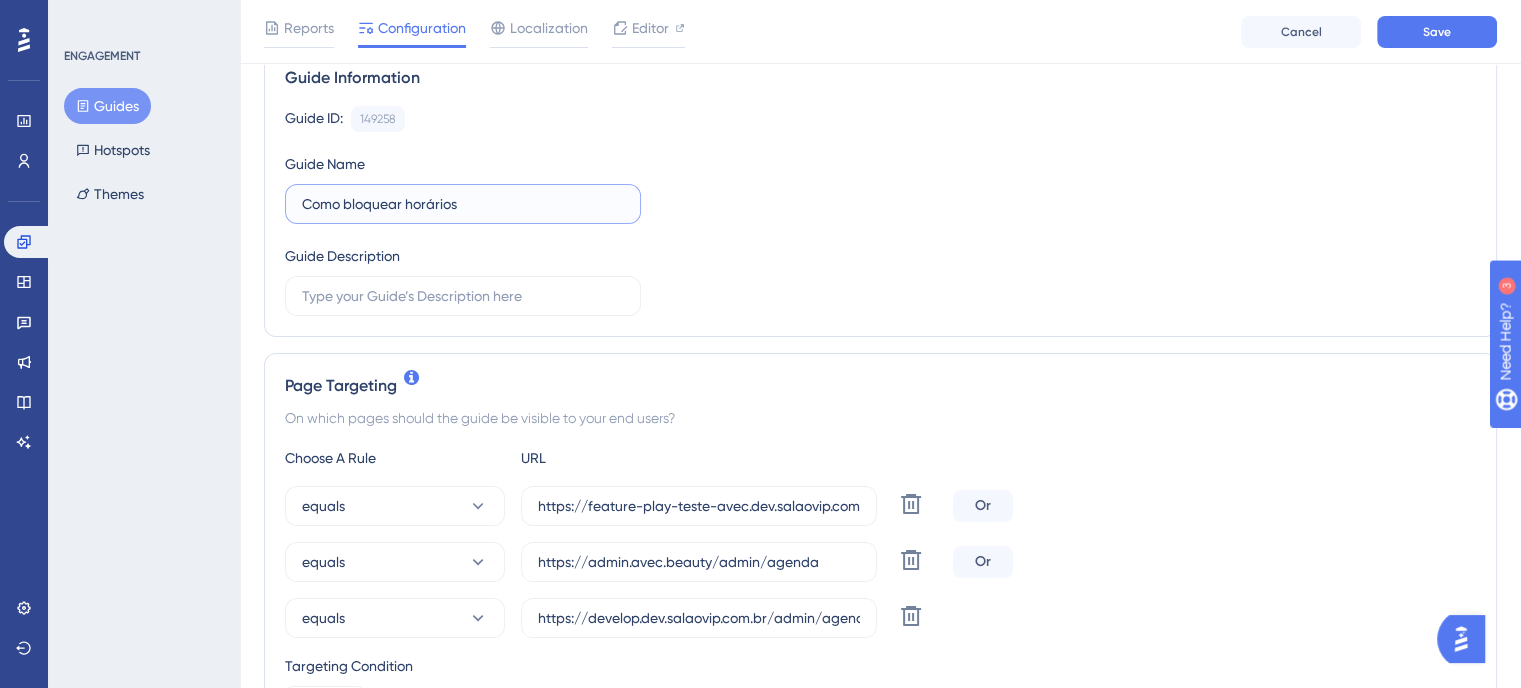 scroll, scrollTop: 200, scrollLeft: 0, axis: vertical 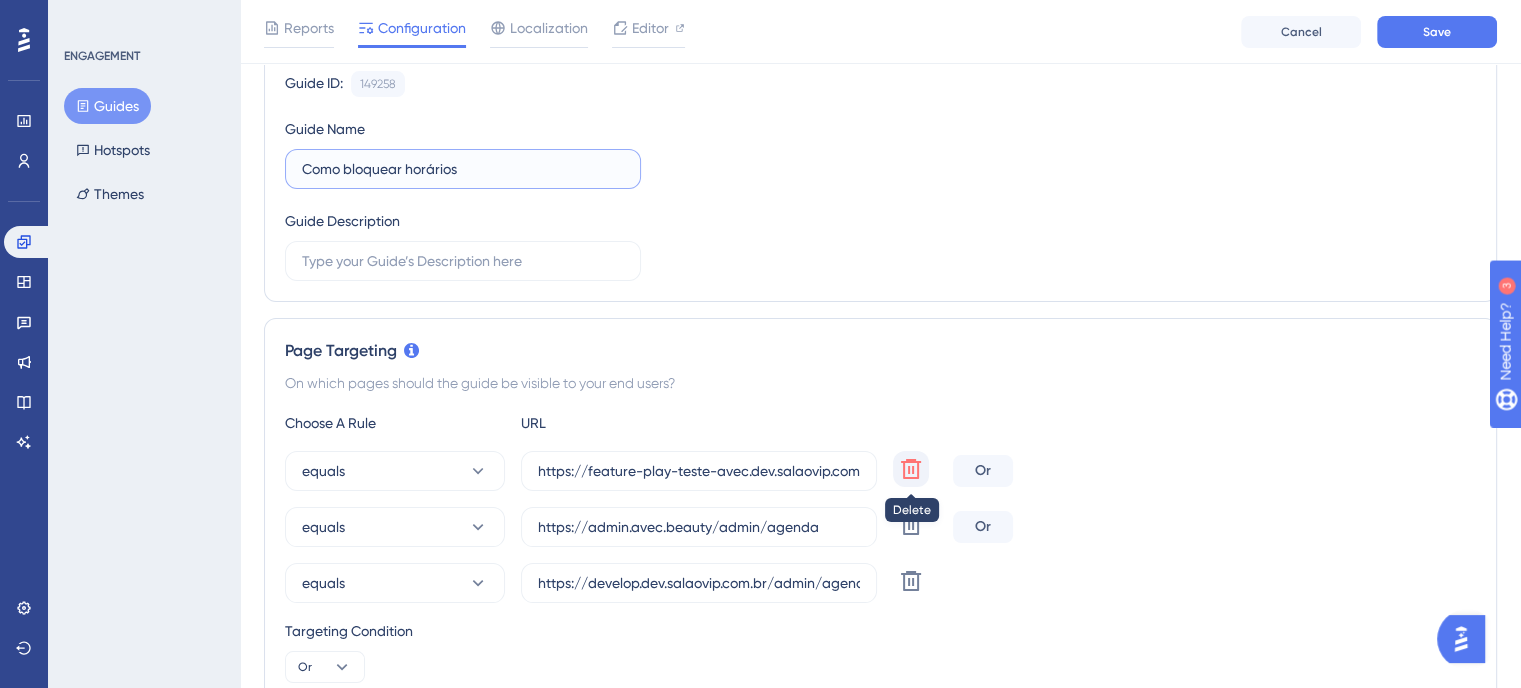 type on "Como bloquear horários" 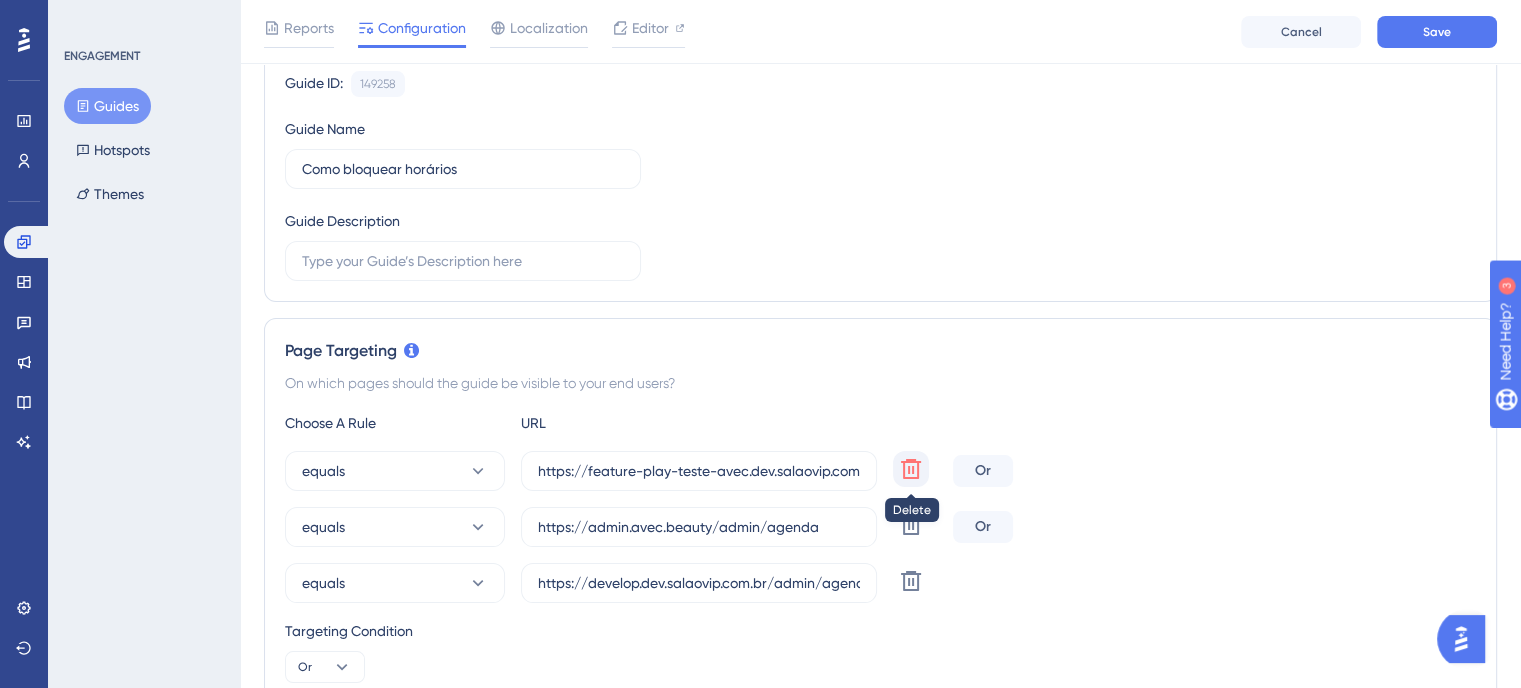 click 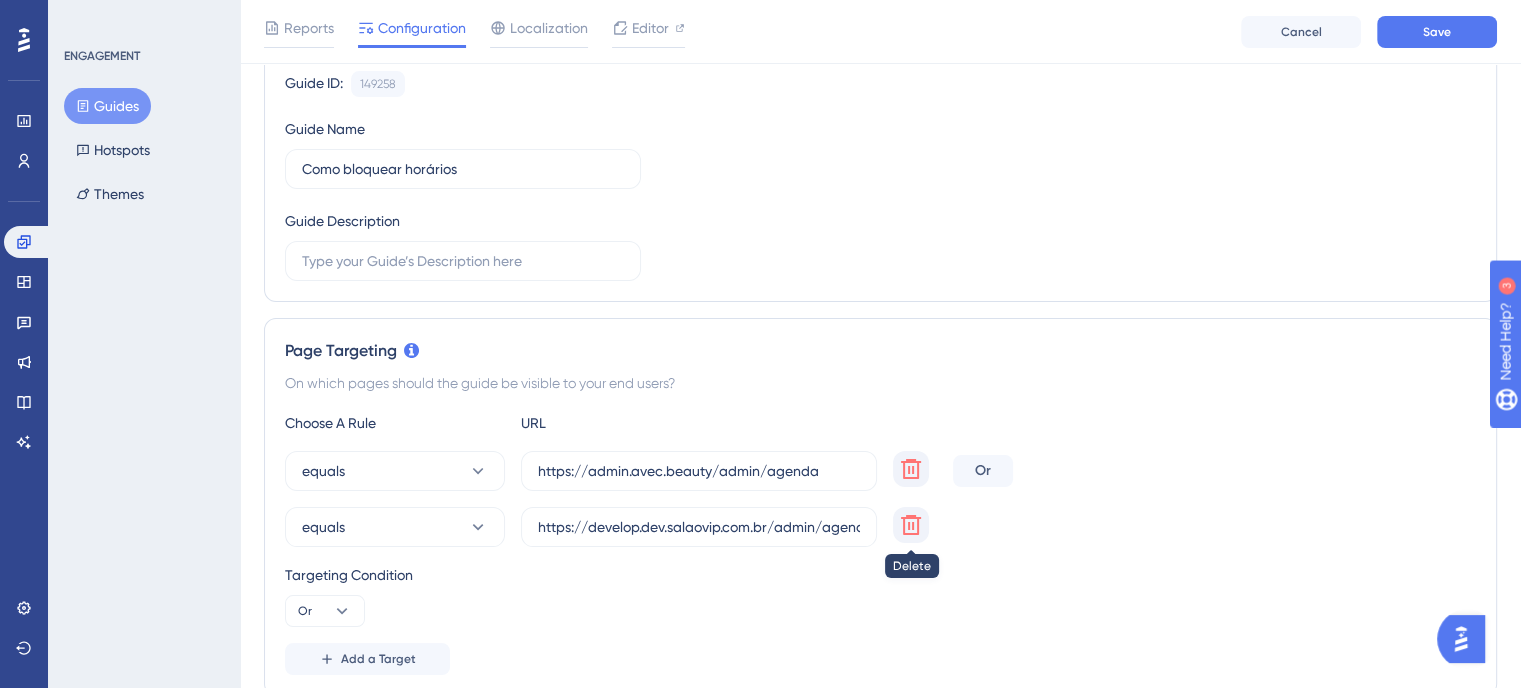 click 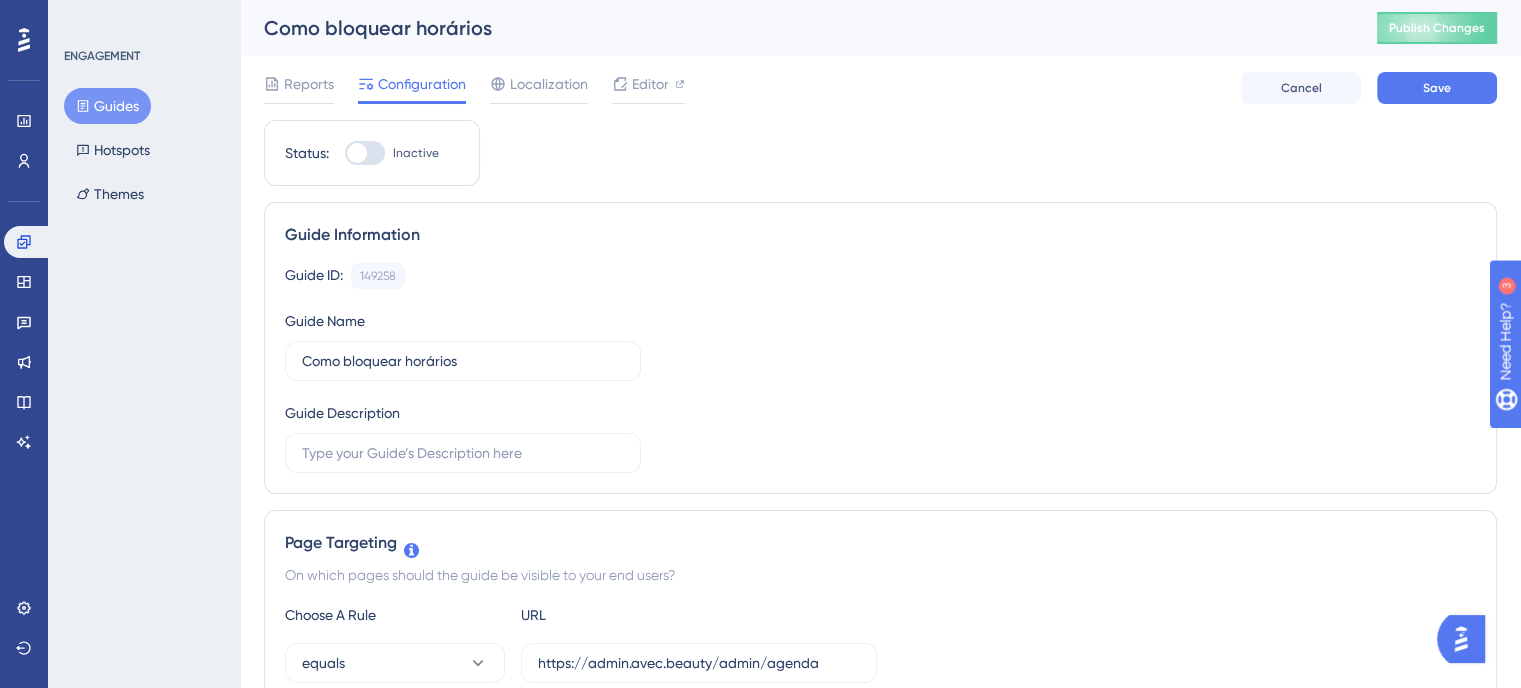 scroll, scrollTop: 0, scrollLeft: 0, axis: both 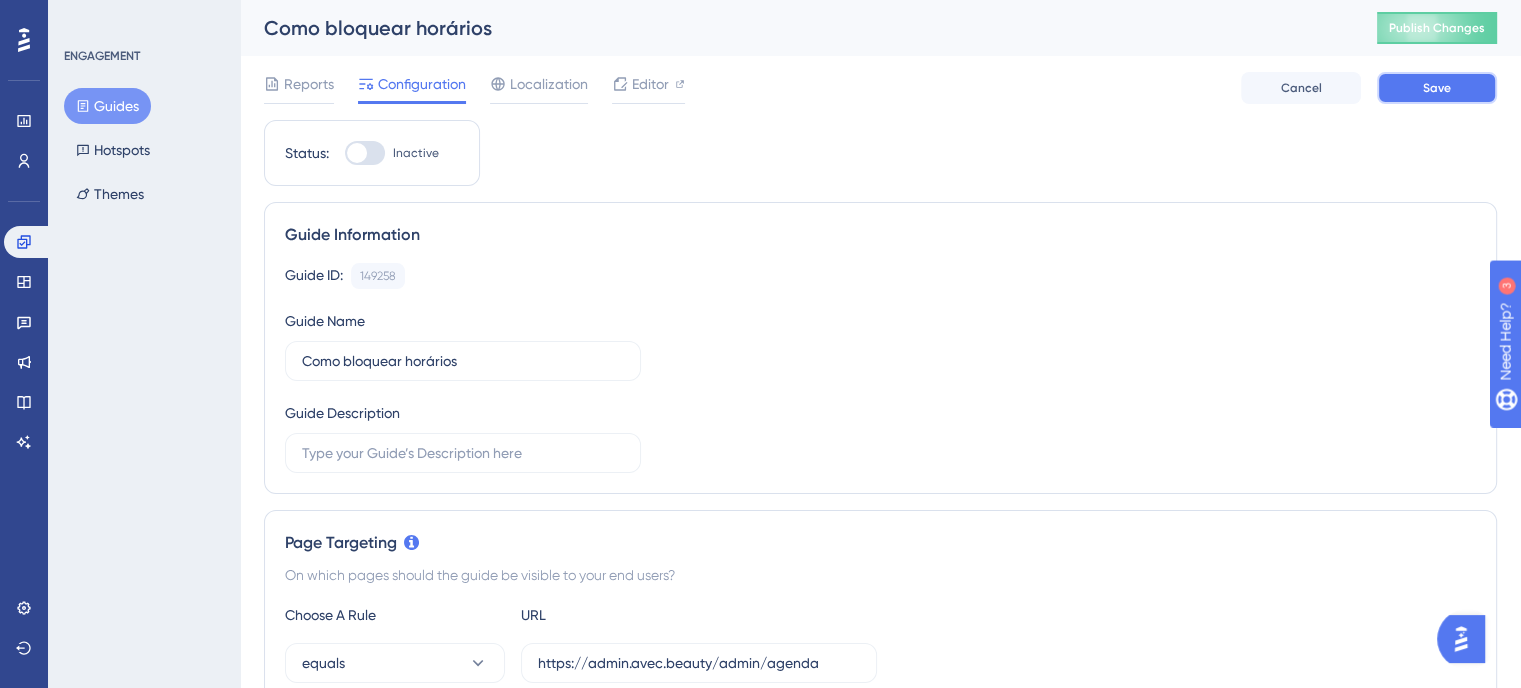click on "Save" at bounding box center [1437, 88] 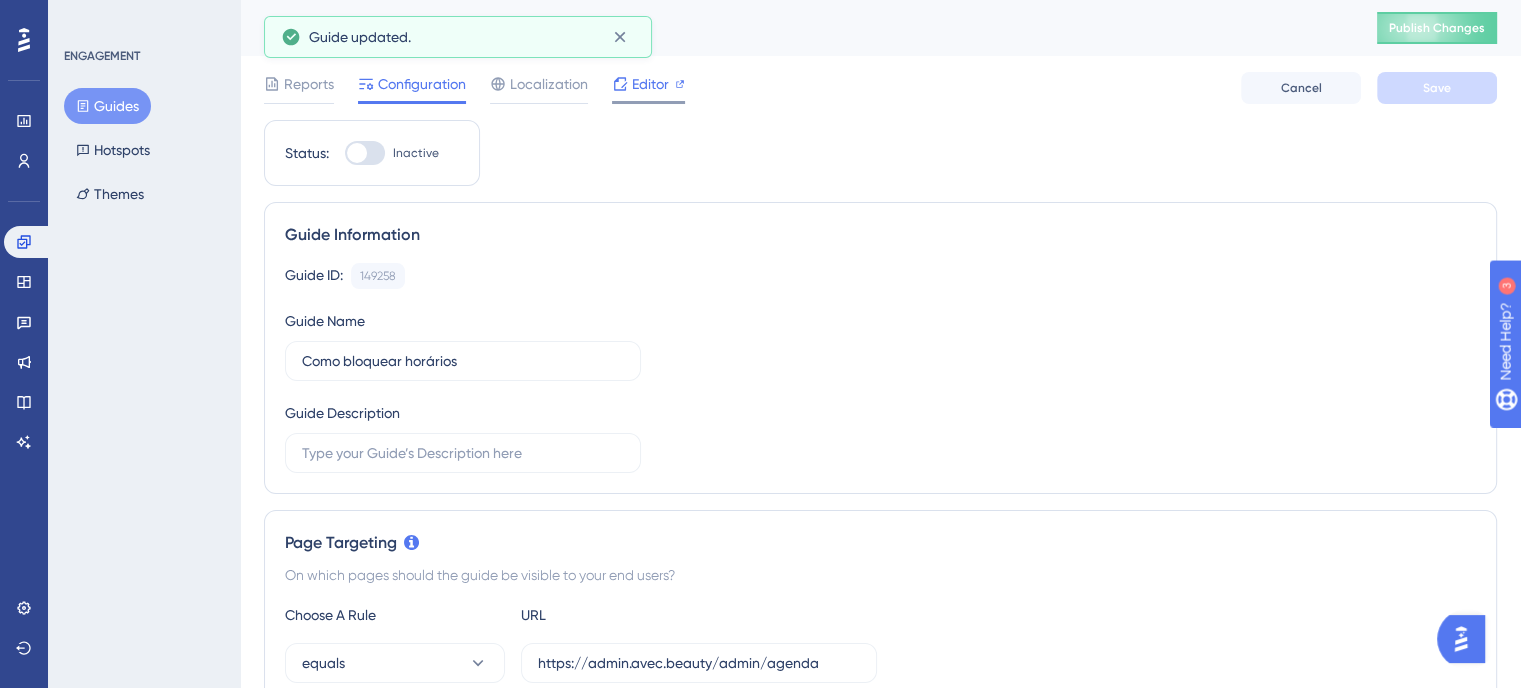 click on "Editor" at bounding box center (650, 84) 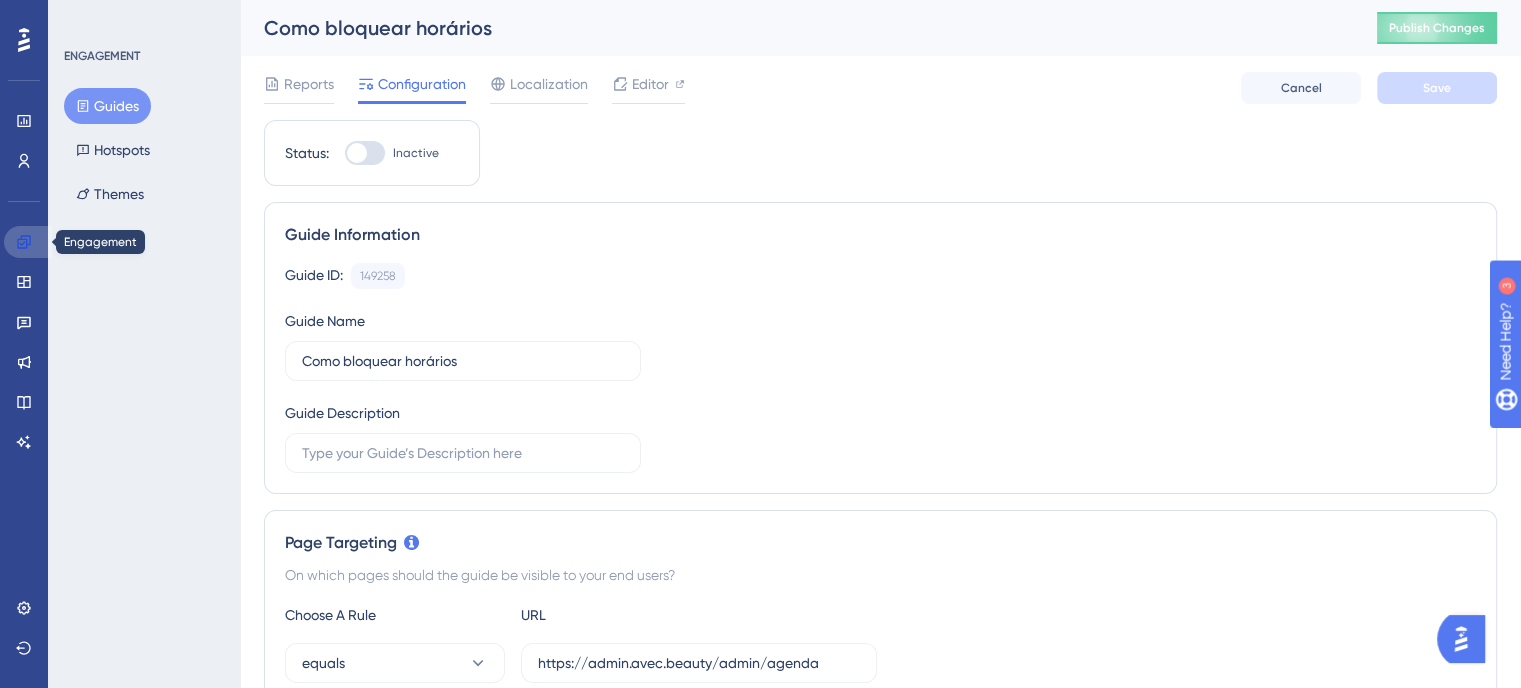 click 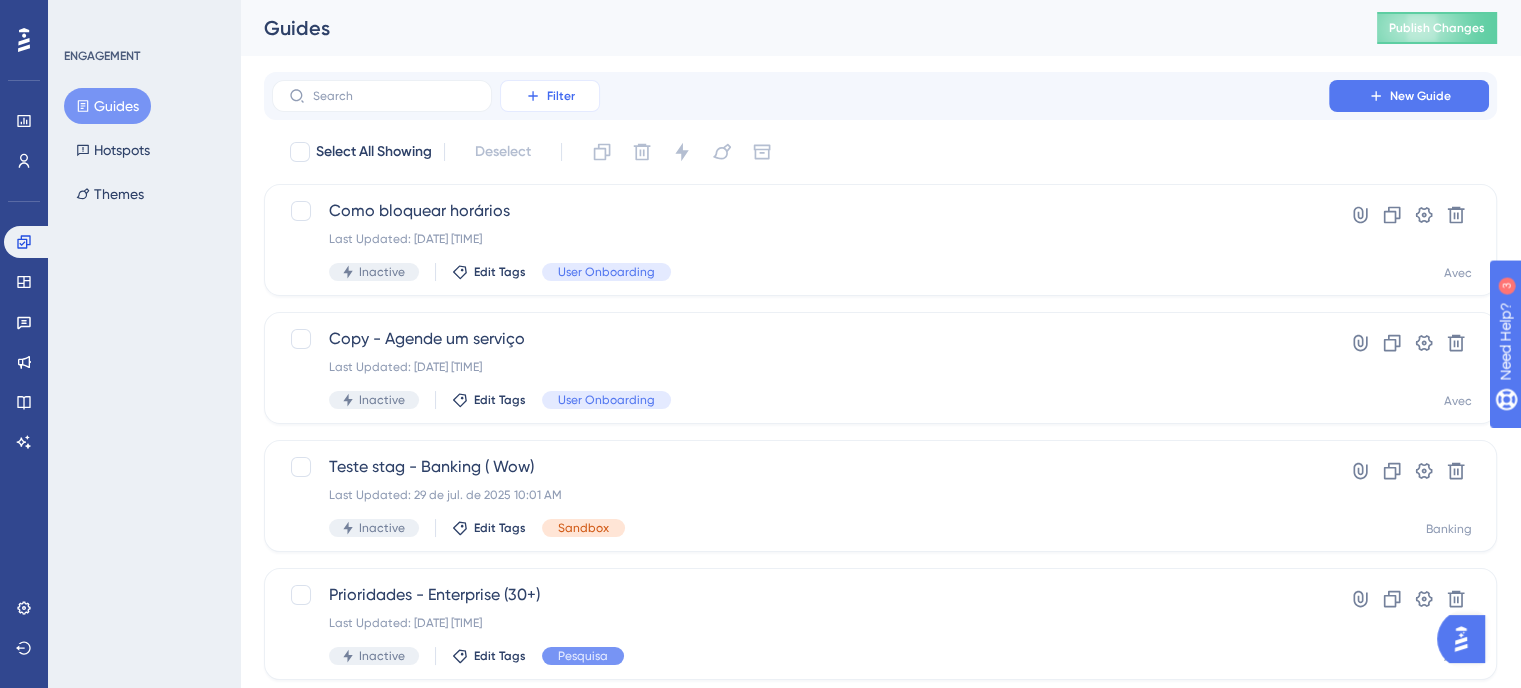 click 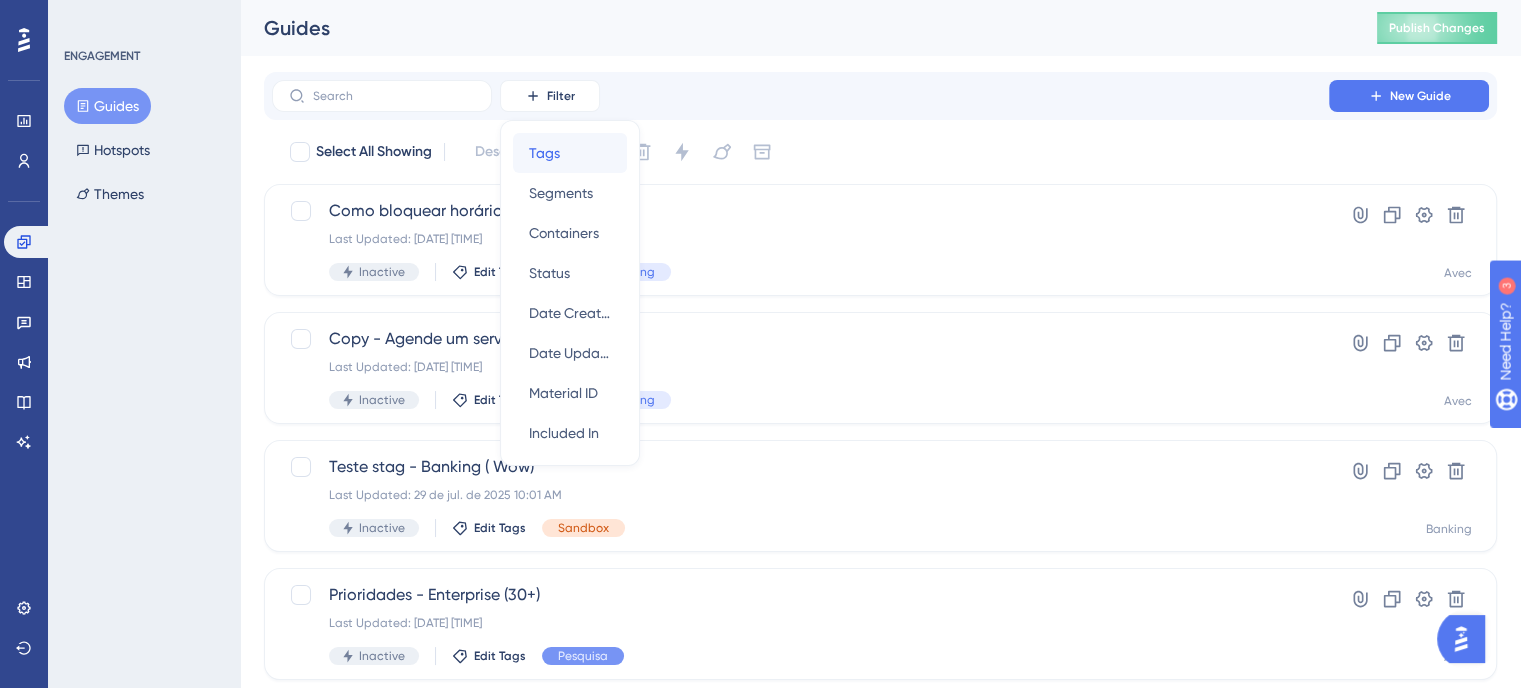 click on "Tags" at bounding box center [544, 153] 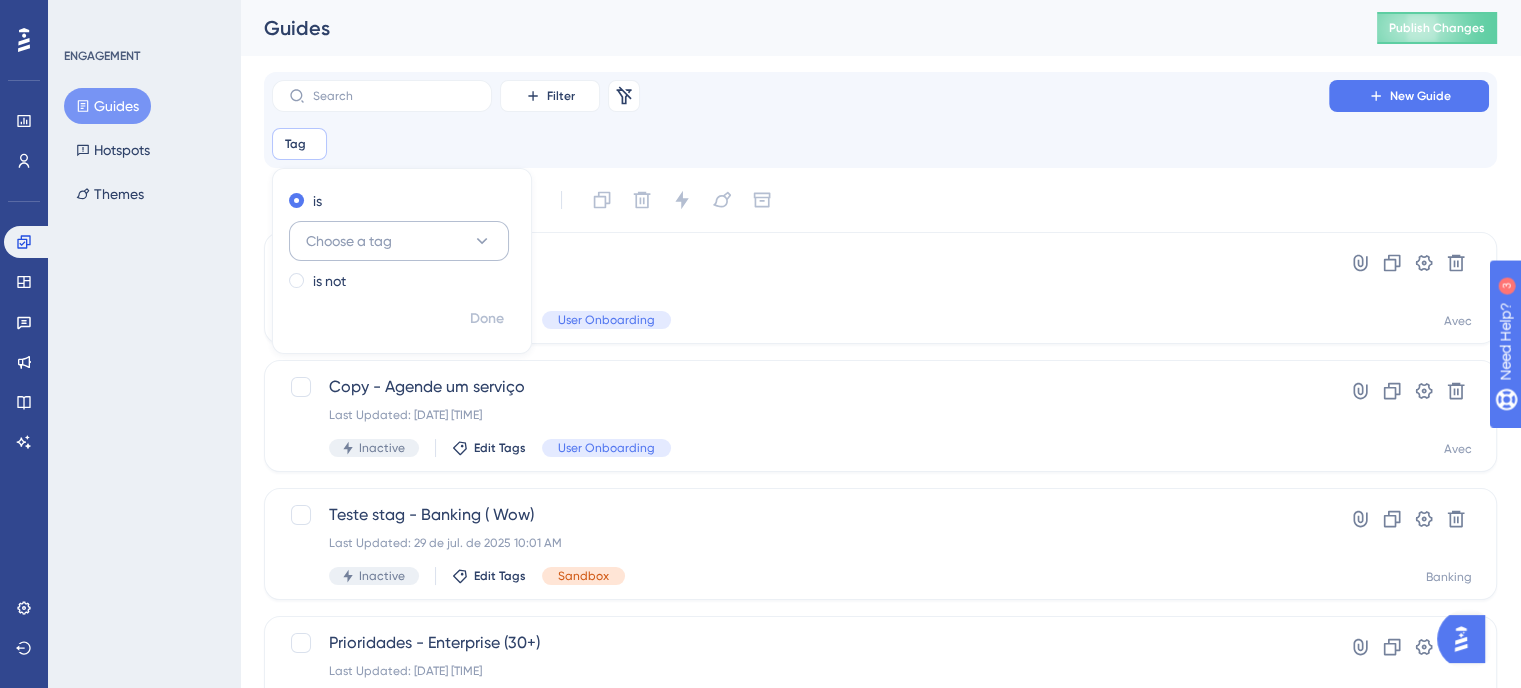 click on "Choose a tag" at bounding box center [349, 241] 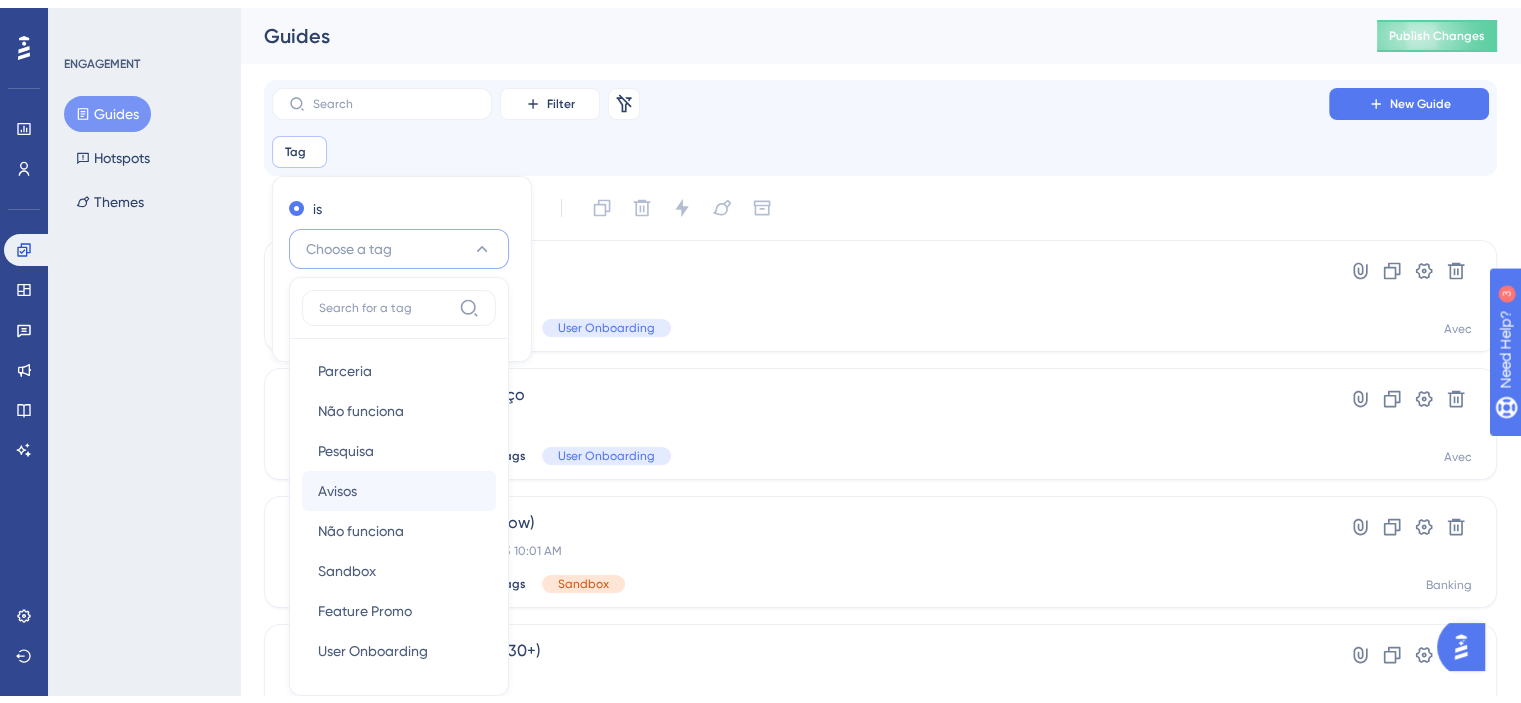 scroll, scrollTop: 133, scrollLeft: 0, axis: vertical 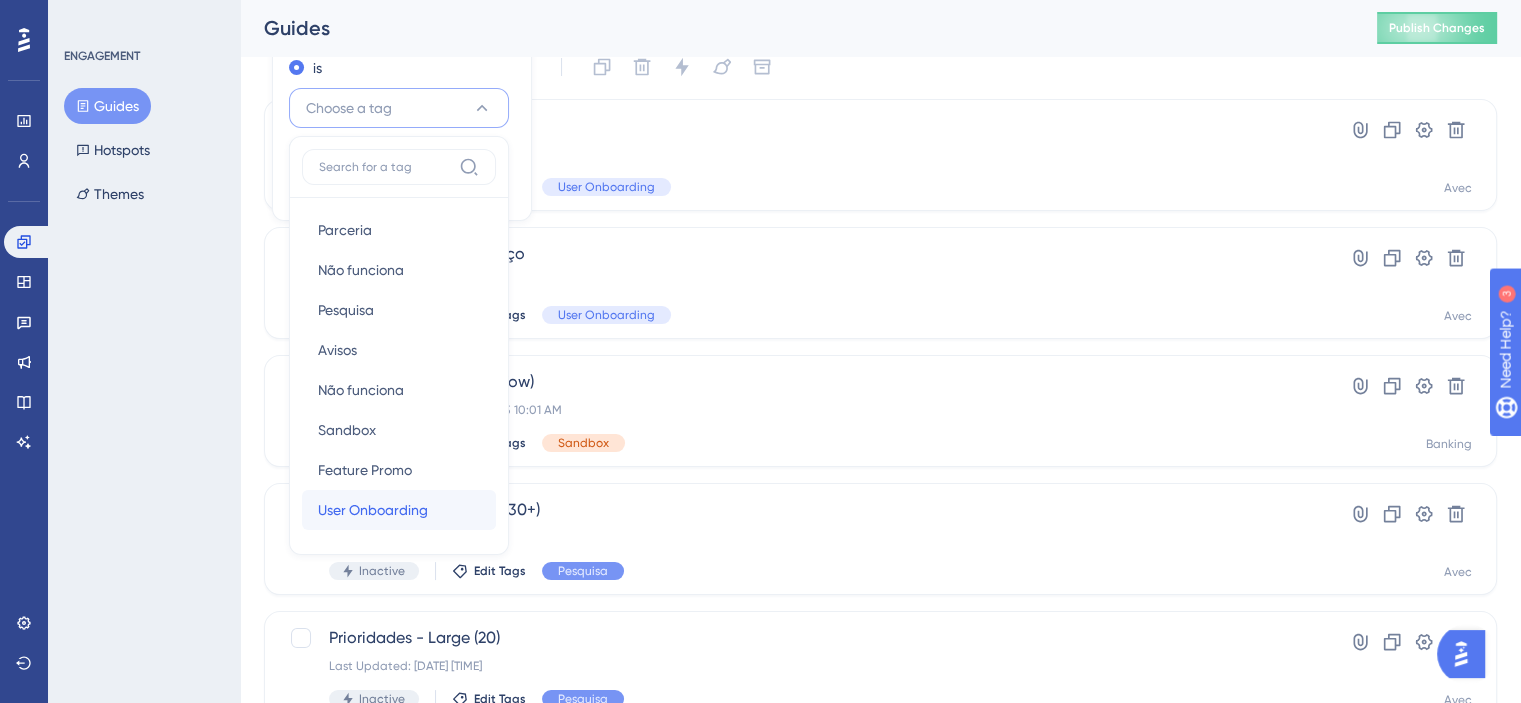 click on "User Onboarding" at bounding box center [373, 510] 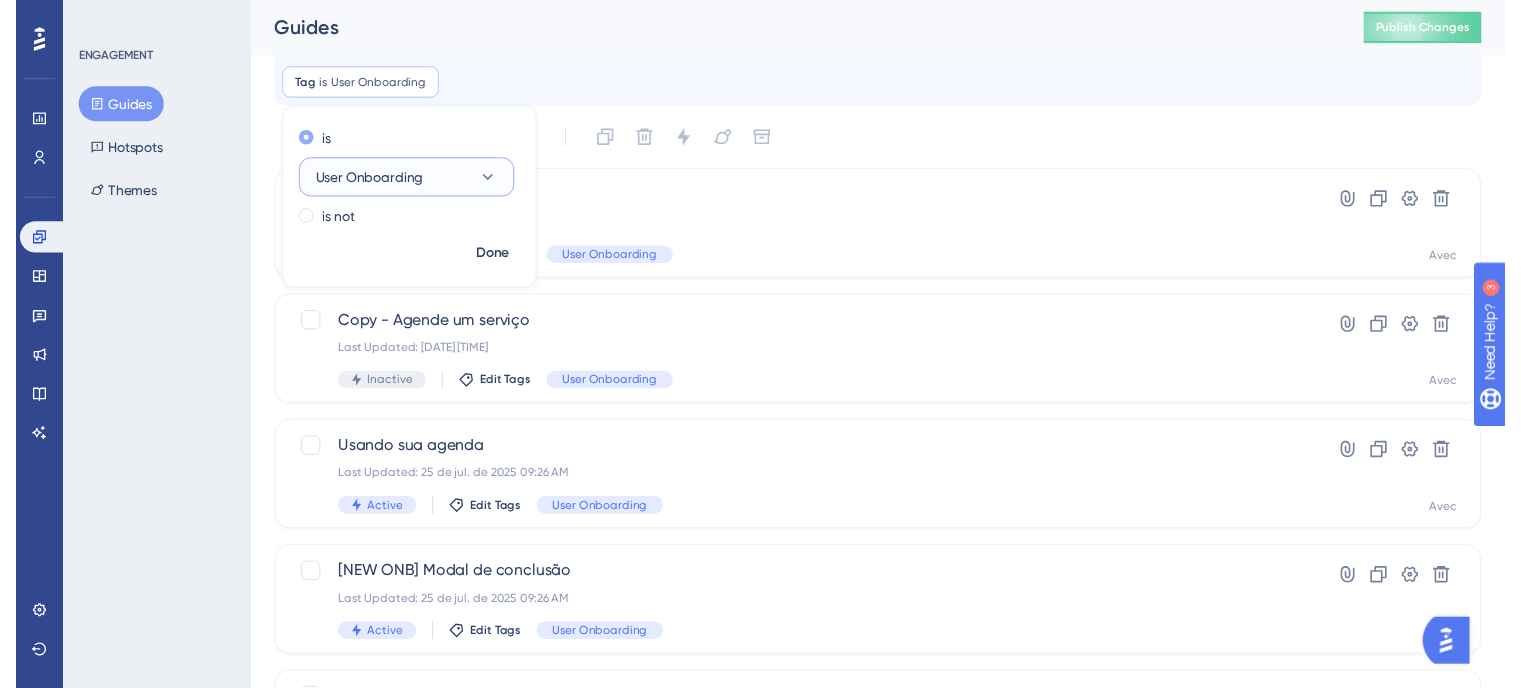 scroll, scrollTop: 0, scrollLeft: 0, axis: both 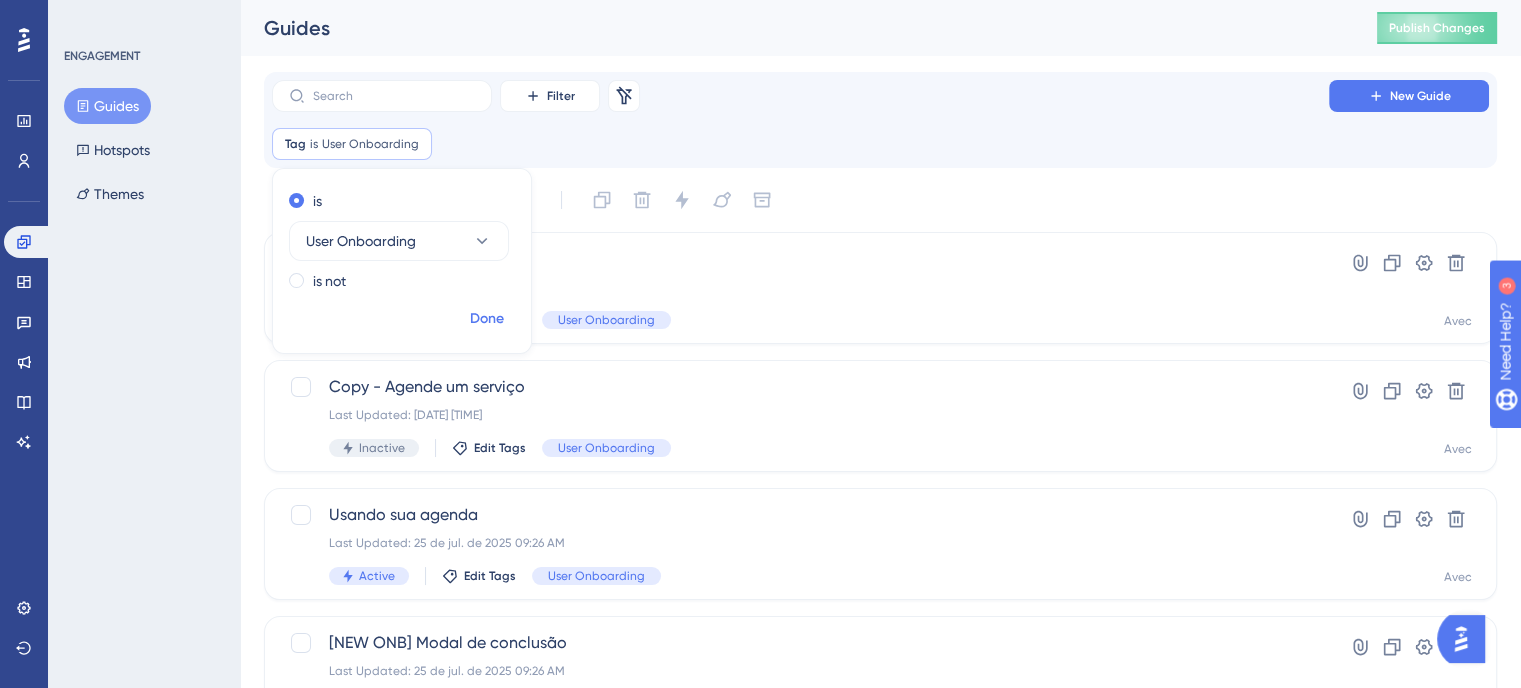 click on "Done" at bounding box center [487, 319] 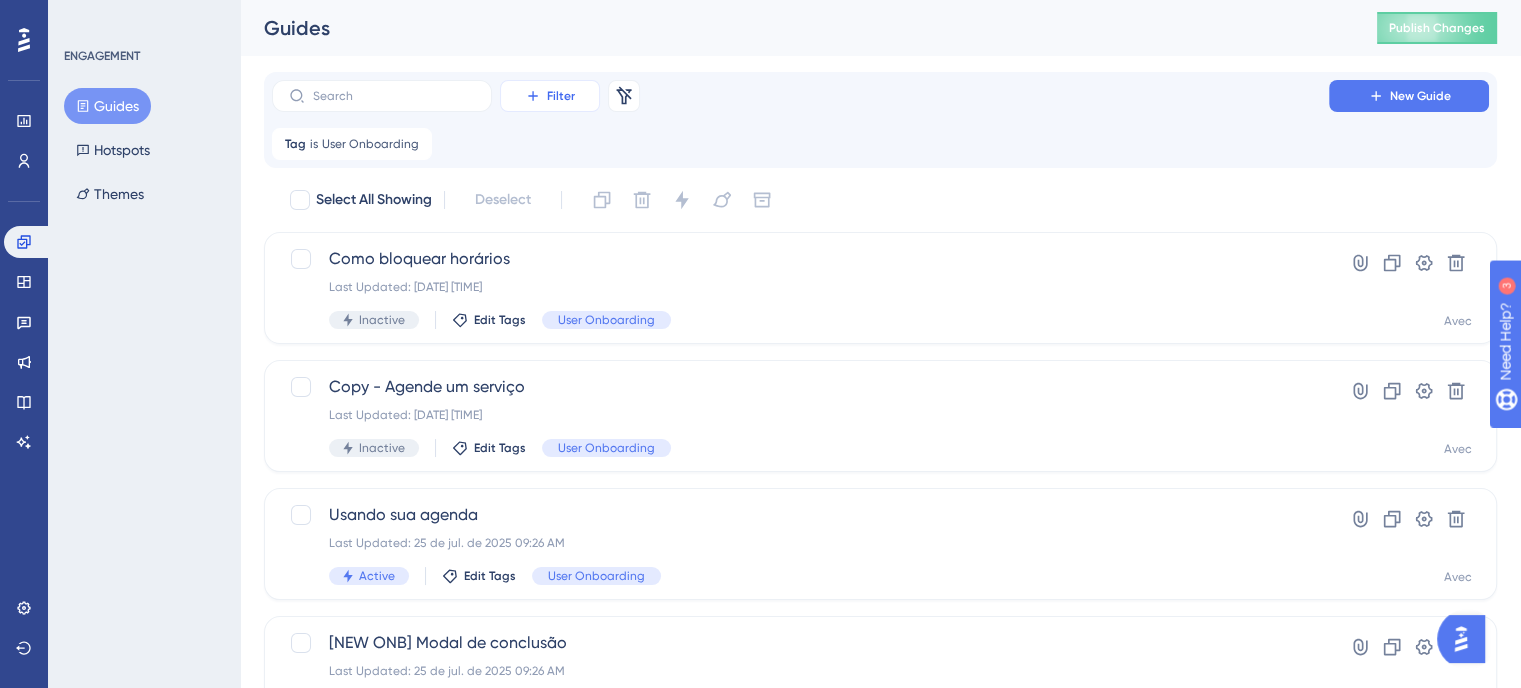 click on "Filter" at bounding box center [550, 96] 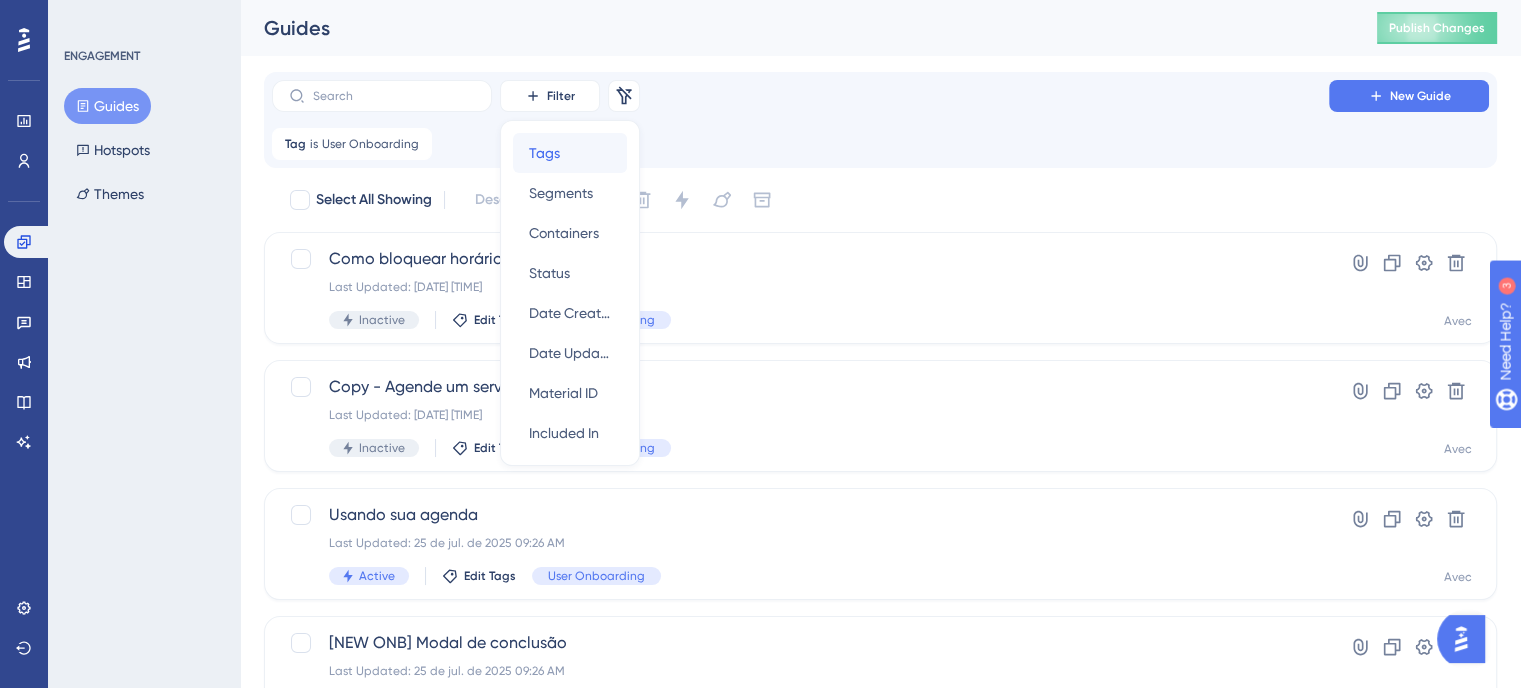 click on "Tags Tags" at bounding box center [570, 153] 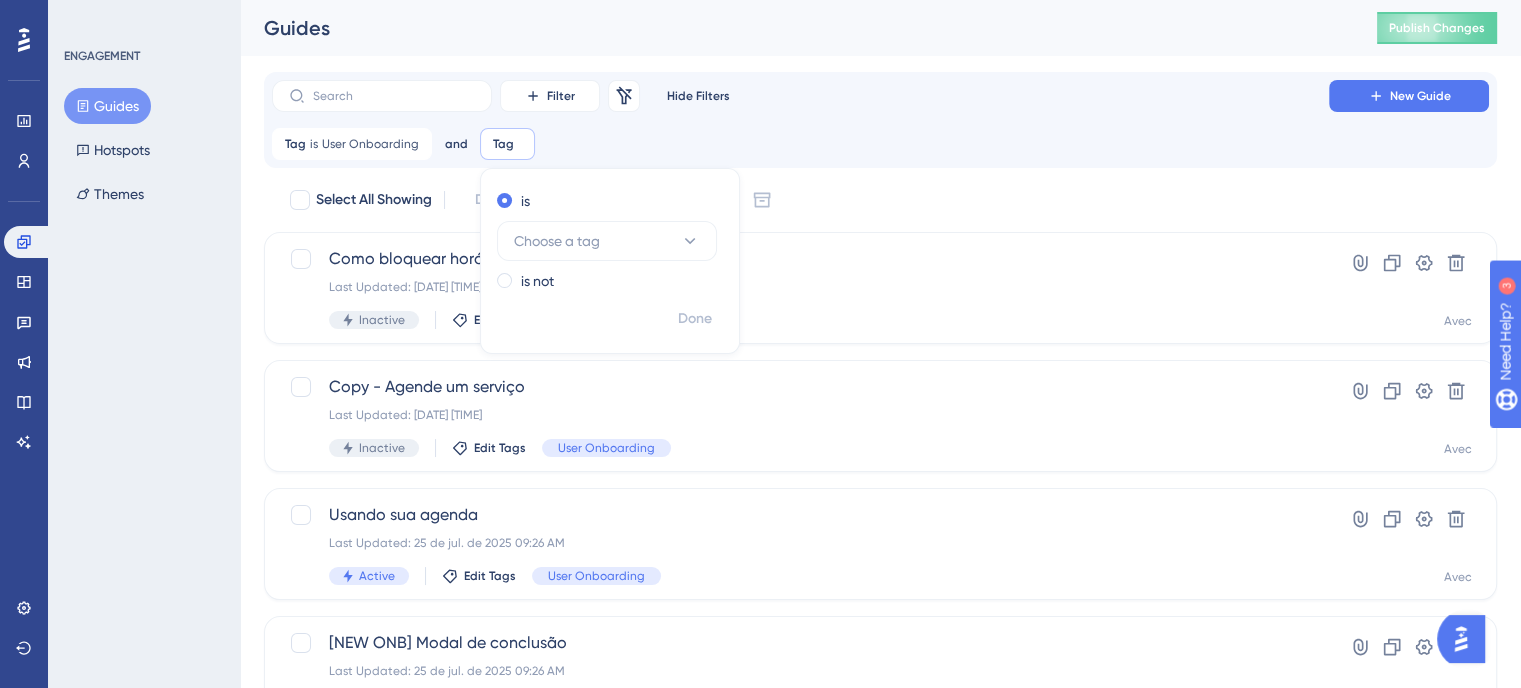 click on "Tag is User Onboarding User Onboarding Remove and Tag Remove is Choose a tag is not Done" at bounding box center (880, 144) 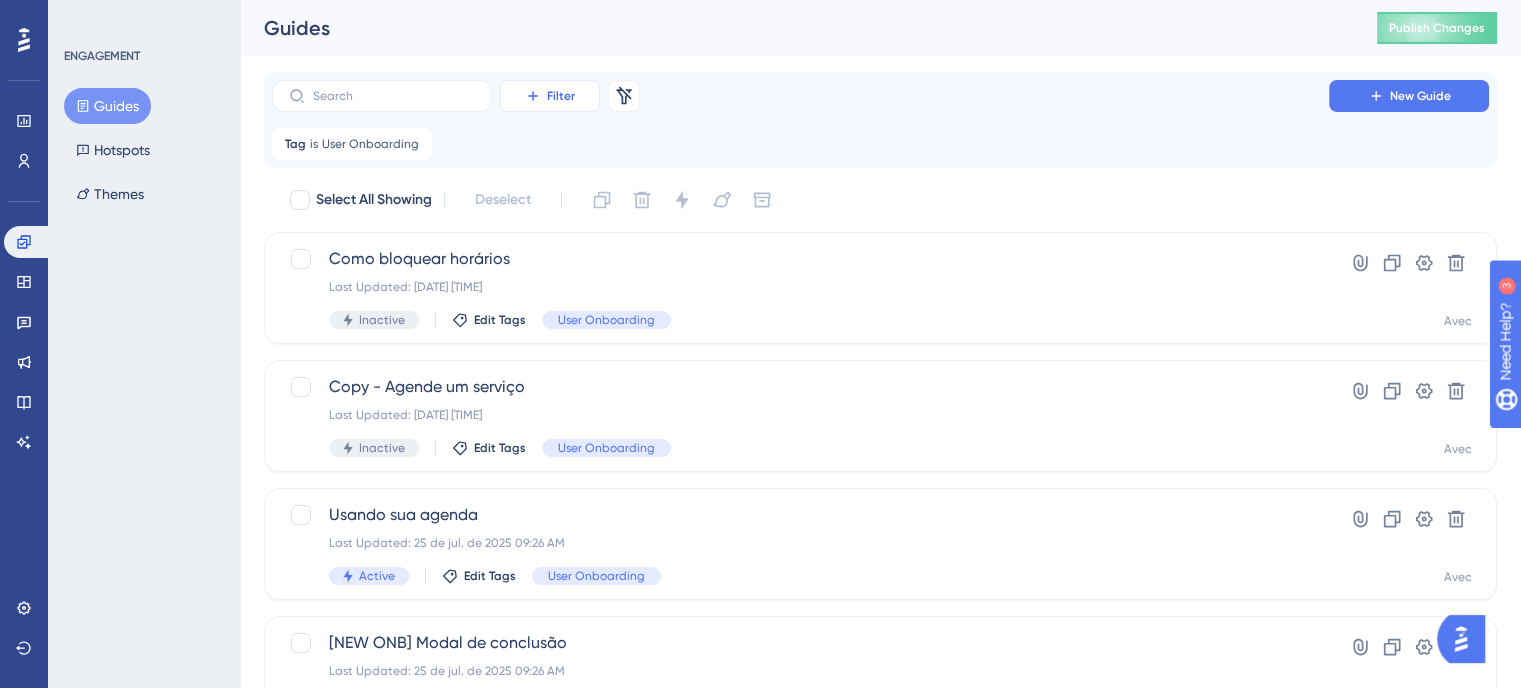 click on "Filter" at bounding box center [561, 96] 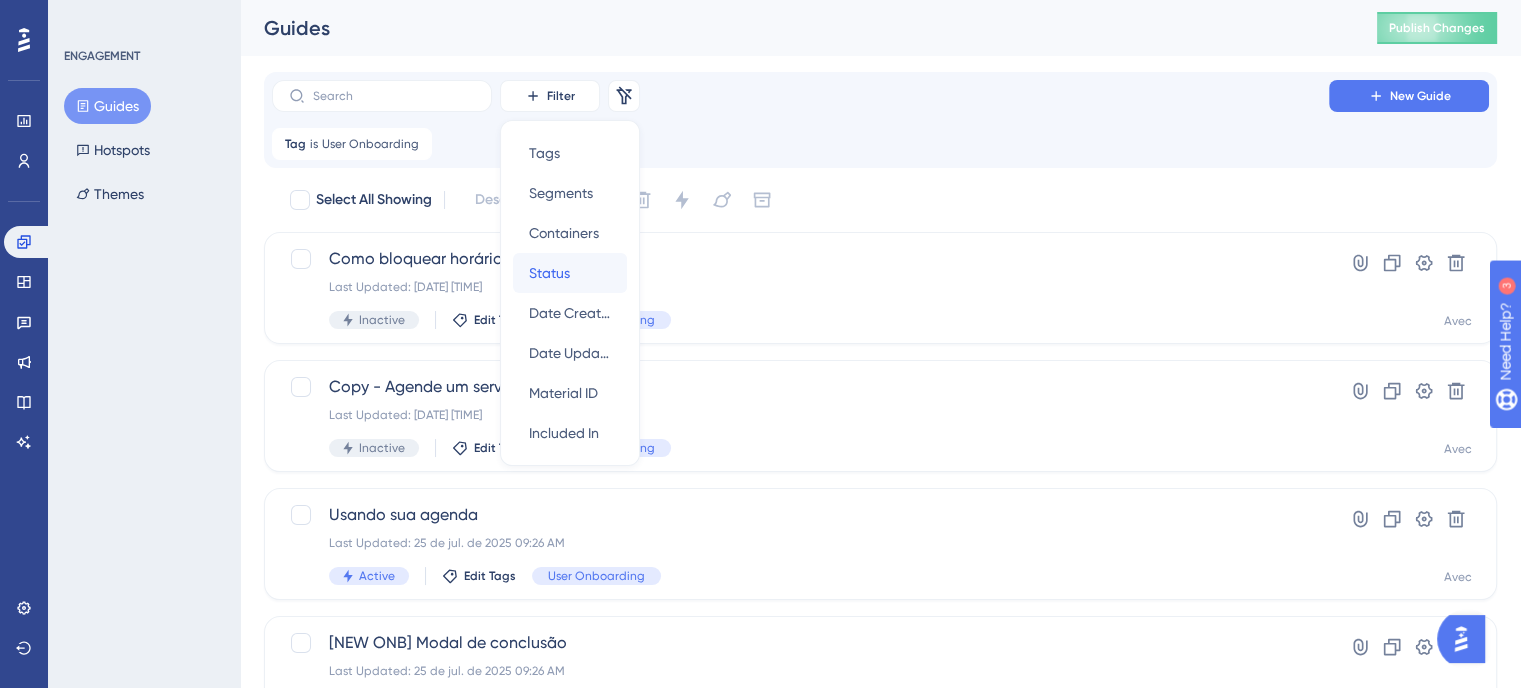 click on "Status" at bounding box center (549, 273) 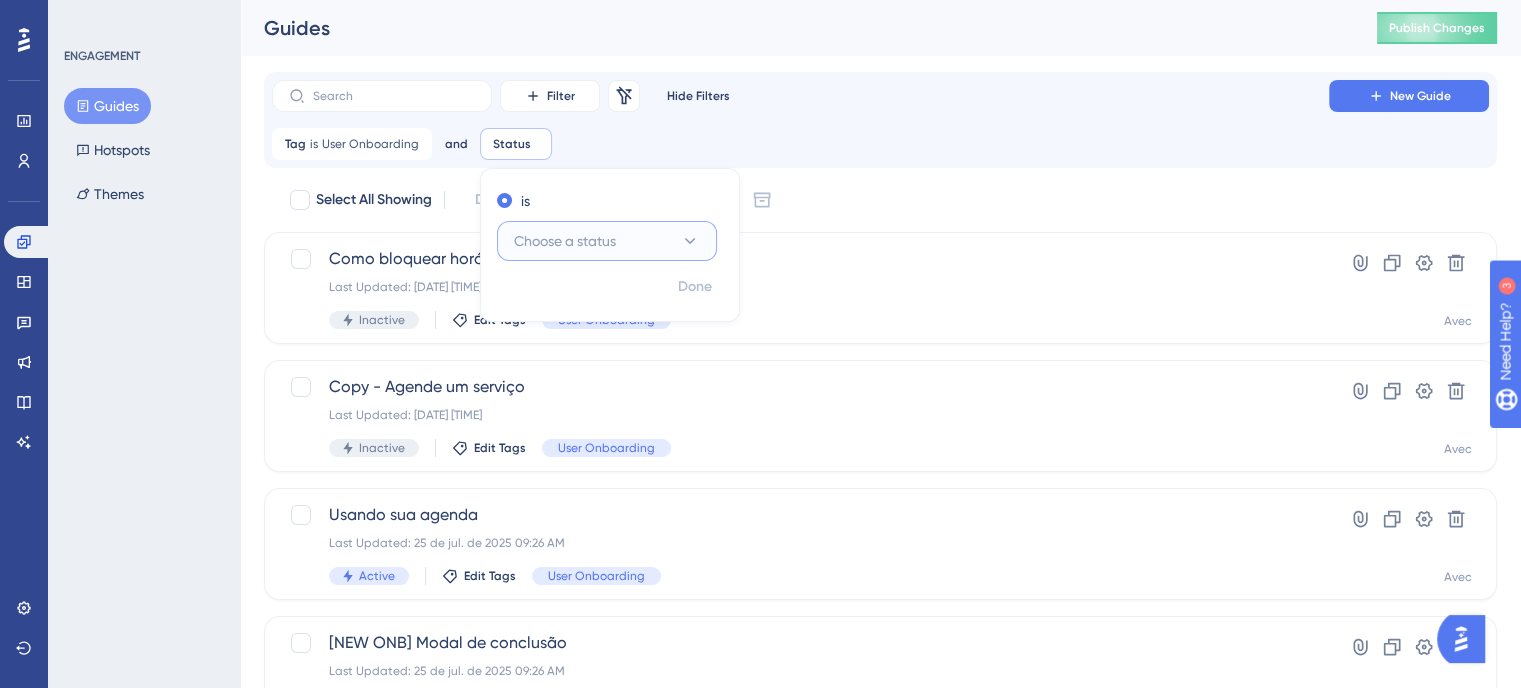 click on "Choose a status" at bounding box center [607, 241] 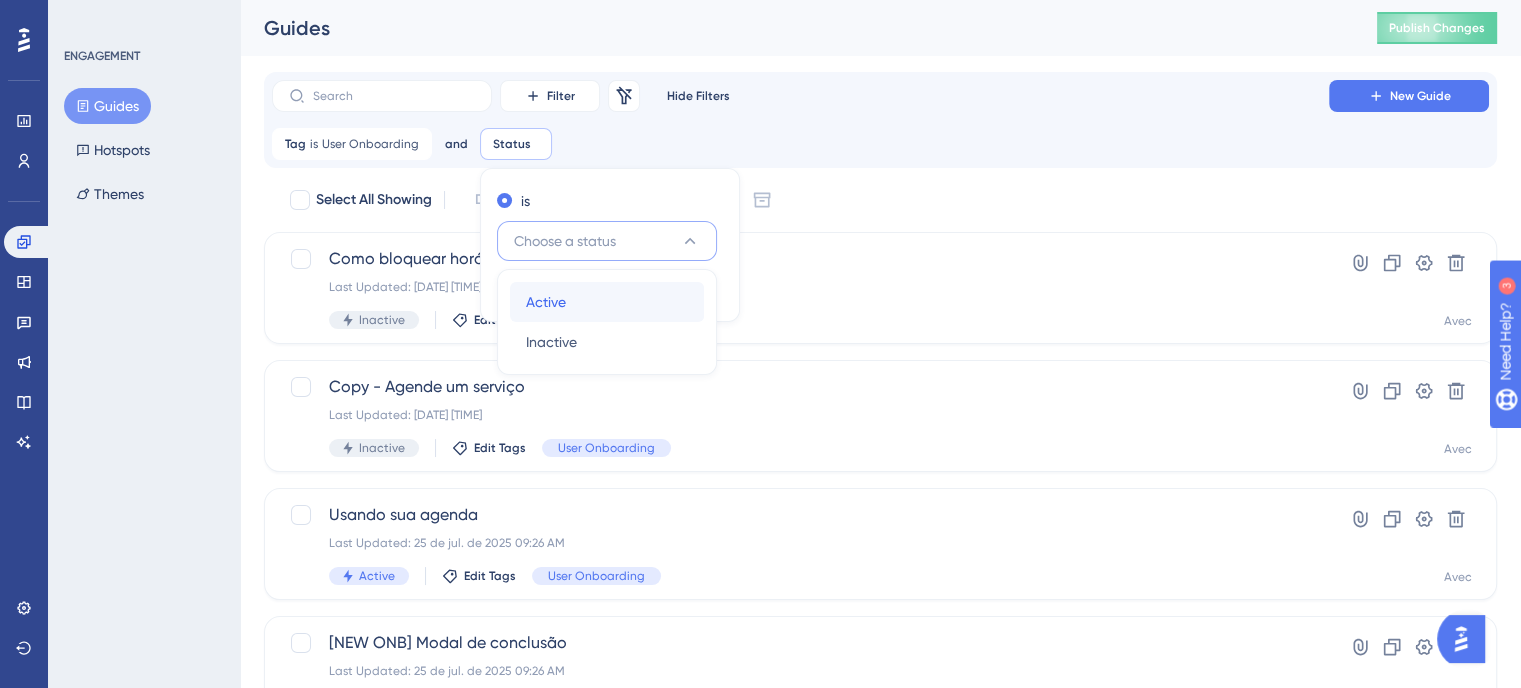 click on "Active Active" at bounding box center [607, 302] 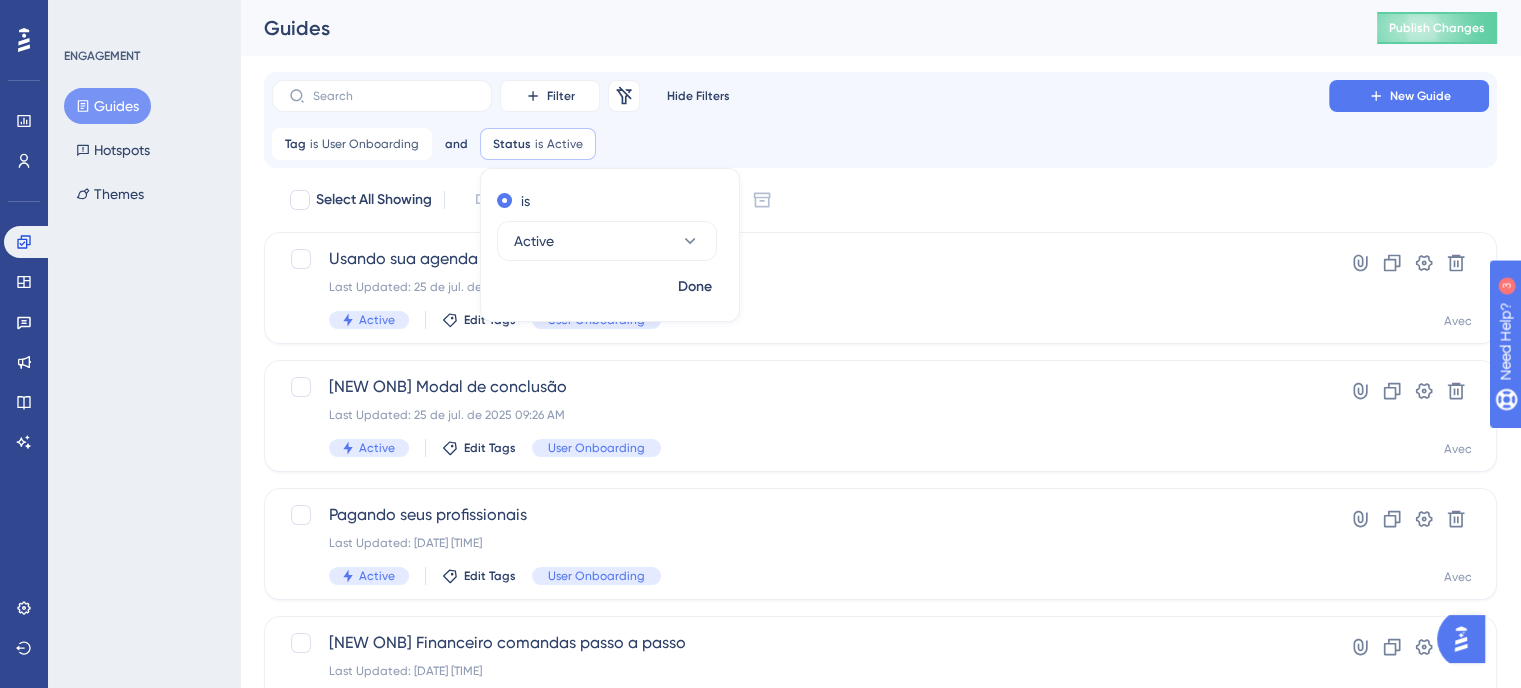 click on "Filter Remove Filters Hide Filters New Guide Tag is User Onboarding User Onboarding Remove and Status is Active Active Remove is Active Done" at bounding box center (880, 120) 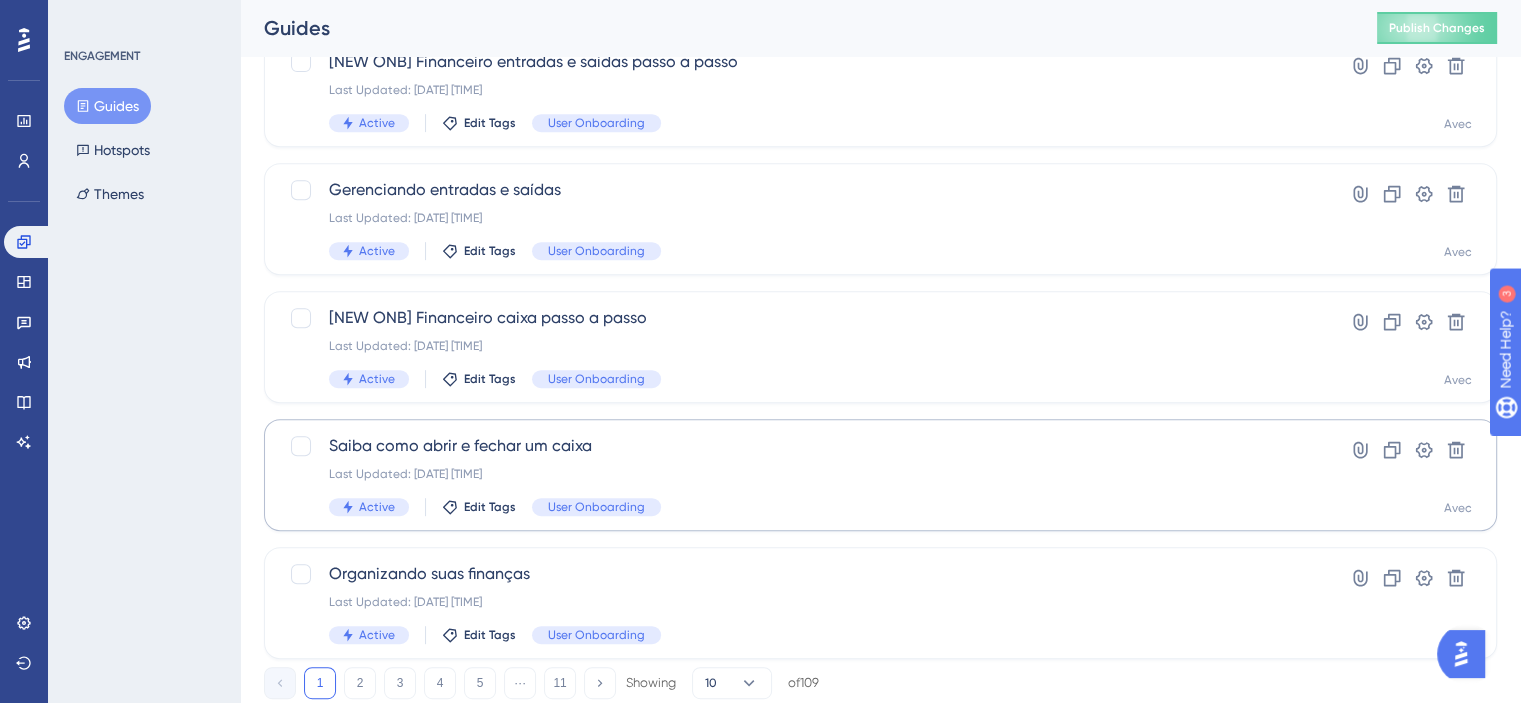 scroll, scrollTop: 896, scrollLeft: 0, axis: vertical 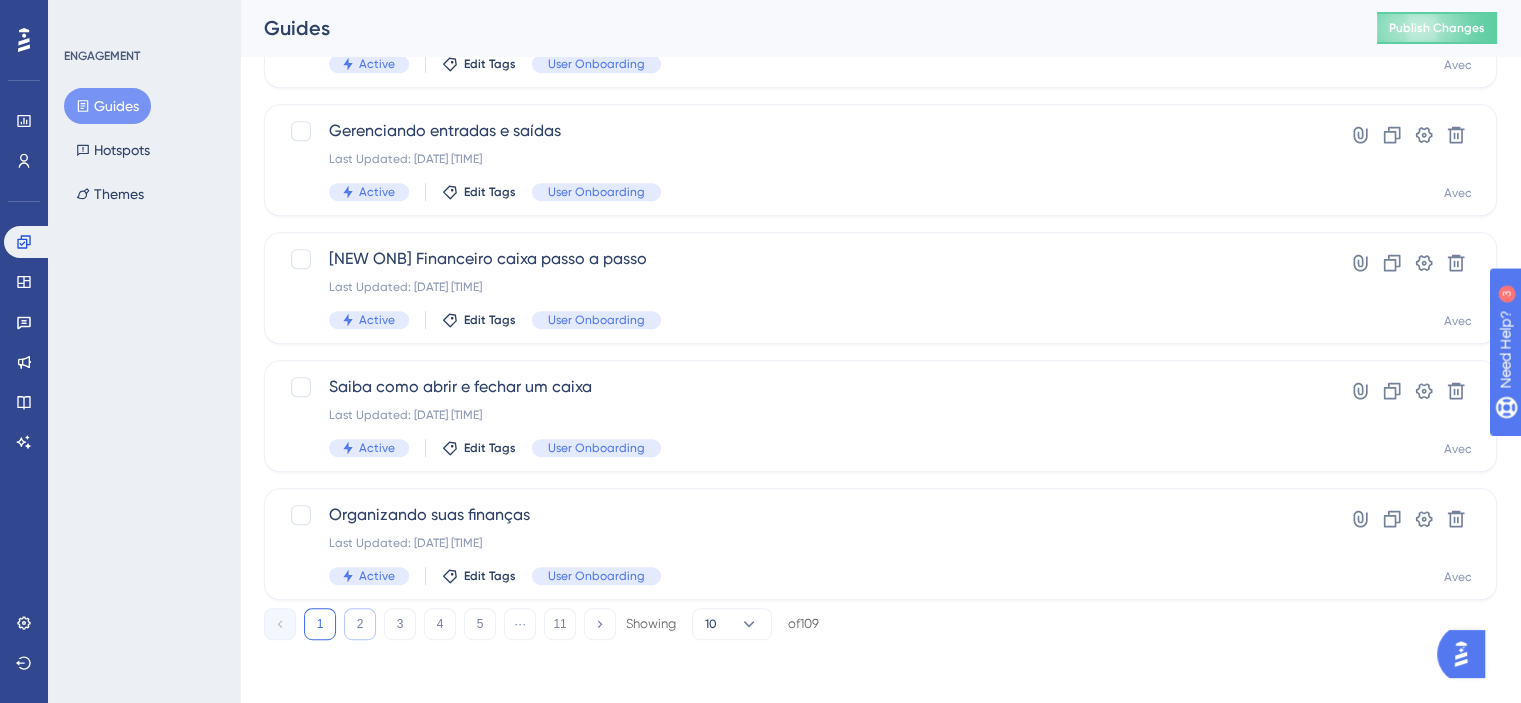 click on "2" at bounding box center (360, 624) 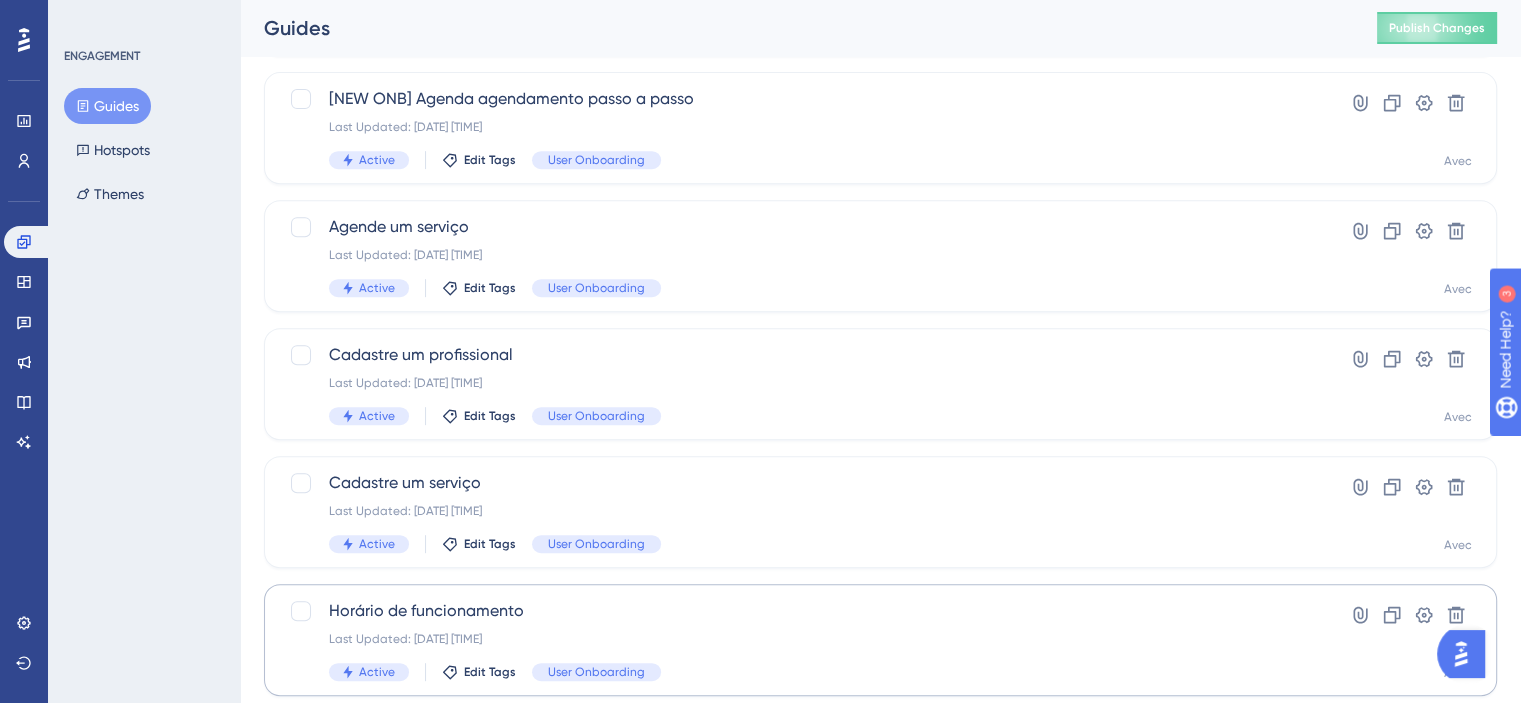 scroll, scrollTop: 896, scrollLeft: 0, axis: vertical 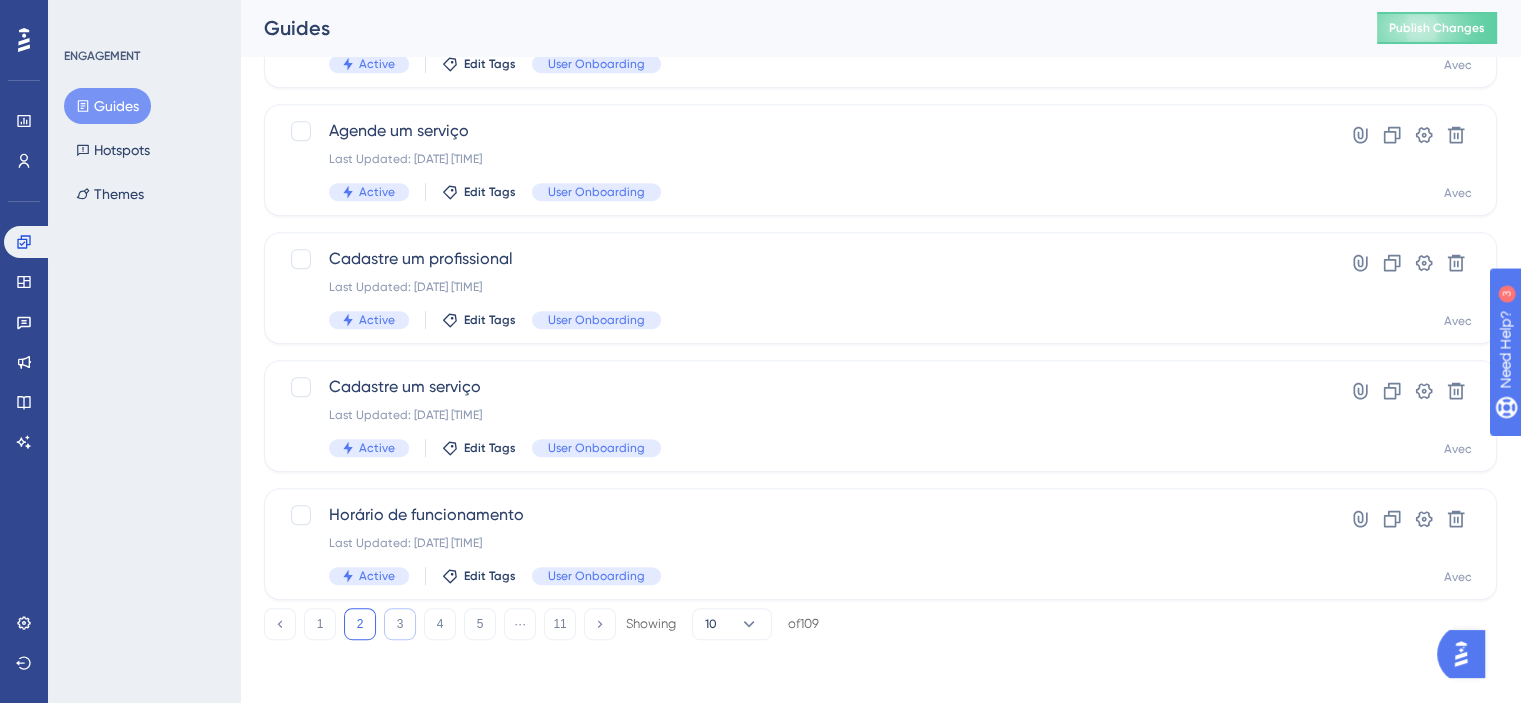 click on "3" at bounding box center (400, 624) 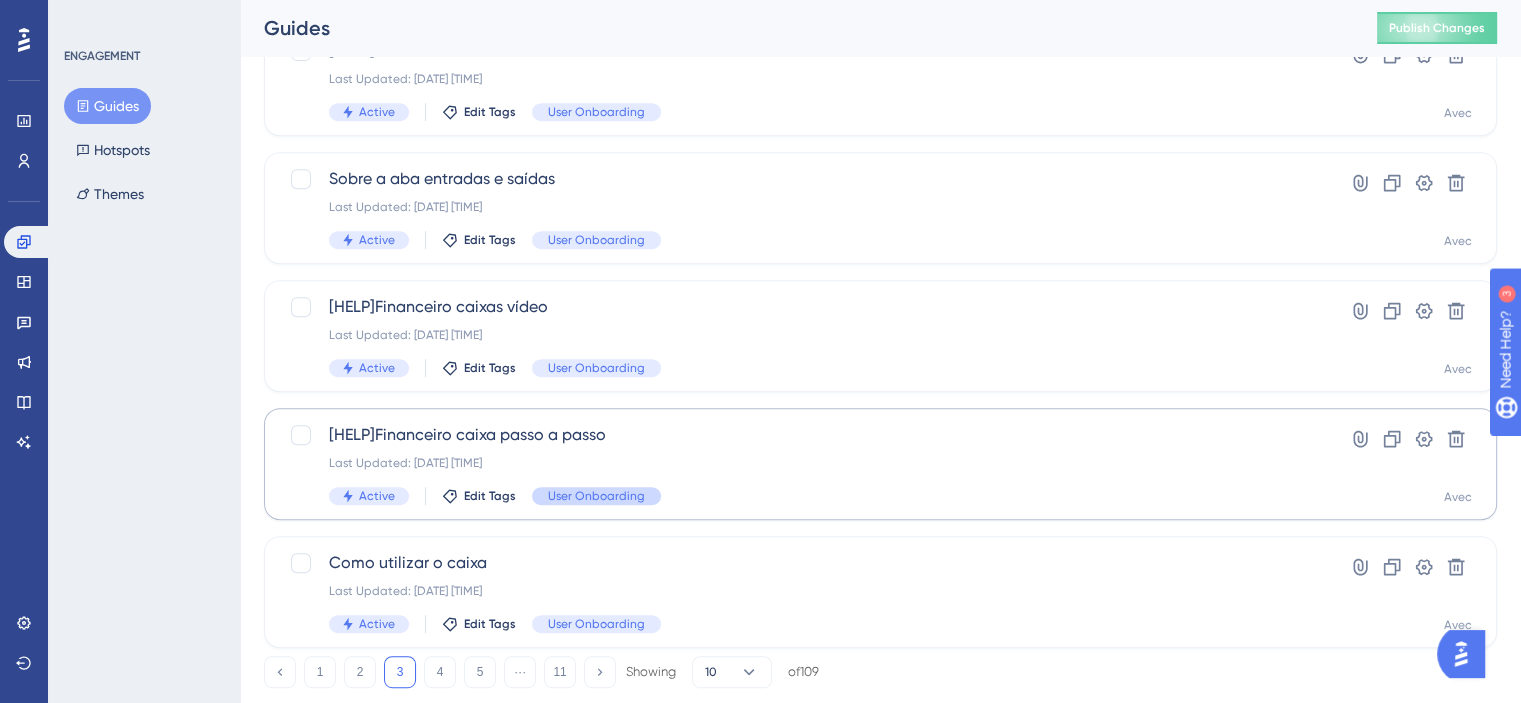 scroll, scrollTop: 896, scrollLeft: 0, axis: vertical 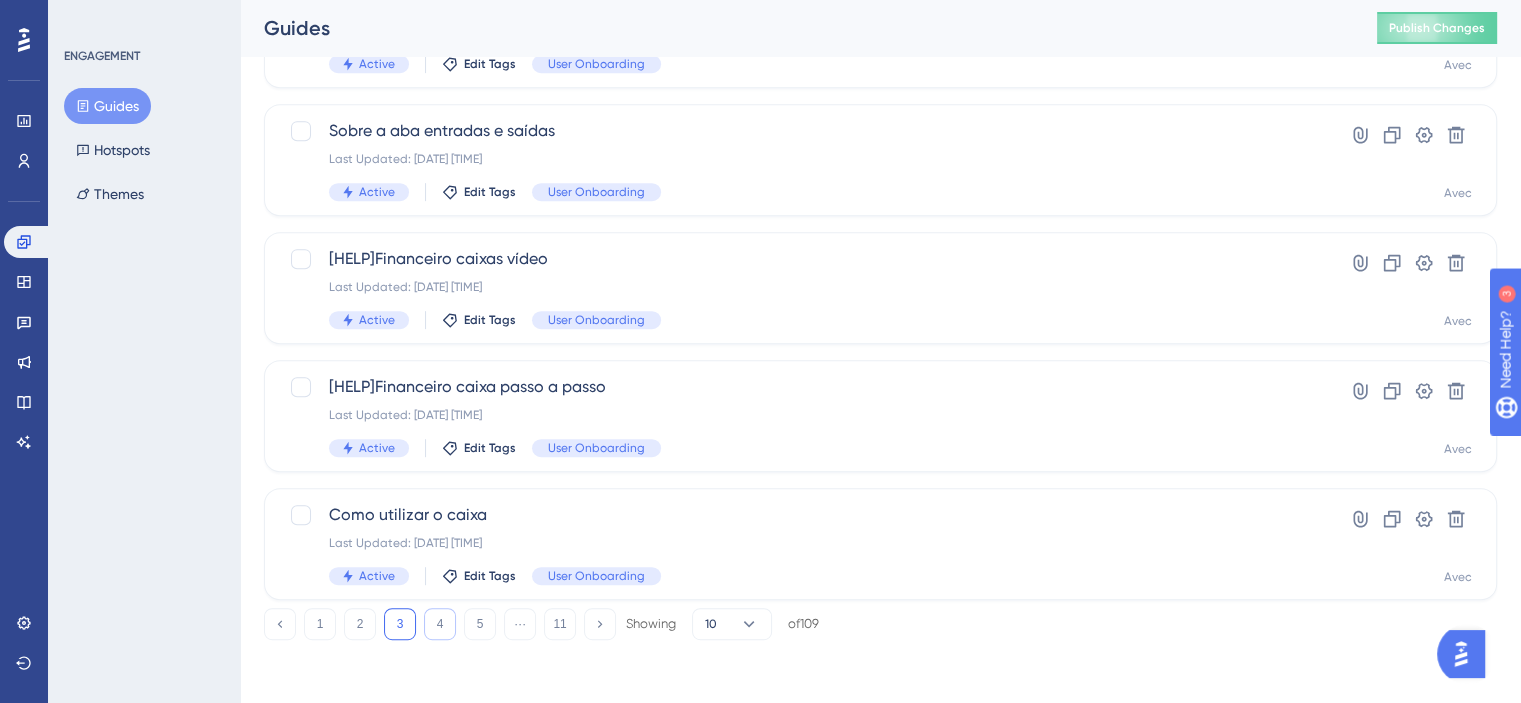 click on "4" at bounding box center [440, 624] 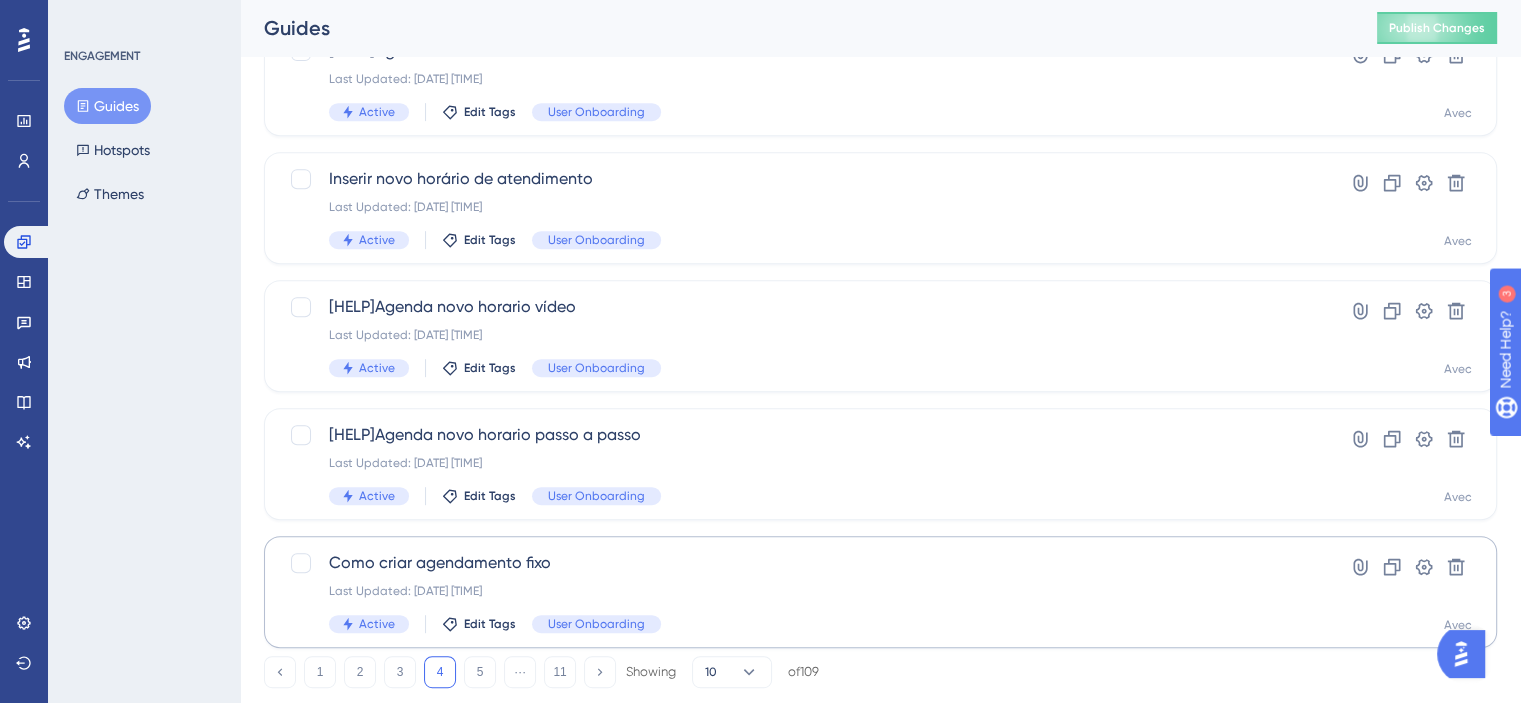 scroll, scrollTop: 896, scrollLeft: 0, axis: vertical 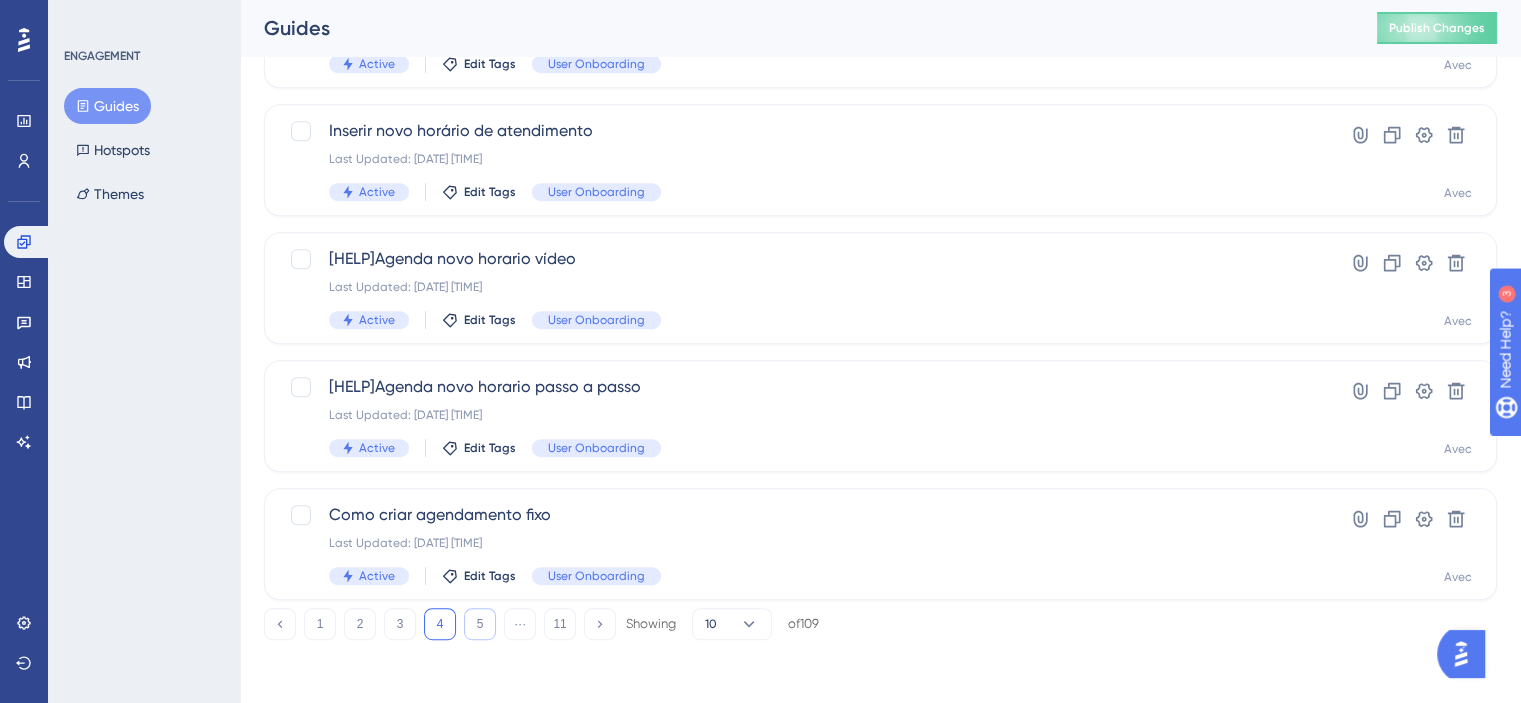 click on "5" at bounding box center (480, 624) 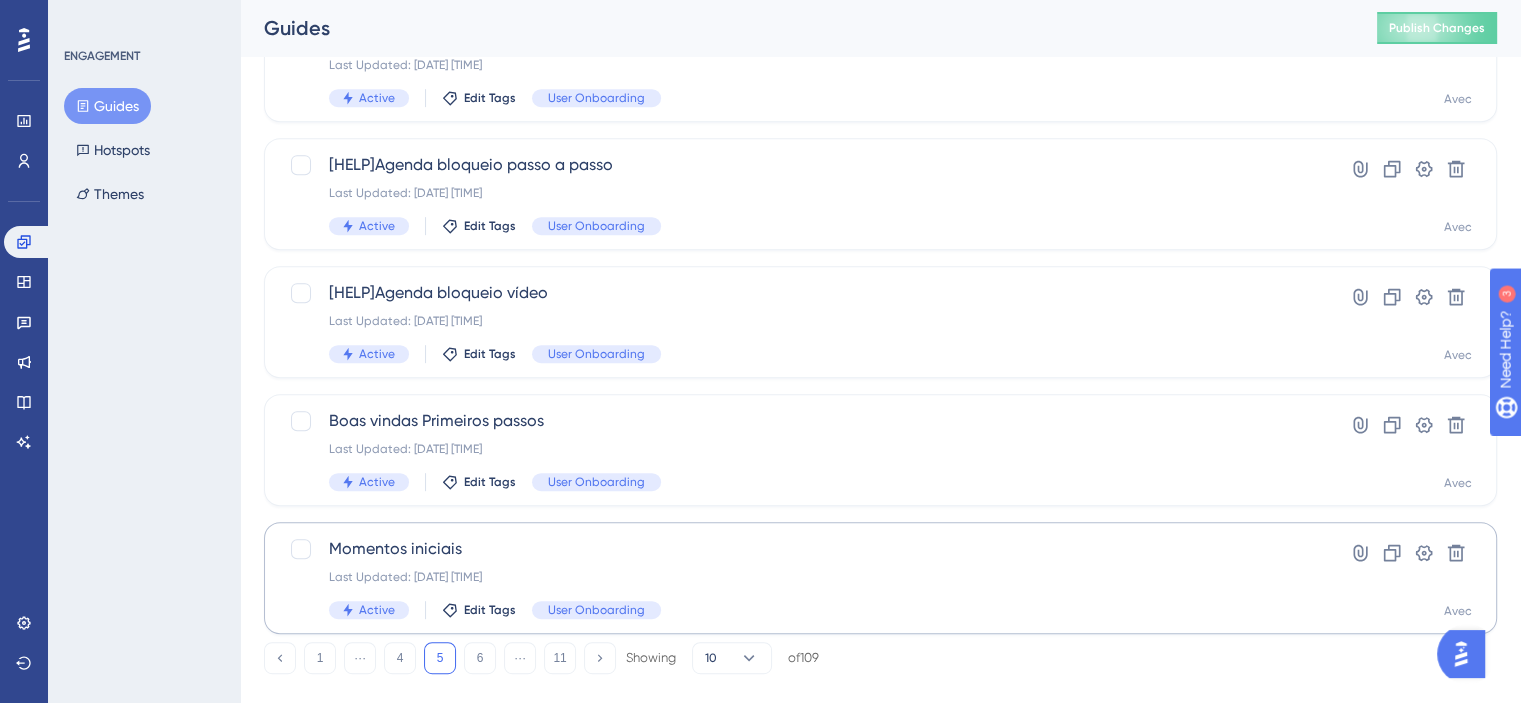 scroll, scrollTop: 896, scrollLeft: 0, axis: vertical 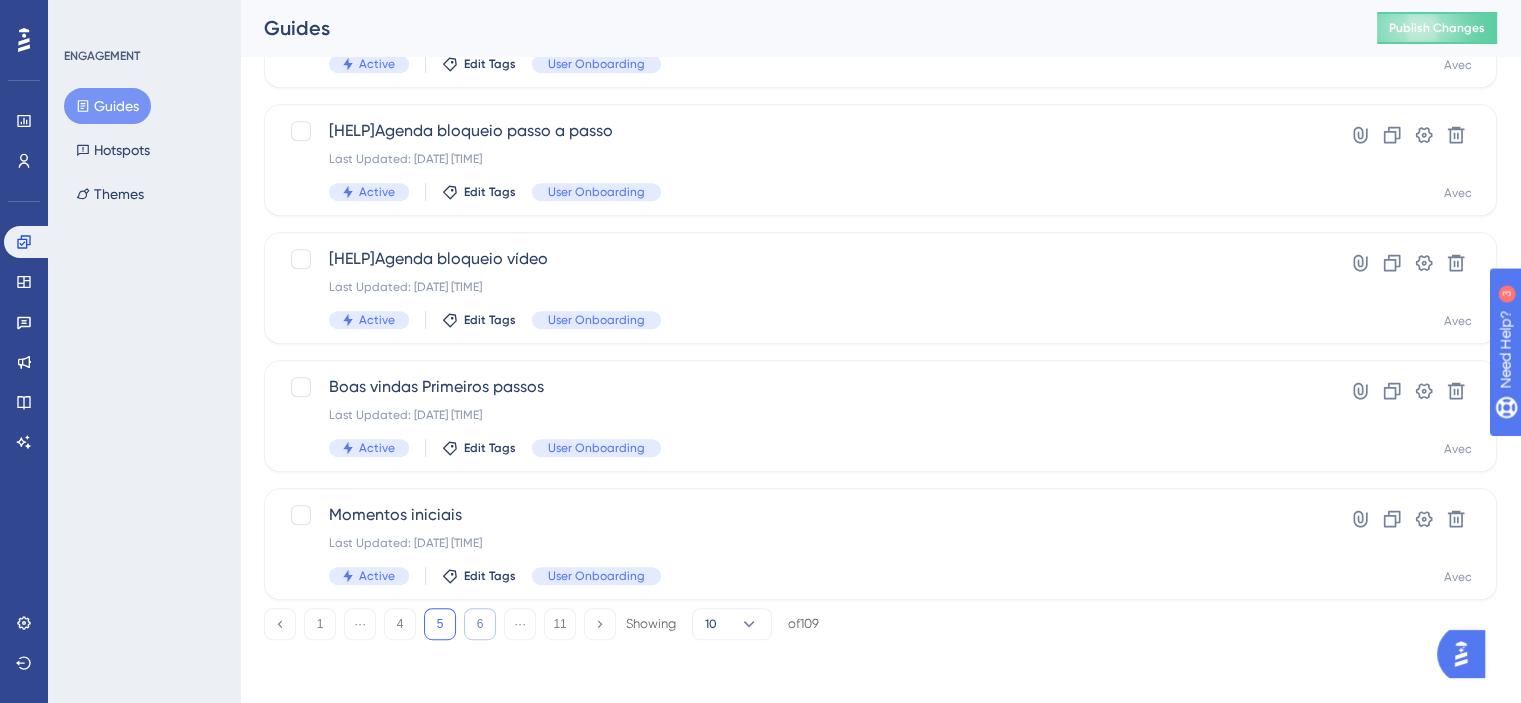 click on "6" at bounding box center (480, 624) 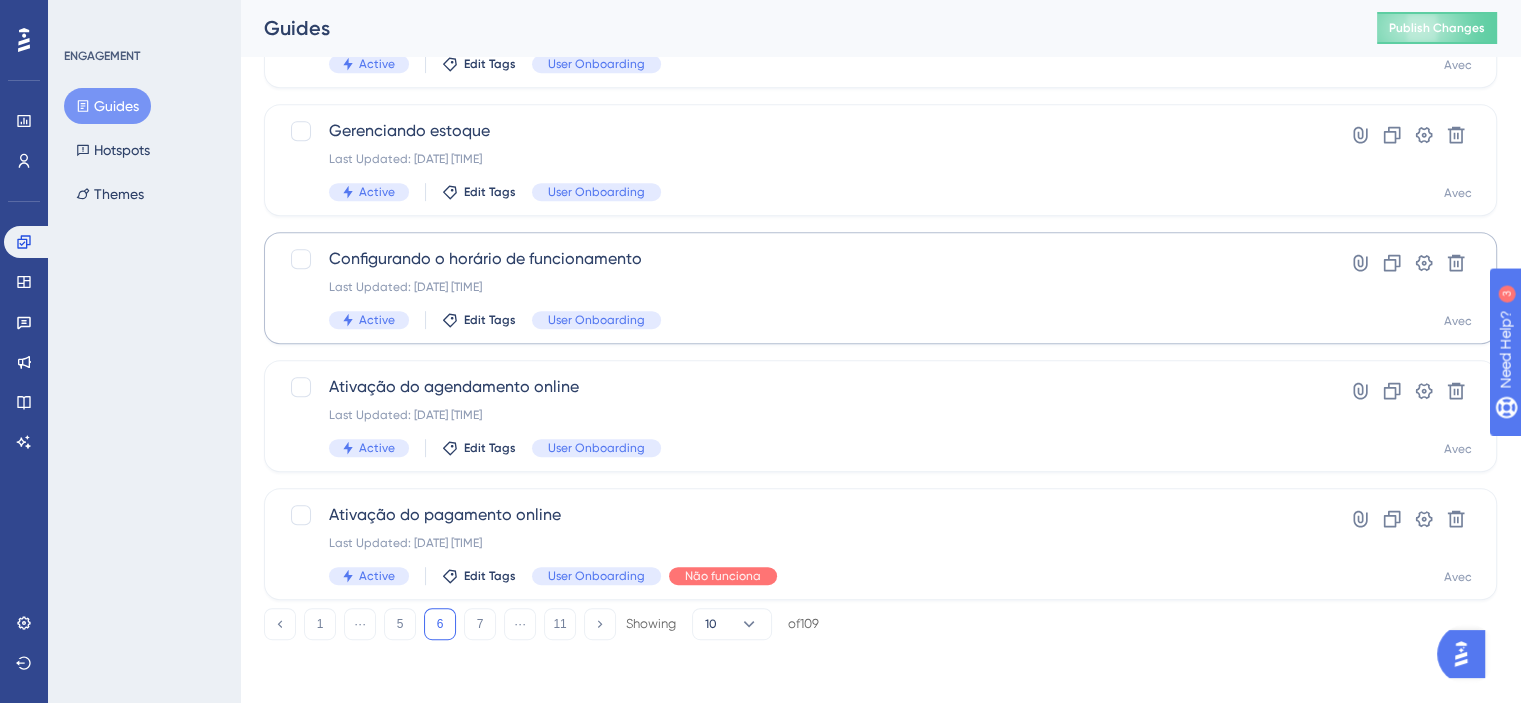 scroll, scrollTop: 796, scrollLeft: 0, axis: vertical 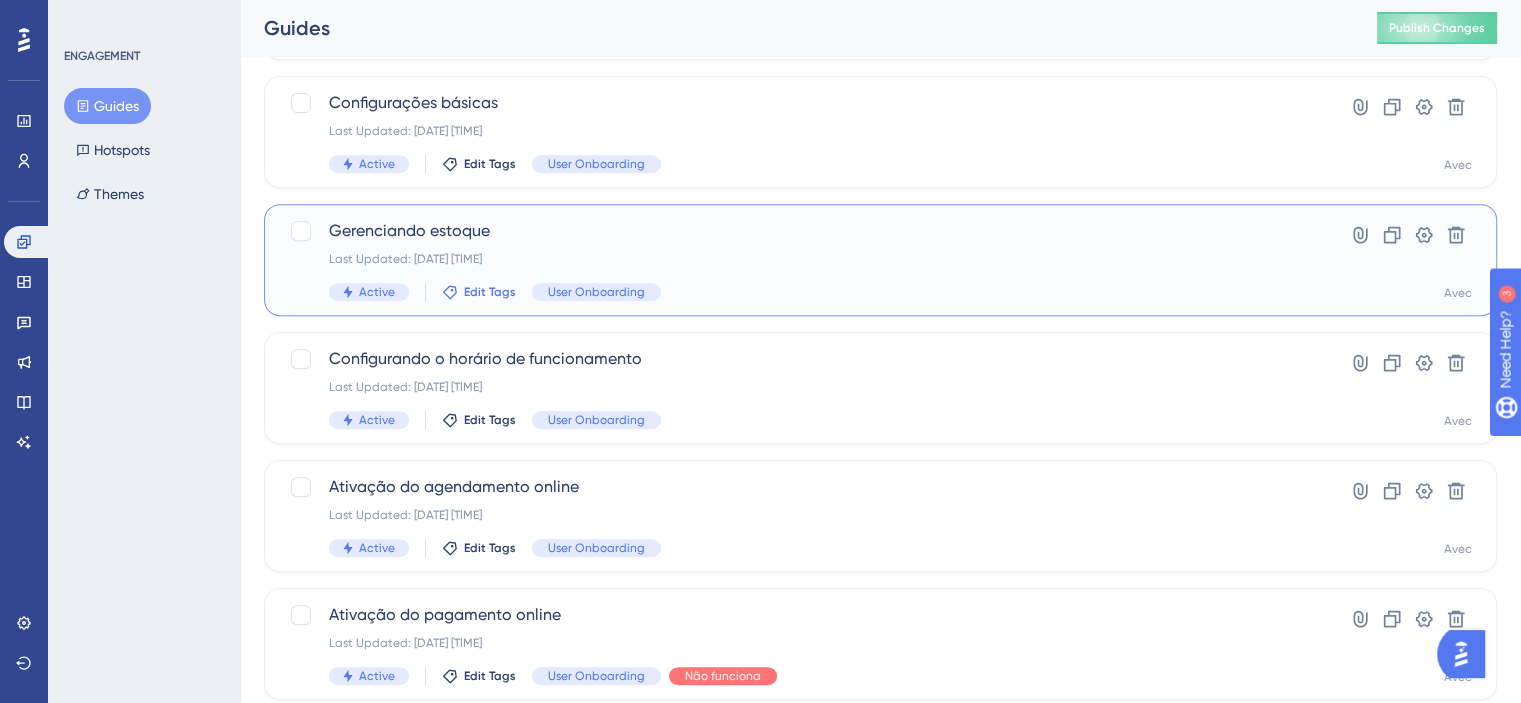 click on "Edit Tags" at bounding box center [490, 292] 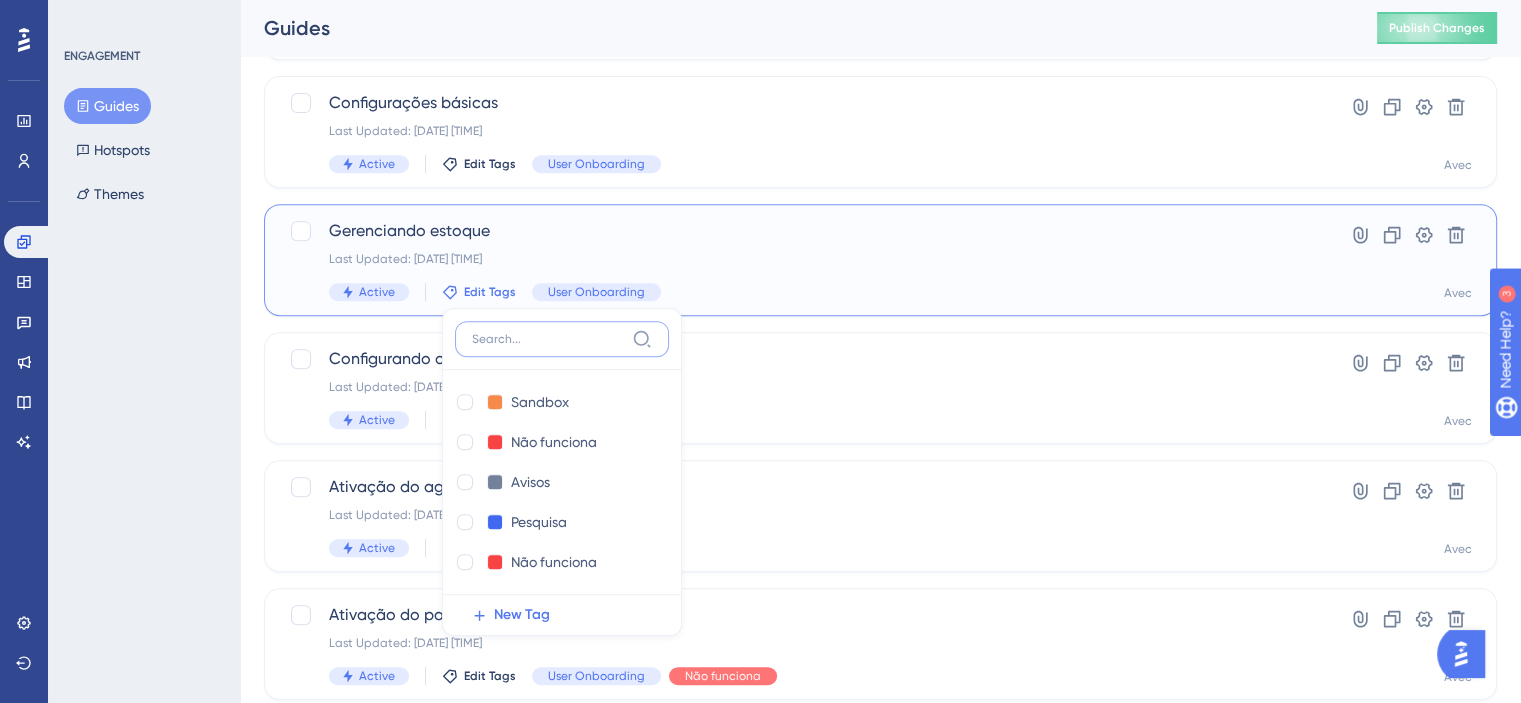 scroll, scrollTop: 896, scrollLeft: 0, axis: vertical 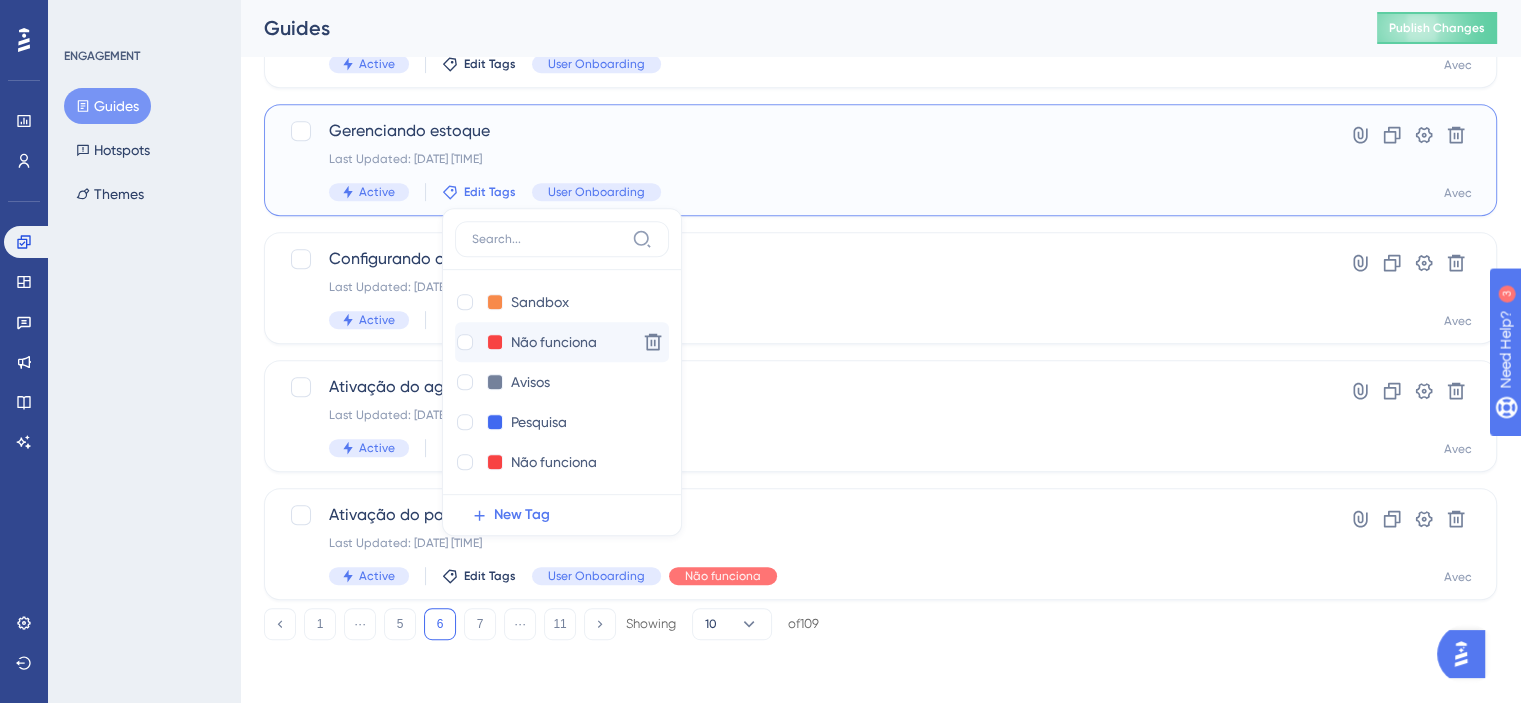 click on "Não funciona Não funciona Delete" at bounding box center [562, 342] 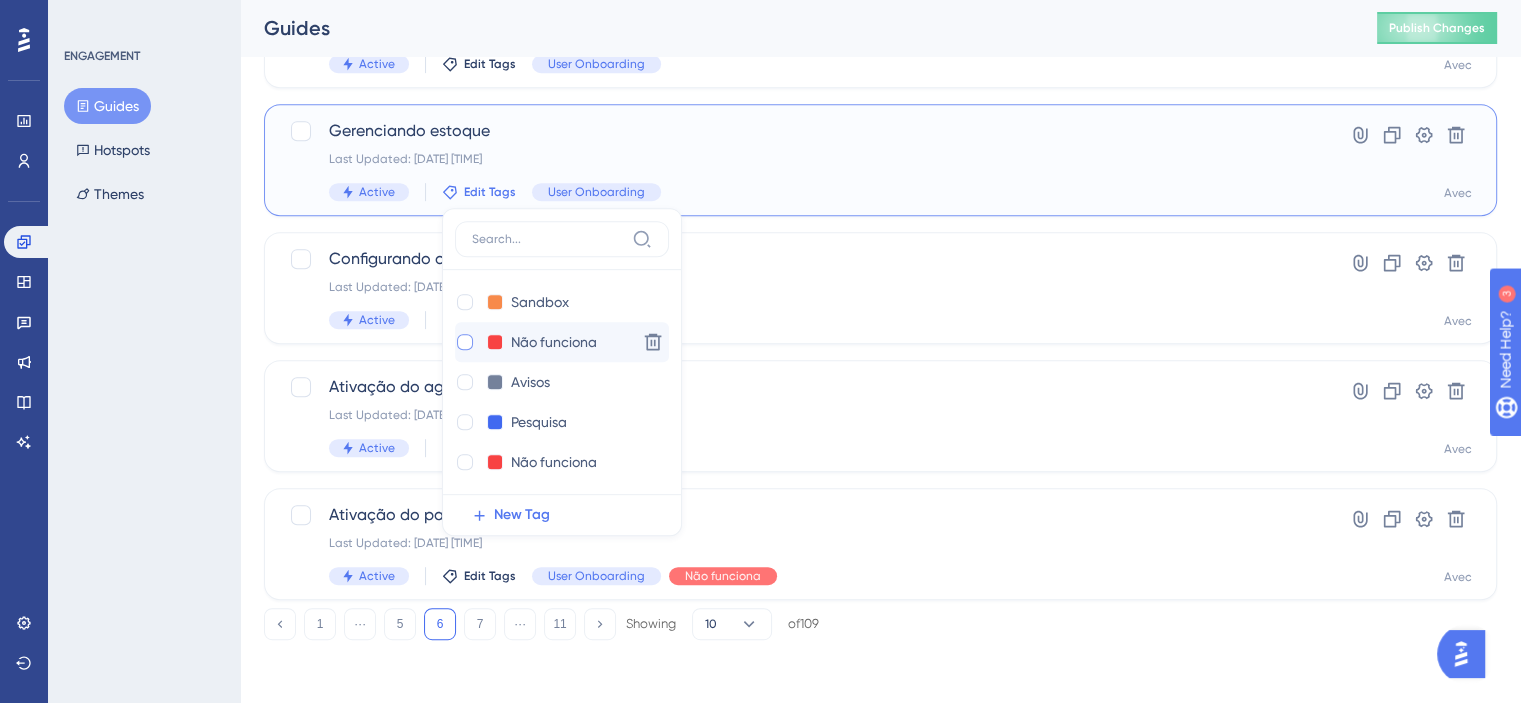 click at bounding box center [465, 342] 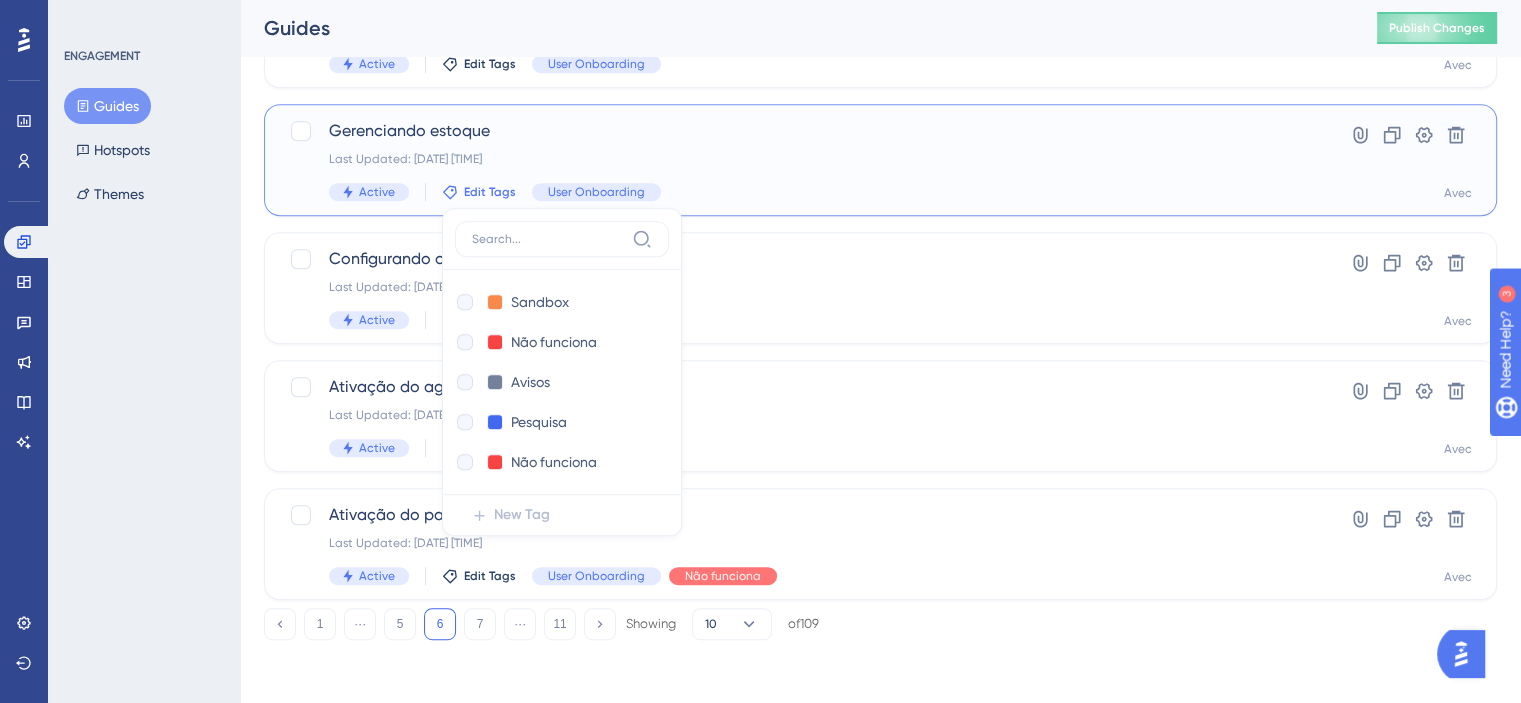 checkbox on "true" 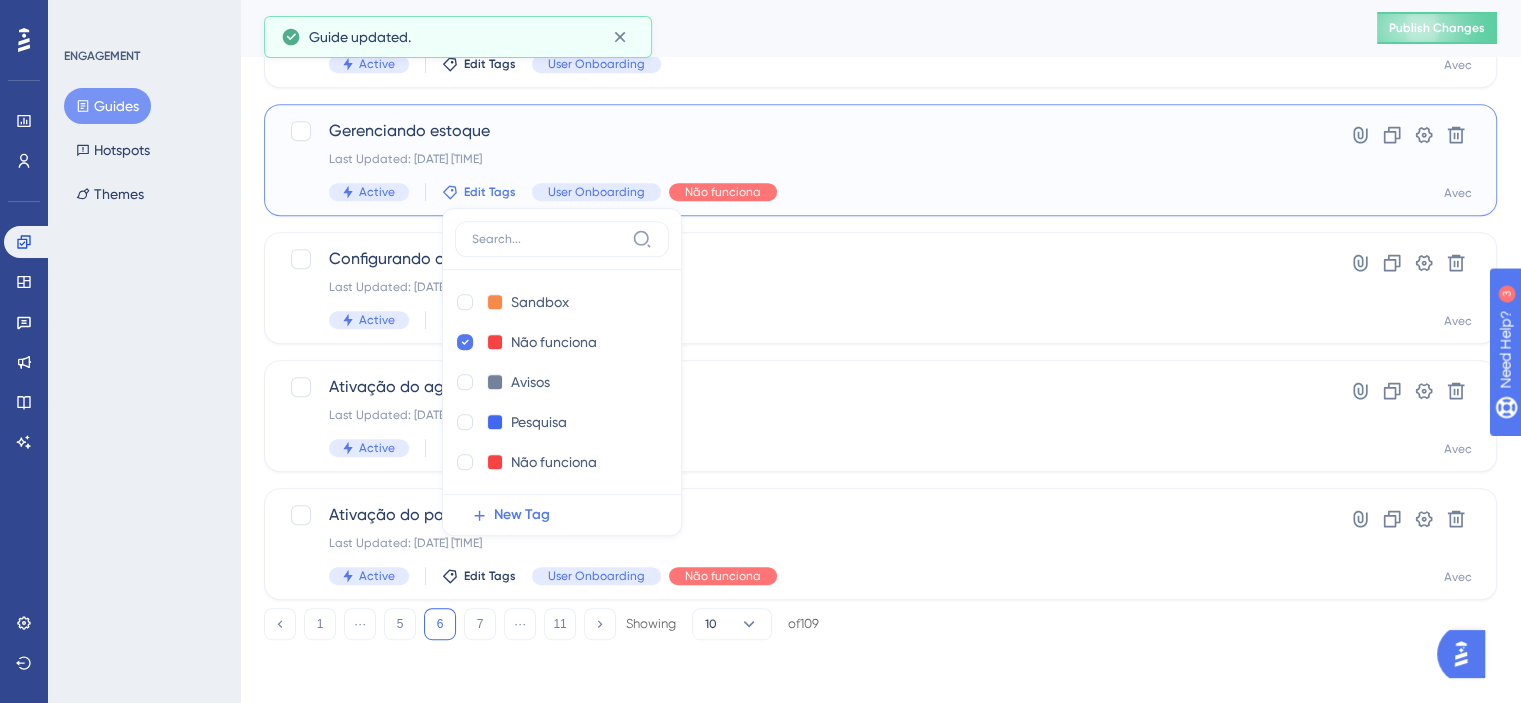 click on "Active" at bounding box center (377, 192) 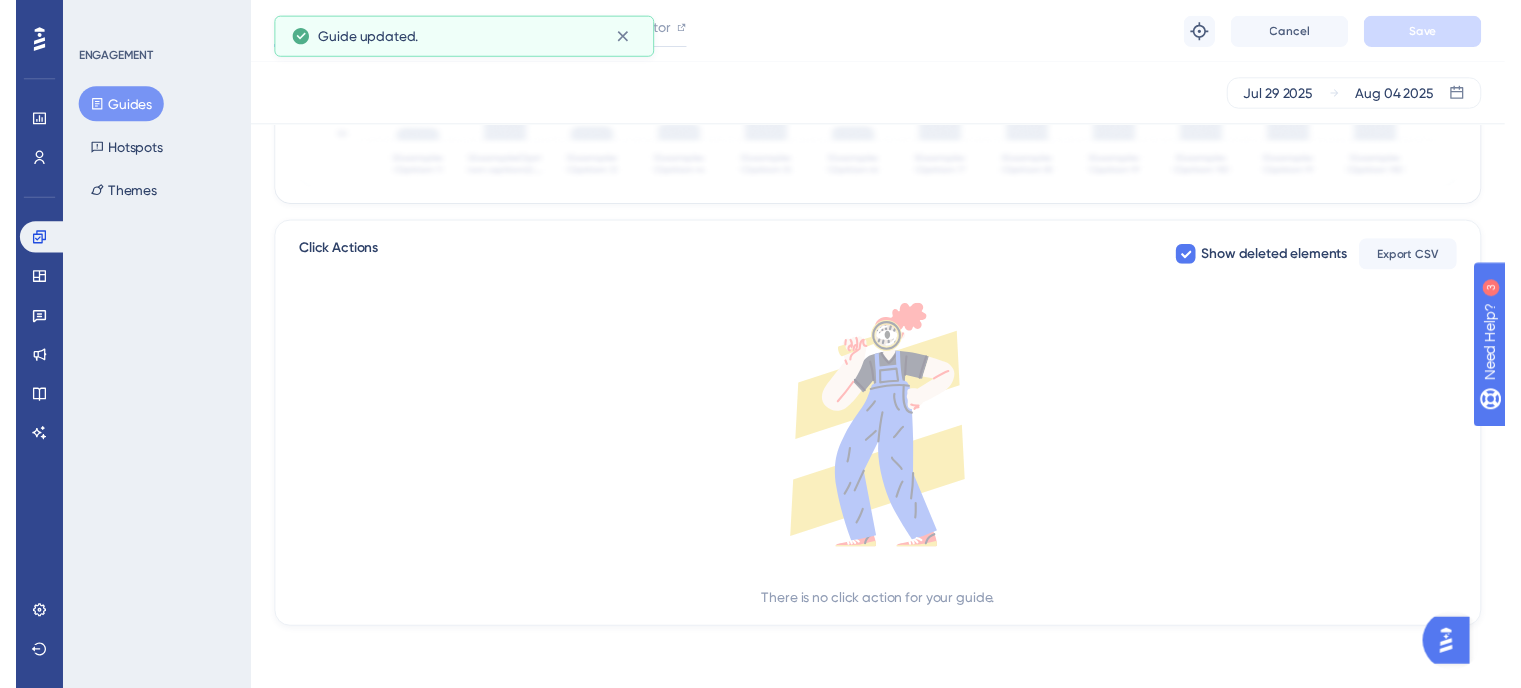 scroll, scrollTop: 0, scrollLeft: 0, axis: both 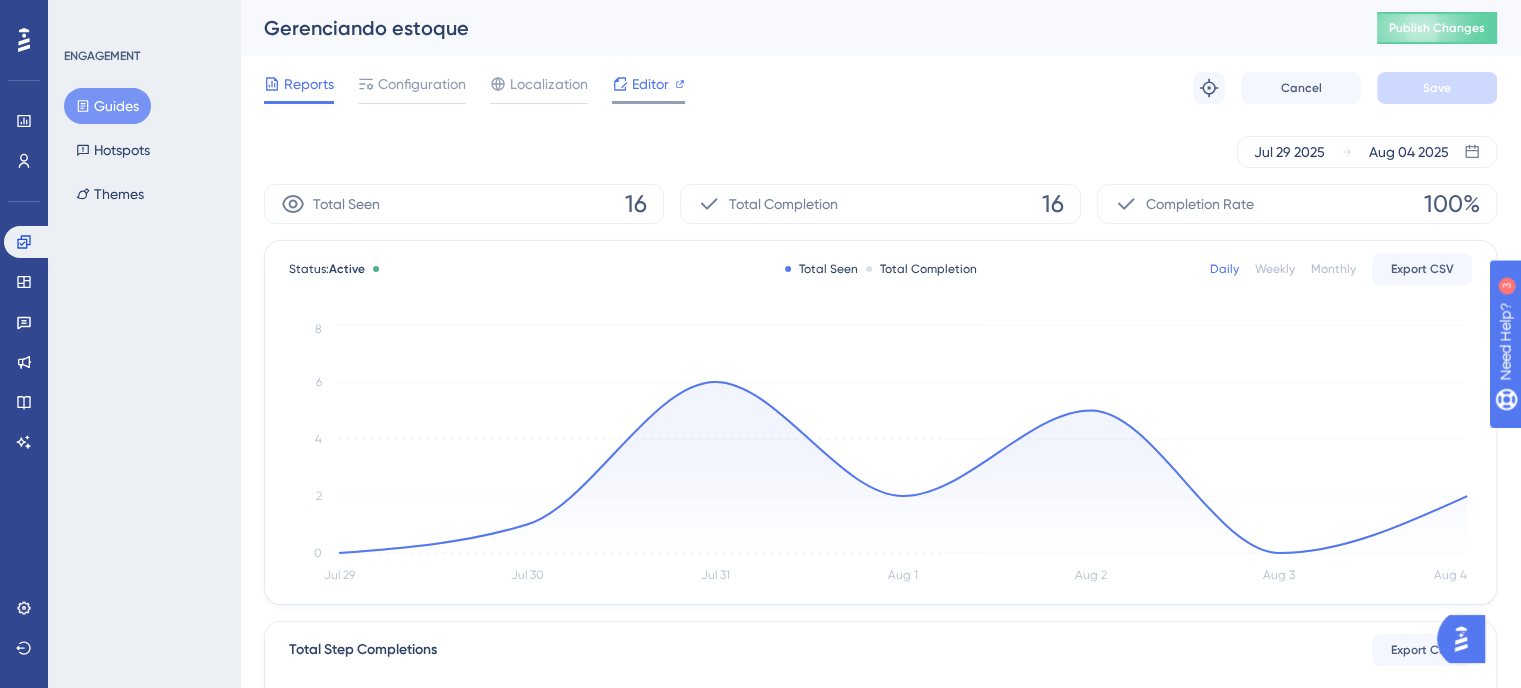 click on "Editor" at bounding box center (650, 84) 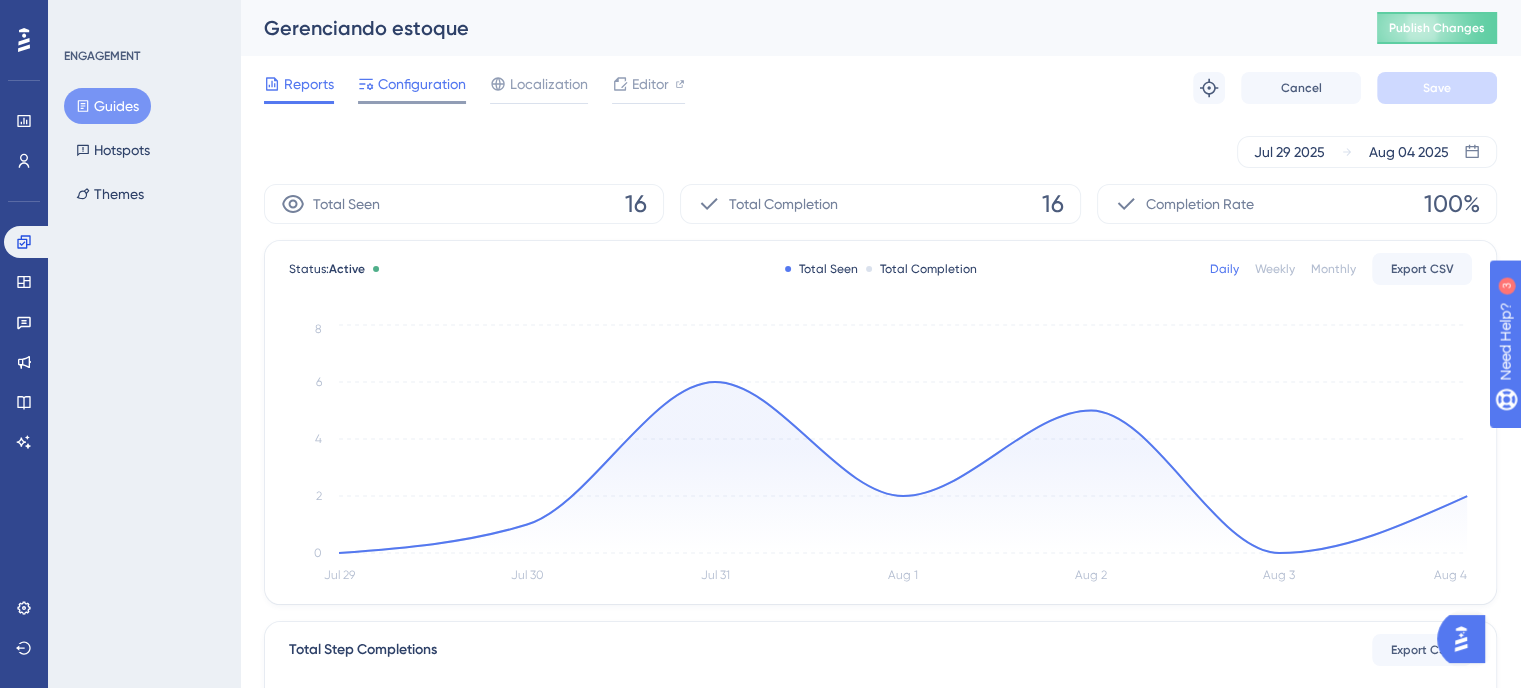 click on "Configuration" at bounding box center [422, 84] 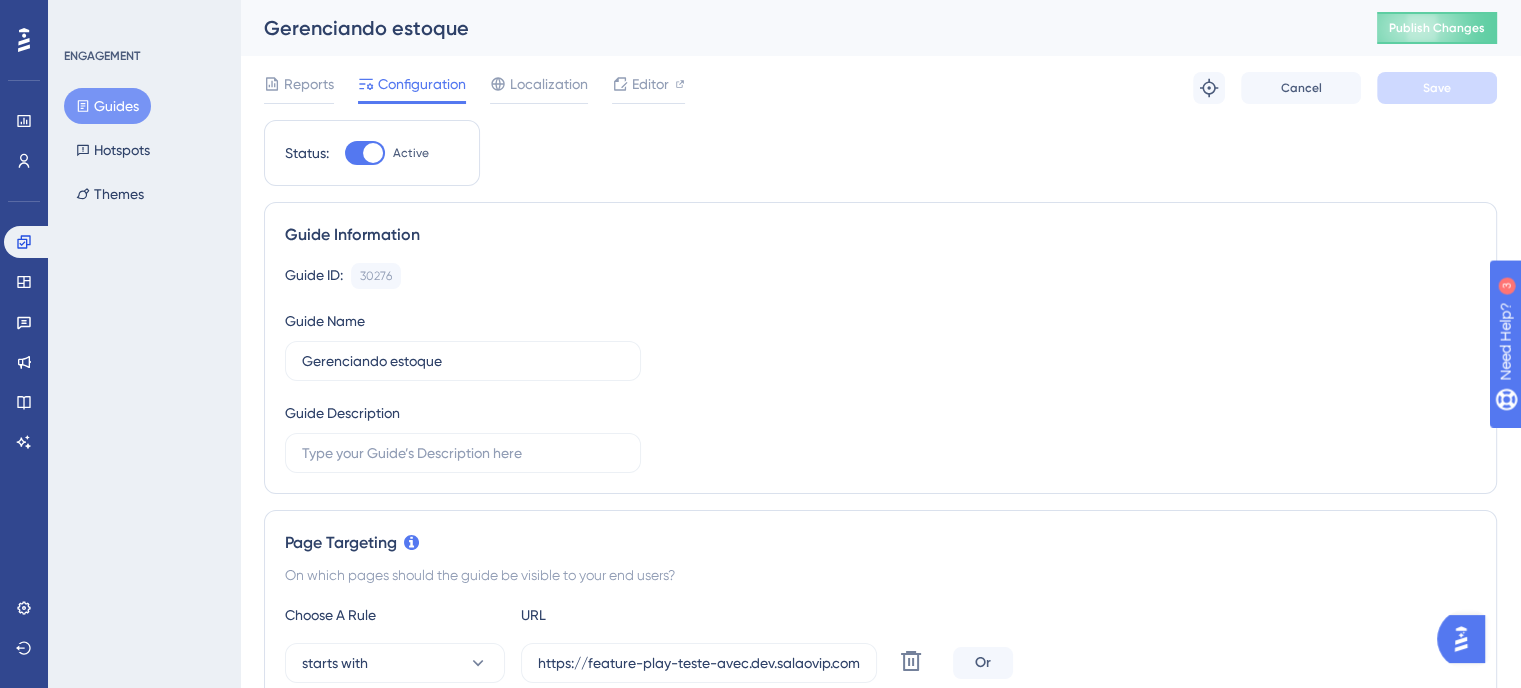 click at bounding box center [365, 153] 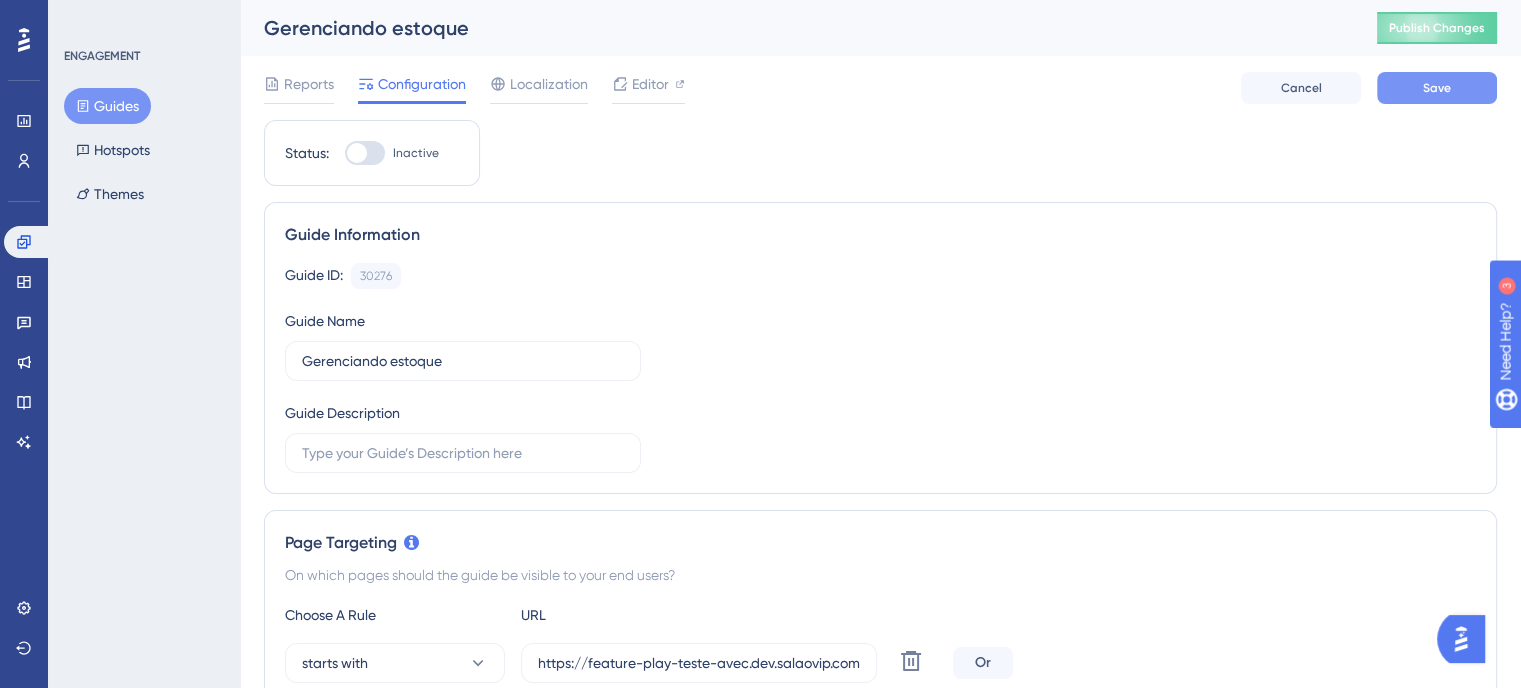 click on "Save" at bounding box center [1437, 88] 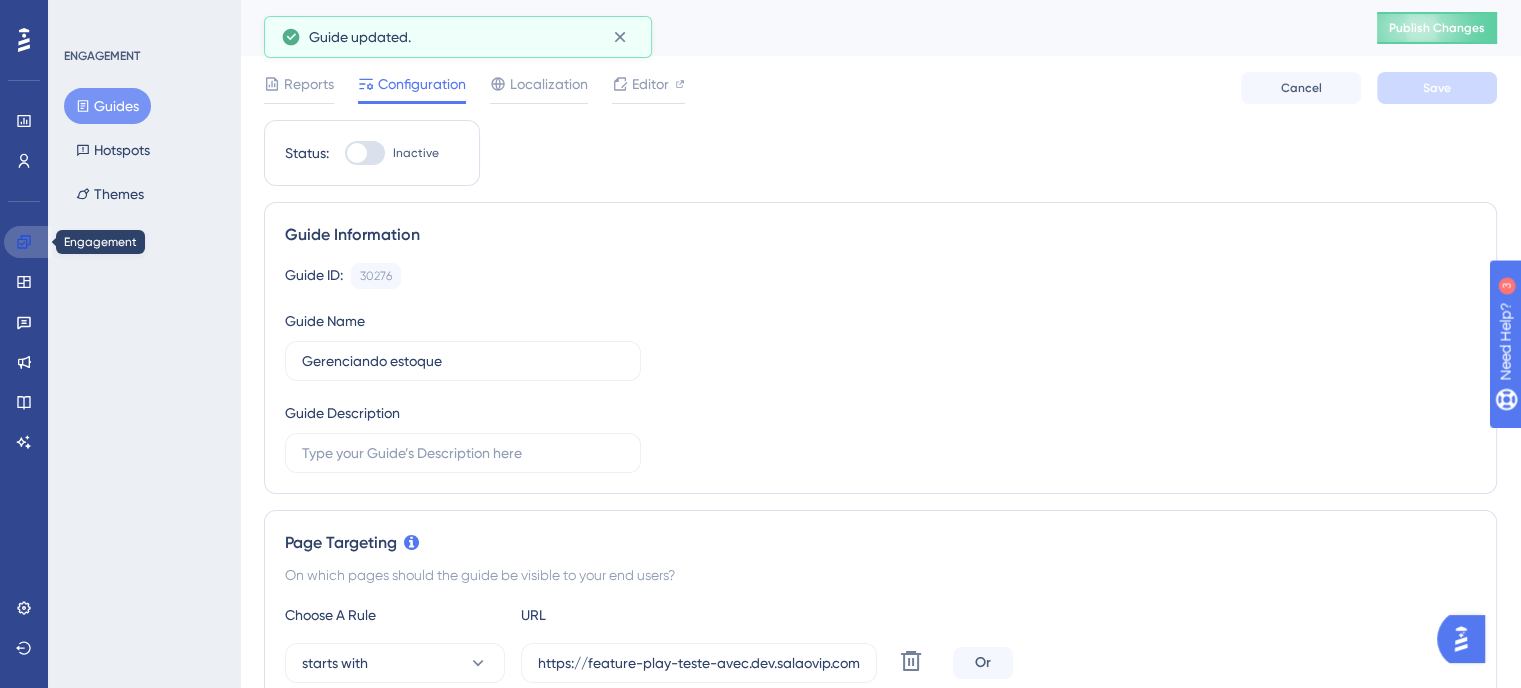 click at bounding box center (28, 242) 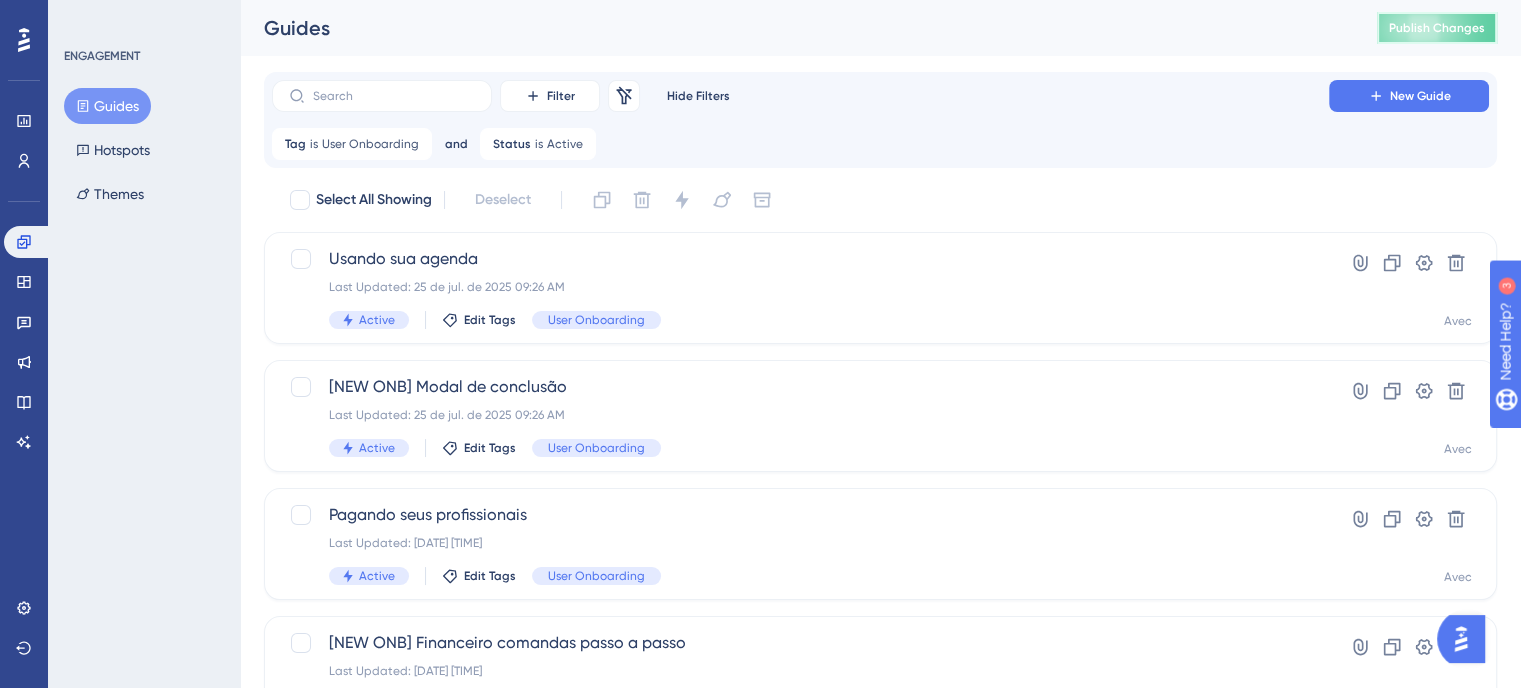 click on "Publish Changes" at bounding box center [1437, 28] 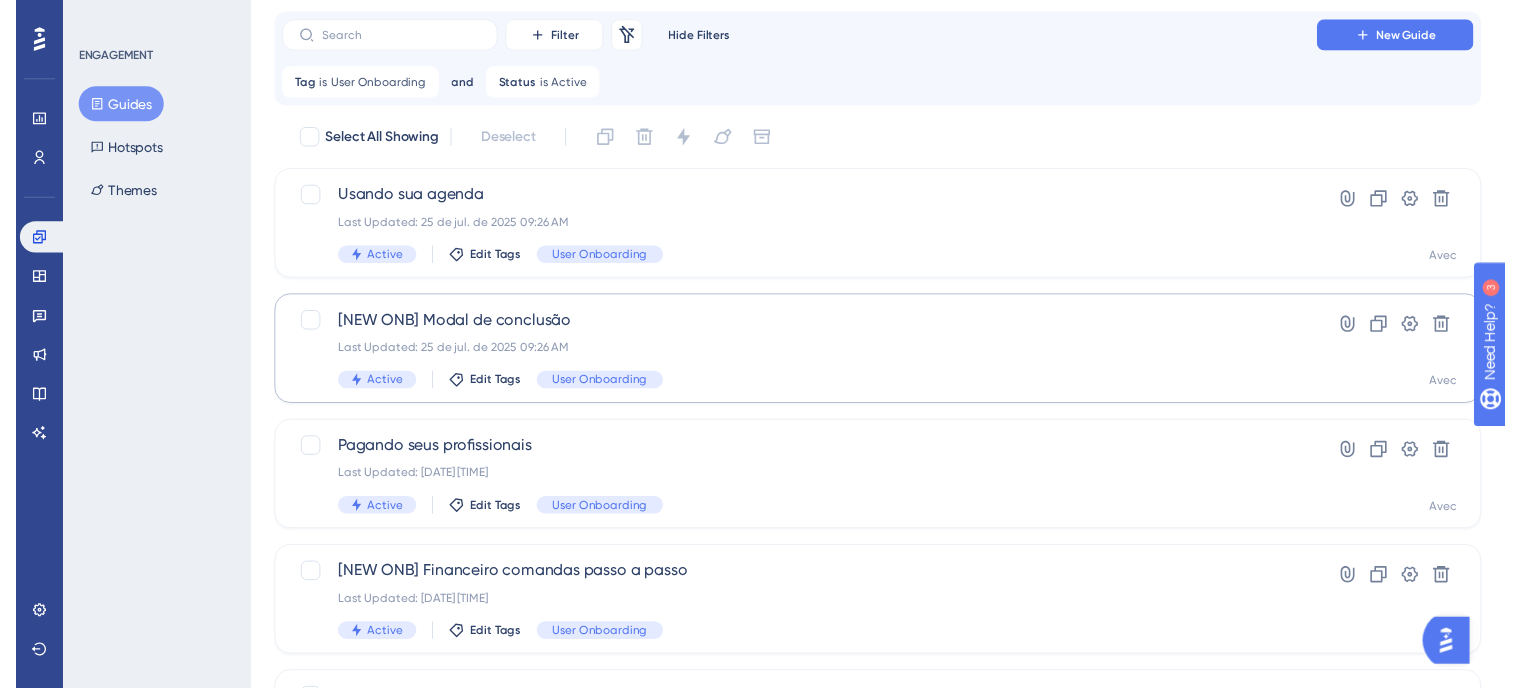 scroll, scrollTop: 0, scrollLeft: 0, axis: both 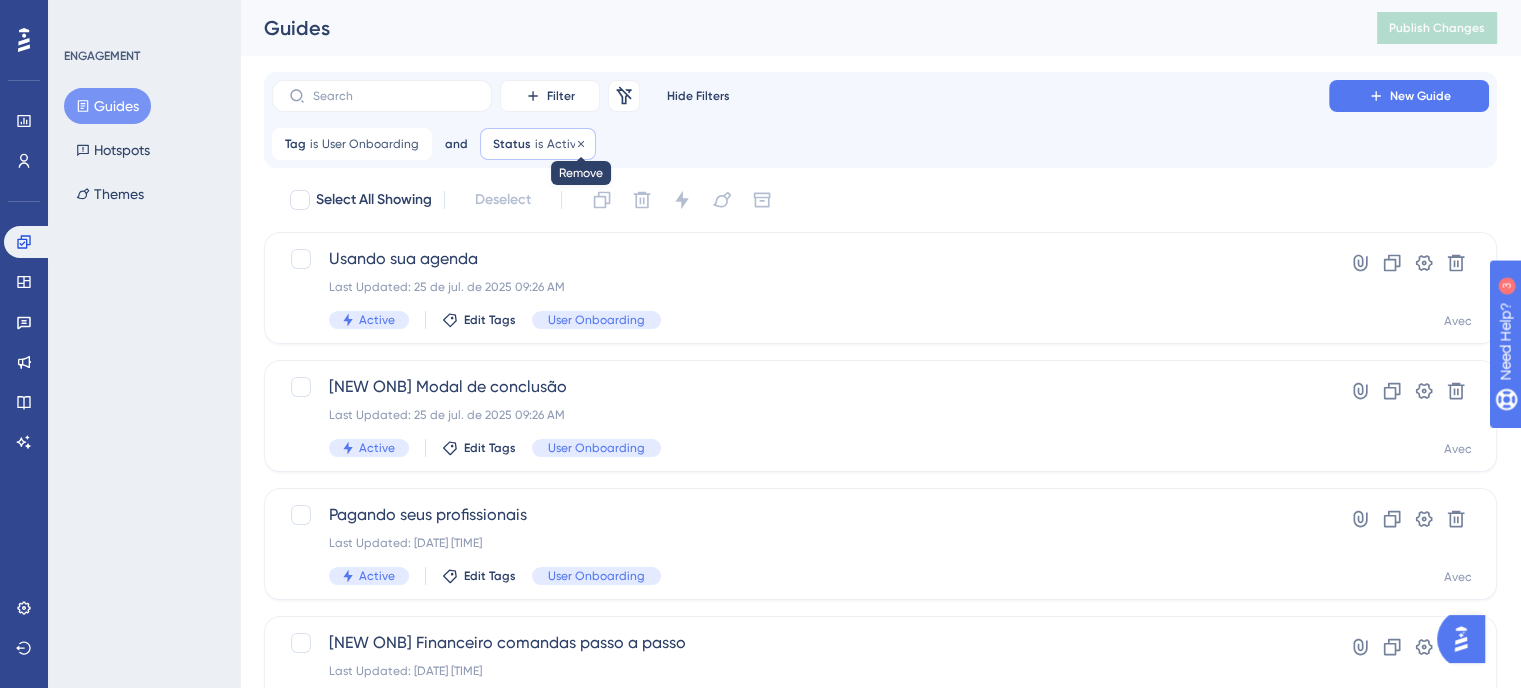 click 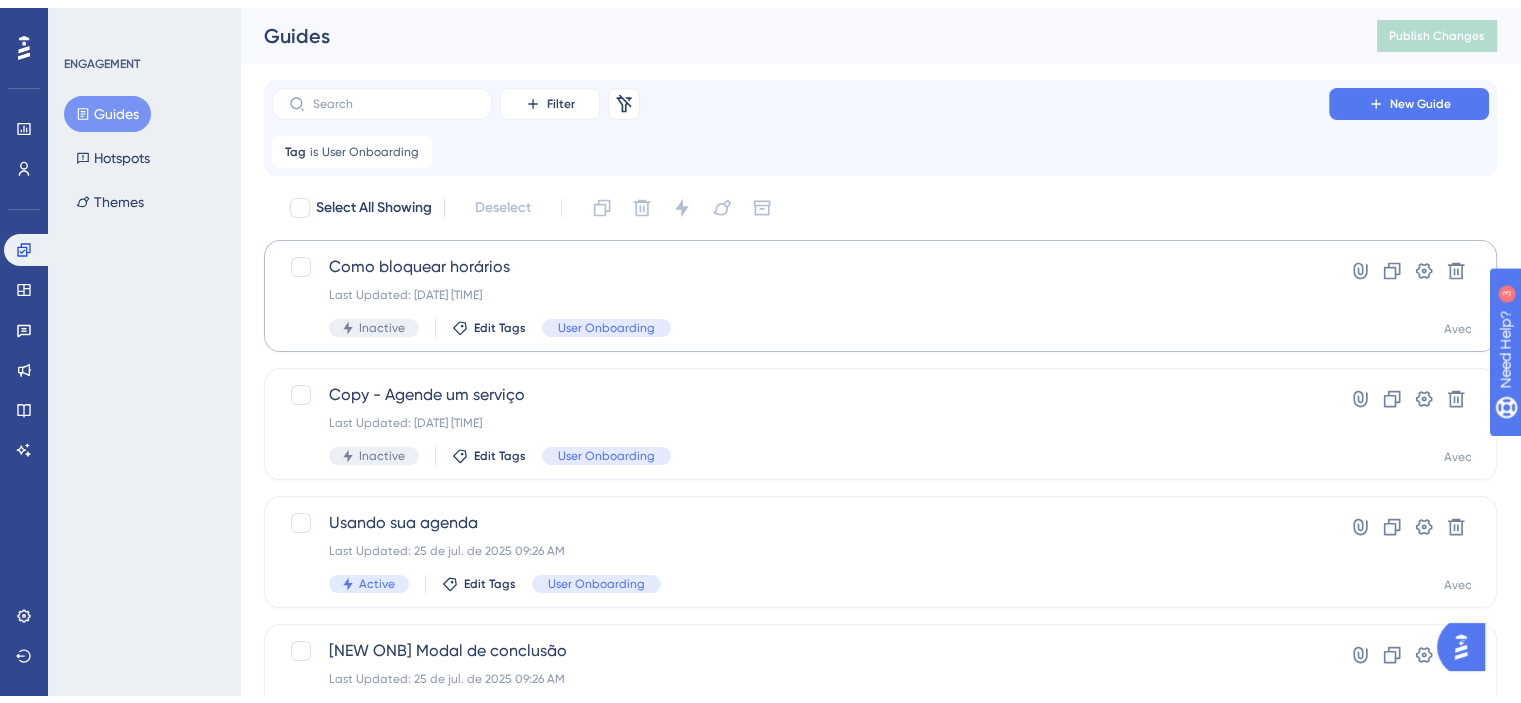 scroll, scrollTop: 100, scrollLeft: 0, axis: vertical 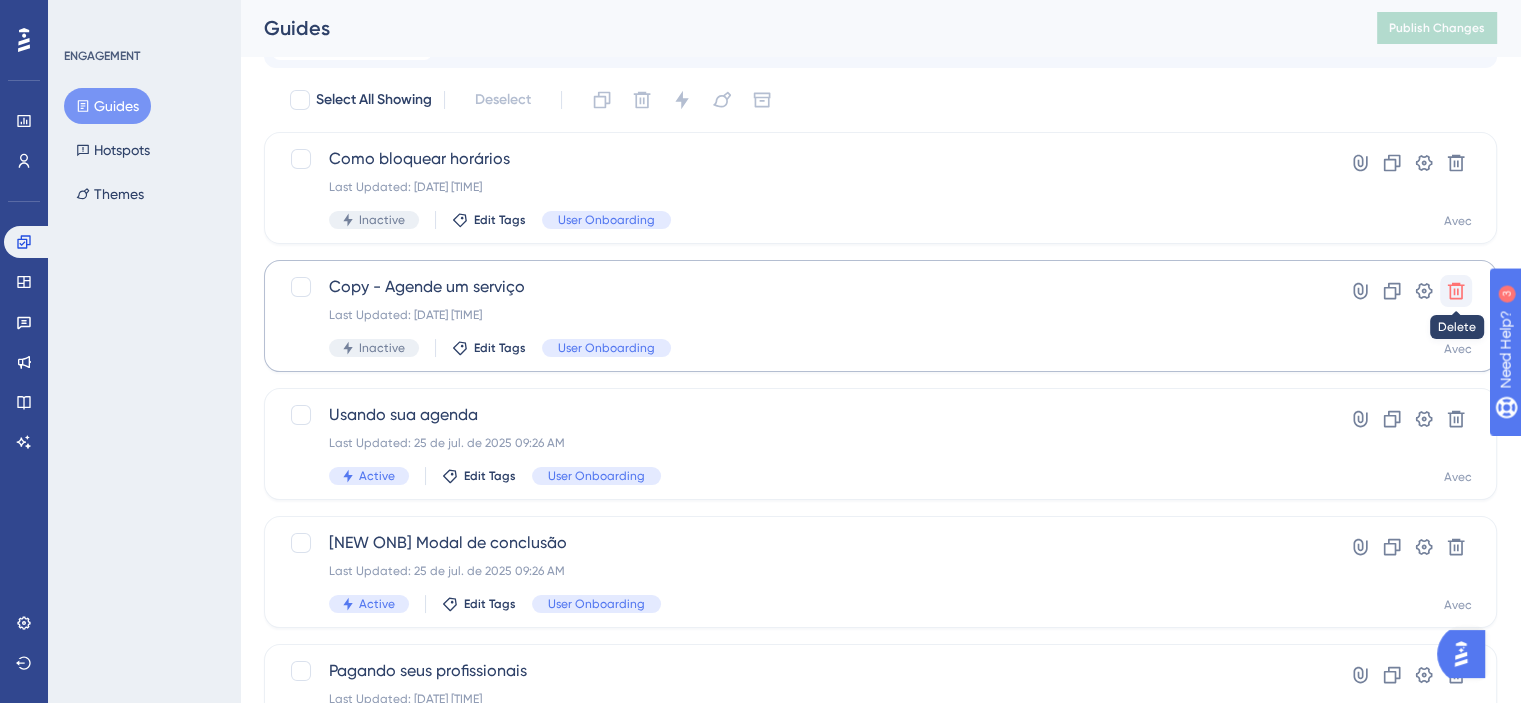 click 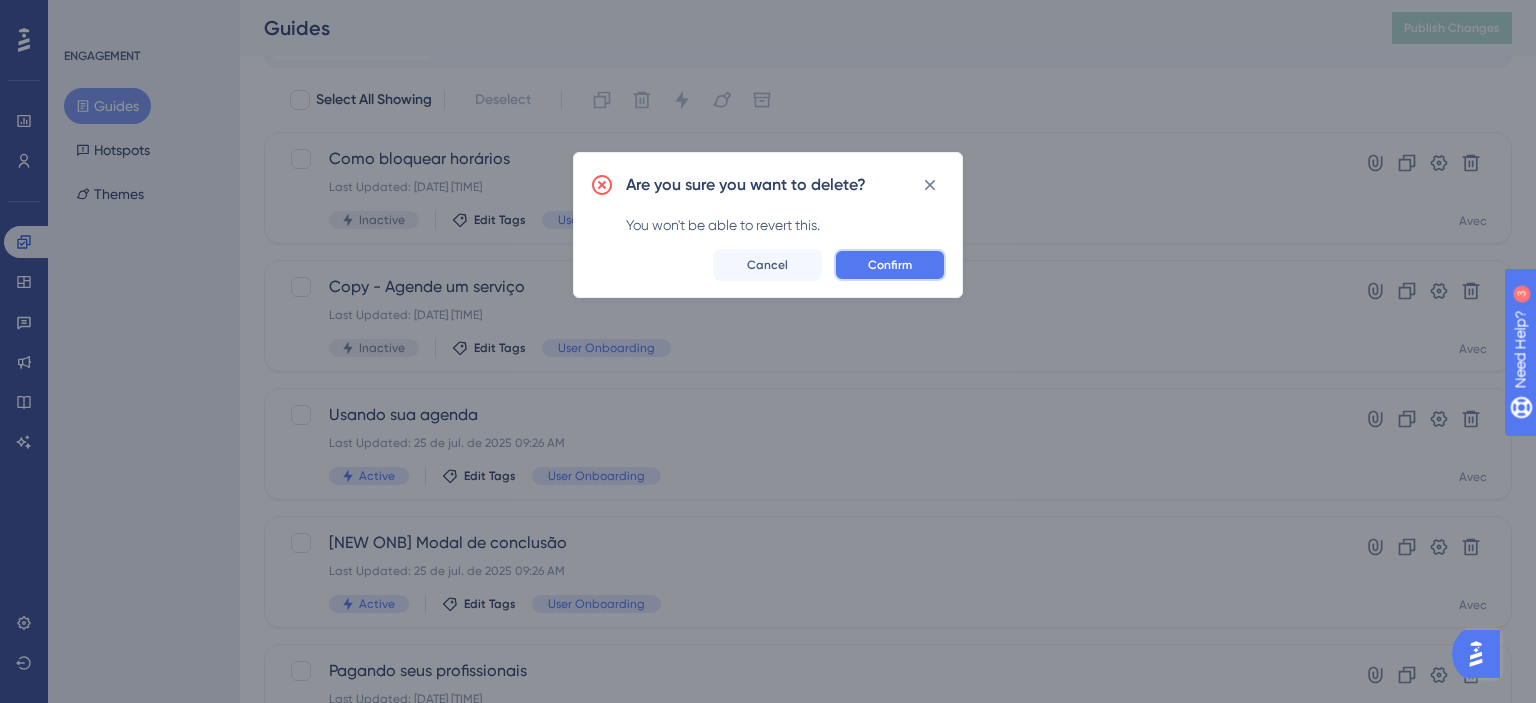 click on "Confirm" at bounding box center [890, 265] 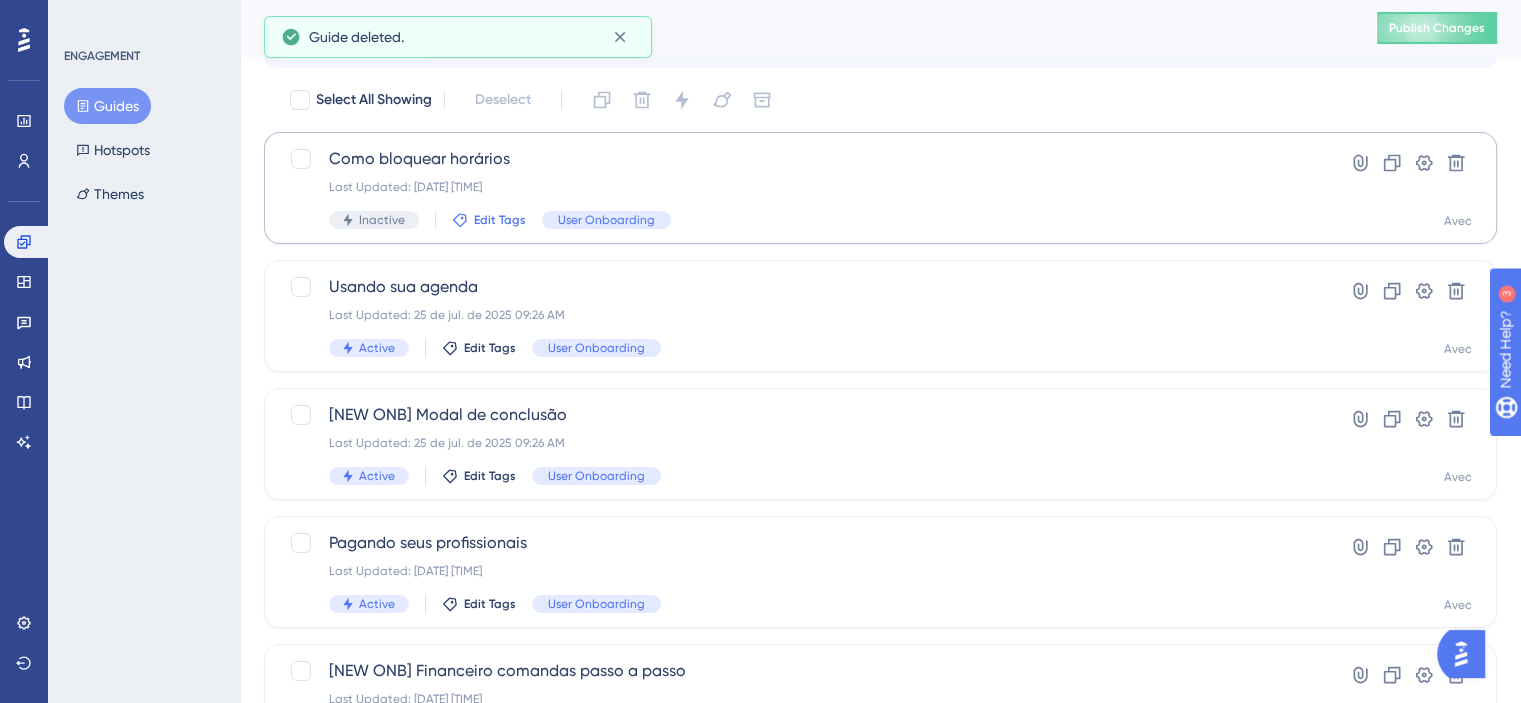 click on "Edit Tags" at bounding box center [500, 220] 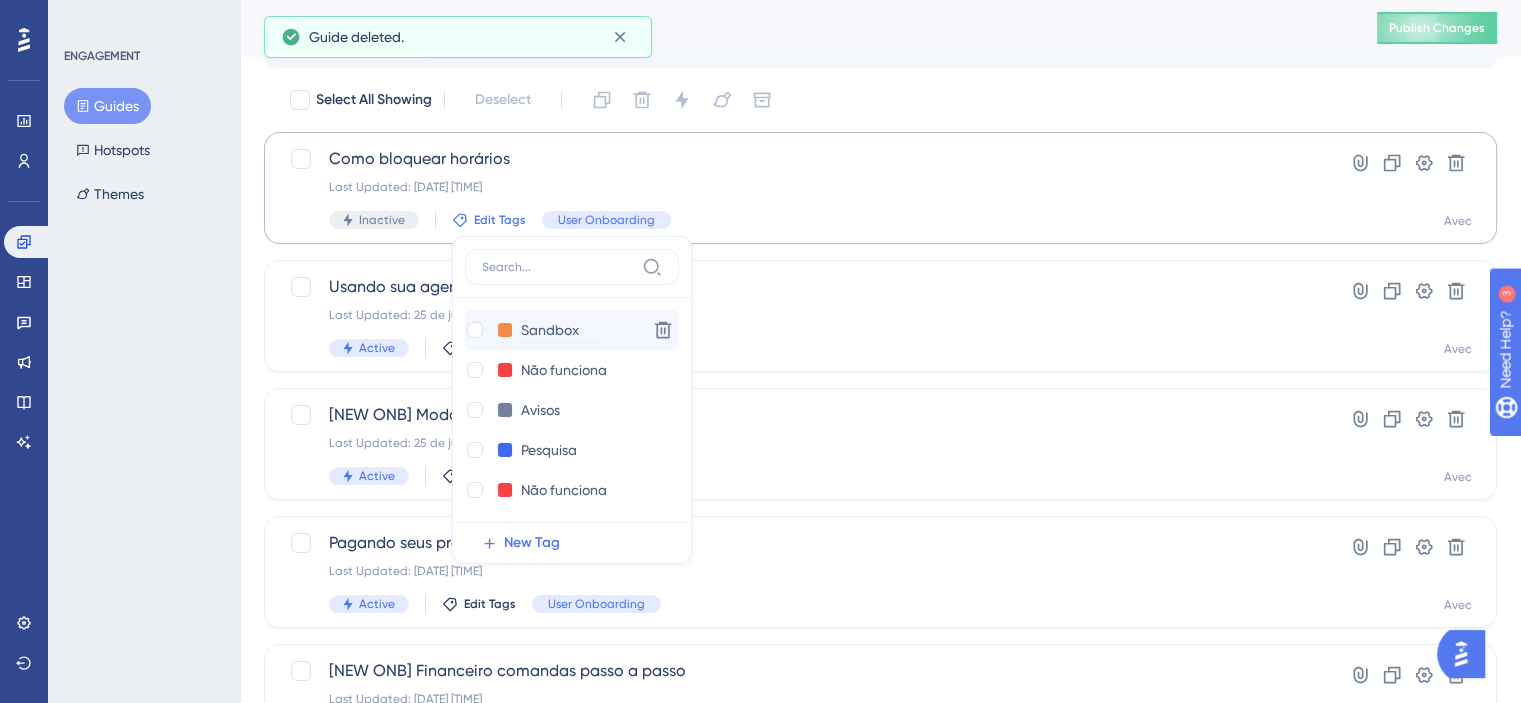 scroll, scrollTop: 145, scrollLeft: 0, axis: vertical 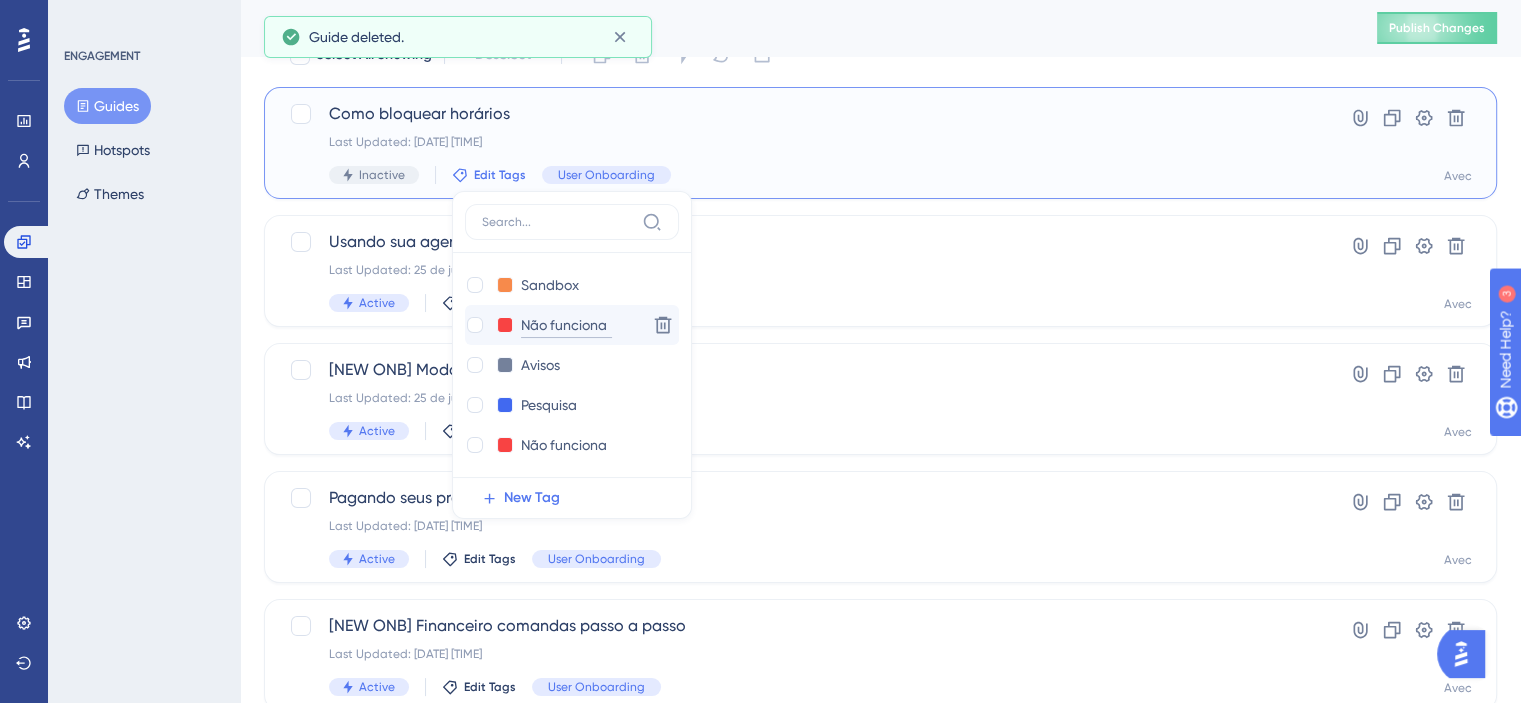click on "Não funciona" at bounding box center (566, 325) 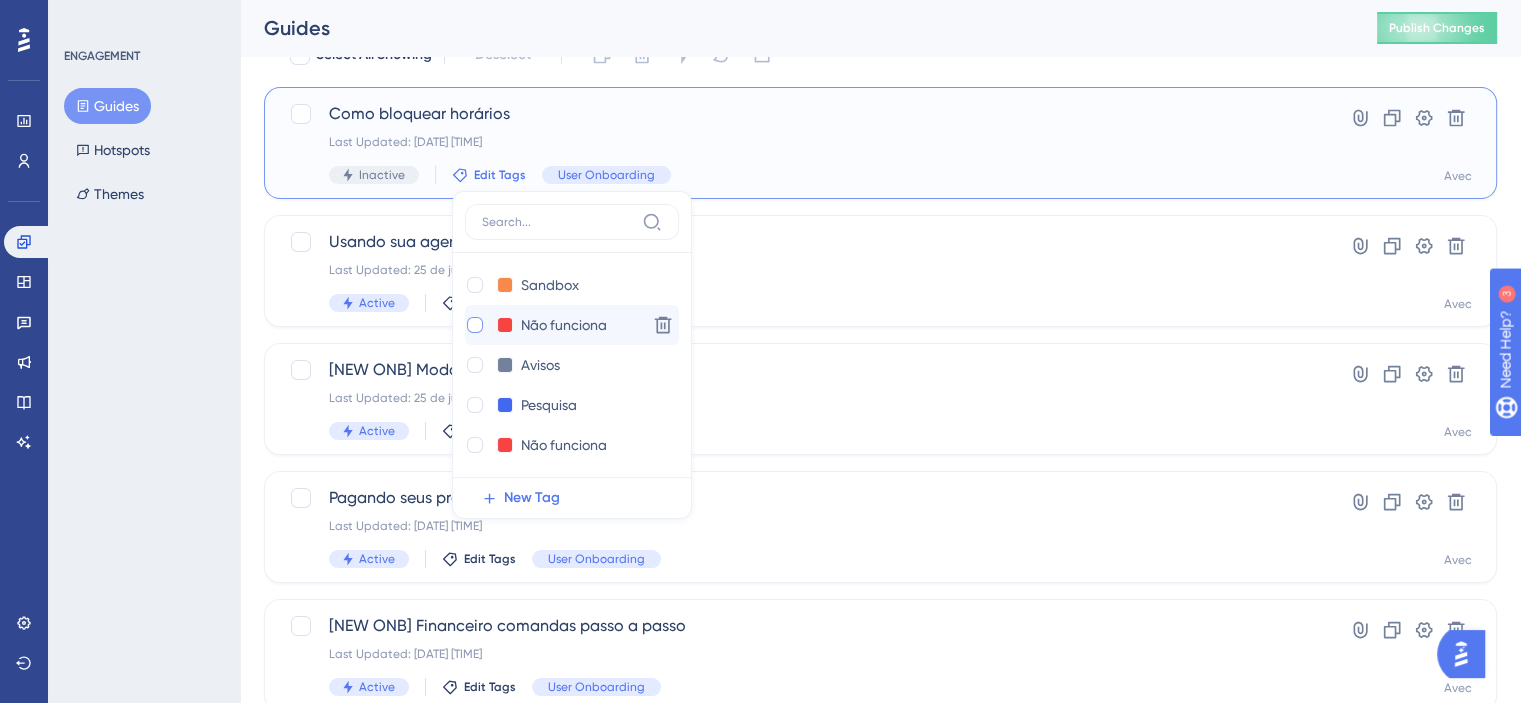 click at bounding box center [475, 325] 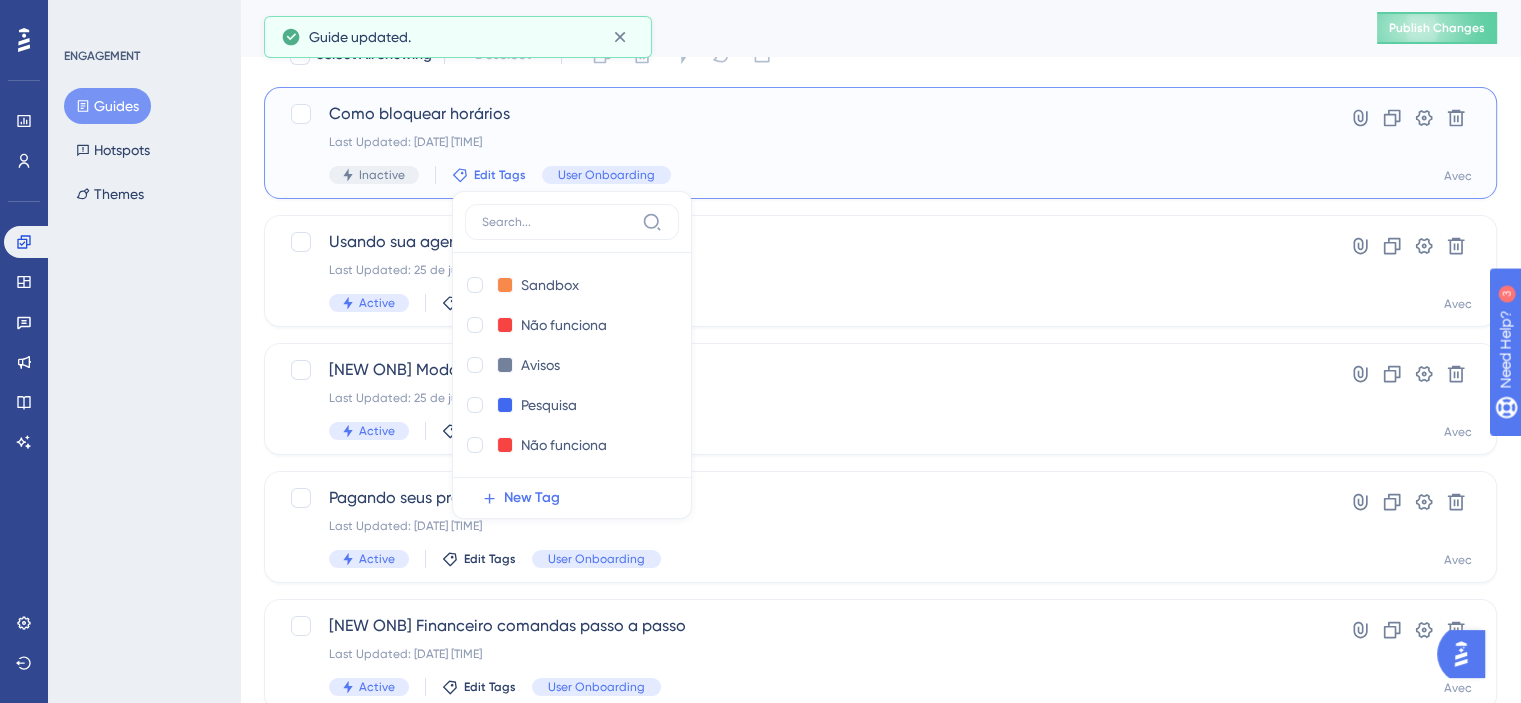 checkbox on "true" 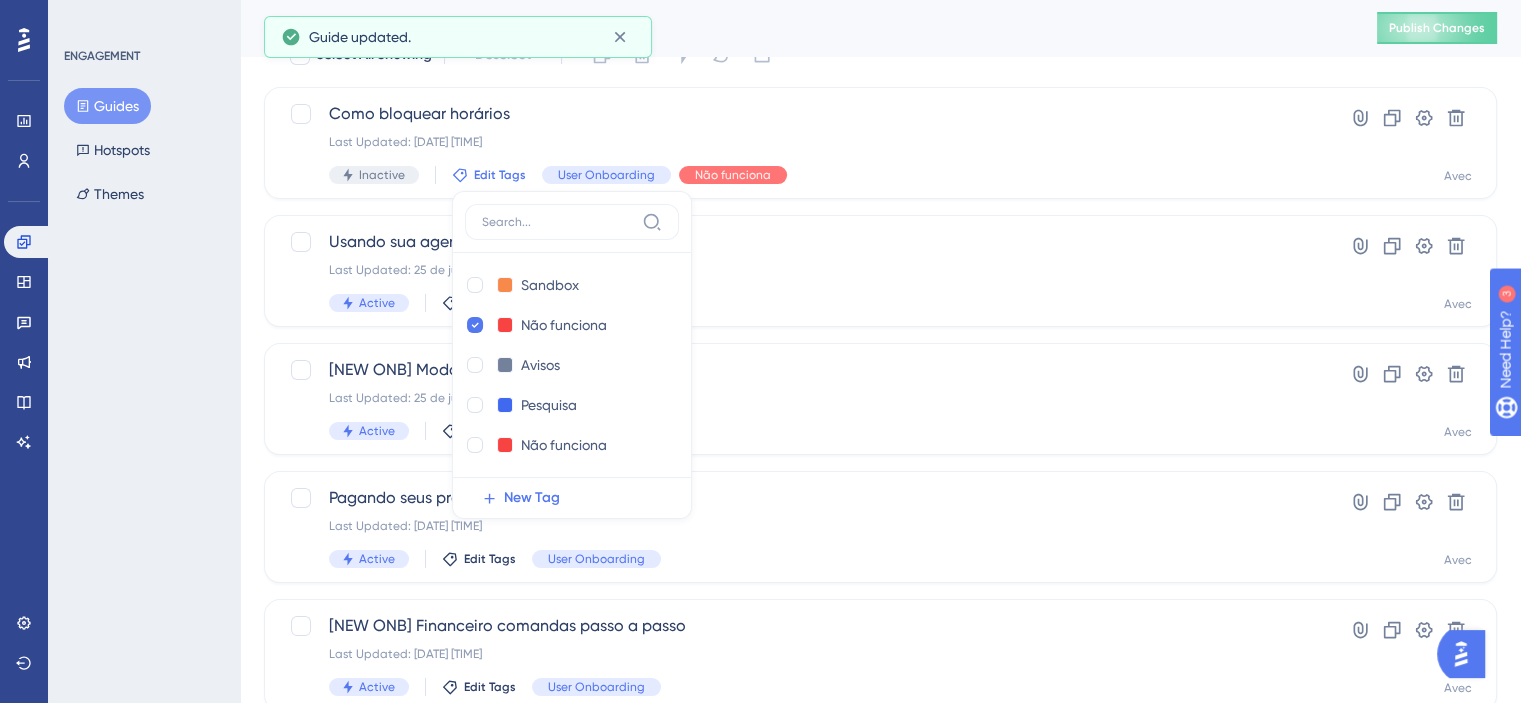 click on "Select All Showing Deselect Como bloquear horários Last Updated: 04 de ago. de 2025 04:01 PM Inactive Edit Tags Sandbox Sandbox Delete Não funciona Não funciona Delete Avisos Avisos Delete Pesquisa Pesquisa Delete Não funciona Não funciona Delete Parceria Parceria Delete Feature Promo Feature Promo Delete User Onboarding User Onboarding Delete New Tag User Onboarding Não funciona Hyperlink Clone Settings Delete Avec Usando sua agenda Last Updated: 25 de jul. de 2025 09:26 AM Active Edit Tags User Onboarding Hyperlink Clone Settings Delete Avec [NEW ONB] Modal de conclusão Last Updated: 25 de jul. de 2025 09:26 AM Active Edit Tags User Onboarding Hyperlink Clone Settings Delete Avec Pagando seus profissionais Last Updated: 01 de ago. de 2025 10:39 AM Active Edit Tags User Onboarding Hyperlink Clone Settings Delete Avec [NEW ONB] Financeiro comandas passo a passo Last Updated: 01 de ago. de 2025 10:39 AM Active Edit Tags User Onboarding Hyperlink Clone Settings Delete Avec Registrando uma comanda Active" at bounding box center [880, 695] 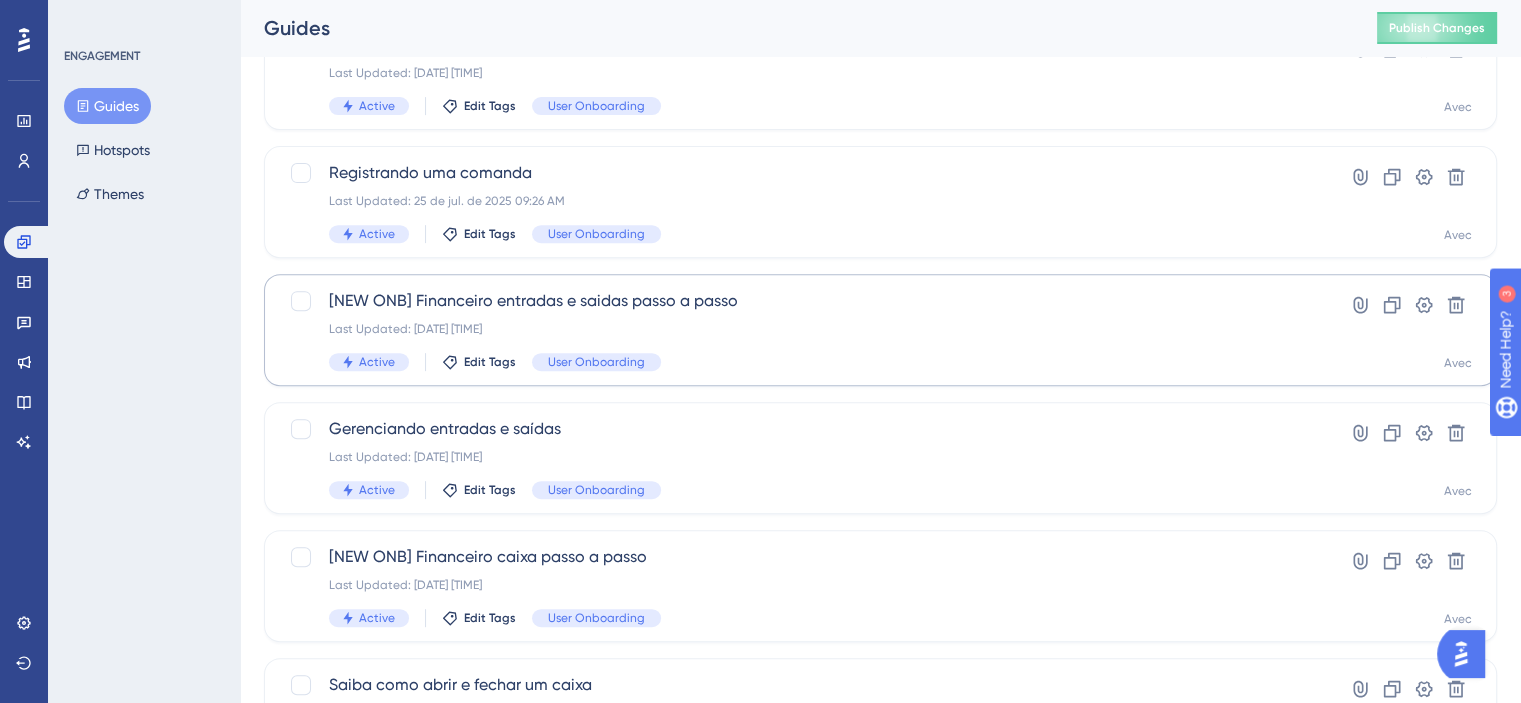 scroll, scrollTop: 896, scrollLeft: 0, axis: vertical 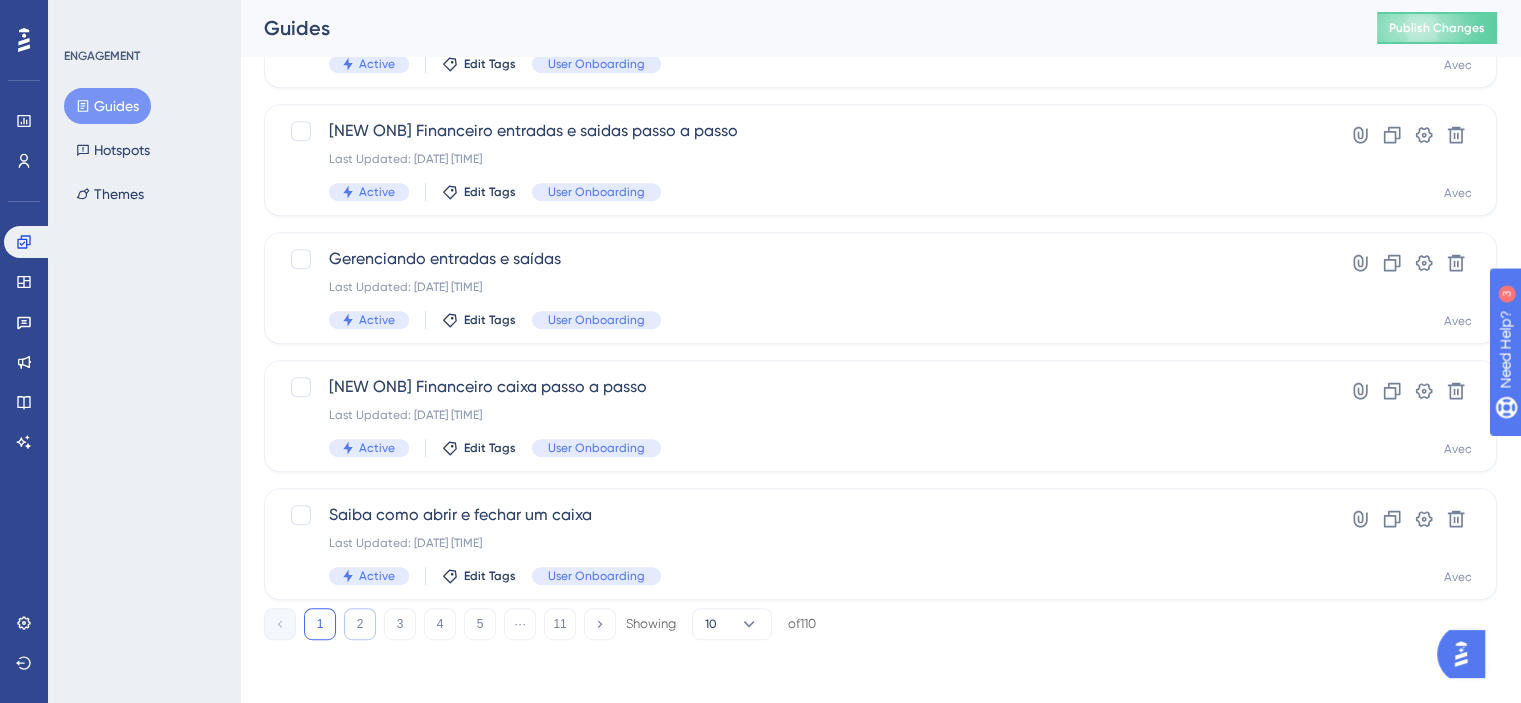 click on "2" at bounding box center [360, 624] 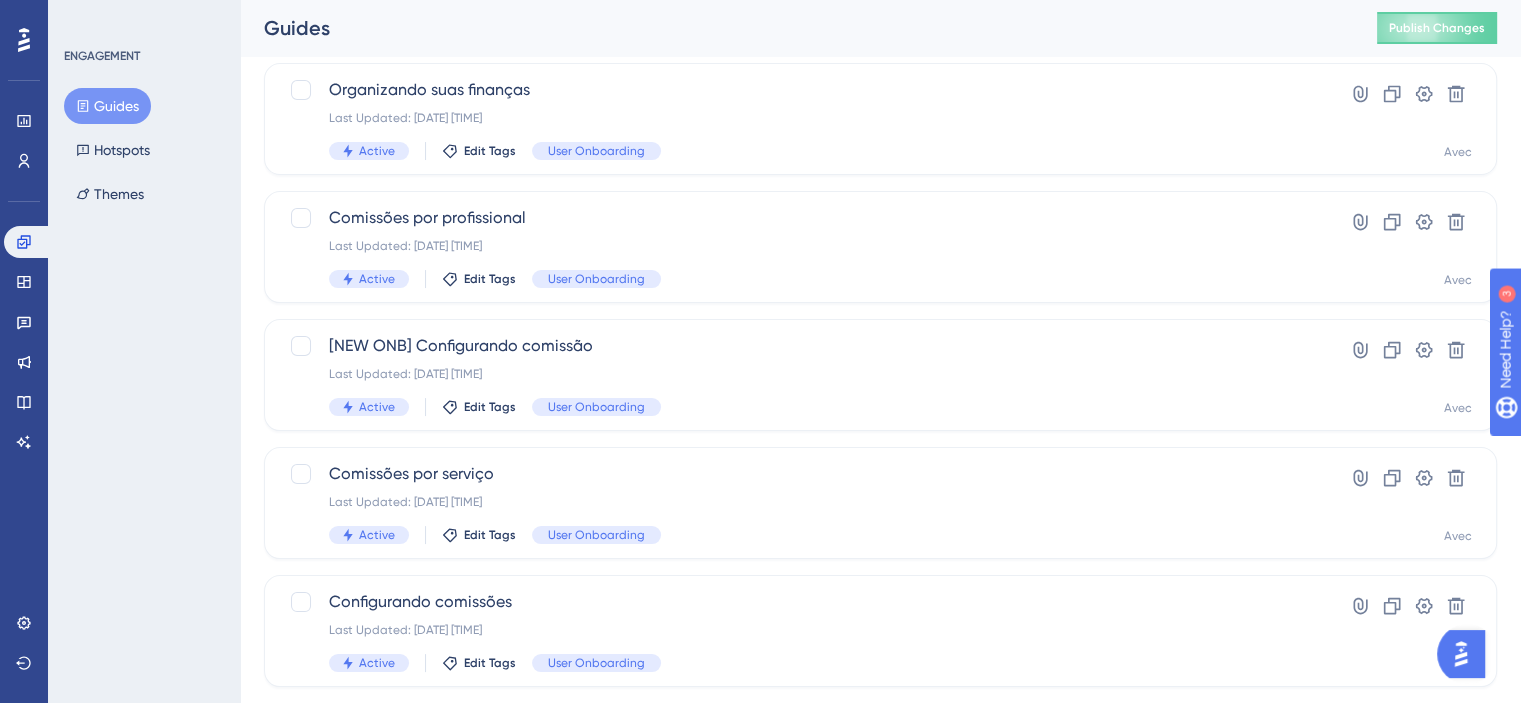 scroll, scrollTop: 96, scrollLeft: 0, axis: vertical 